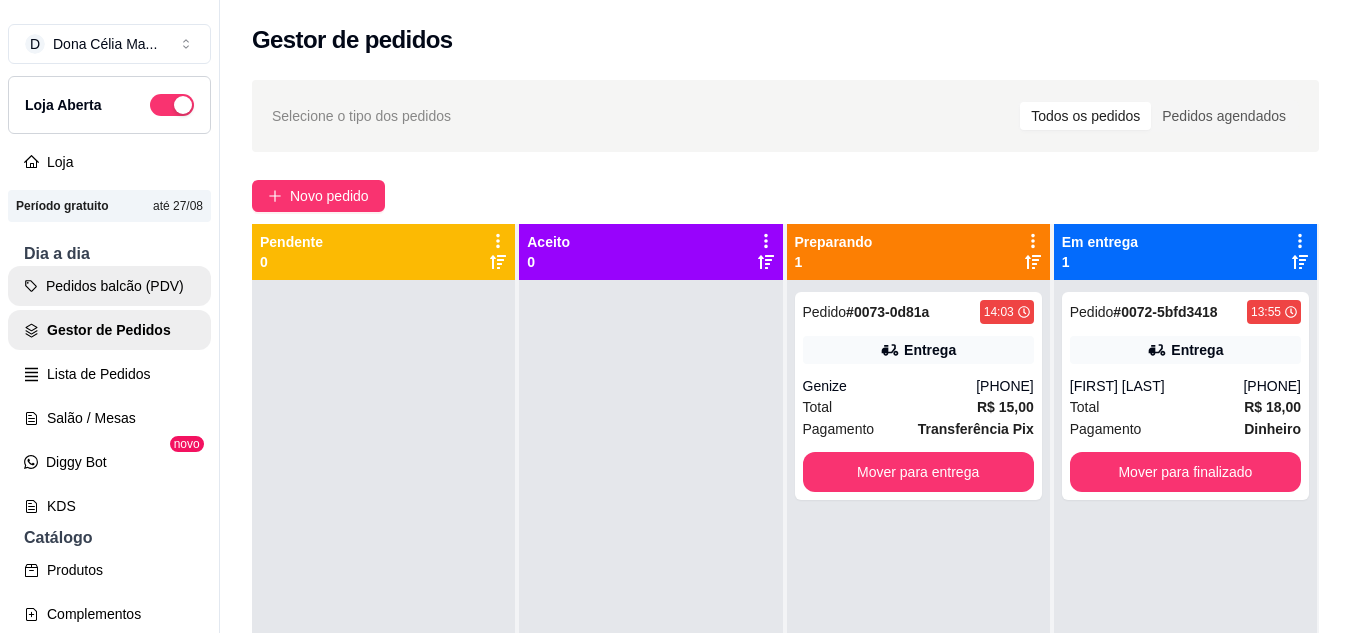 scroll, scrollTop: 0, scrollLeft: 0, axis: both 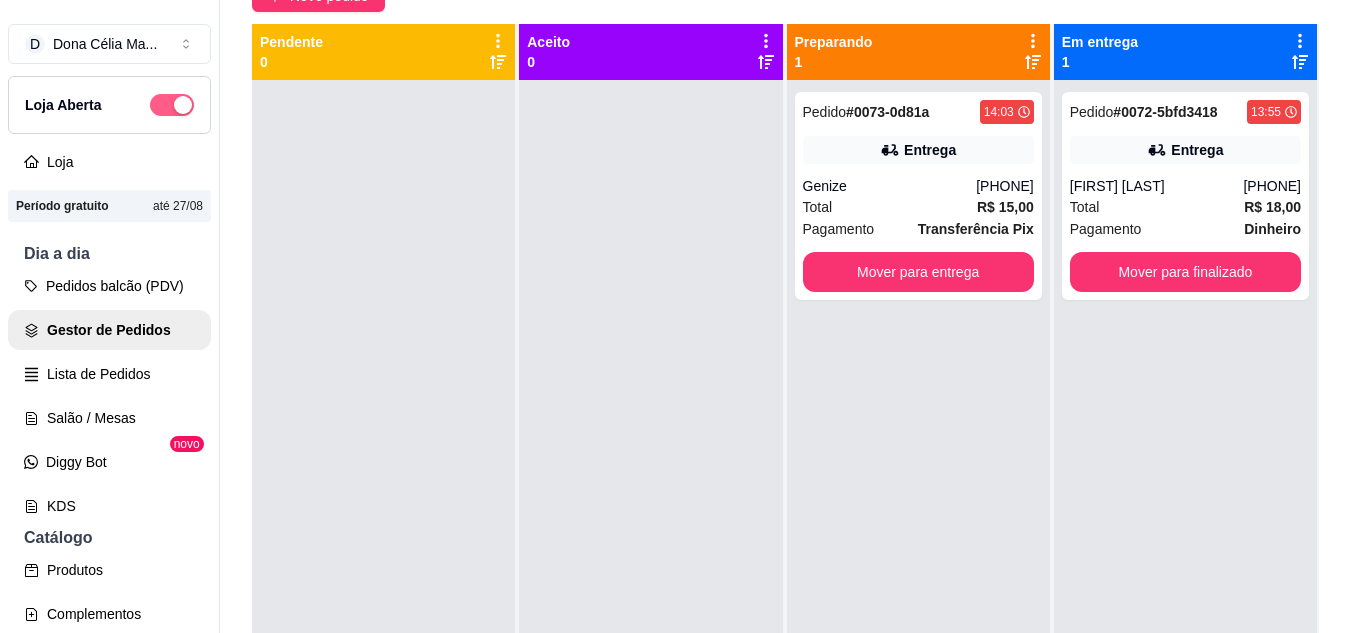 click at bounding box center [172, 105] 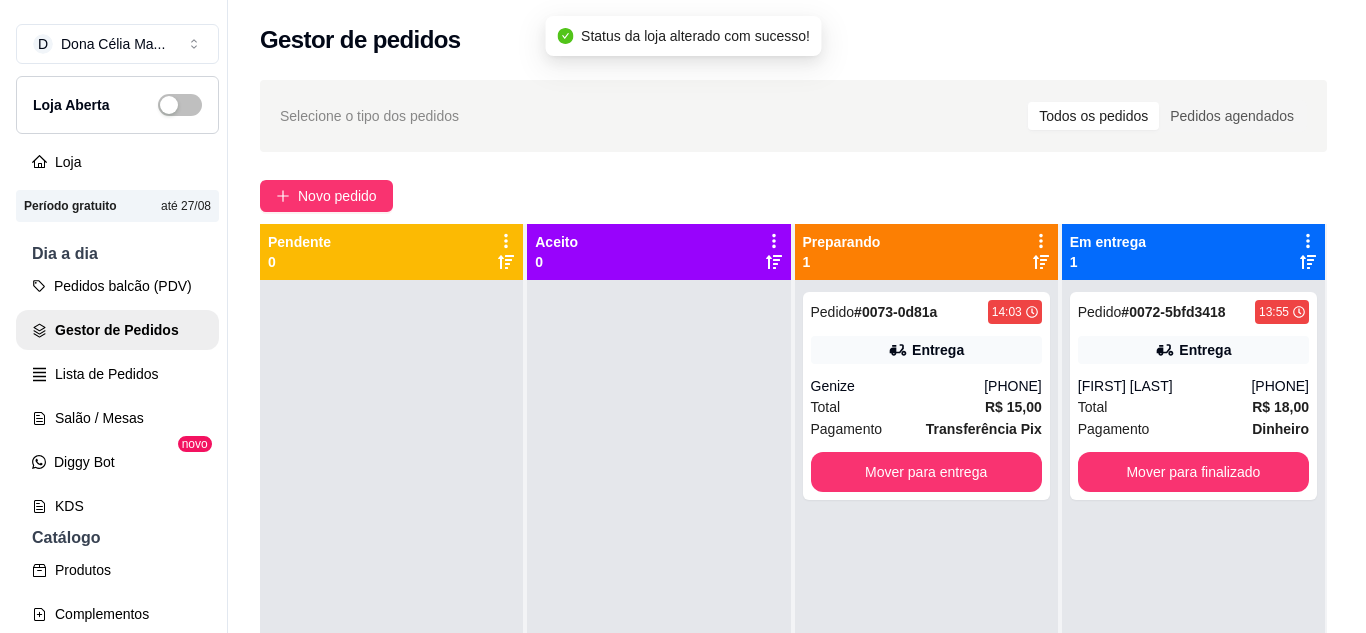 scroll, scrollTop: 100, scrollLeft: 0, axis: vertical 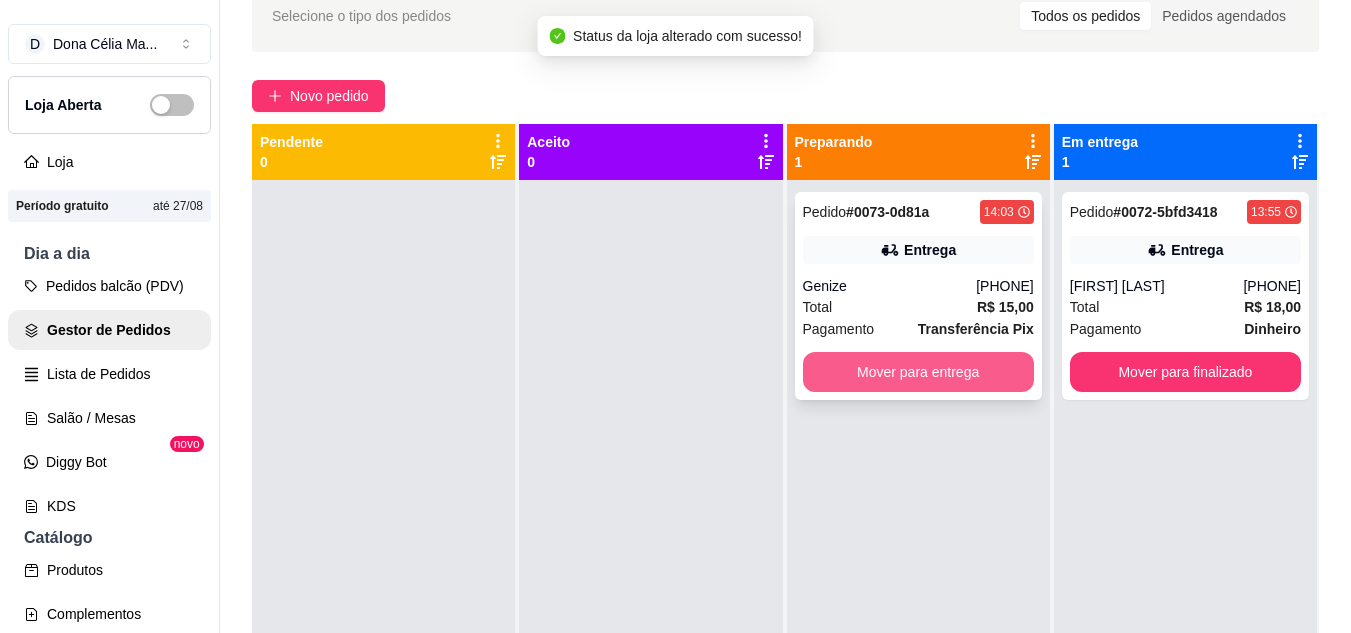 click on "Mover para entrega" at bounding box center (918, 372) 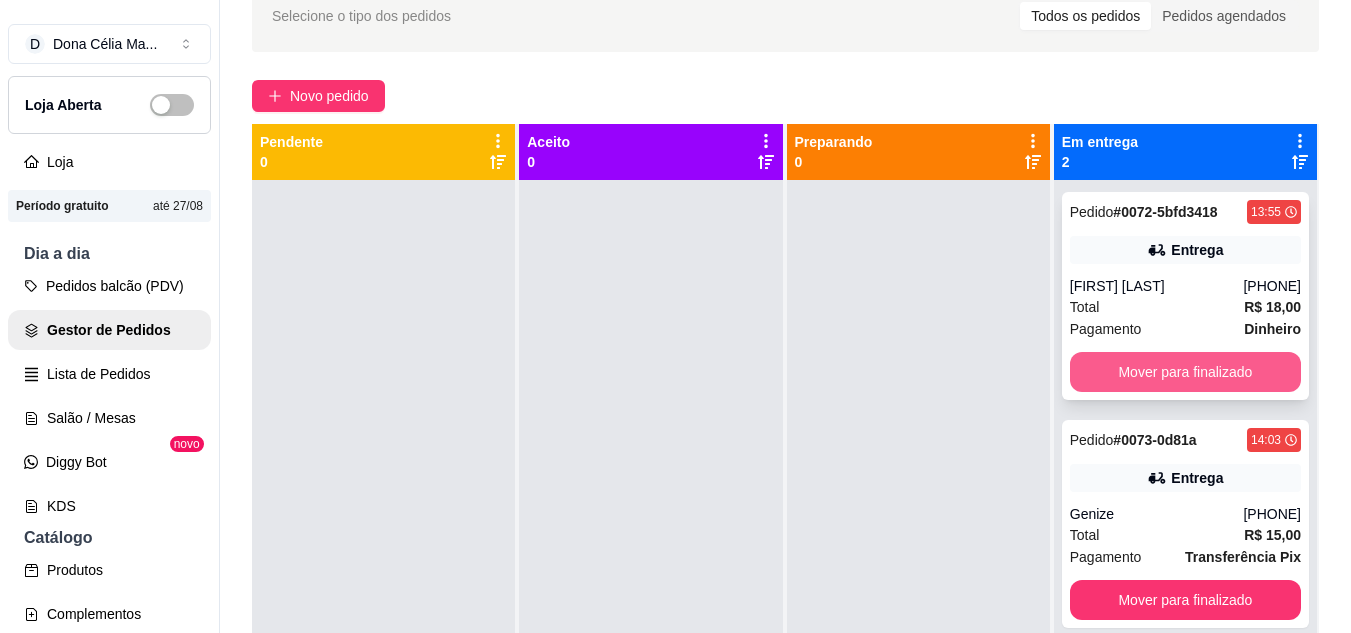 click on "Mover para finalizado" at bounding box center (1185, 372) 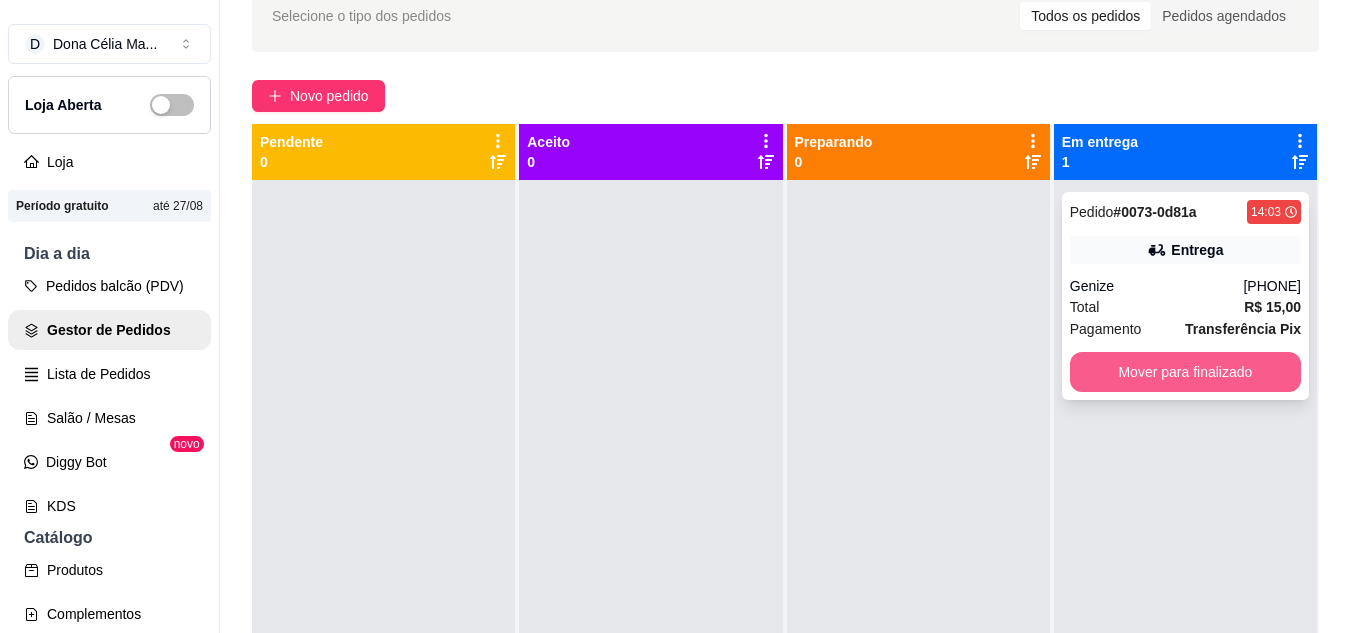 click on "Mover para finalizado" at bounding box center (1185, 372) 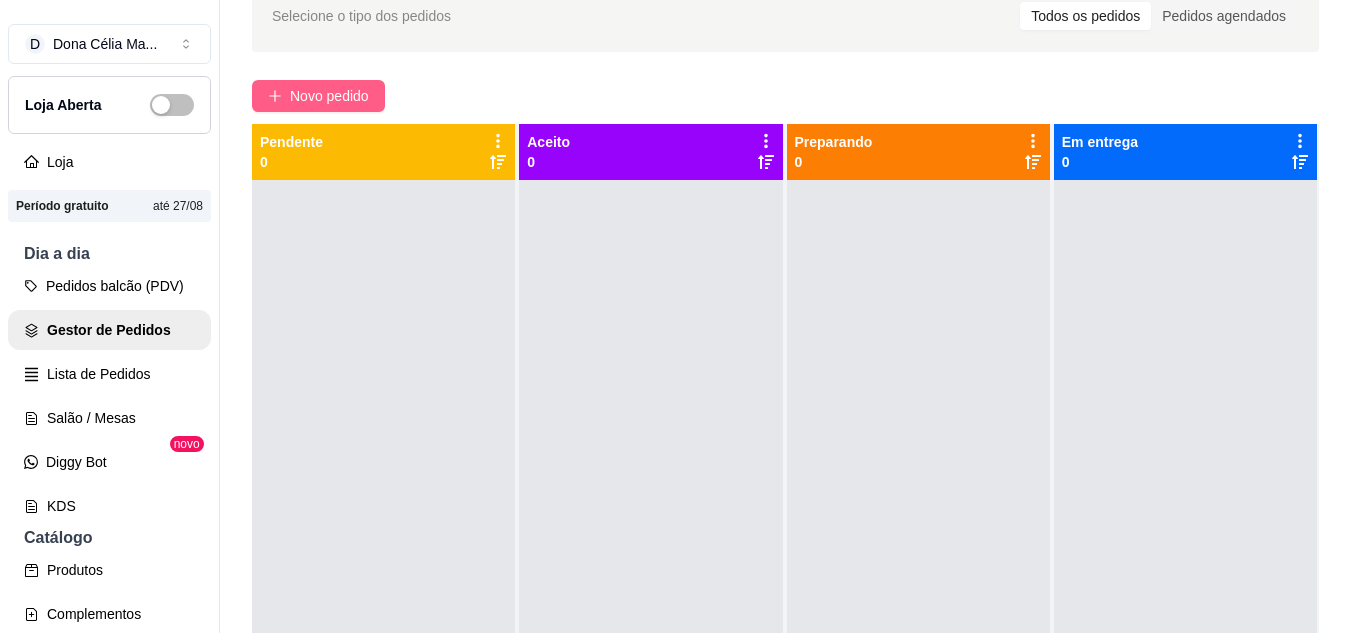 click on "Novo pedido" at bounding box center [329, 96] 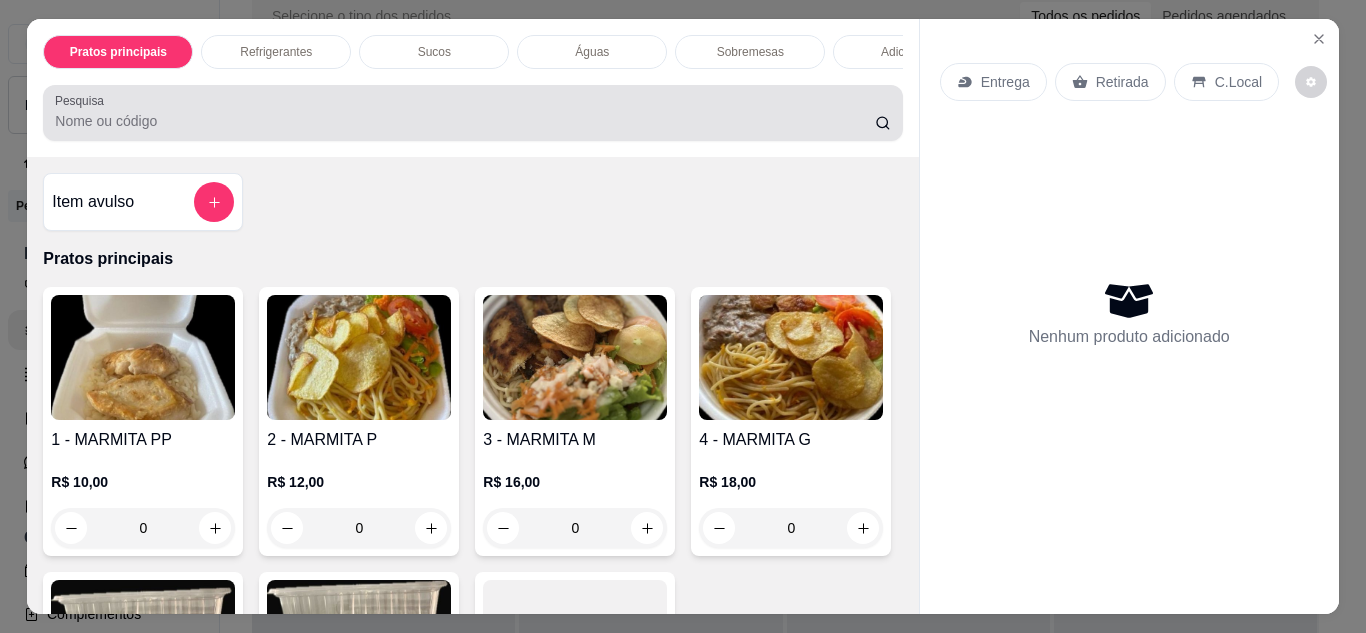 scroll, scrollTop: 53, scrollLeft: 0, axis: vertical 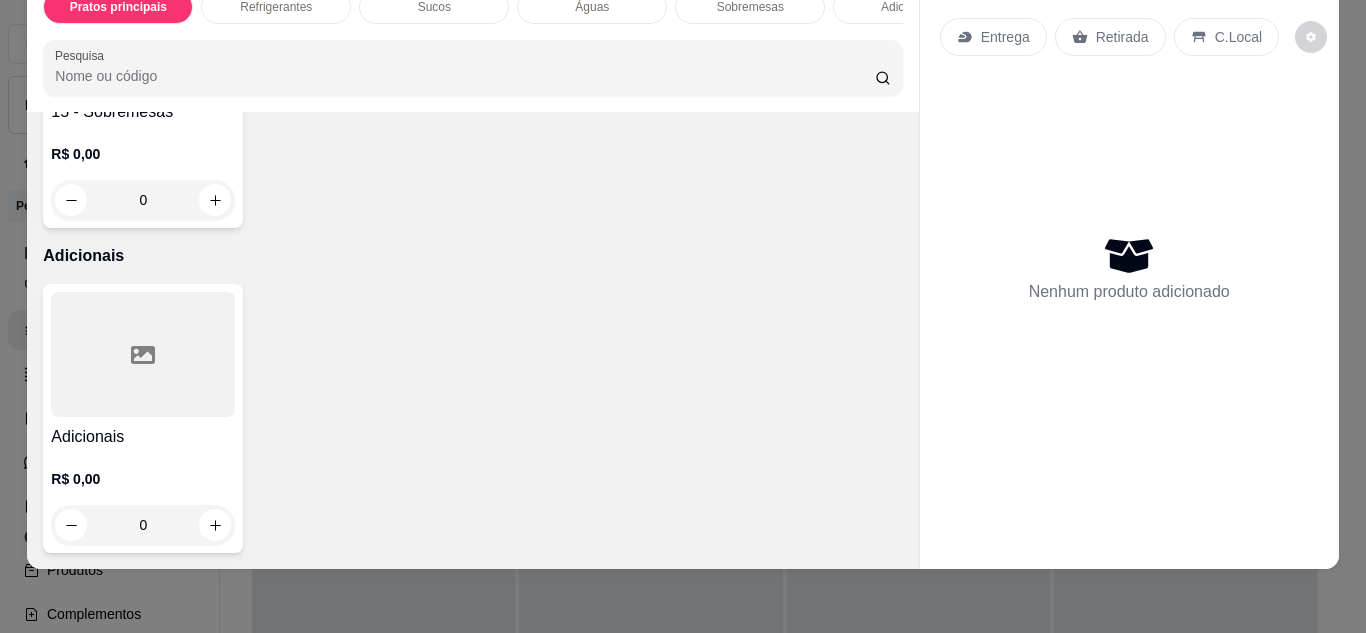 click at bounding box center (143, 29) 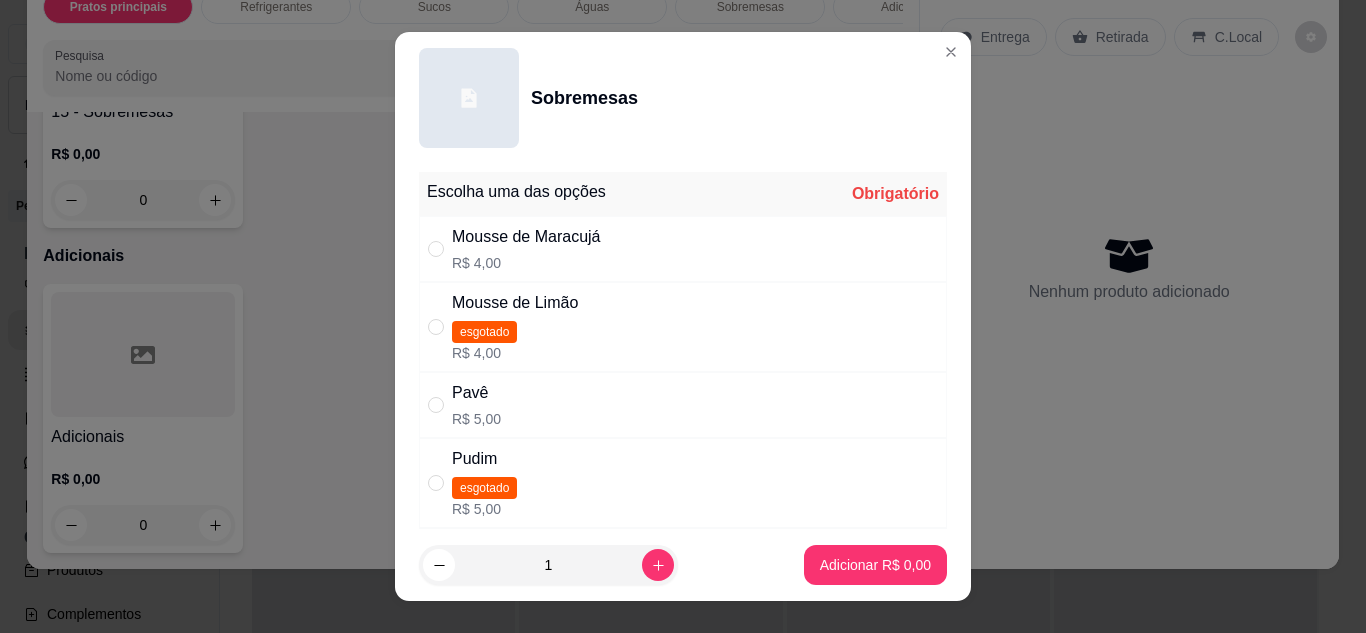 click on "Mousse de Maracujá R$ 4,00" at bounding box center [683, 249] 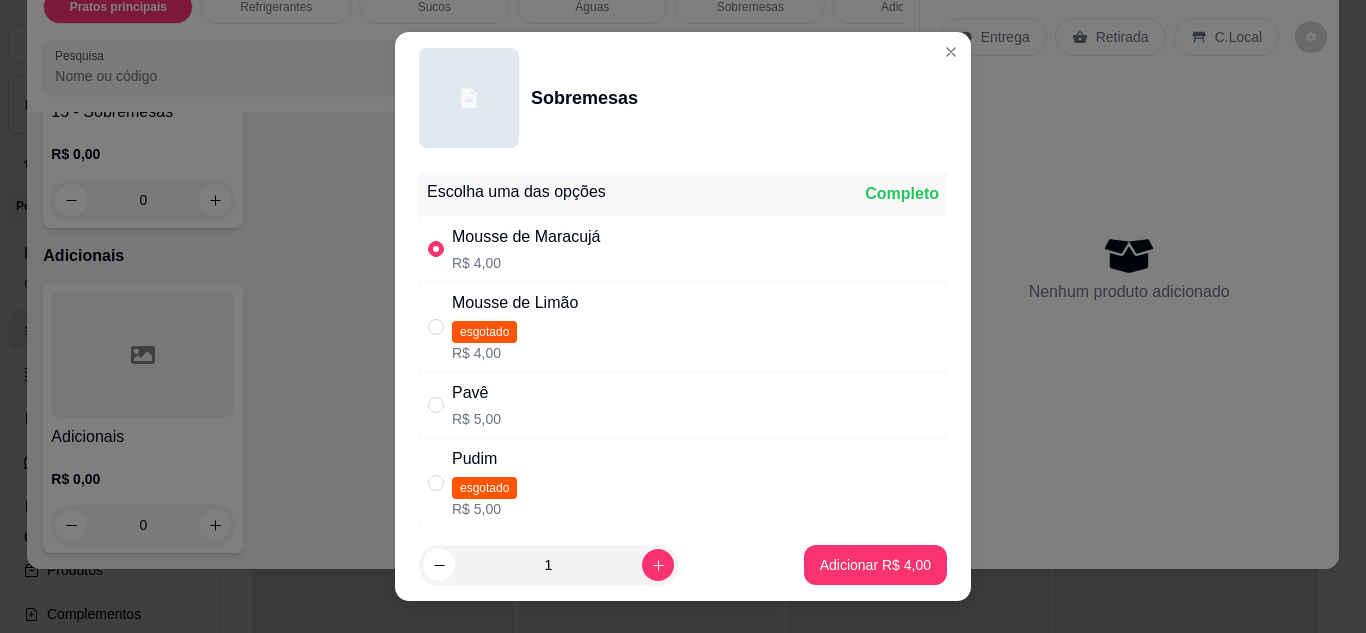 scroll, scrollTop: 100, scrollLeft: 0, axis: vertical 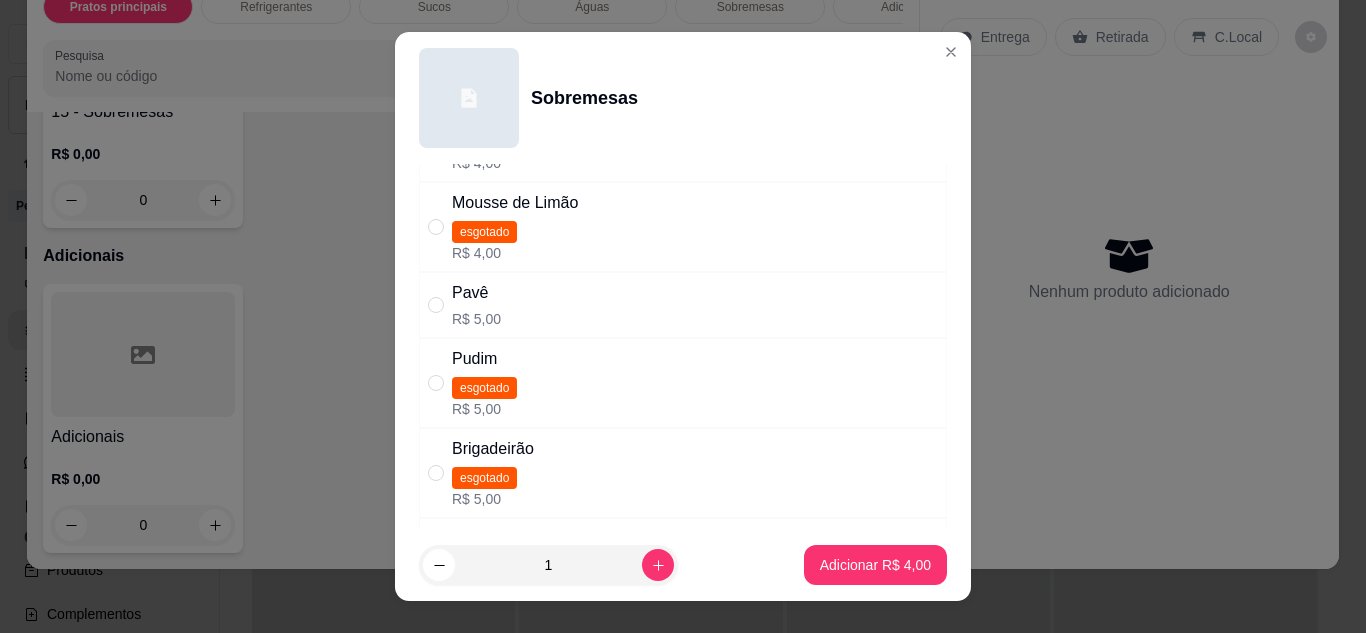click on "Pavê R$ 5,00" at bounding box center [683, 305] 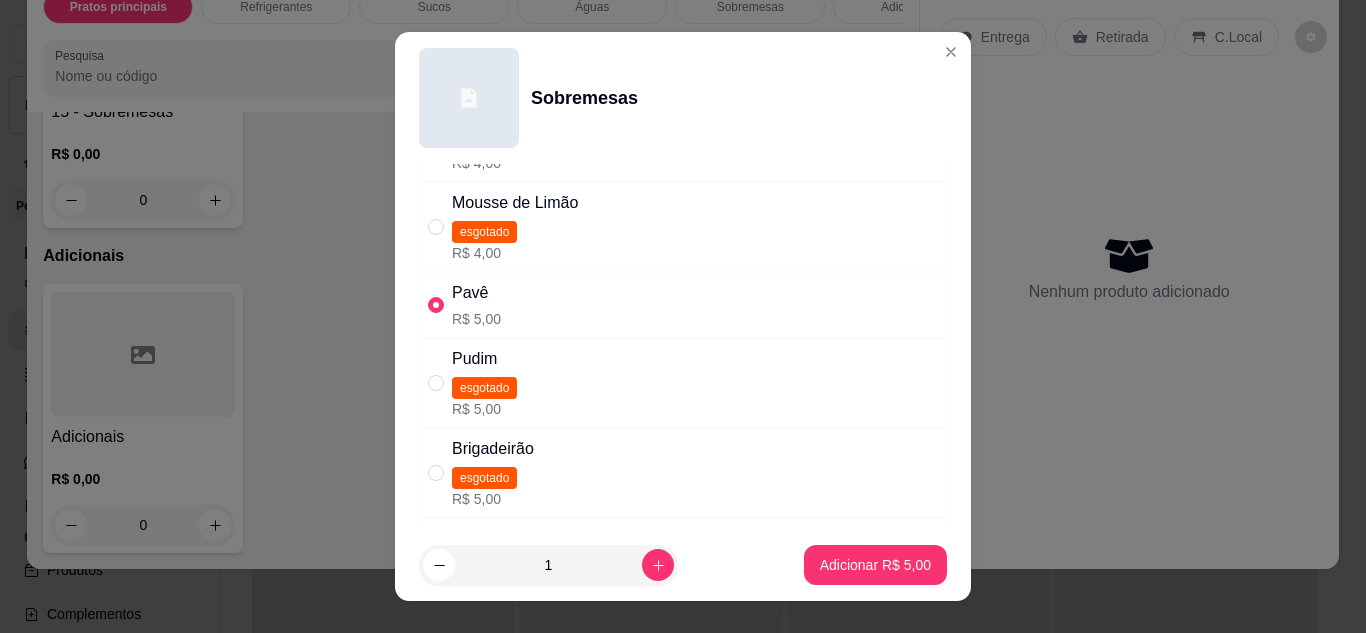 click on "Pavê R$ 5,00" at bounding box center [683, 305] 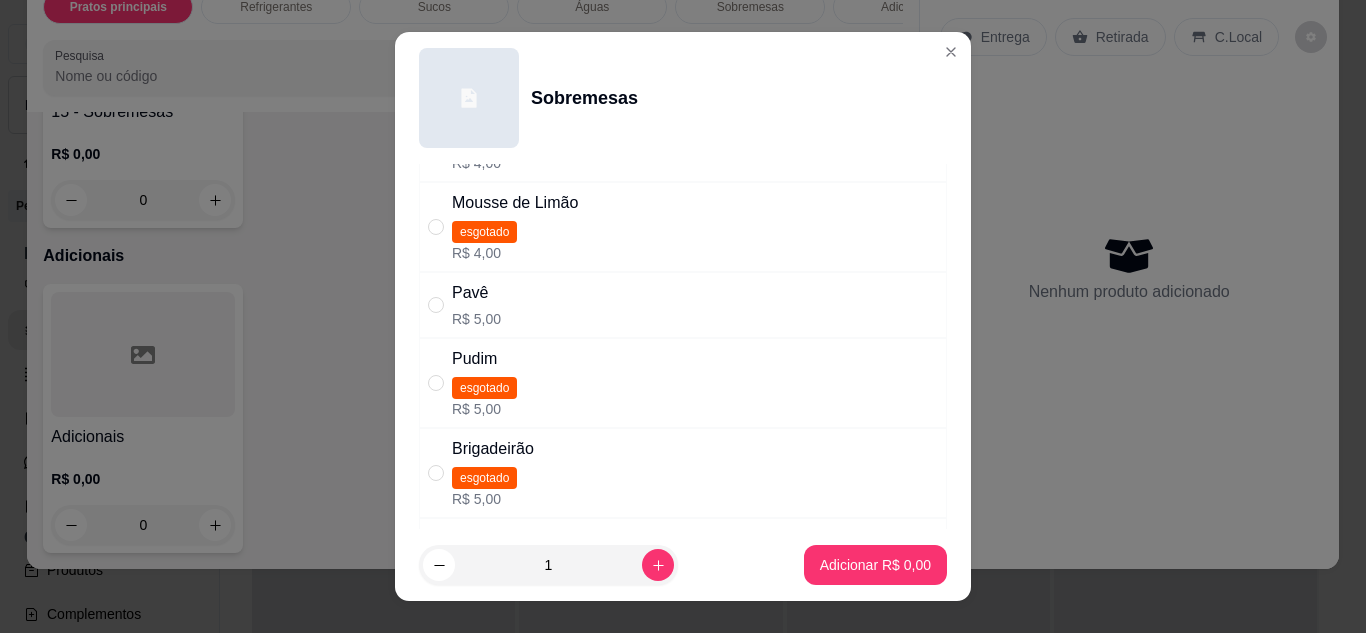 click on "Pavê R$ 5,00" at bounding box center [683, 305] 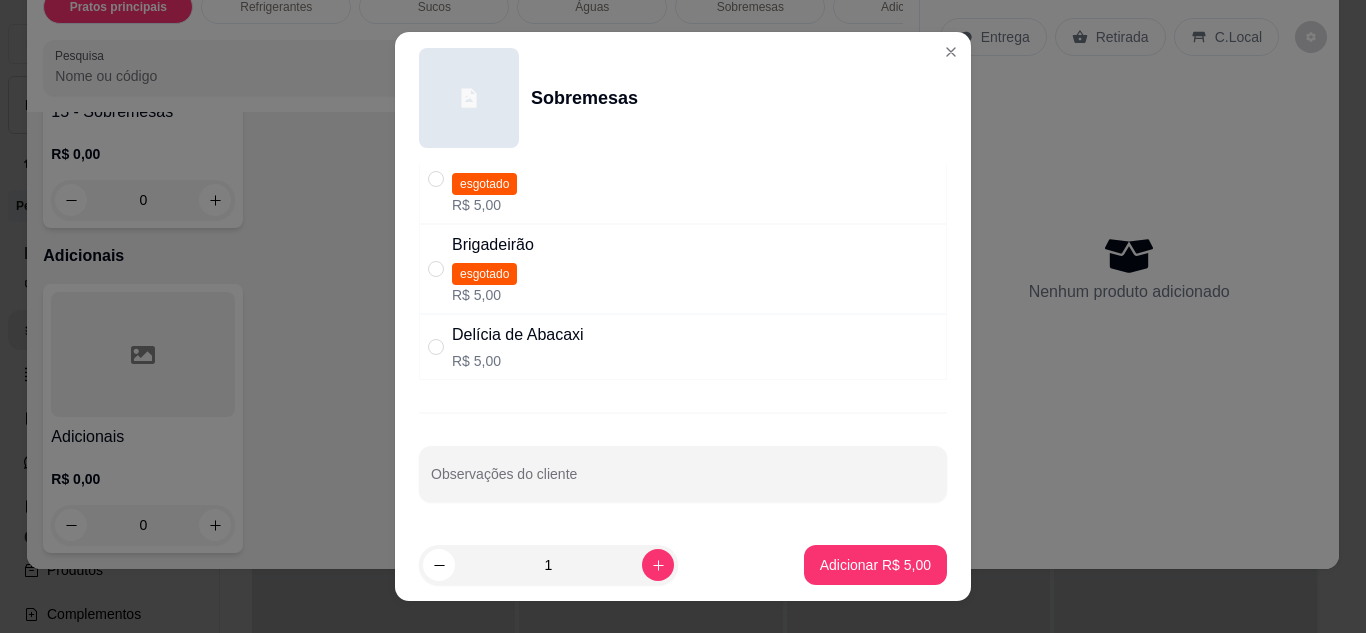 scroll, scrollTop: 0, scrollLeft: 0, axis: both 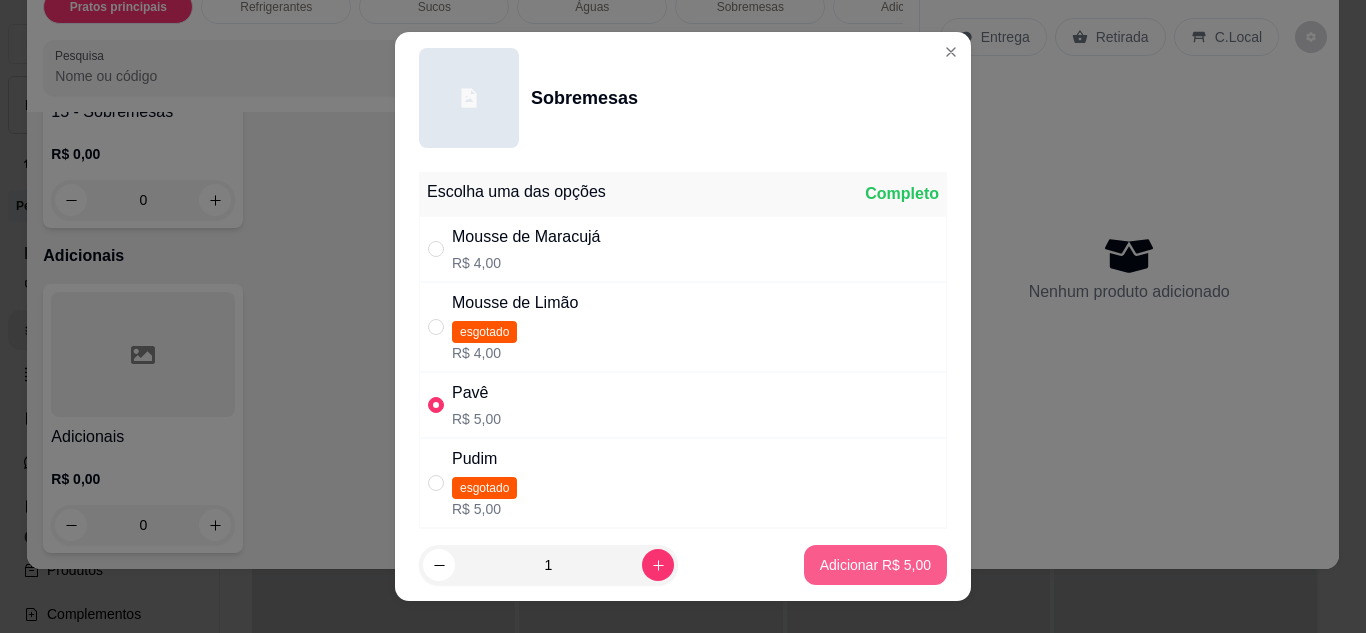 click on "Adicionar   R$ 5,00" at bounding box center (875, 565) 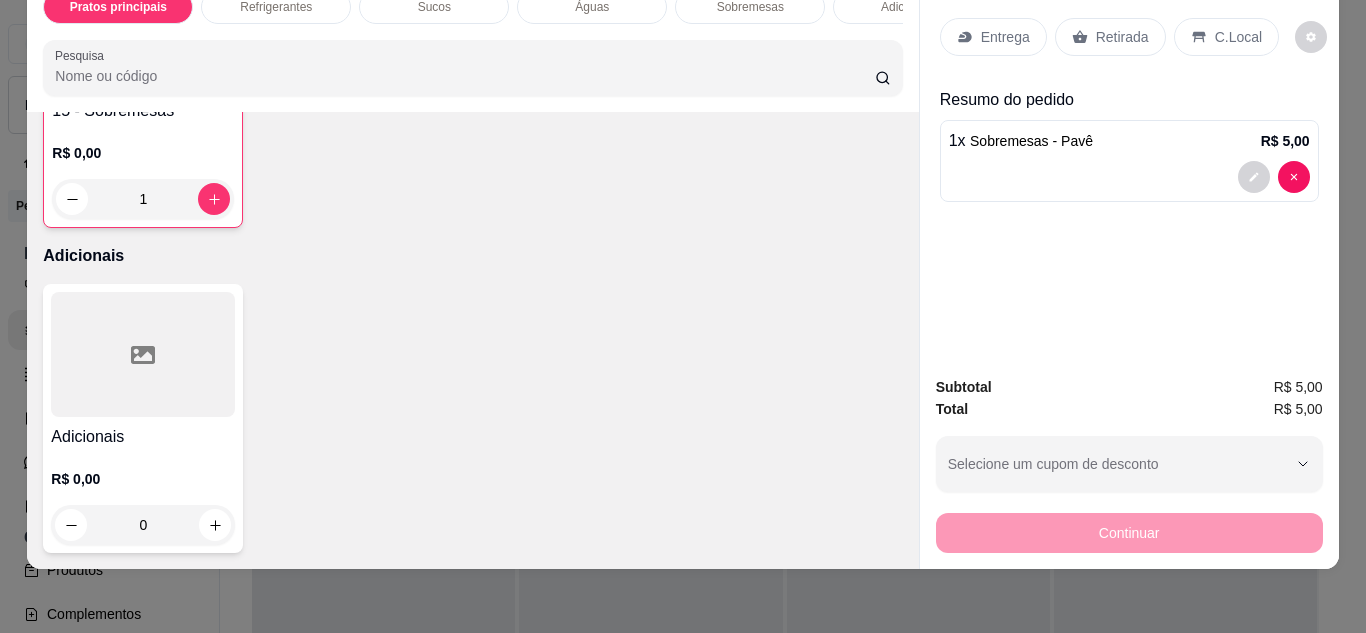 click on "15 - Sobremesas" at bounding box center (143, 111) 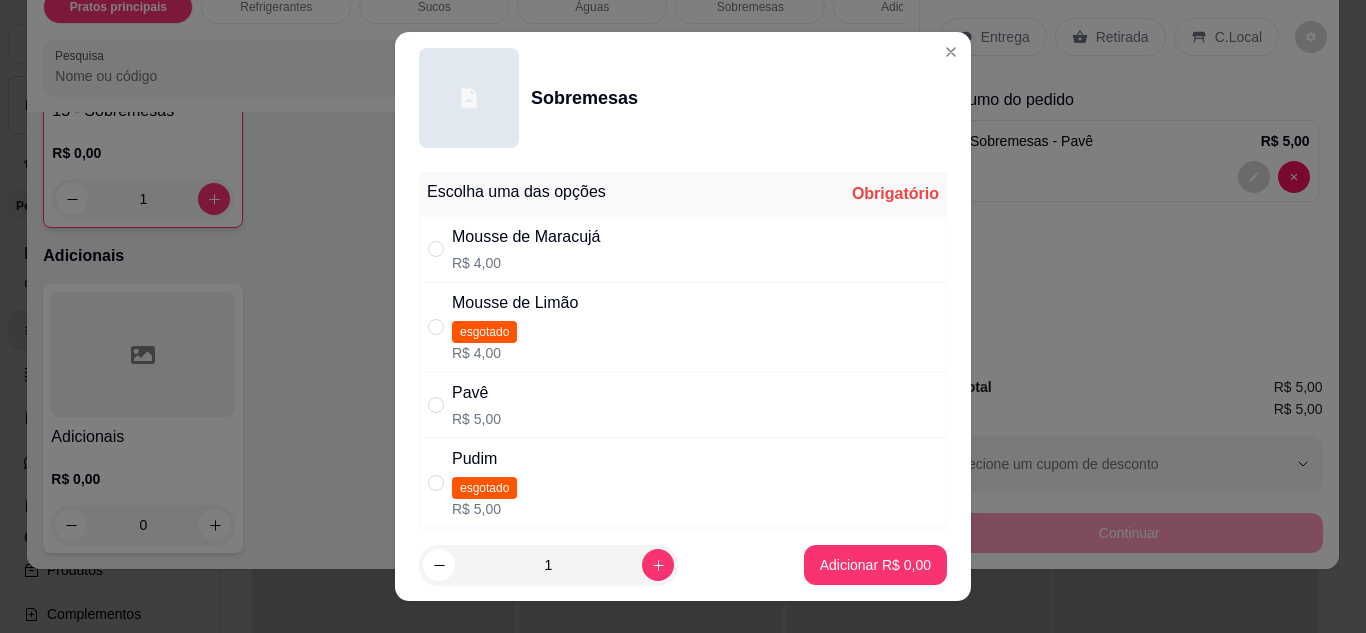 click on "Pavê R$ 5,00" at bounding box center [683, 405] 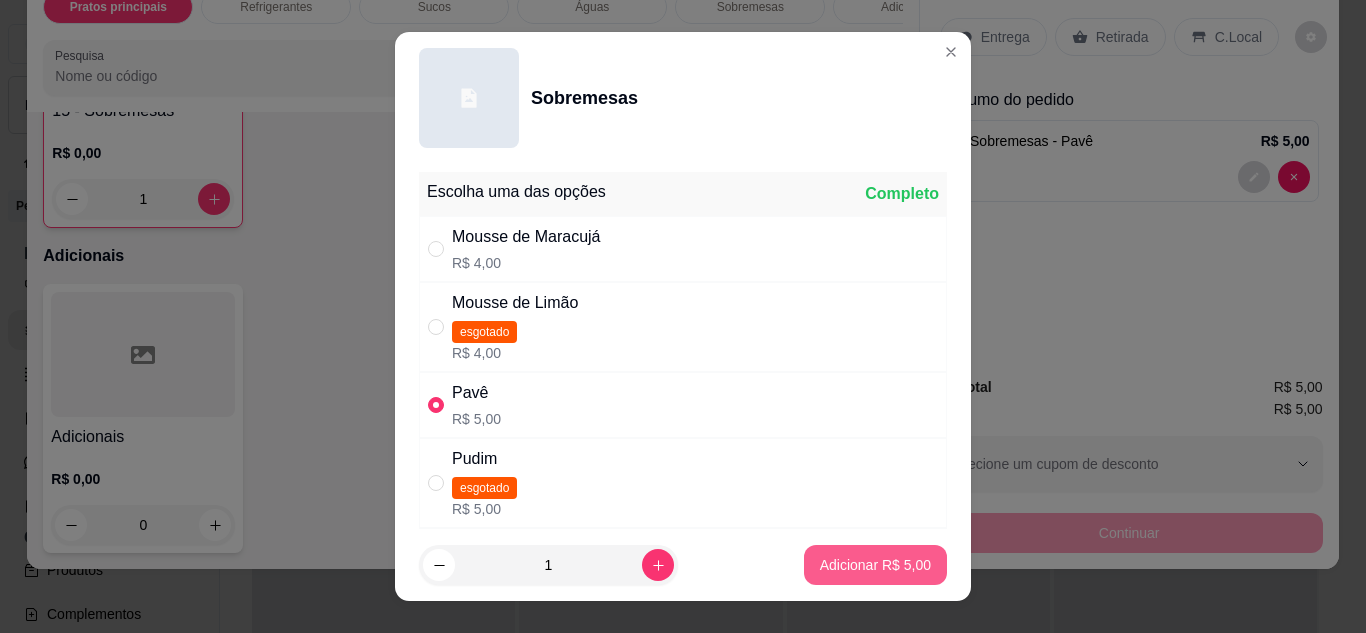 click on "Adicionar   R$ 5,00" at bounding box center (875, 565) 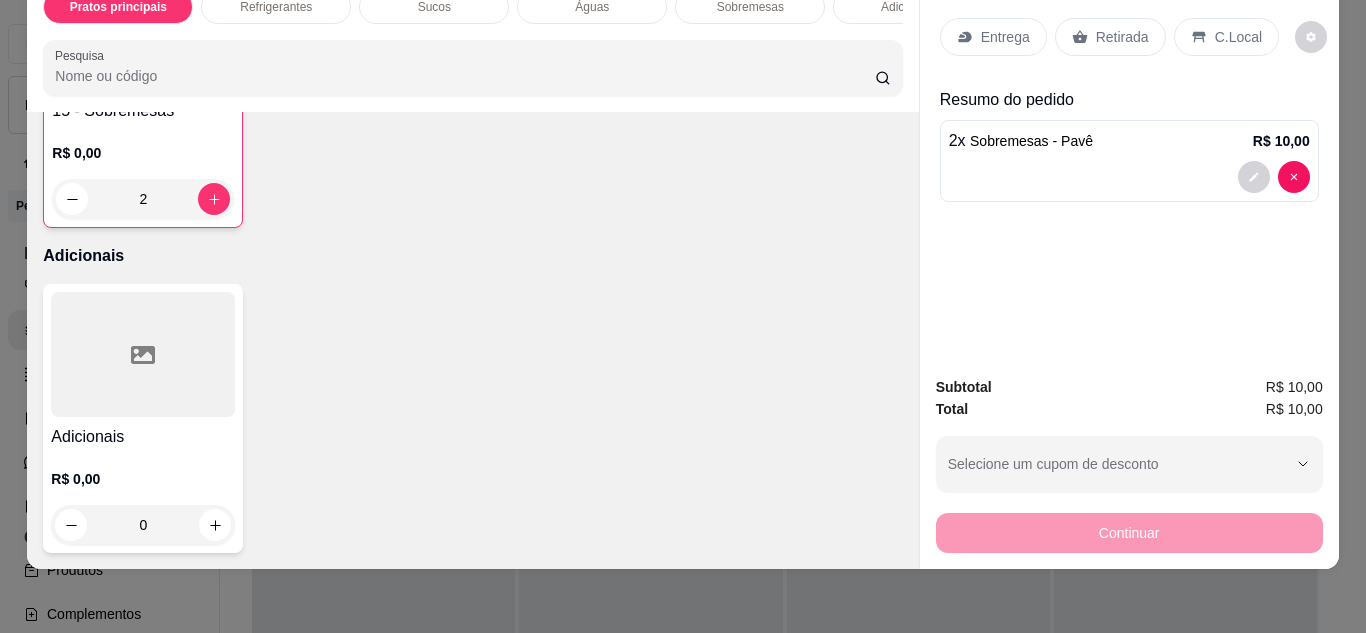 click on "15 - Sobremesas" at bounding box center (143, 111) 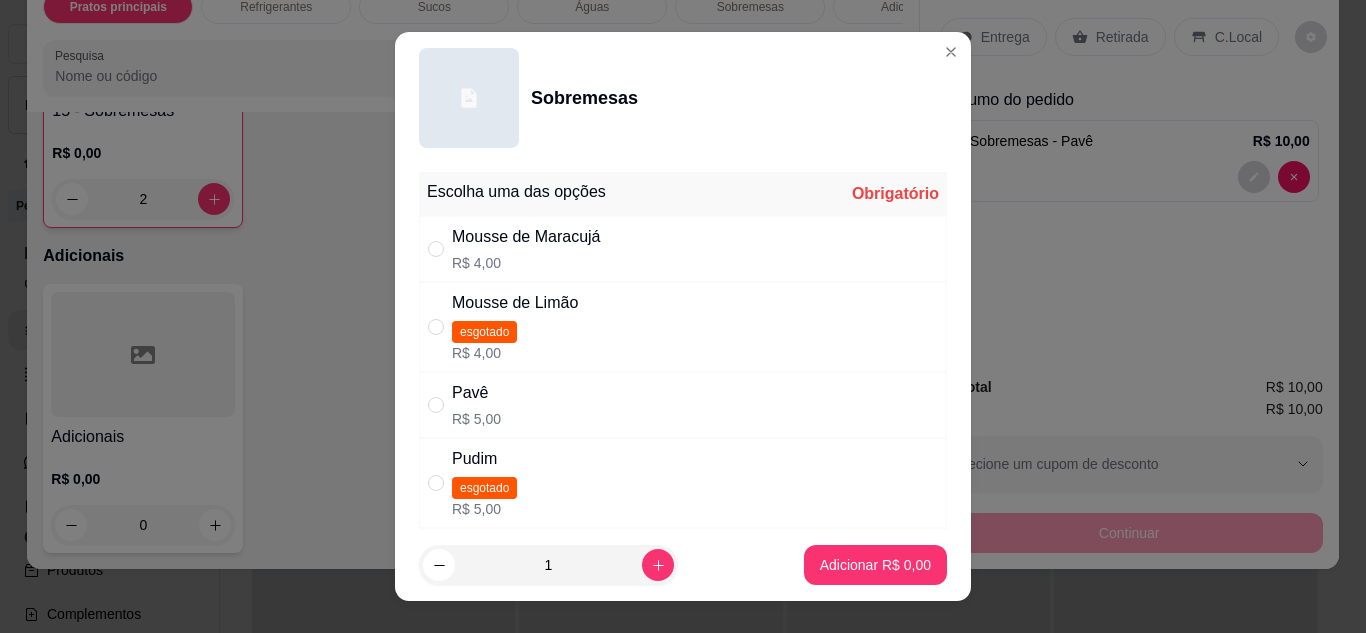click on "Mousse de Maracujá R$ 4,00" at bounding box center (526, 249) 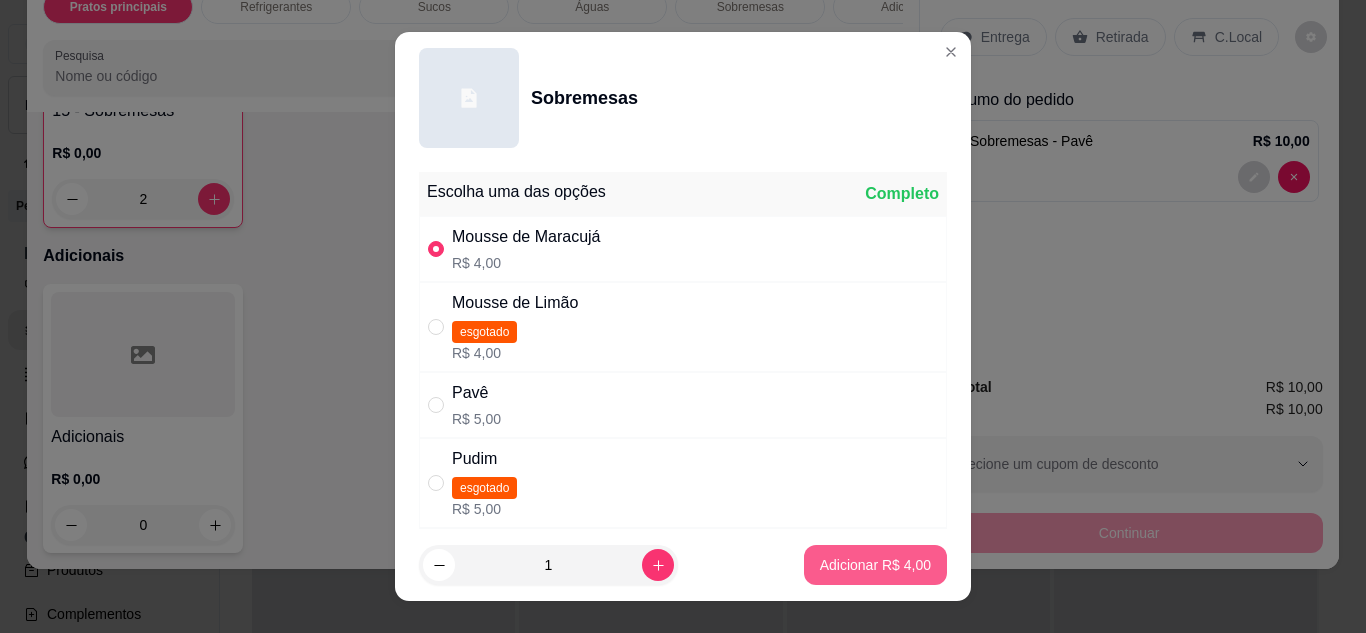 click on "Adicionar   R$ 4,00" at bounding box center (875, 565) 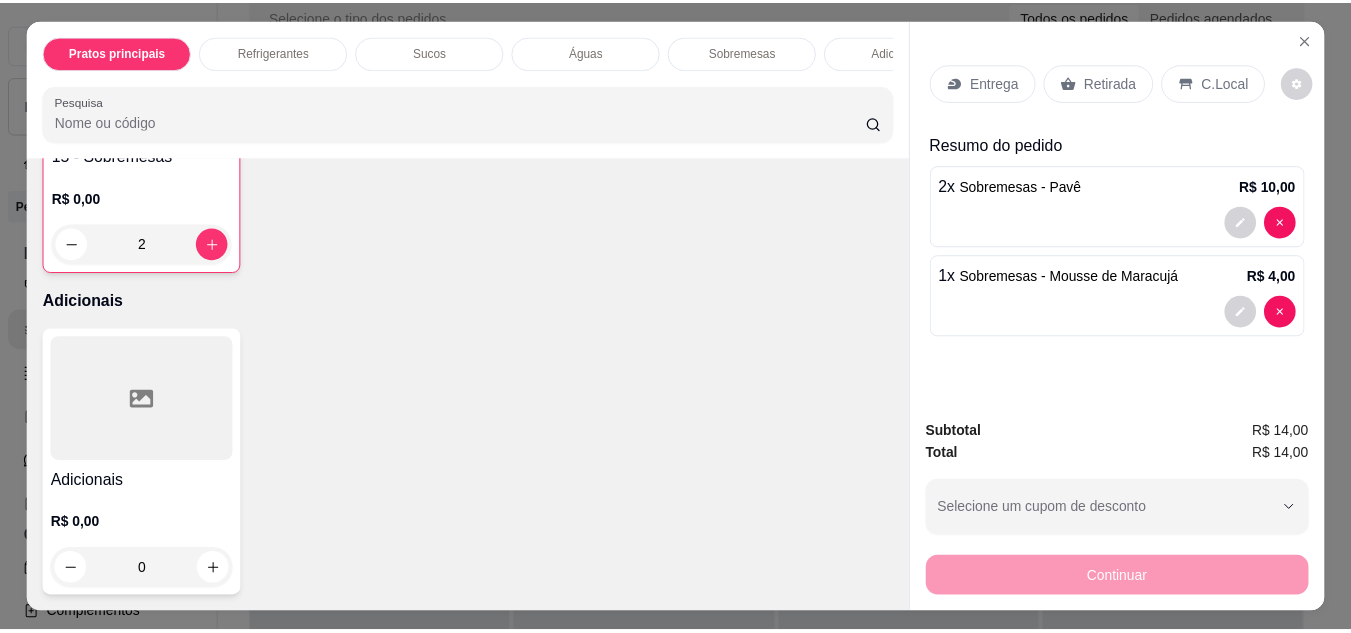 scroll, scrollTop: 53, scrollLeft: 0, axis: vertical 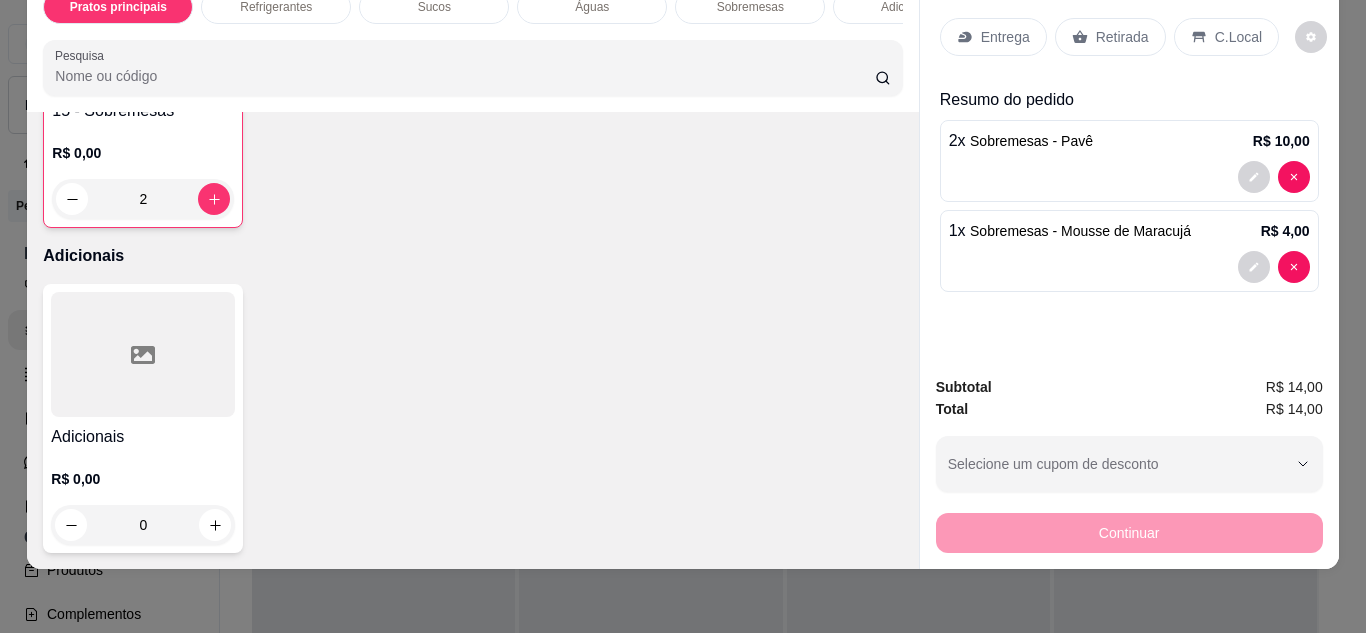 click on "Retirada" at bounding box center [1110, 37] 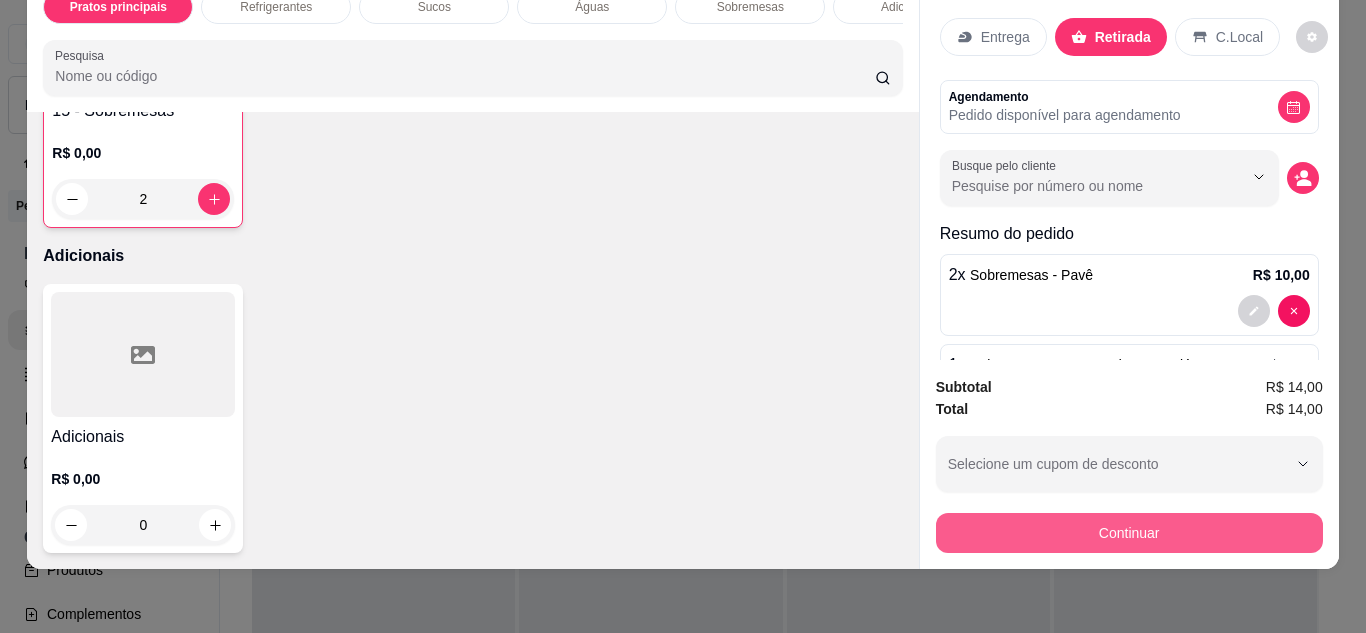 click on "Continuar" at bounding box center [1129, 533] 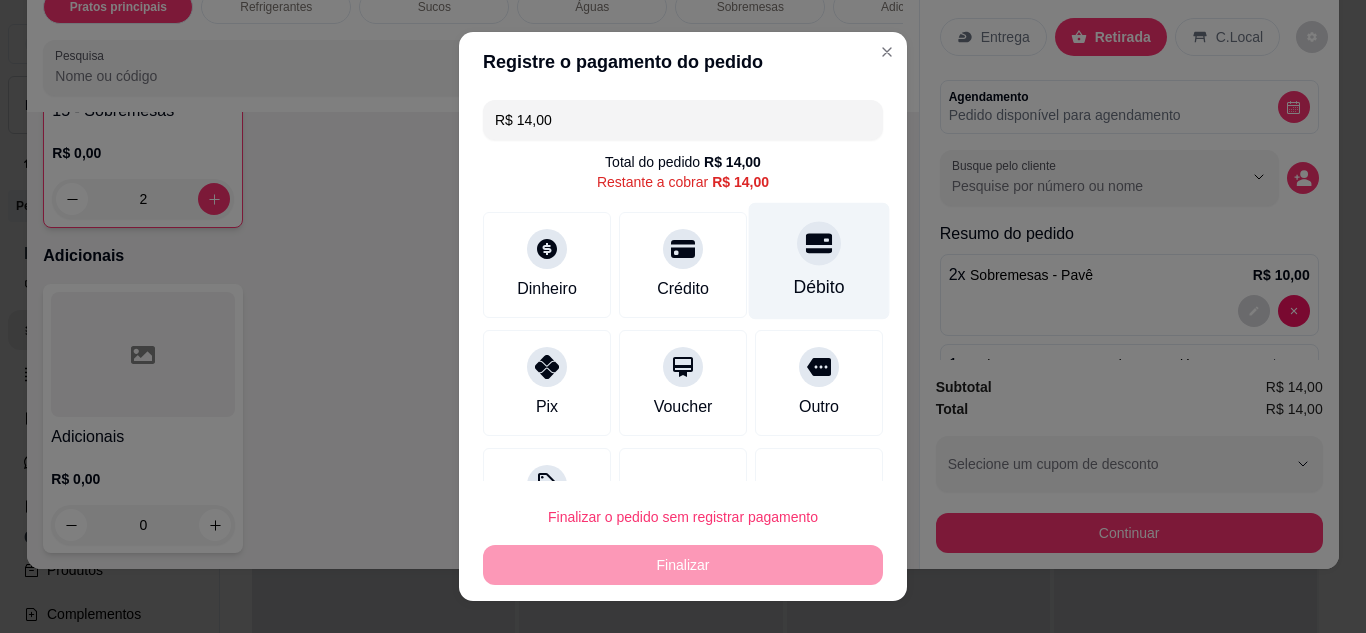 click on "Débito" at bounding box center [819, 260] 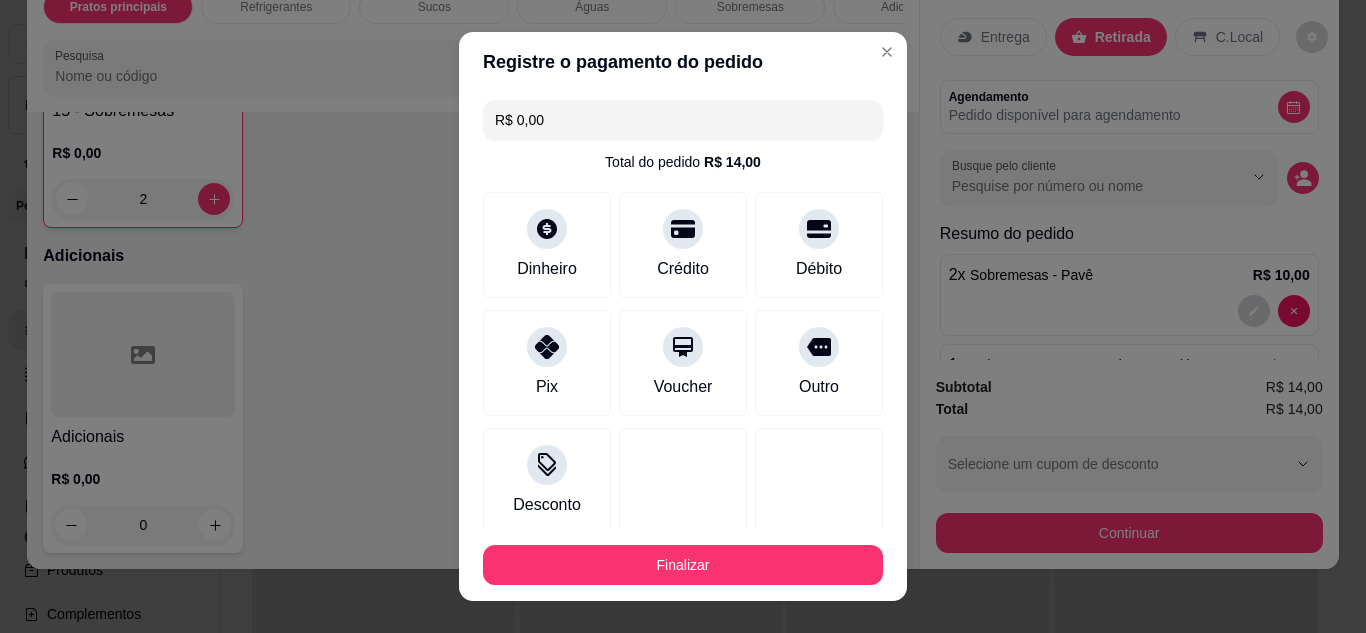 click on "Finalizar" at bounding box center (683, 565) 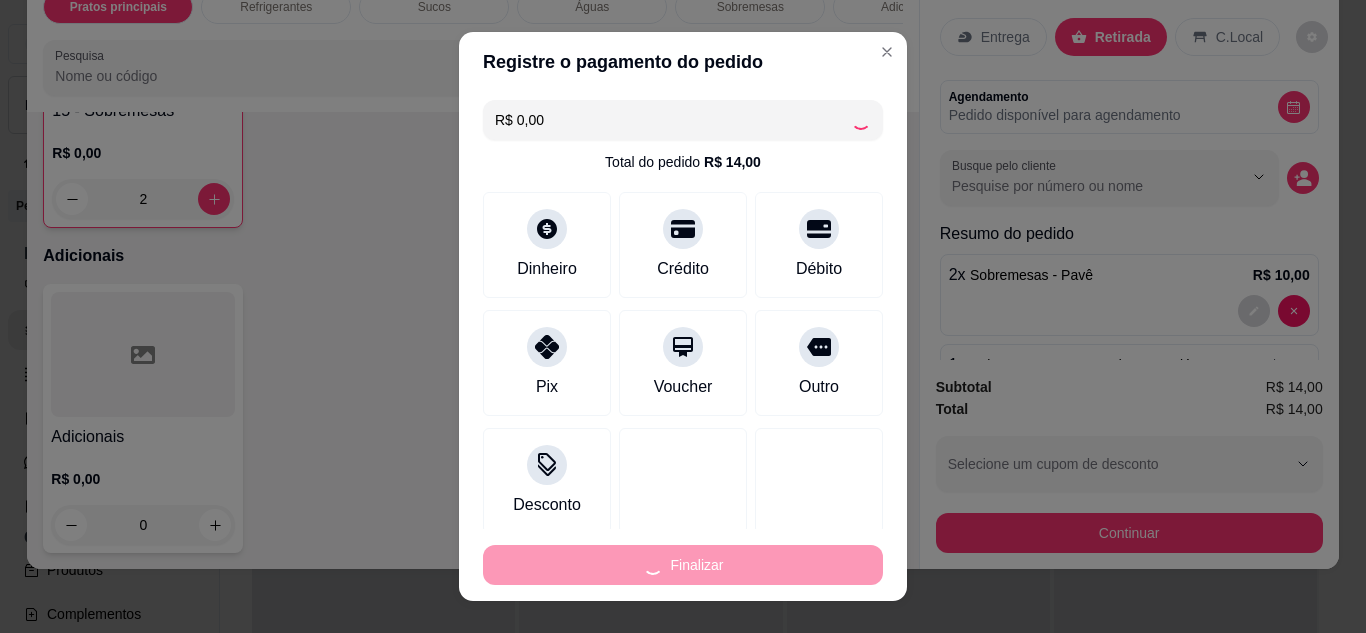 type on "0" 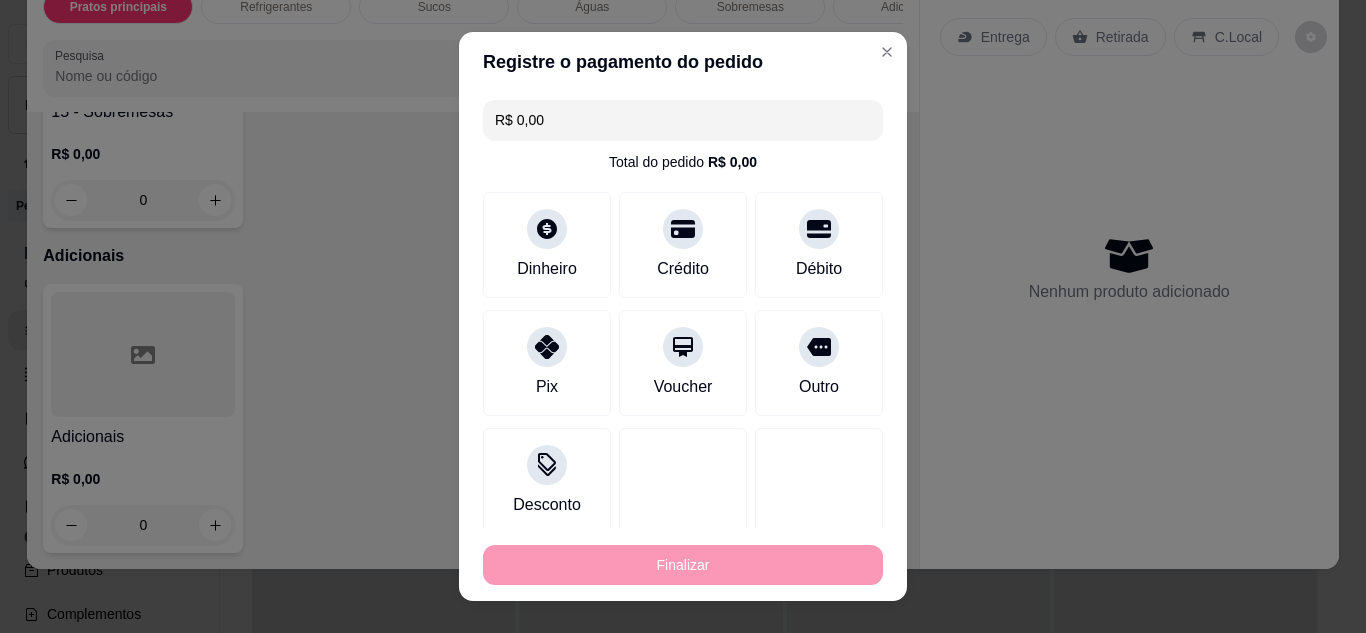 type on "-R$ 14,00" 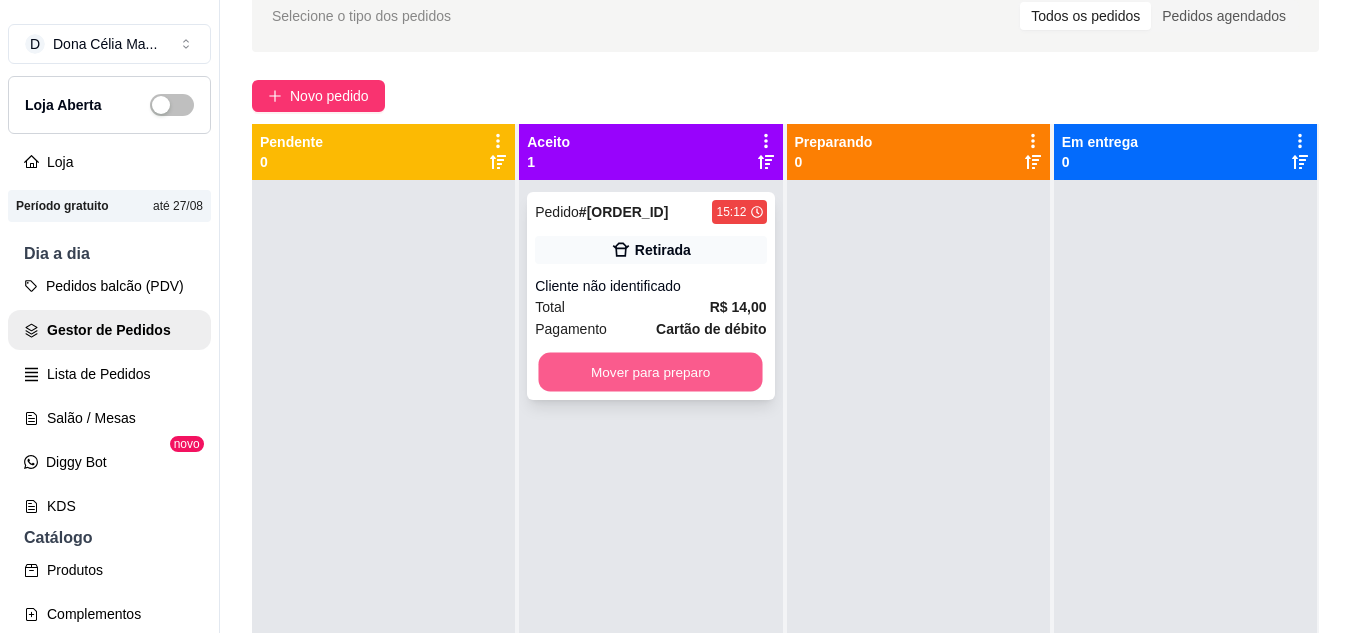 click on "Mover para preparo" at bounding box center (651, 372) 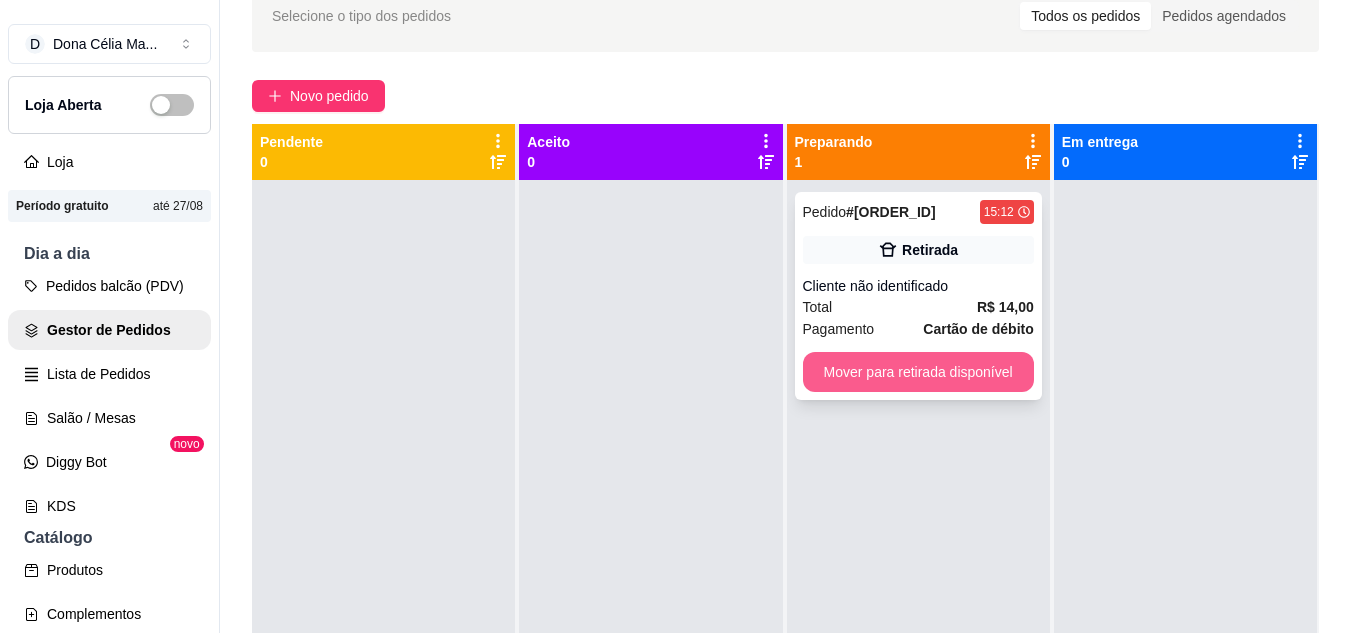click on "Mover para retirada disponível" at bounding box center (918, 372) 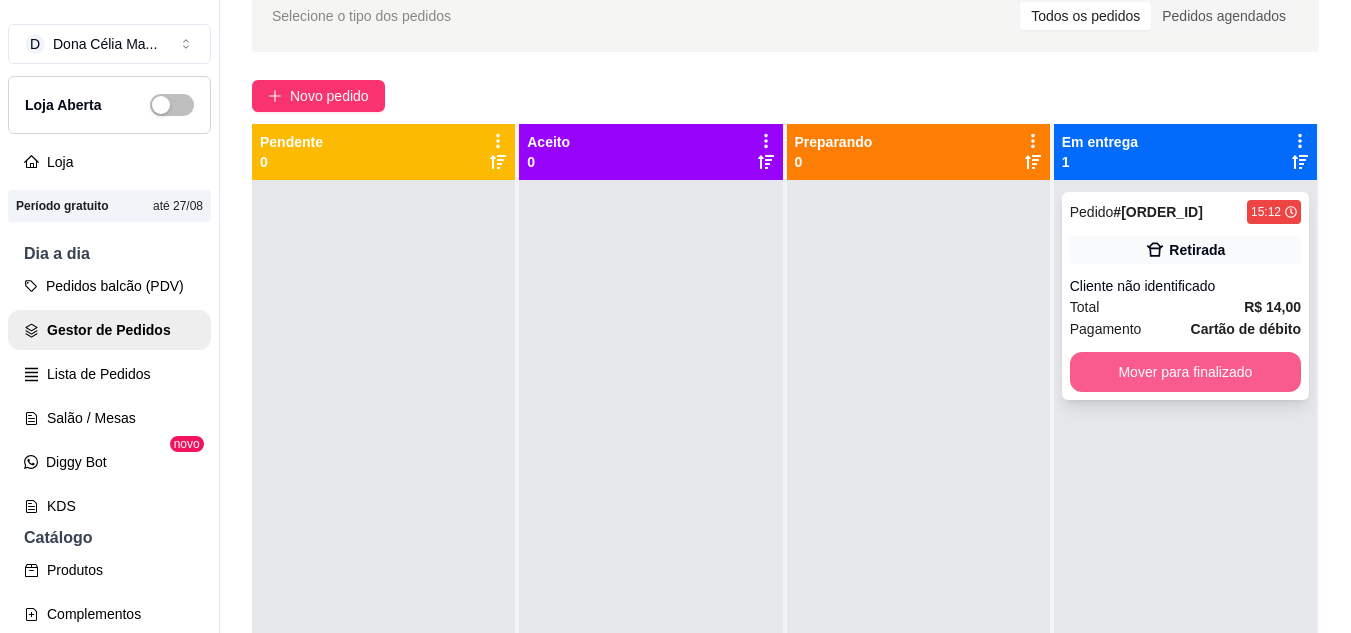 click on "Mover para finalizado" at bounding box center (1185, 372) 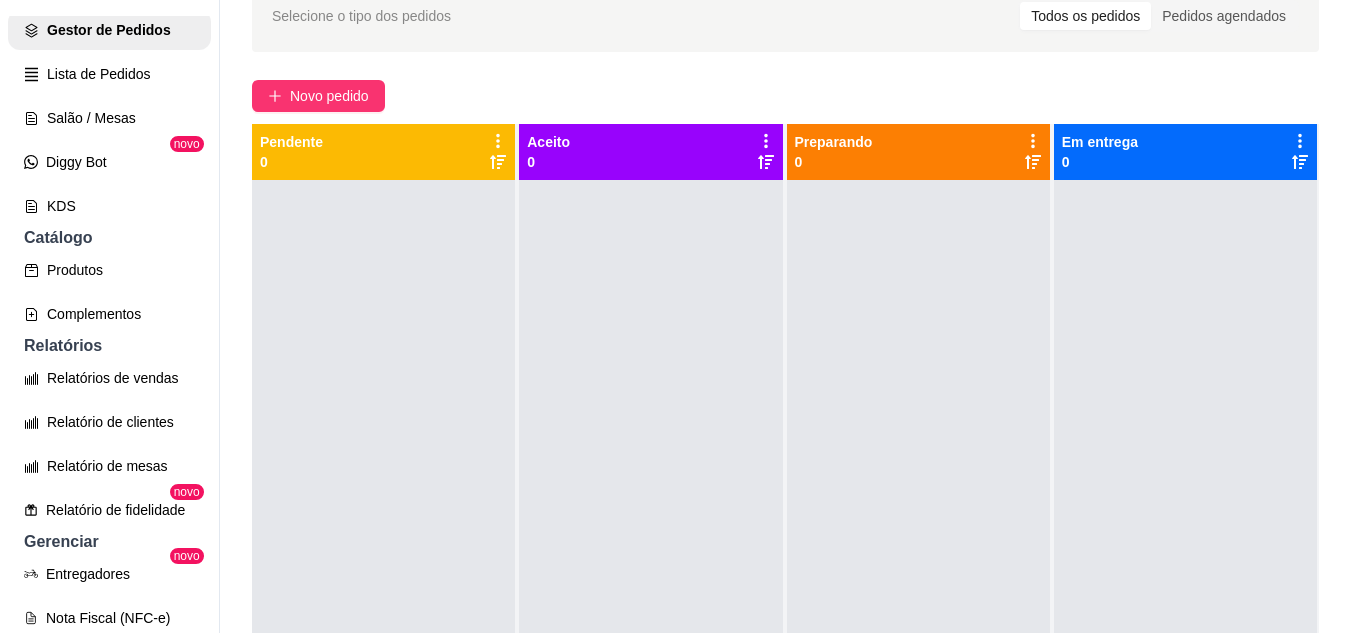 scroll, scrollTop: 500, scrollLeft: 0, axis: vertical 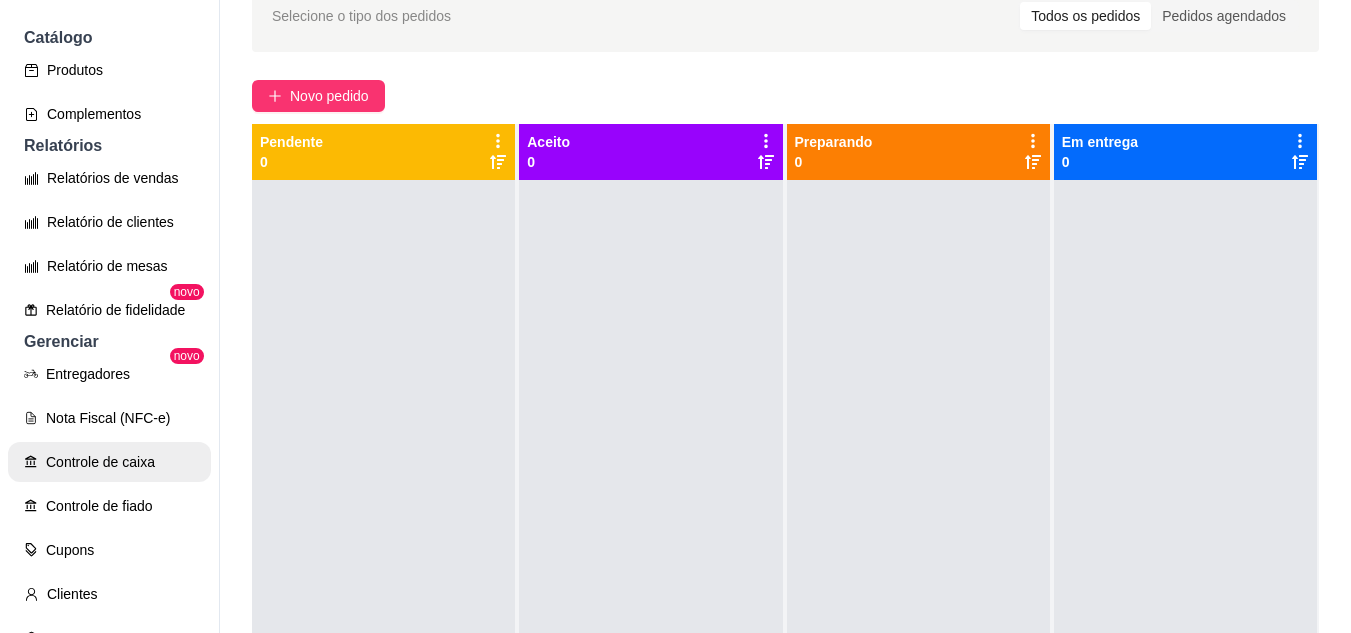 click on "Controle de caixa" at bounding box center [109, 462] 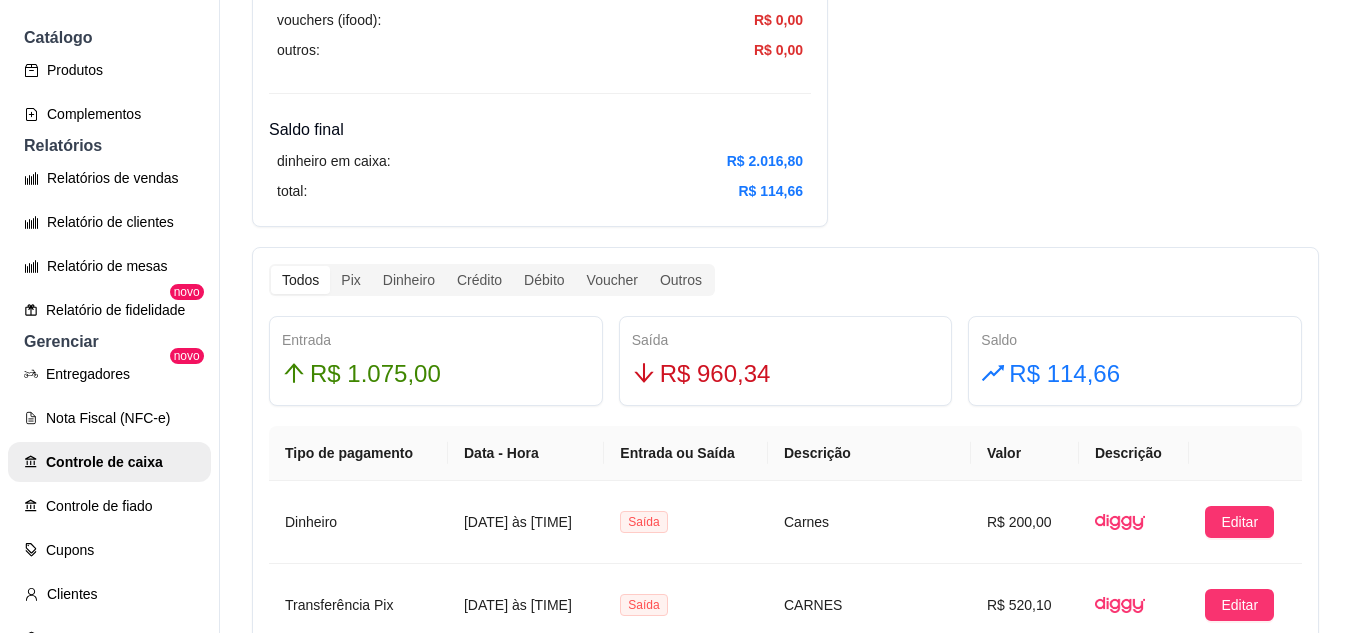 scroll, scrollTop: 1200, scrollLeft: 0, axis: vertical 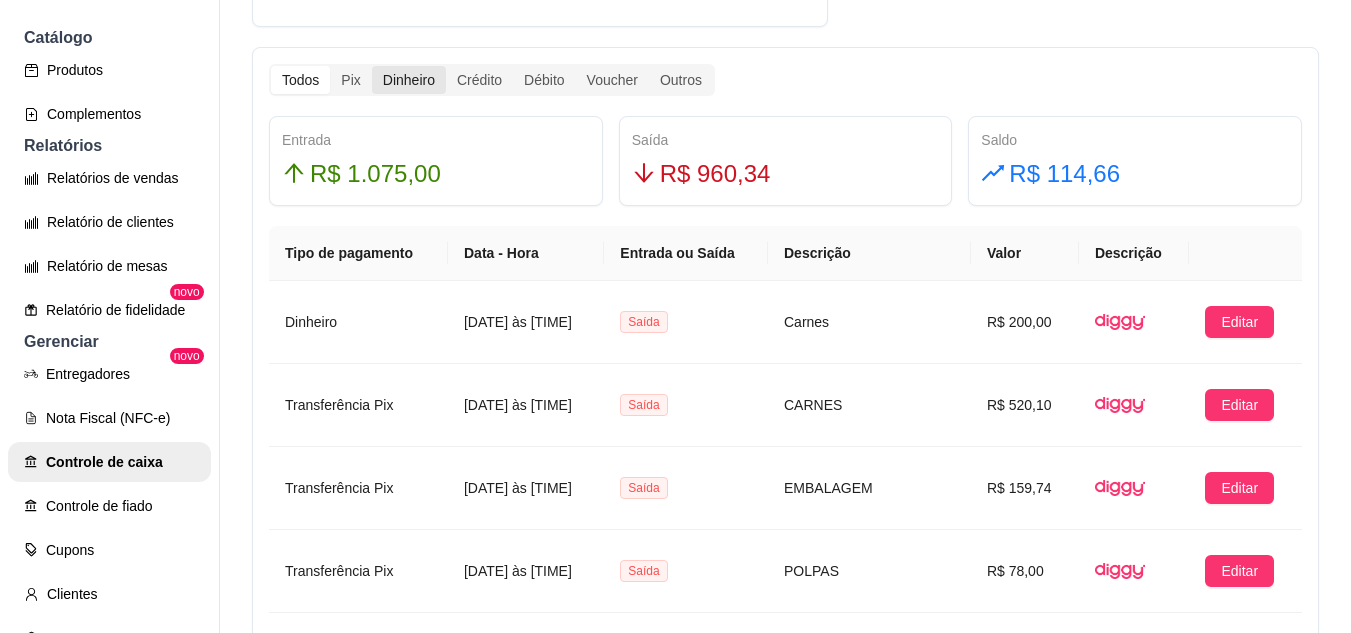 click on "Dinheiro" at bounding box center (409, 80) 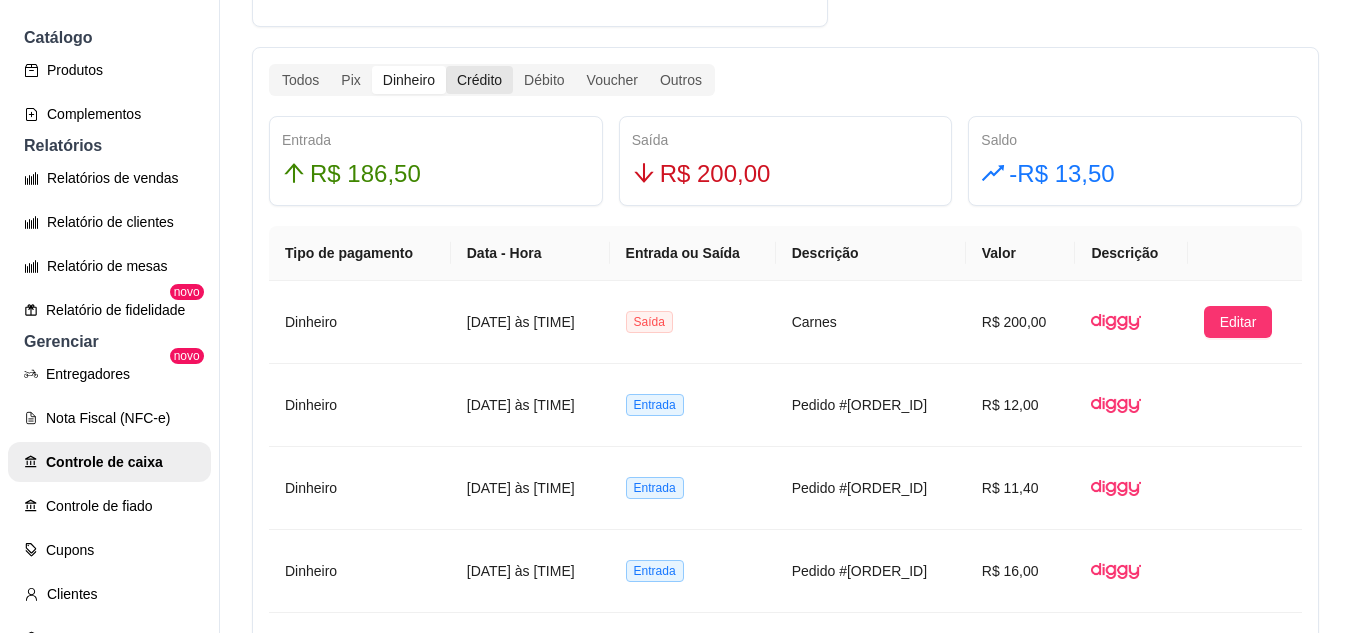 click on "Crédito" at bounding box center (479, 80) 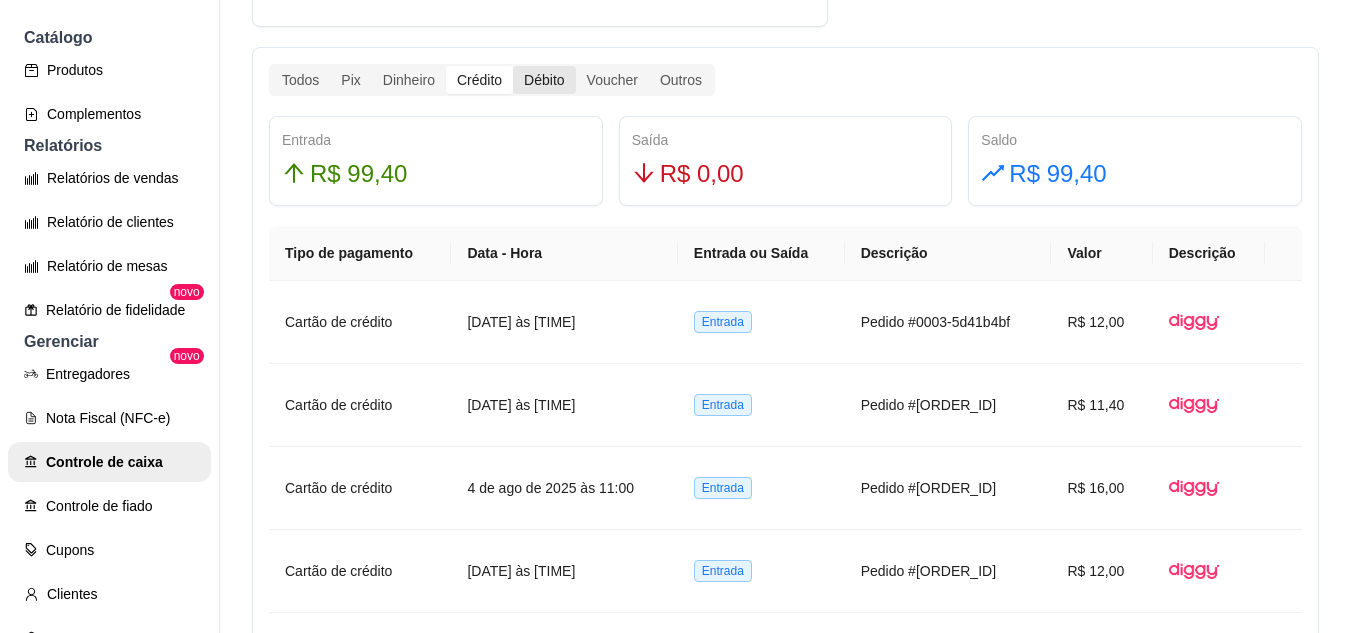 click on "Débito" at bounding box center (544, 80) 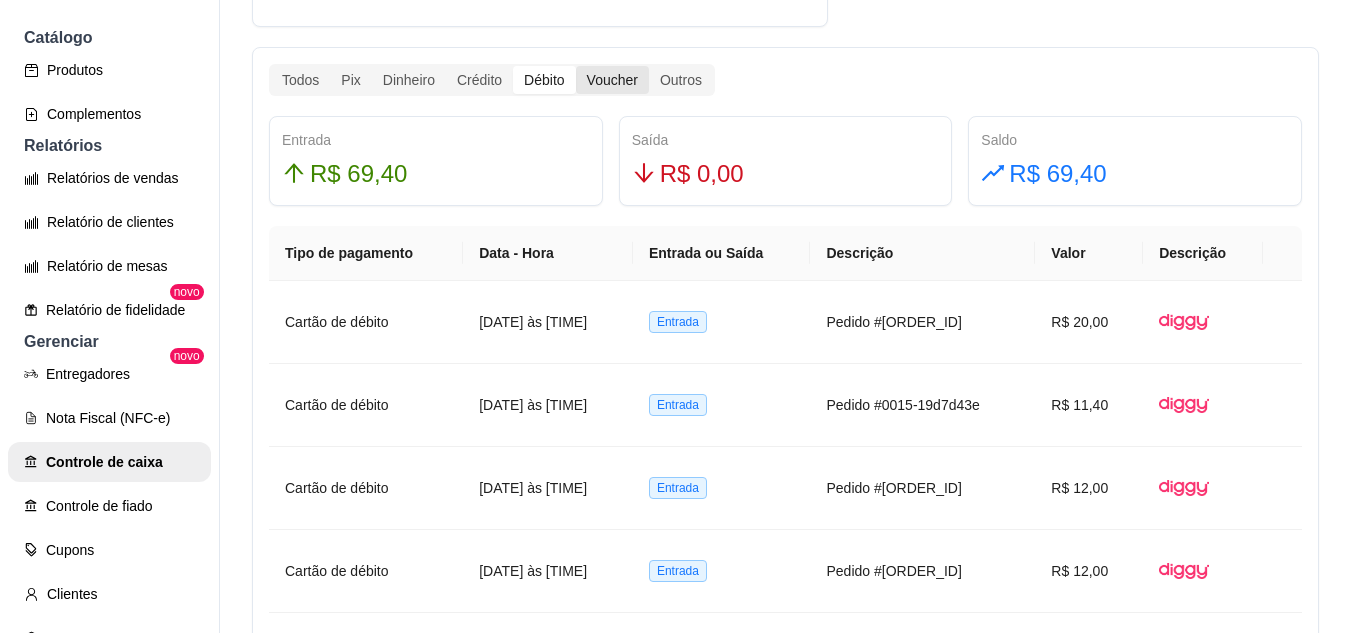 click on "Voucher" at bounding box center (612, 80) 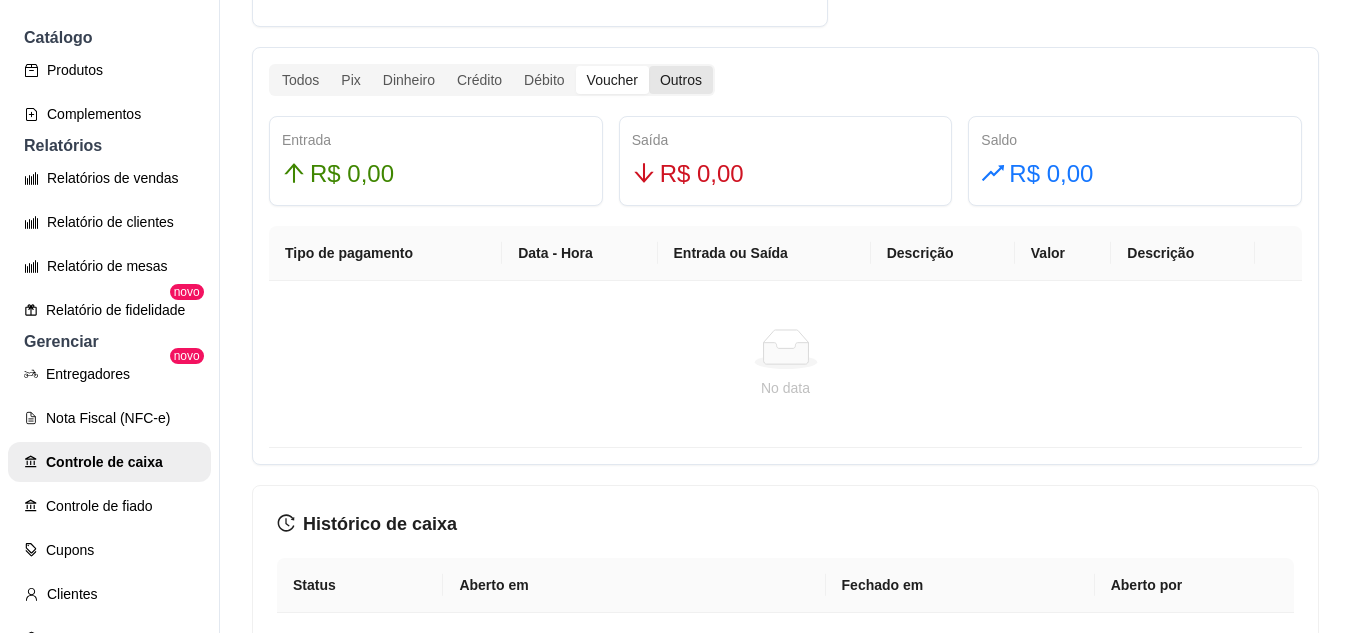 click on "Outros" at bounding box center (681, 80) 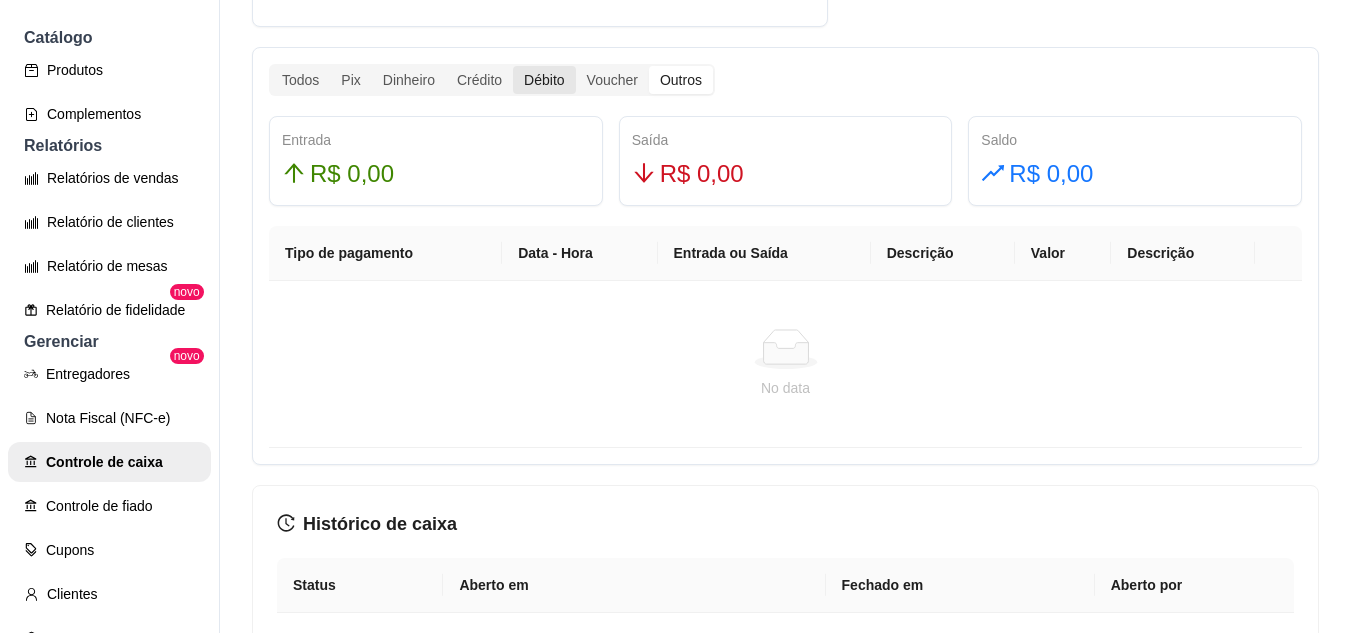click on "Débito" at bounding box center [544, 80] 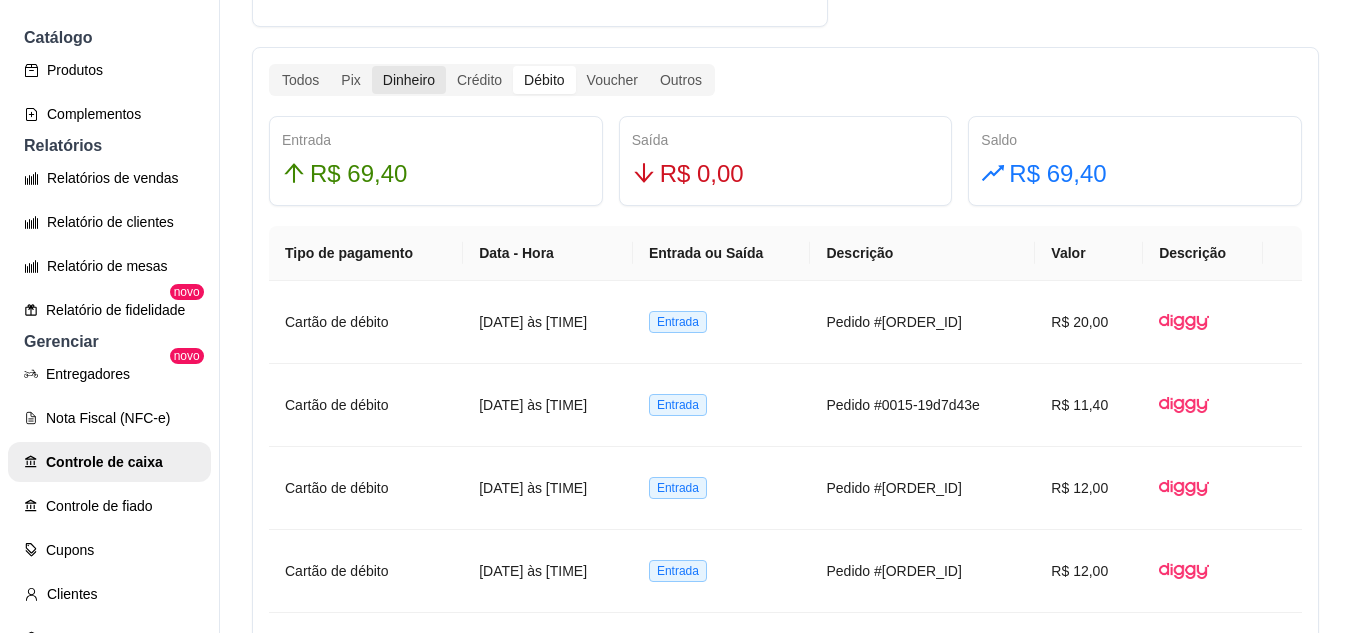 click on "Dinheiro" at bounding box center [409, 80] 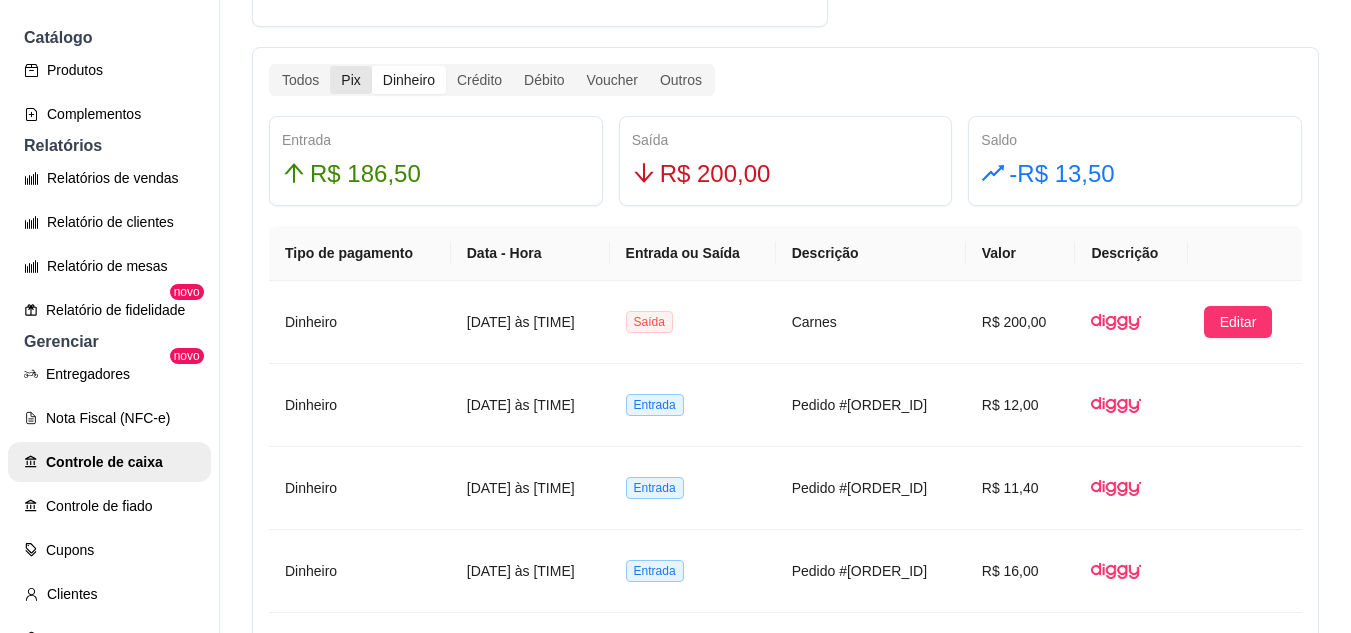 click on "Pix" at bounding box center [350, 80] 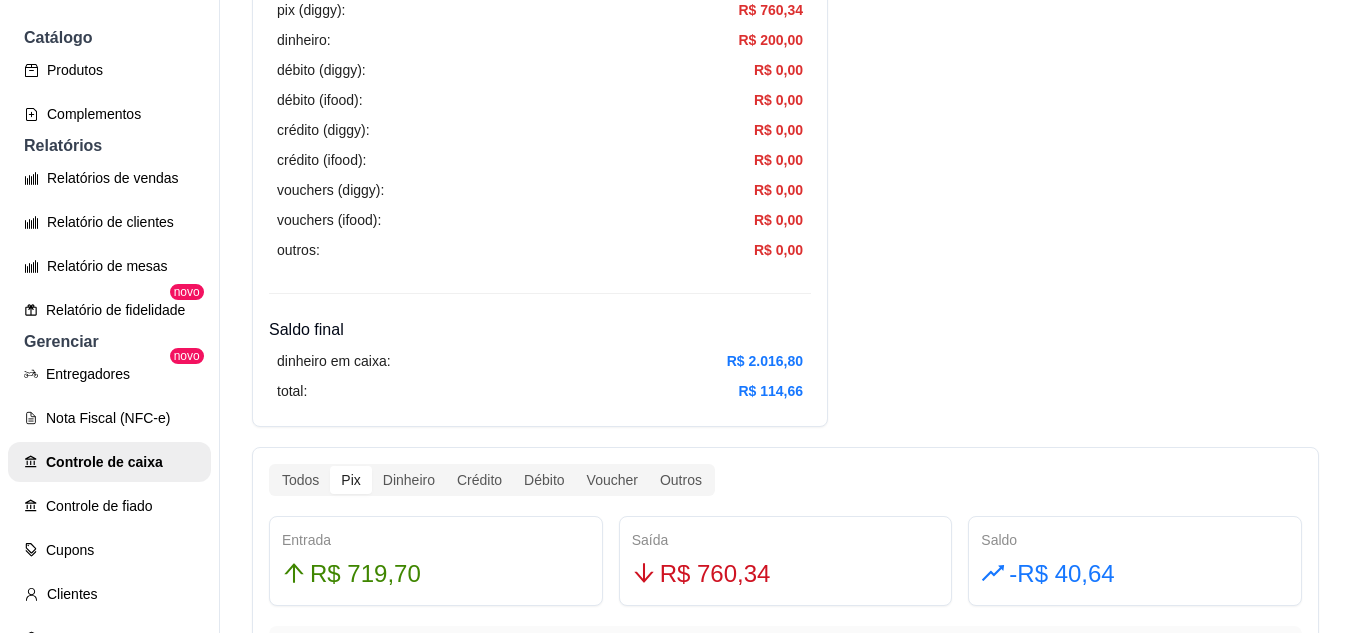 scroll, scrollTop: 200, scrollLeft: 0, axis: vertical 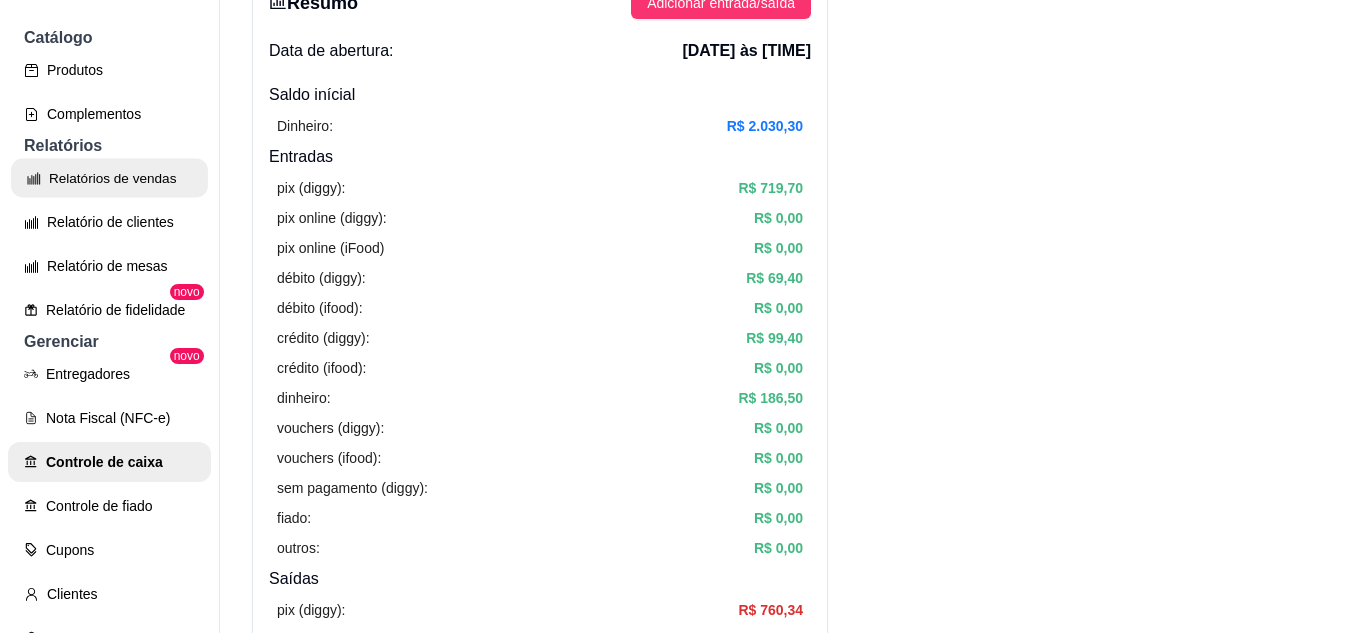 click on "Relatórios de vendas" at bounding box center [109, 178] 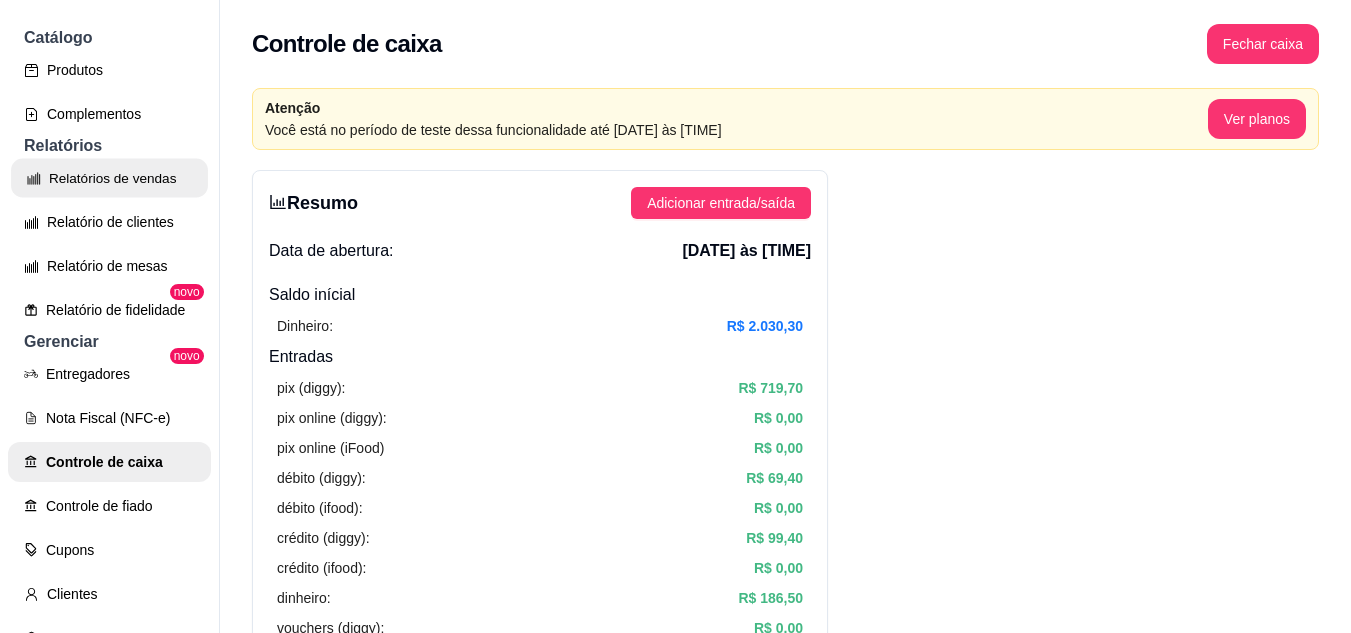 select on "ALL" 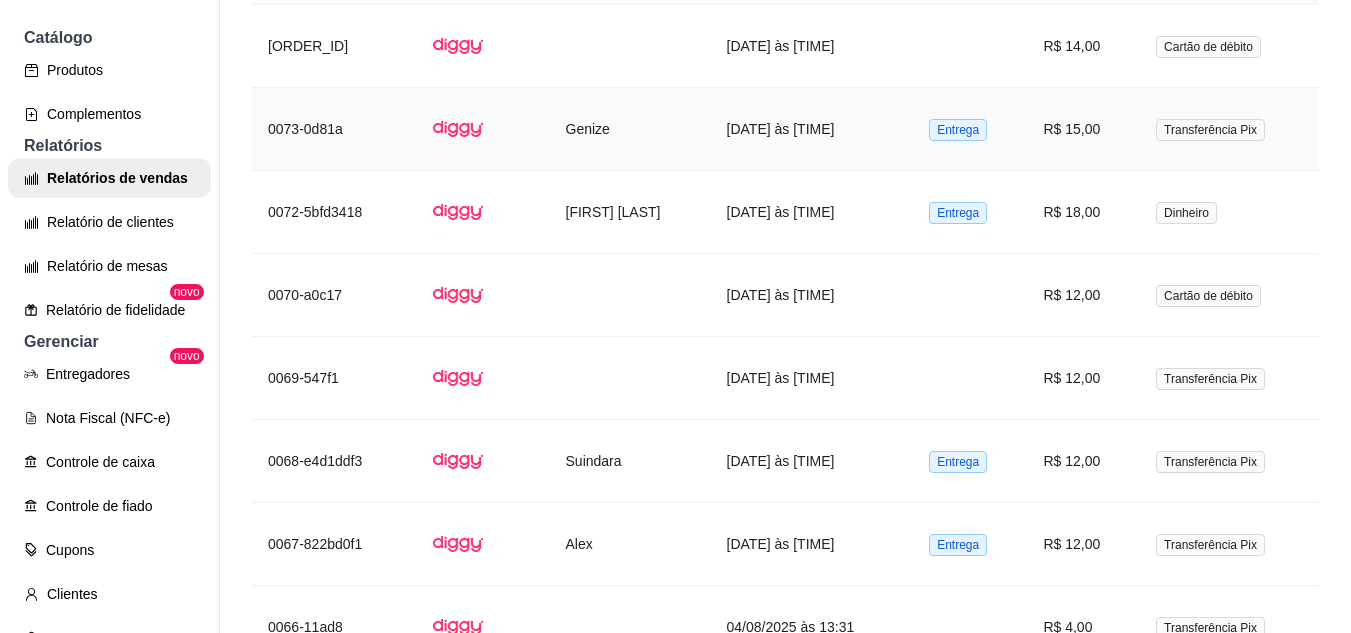 scroll, scrollTop: 1300, scrollLeft: 0, axis: vertical 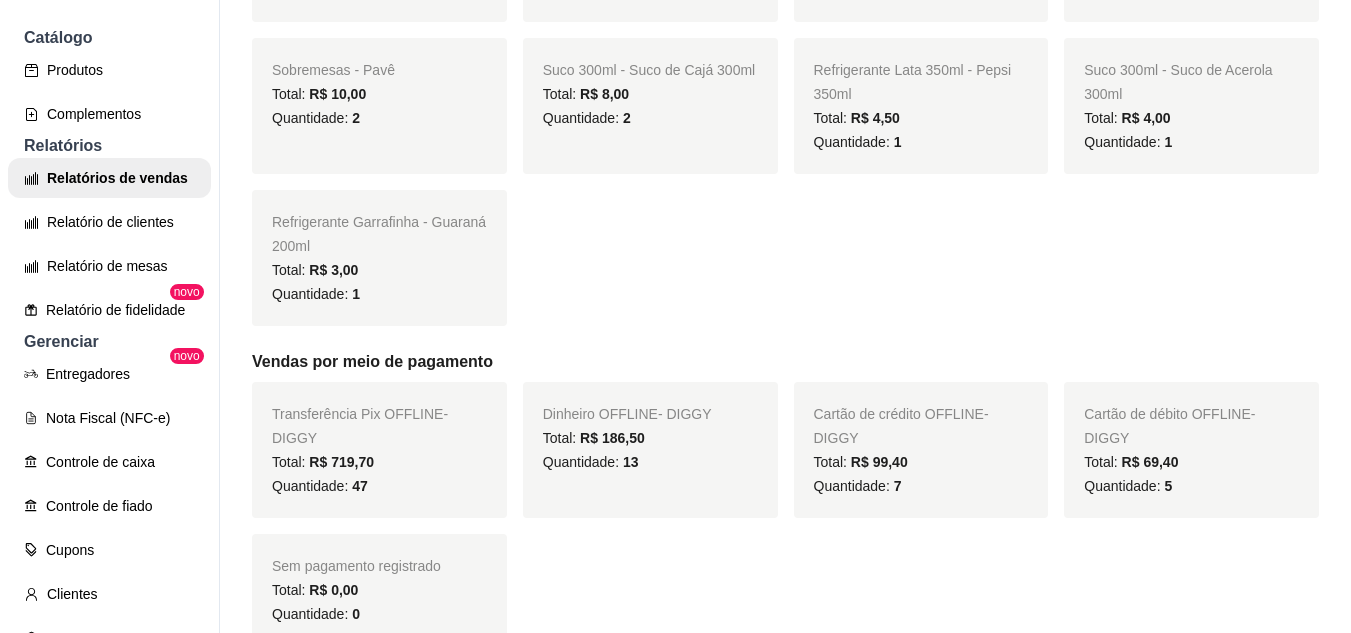 drag, startPoint x: 1312, startPoint y: 142, endPoint x: 1351, endPoint y: 389, distance: 250.06 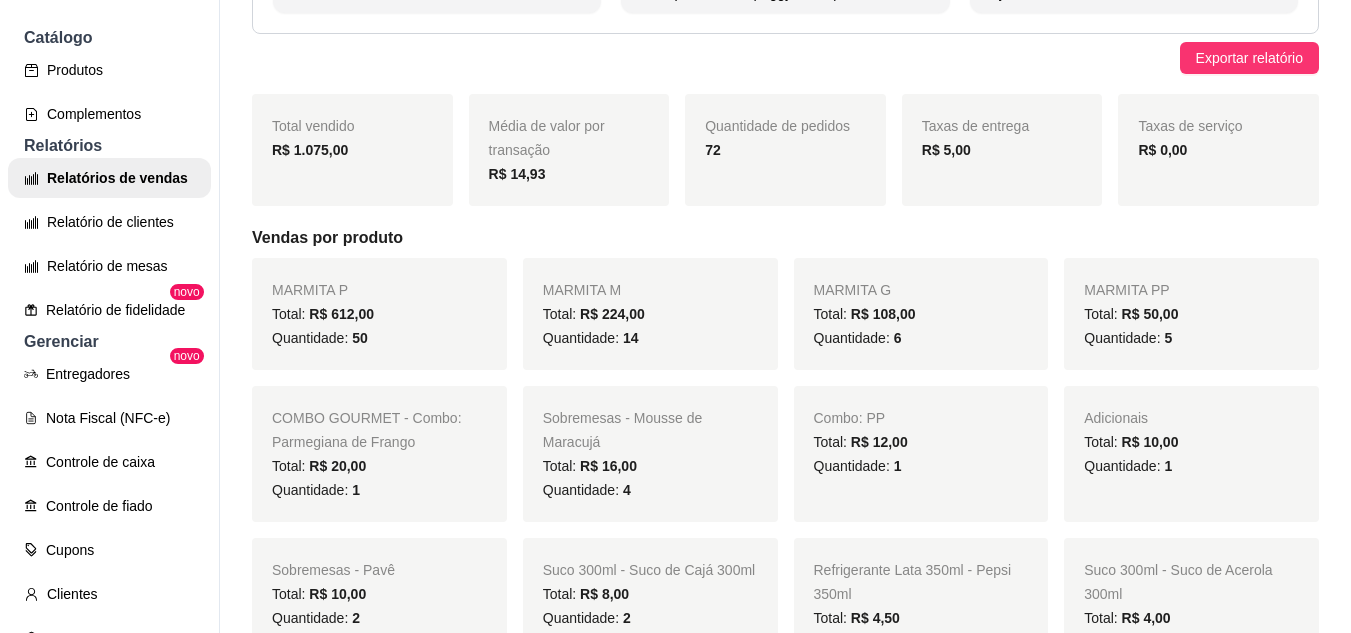 scroll, scrollTop: 80, scrollLeft: 0, axis: vertical 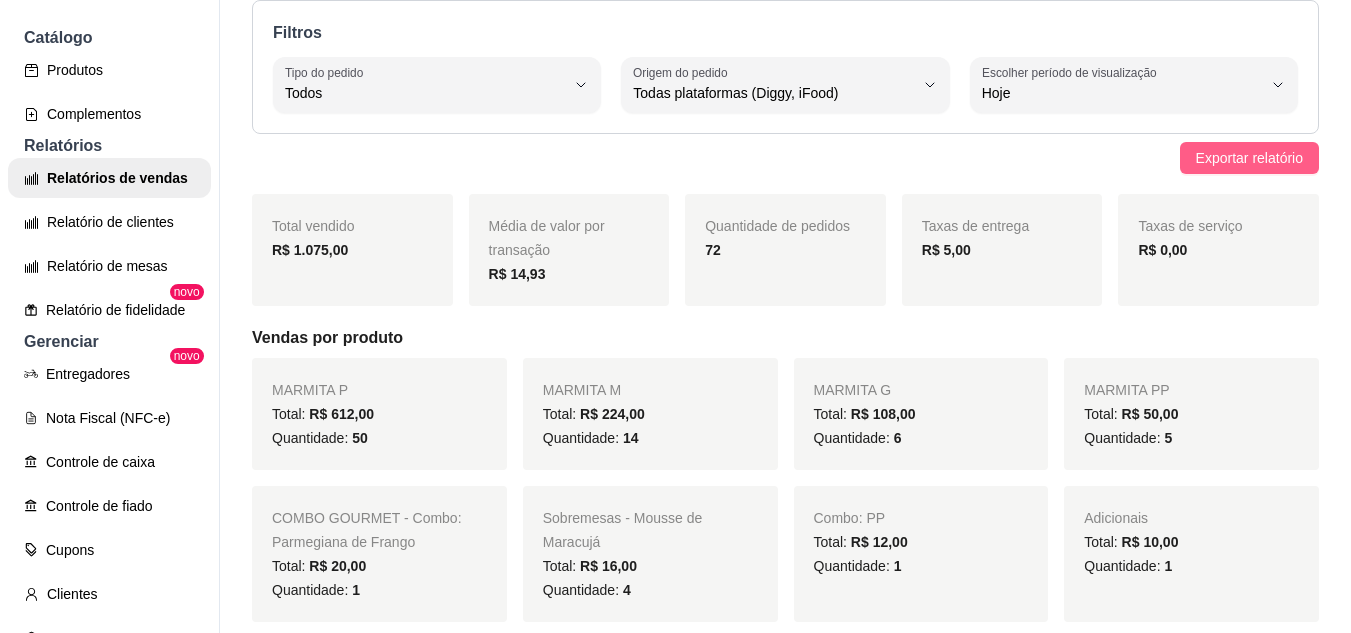 click on "Exportar relatório" at bounding box center [1249, 158] 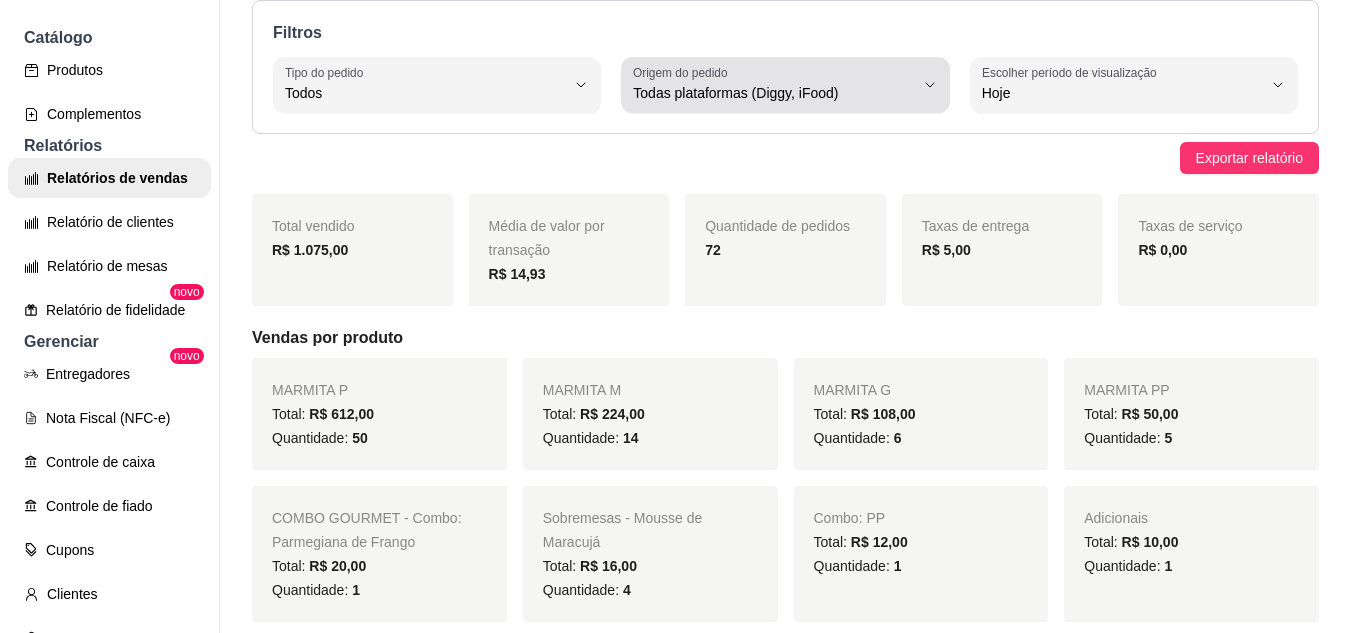 click on "Origem do pedido Todas plataformas (Diggy, iFood)" at bounding box center (785, 85) 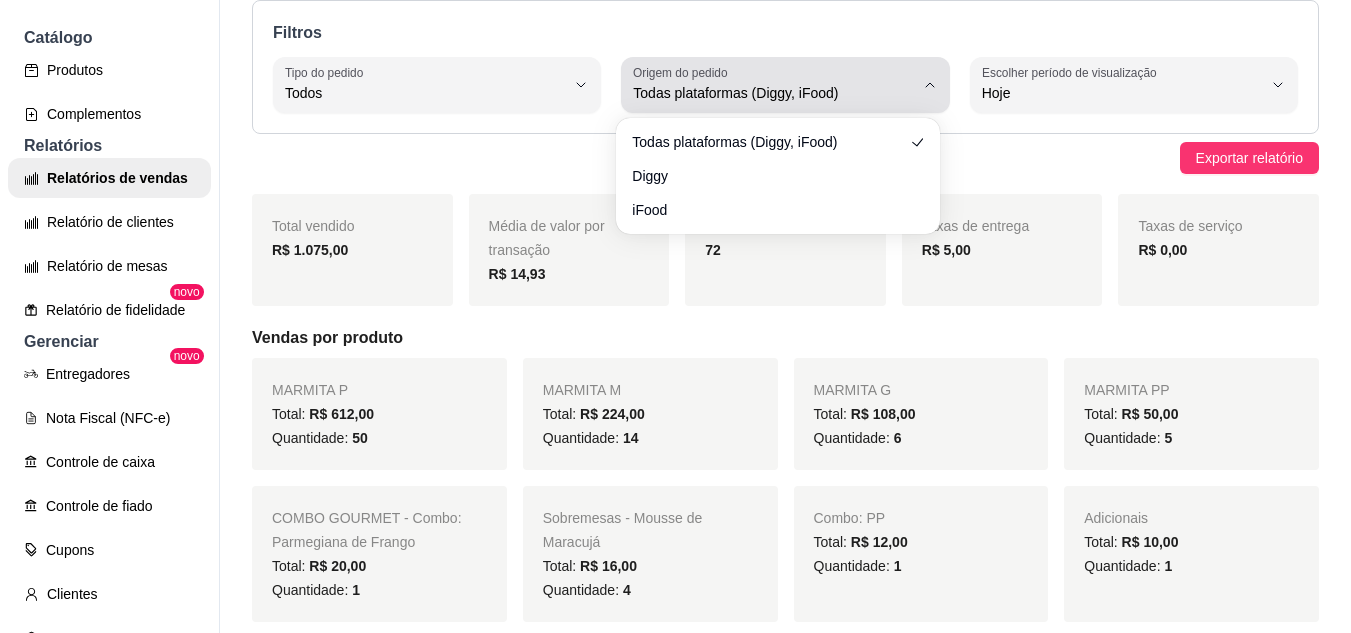 click on "Origem do pedido Todas plataformas (Diggy, iFood)" at bounding box center (785, 85) 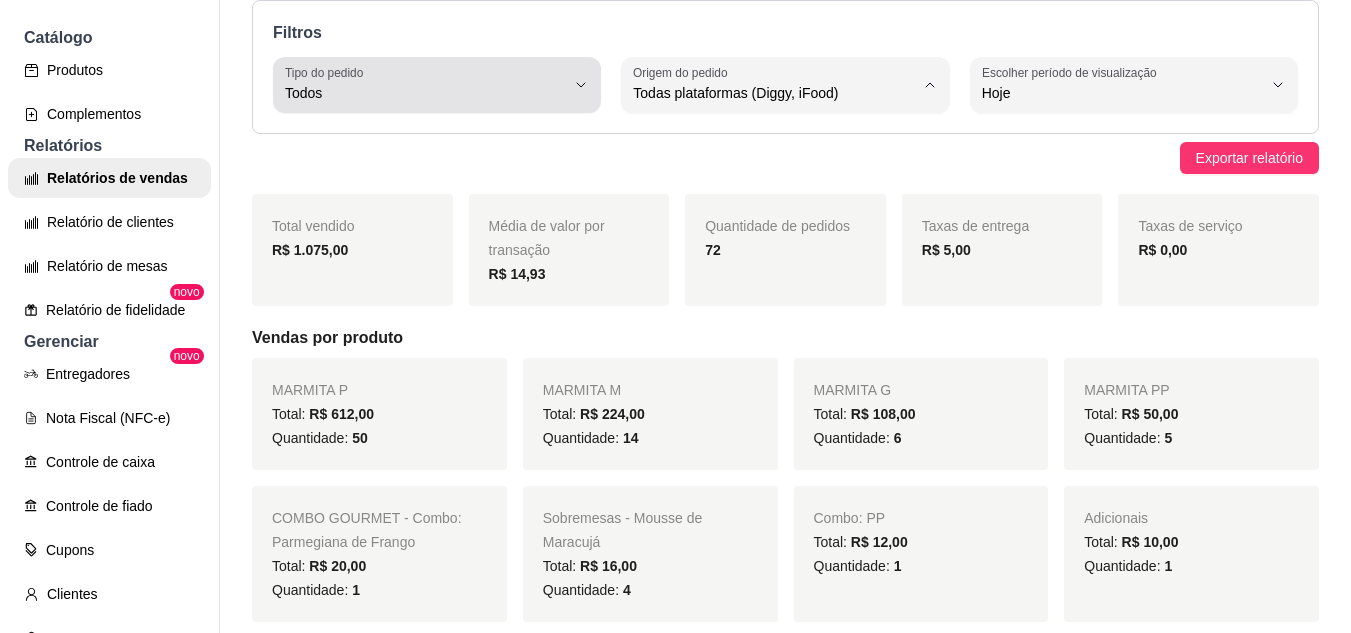 click on "Todos" at bounding box center (425, 93) 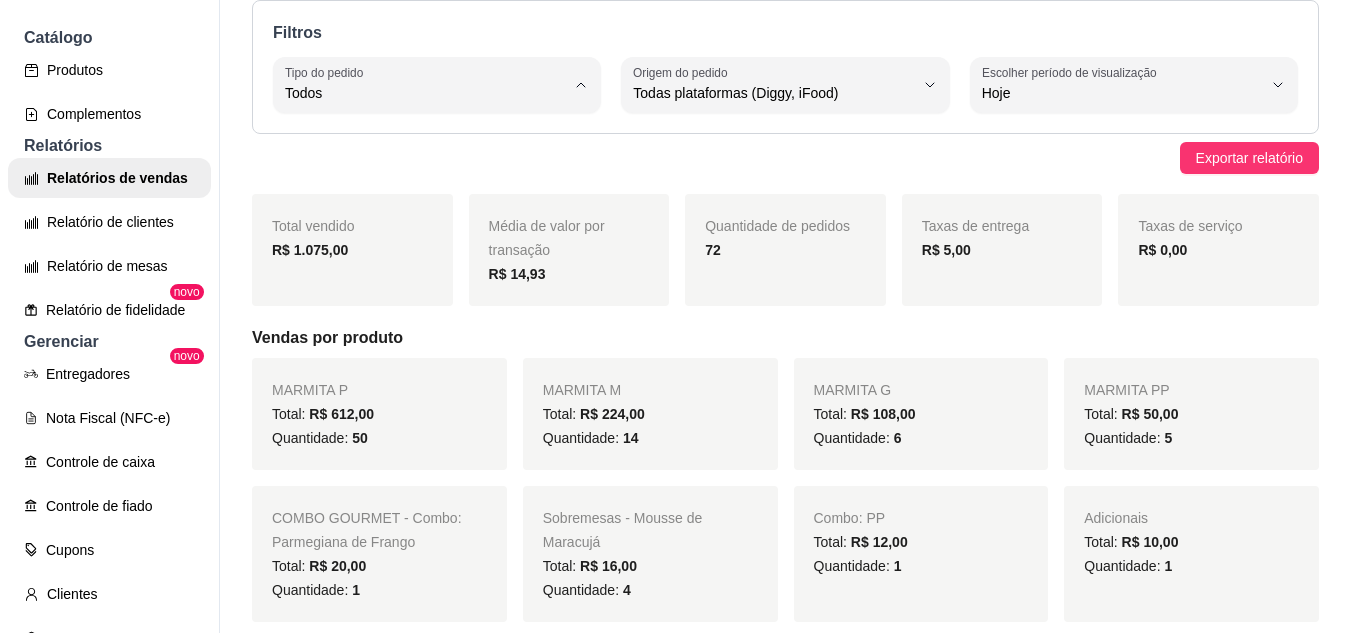 click on "Exportar relatório" at bounding box center (785, 158) 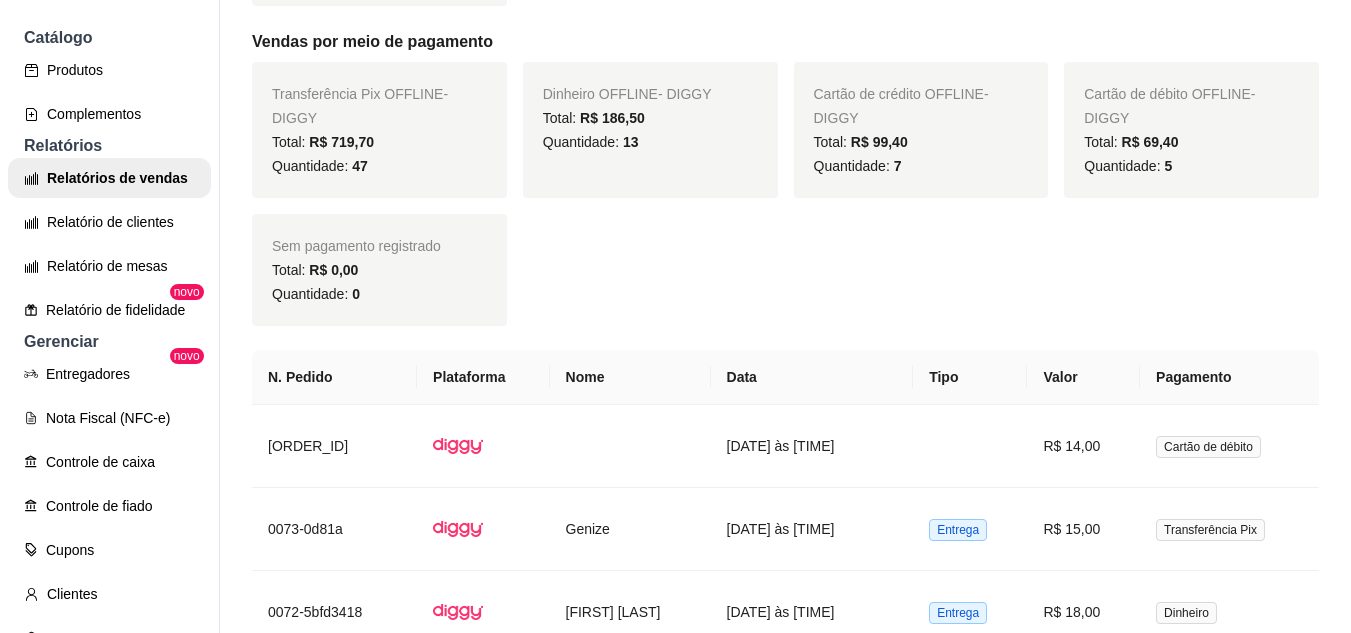 scroll, scrollTop: 800, scrollLeft: 0, axis: vertical 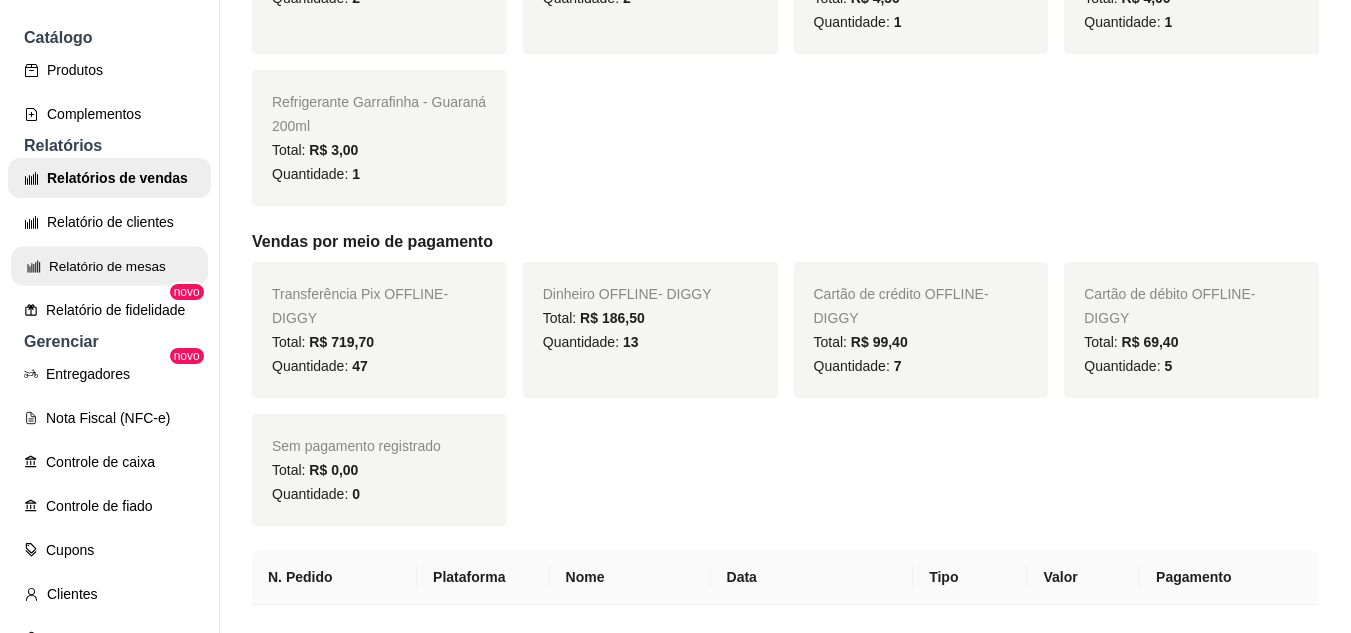click on "Relatório de mesas" at bounding box center [109, 266] 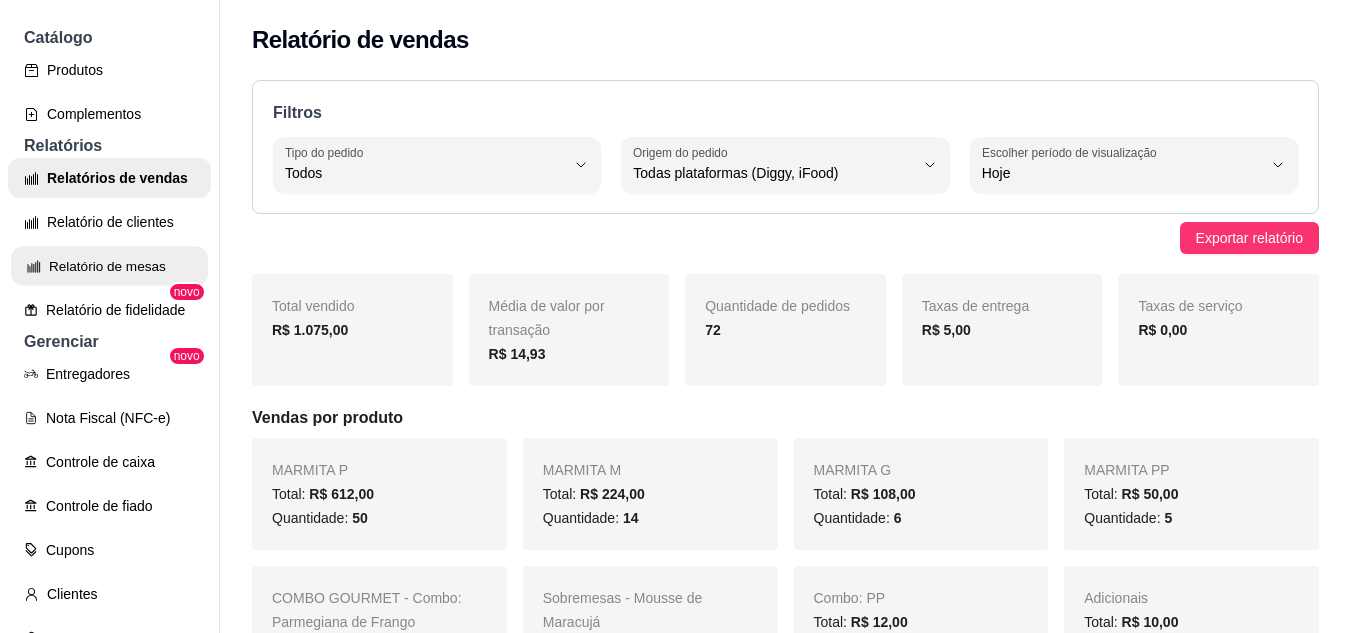 select on "TOTAL_OF_ORDERS" 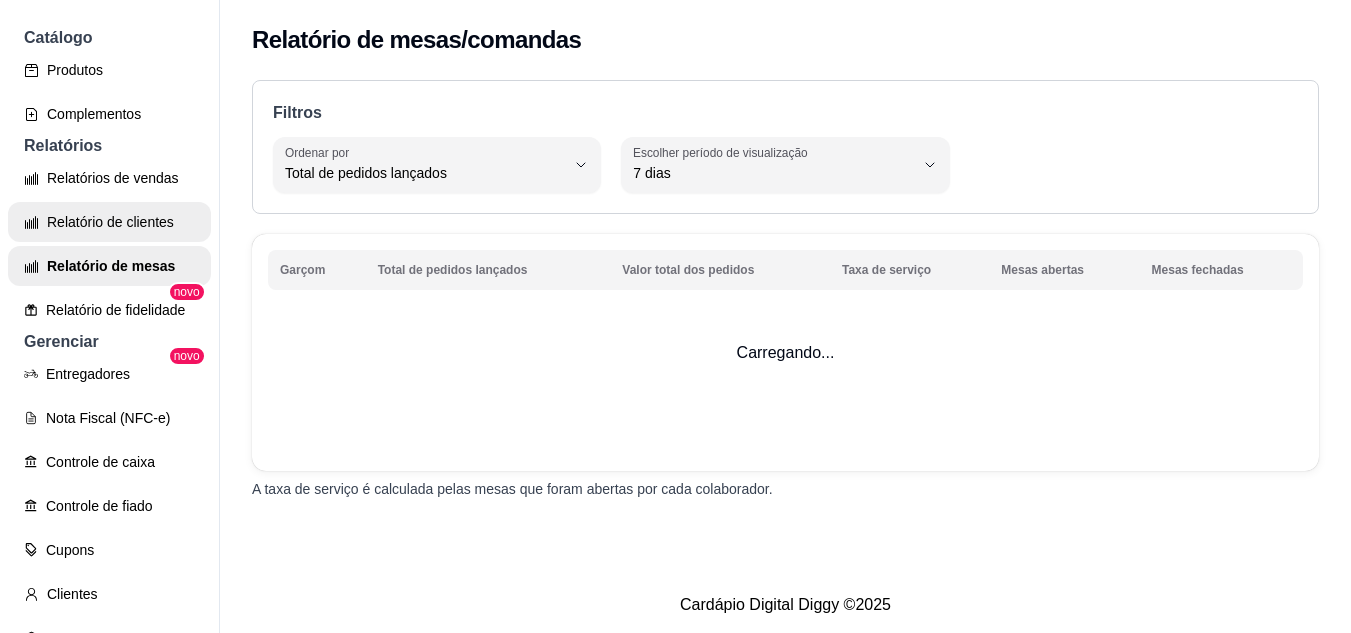click on "Relatório de clientes" at bounding box center (109, 222) 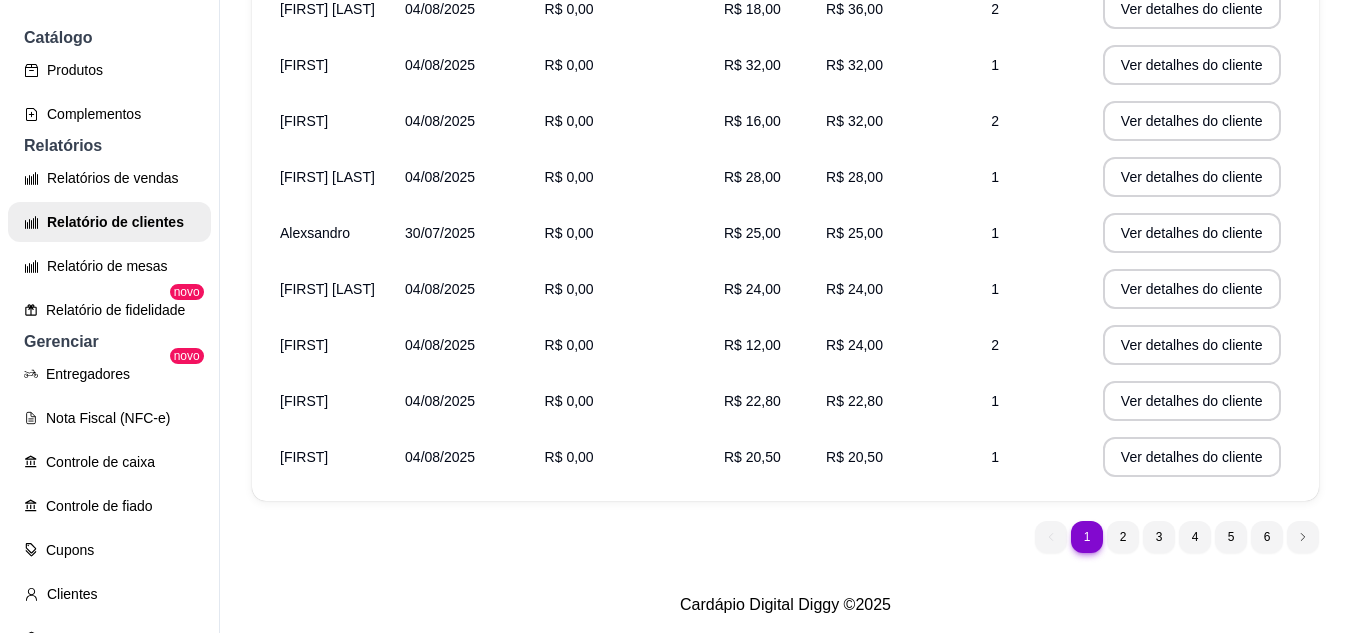 scroll, scrollTop: 0, scrollLeft: 0, axis: both 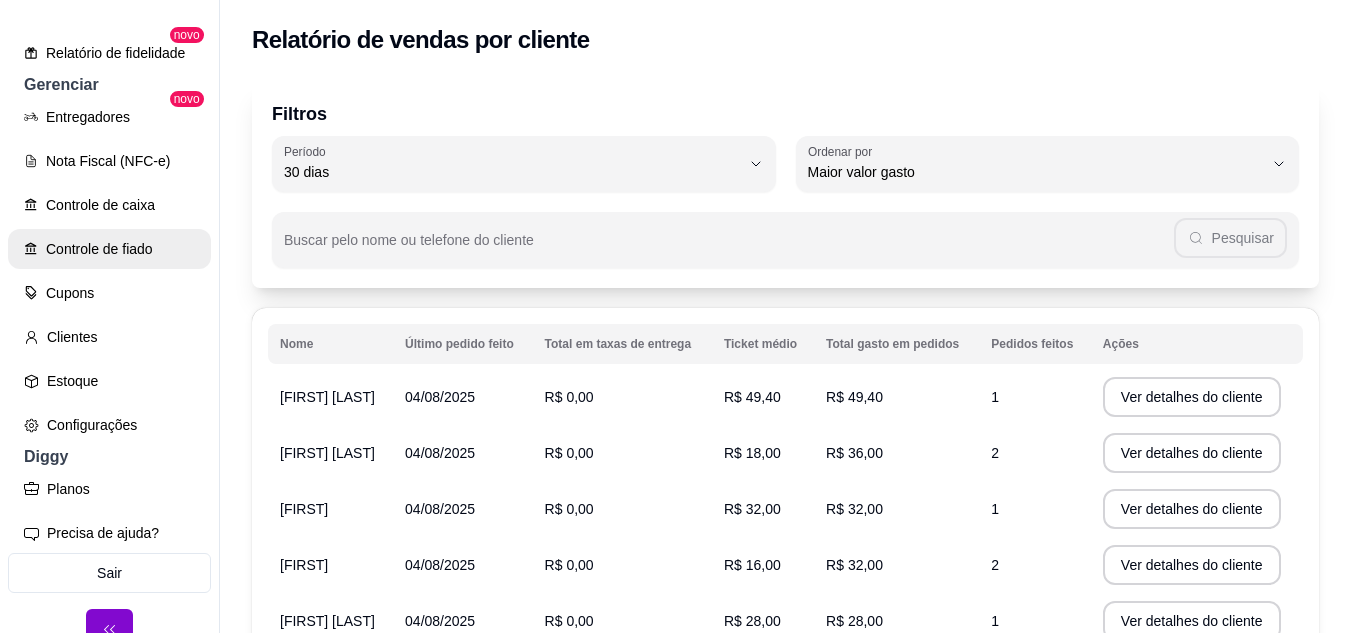 click on "Controle de fiado" at bounding box center [109, 249] 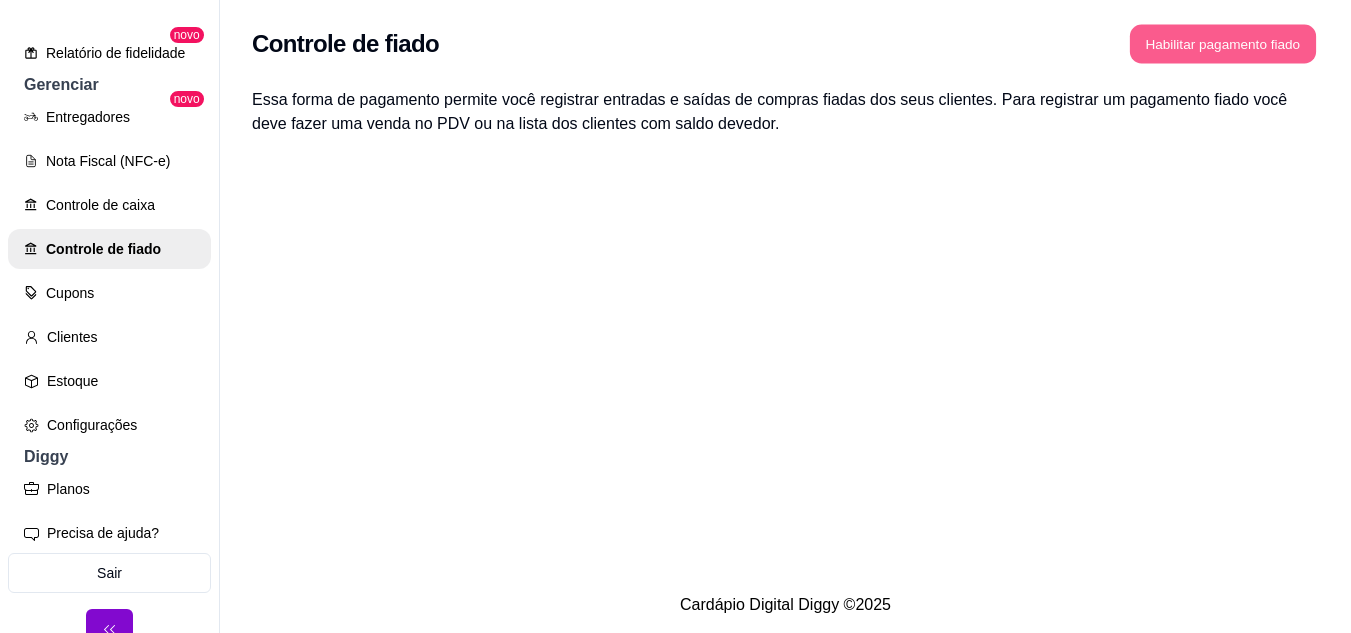 click on "Habilitar pagamento fiado" at bounding box center (1223, 44) 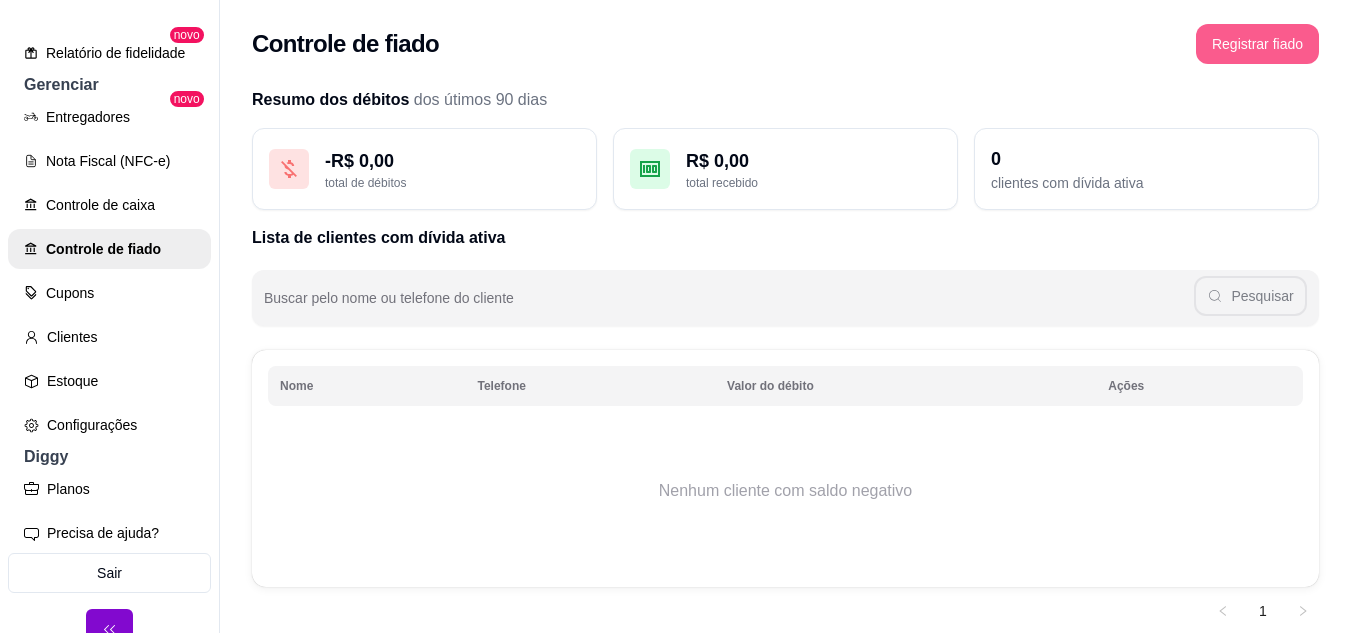 click on "Registrar fiado" at bounding box center (1257, 44) 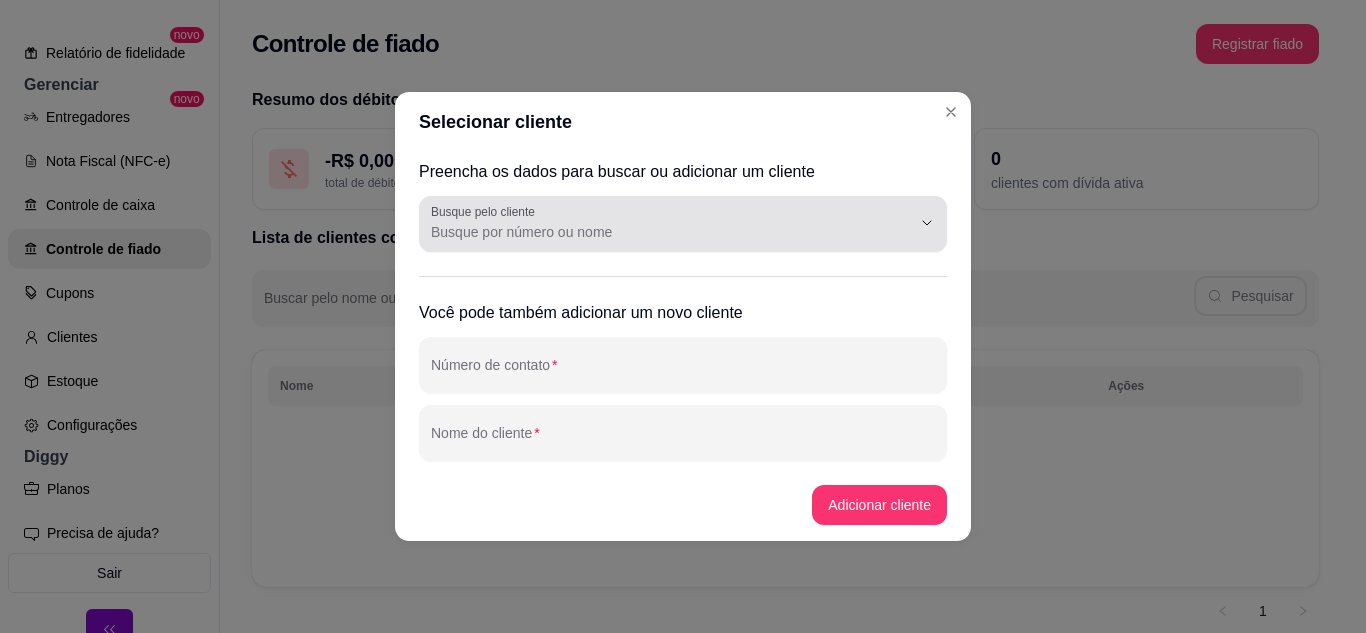 click on "Busque pelo cliente" at bounding box center (683, 224) 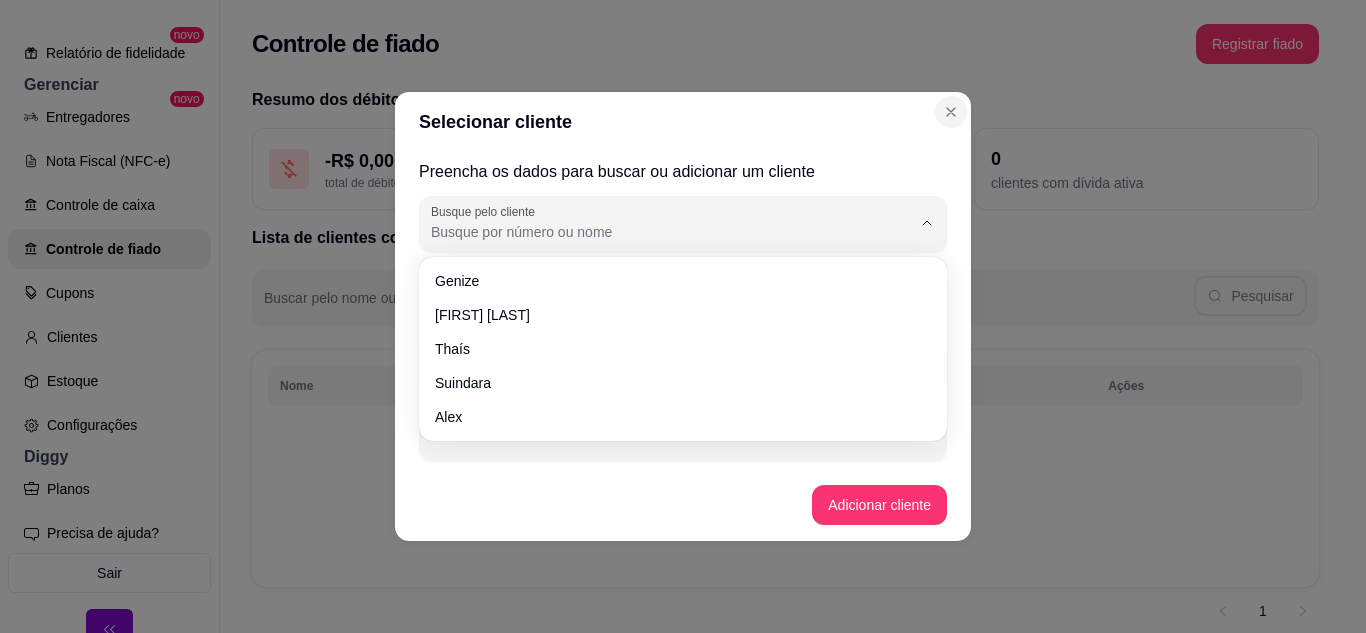 click at bounding box center (951, 112) 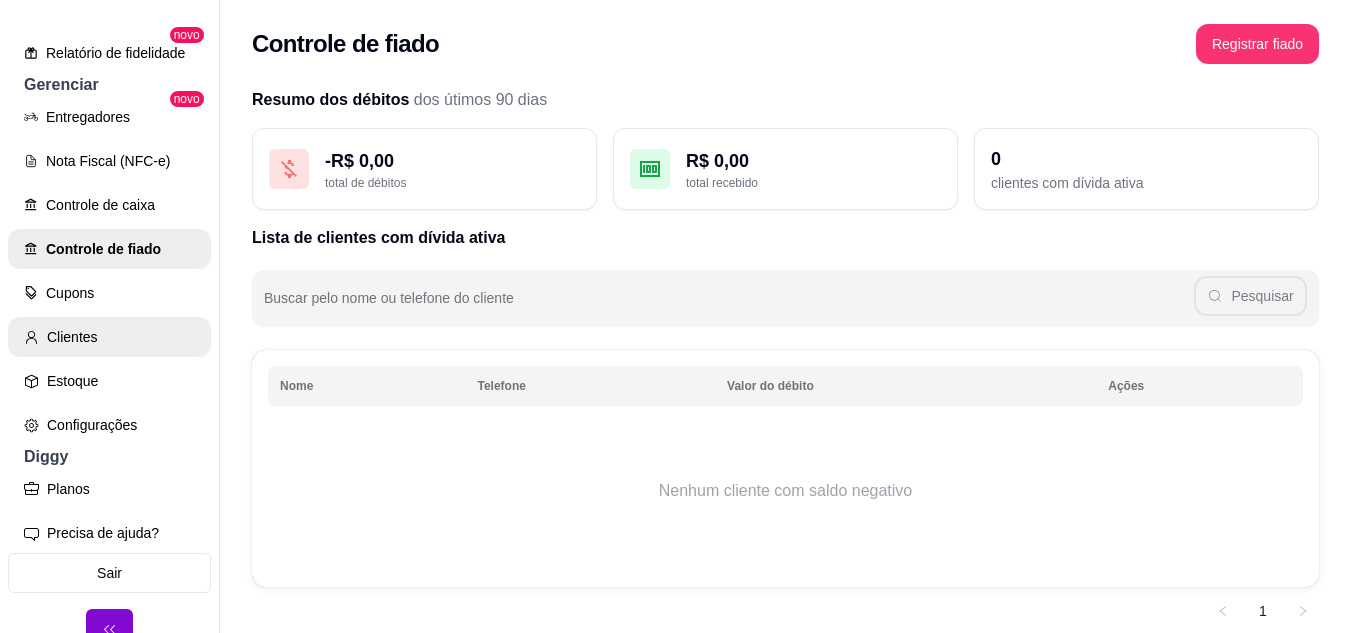 click on "Clientes" at bounding box center [109, 337] 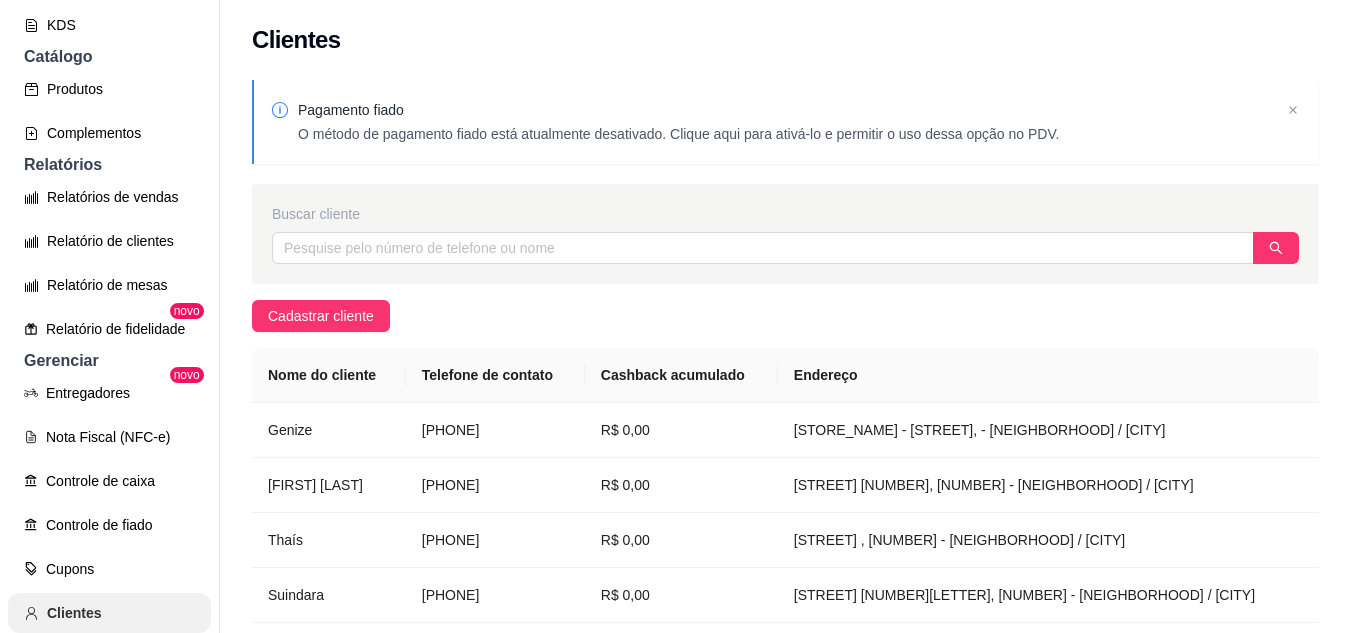 scroll, scrollTop: 581, scrollLeft: 0, axis: vertical 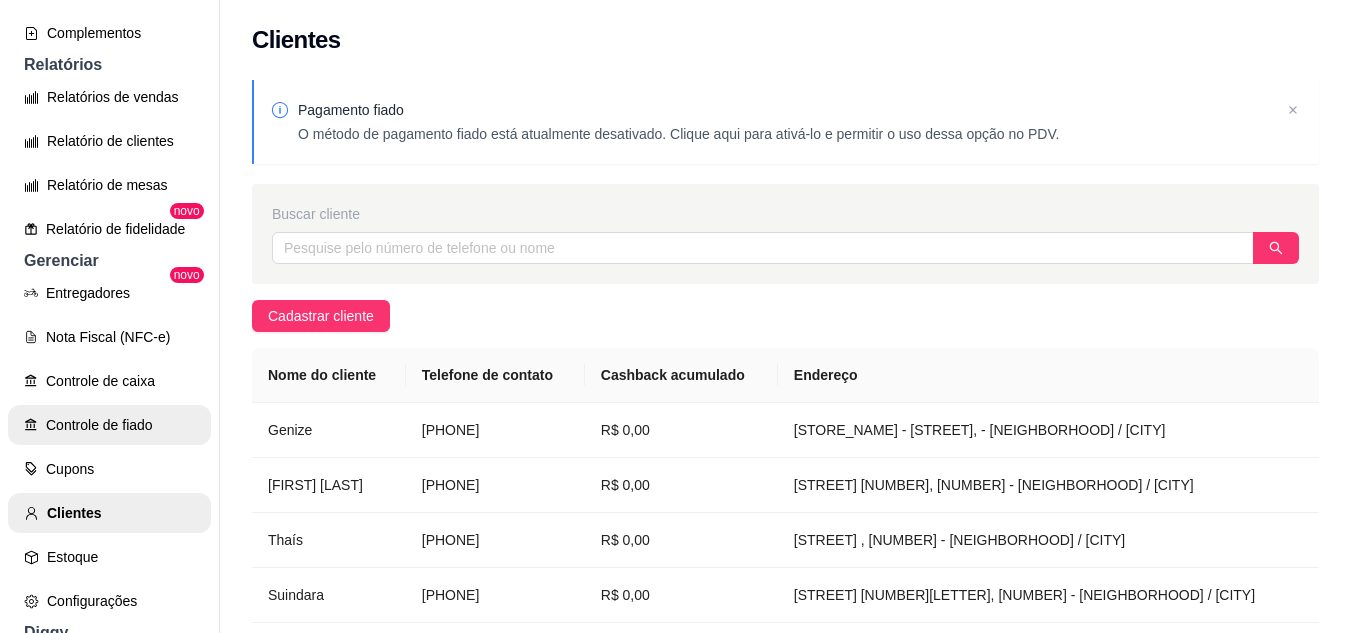 click on "Controle de fiado" at bounding box center (109, 425) 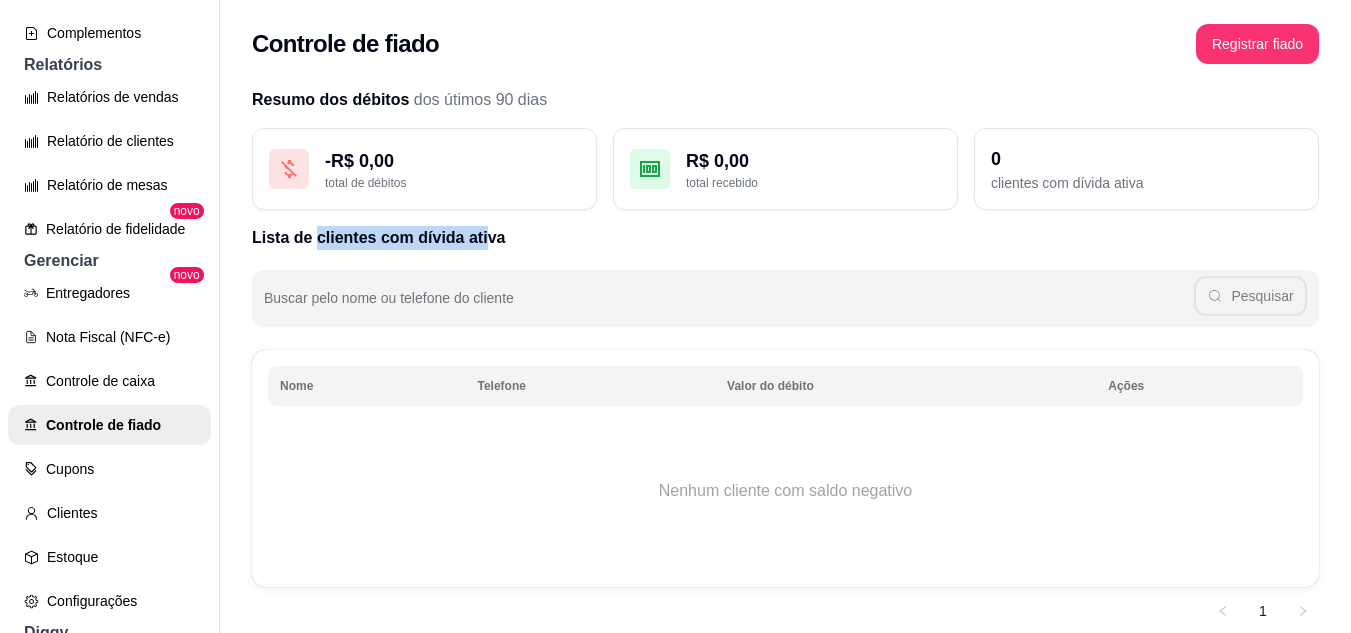 drag, startPoint x: 311, startPoint y: 241, endPoint x: 477, endPoint y: 235, distance: 166.1084 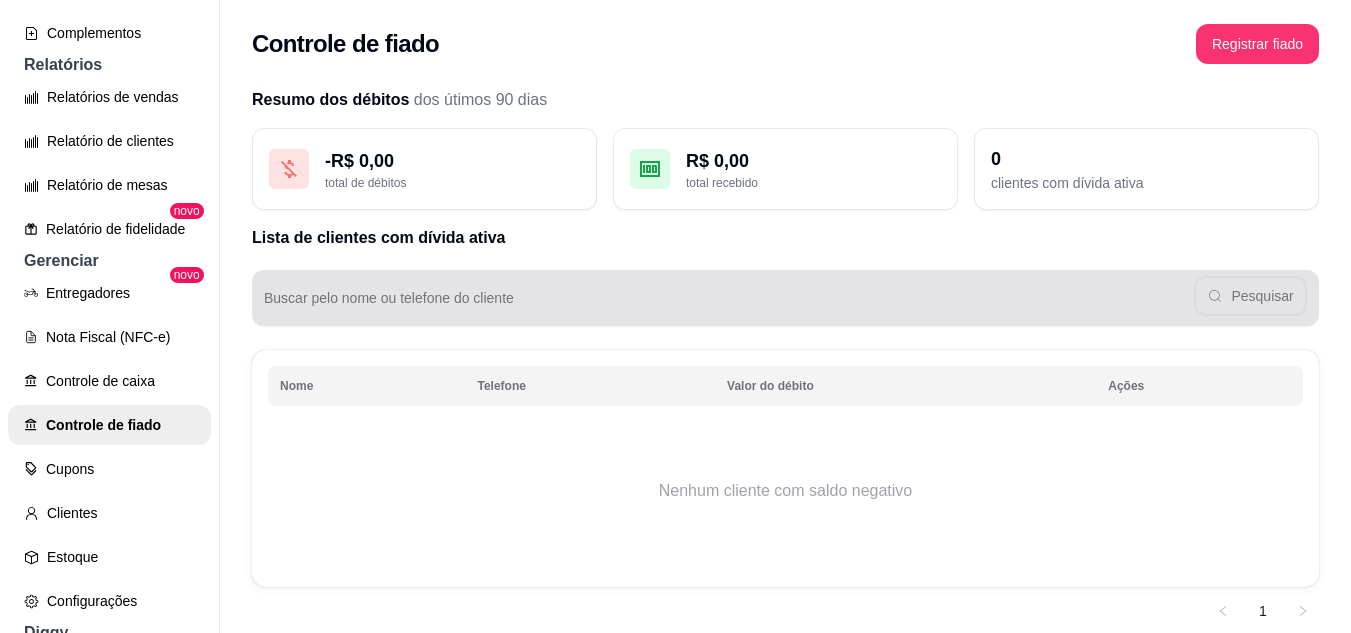 click on "Pesquisar" at bounding box center [785, 298] 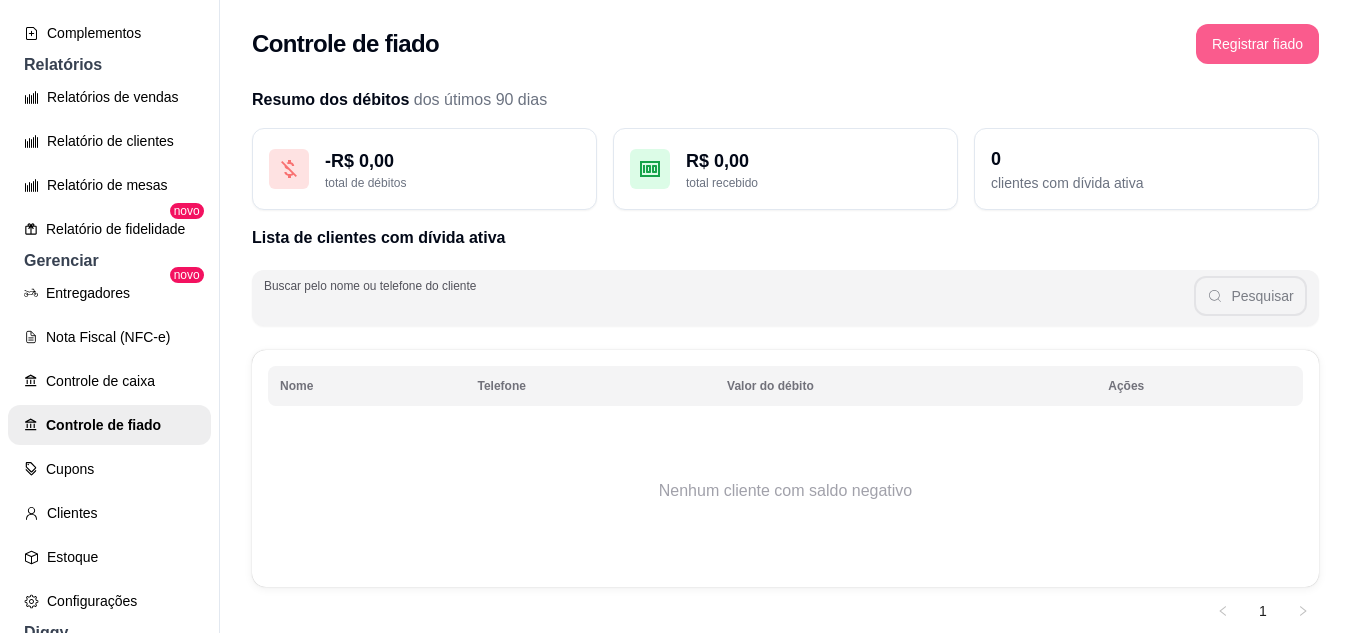 click on "Registrar fiado" at bounding box center [1257, 44] 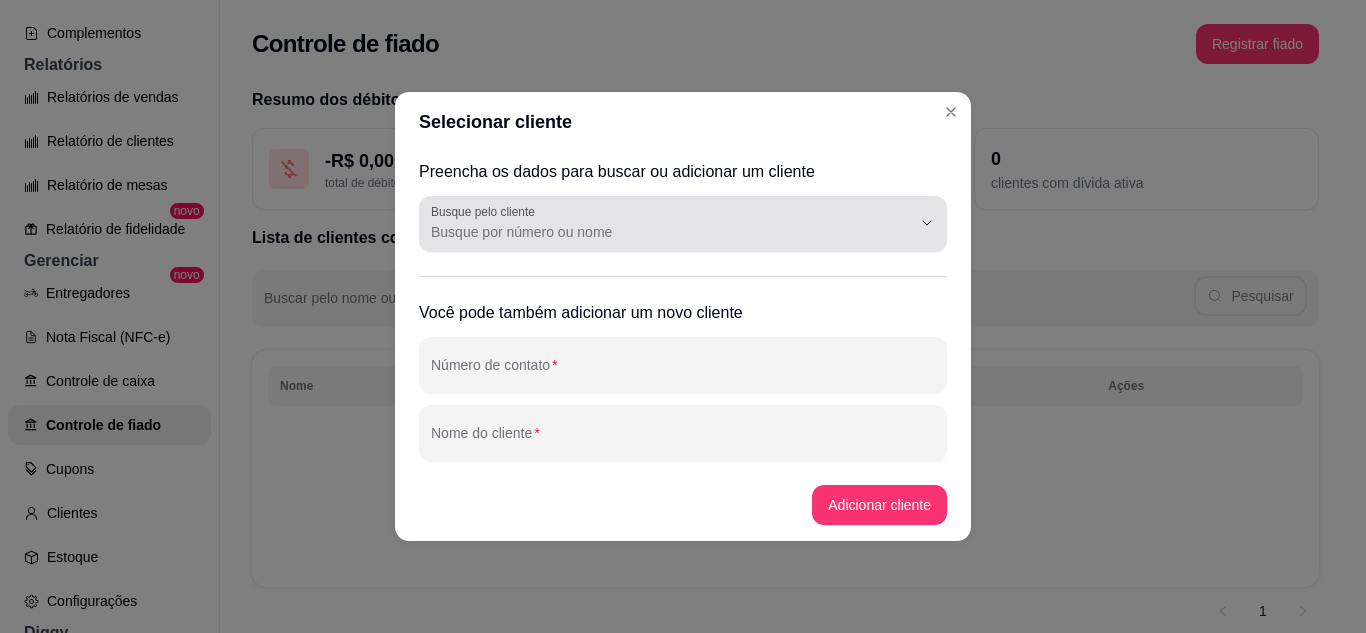 click on "Busque pelo cliente" at bounding box center (655, 232) 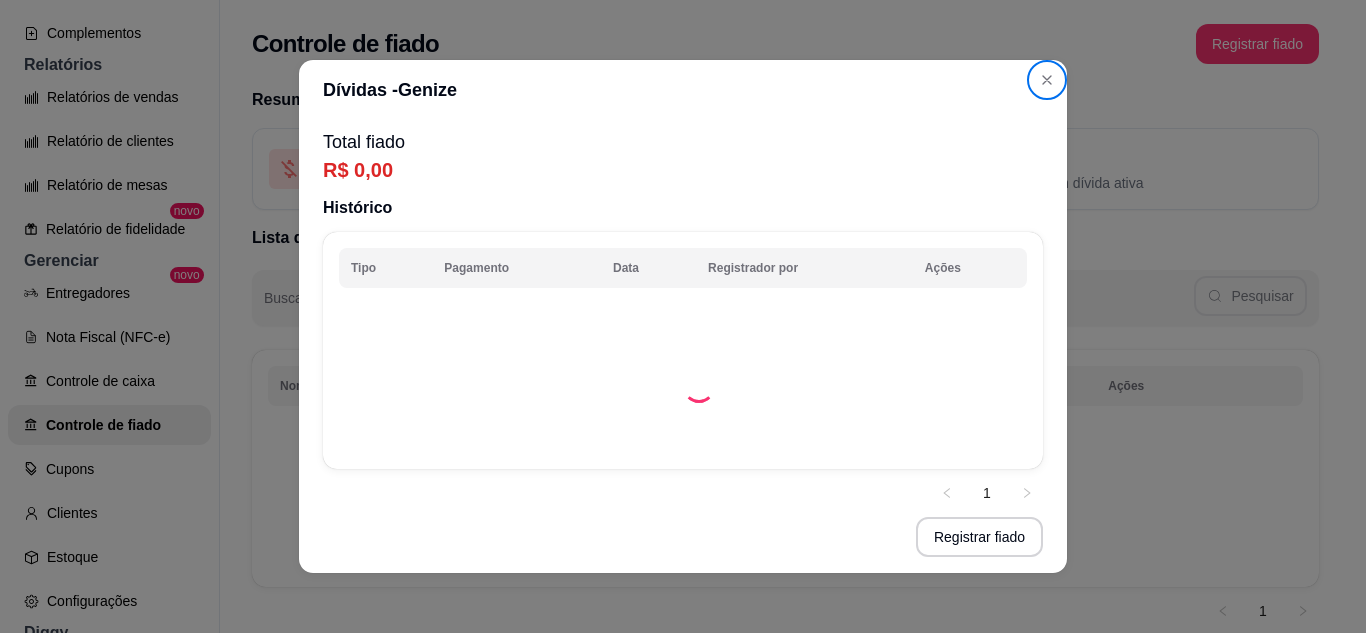 click on "Dívidas -  Genize" at bounding box center (683, 90) 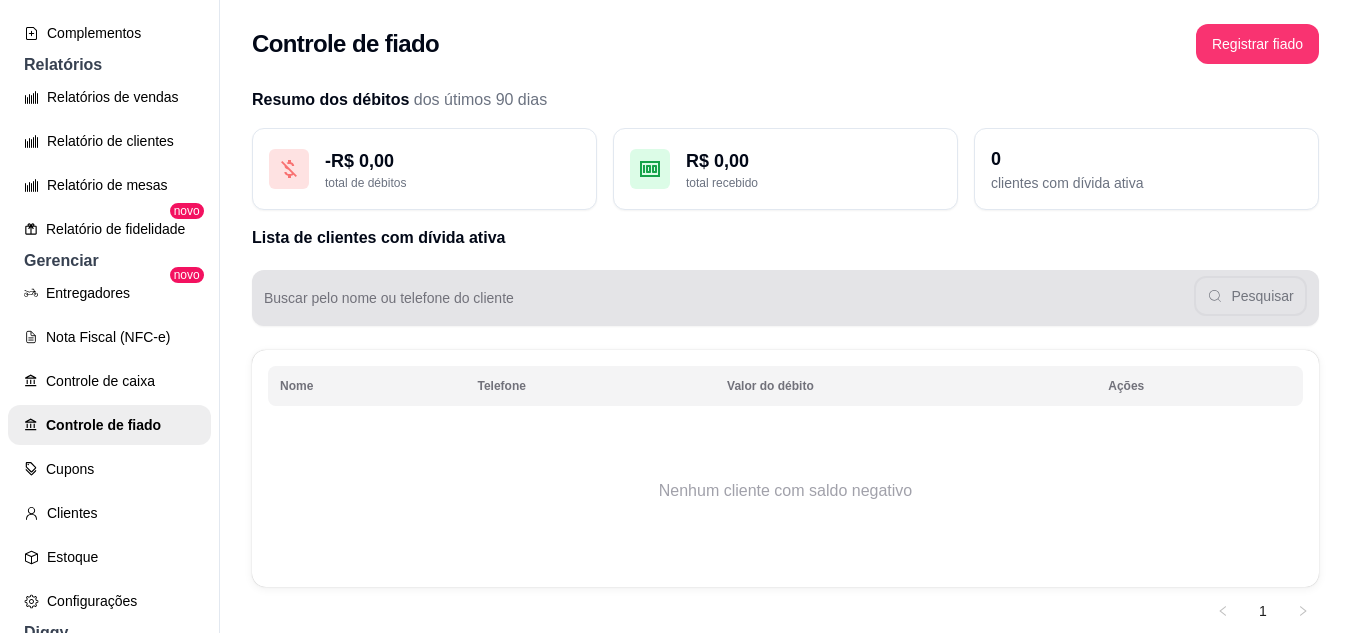 click on "Buscar pelo nome ou telefone do cliente" at bounding box center [729, 306] 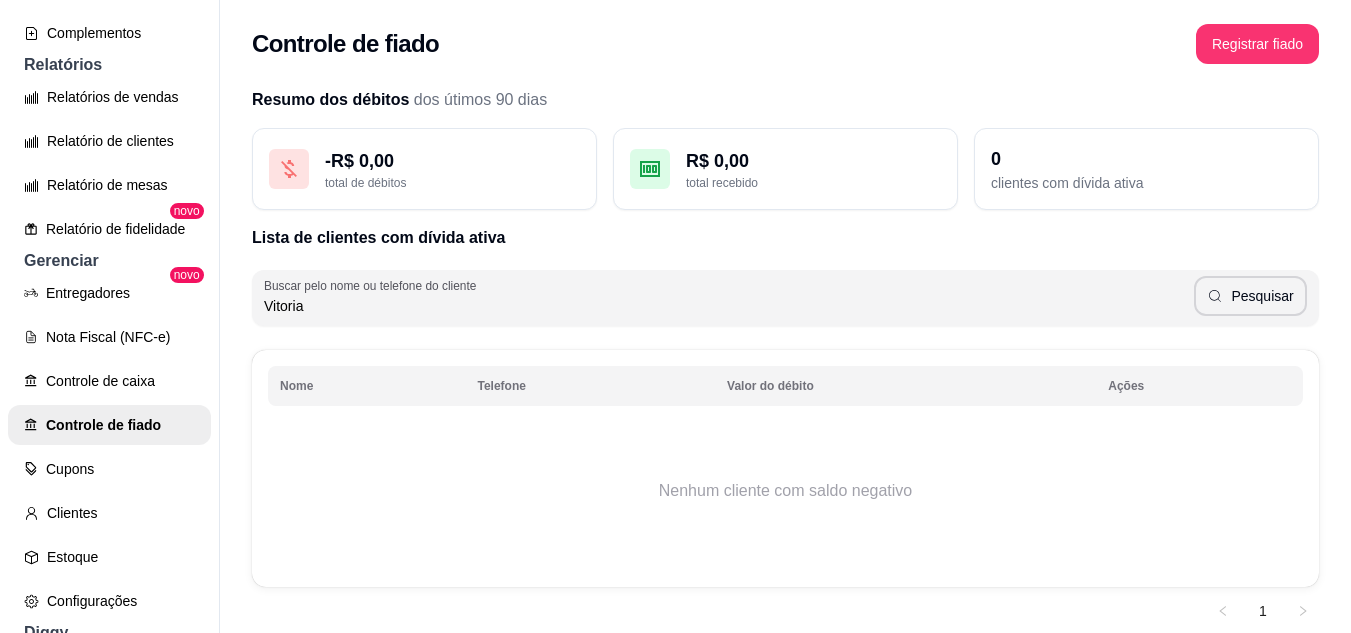 type on "Vitoria" 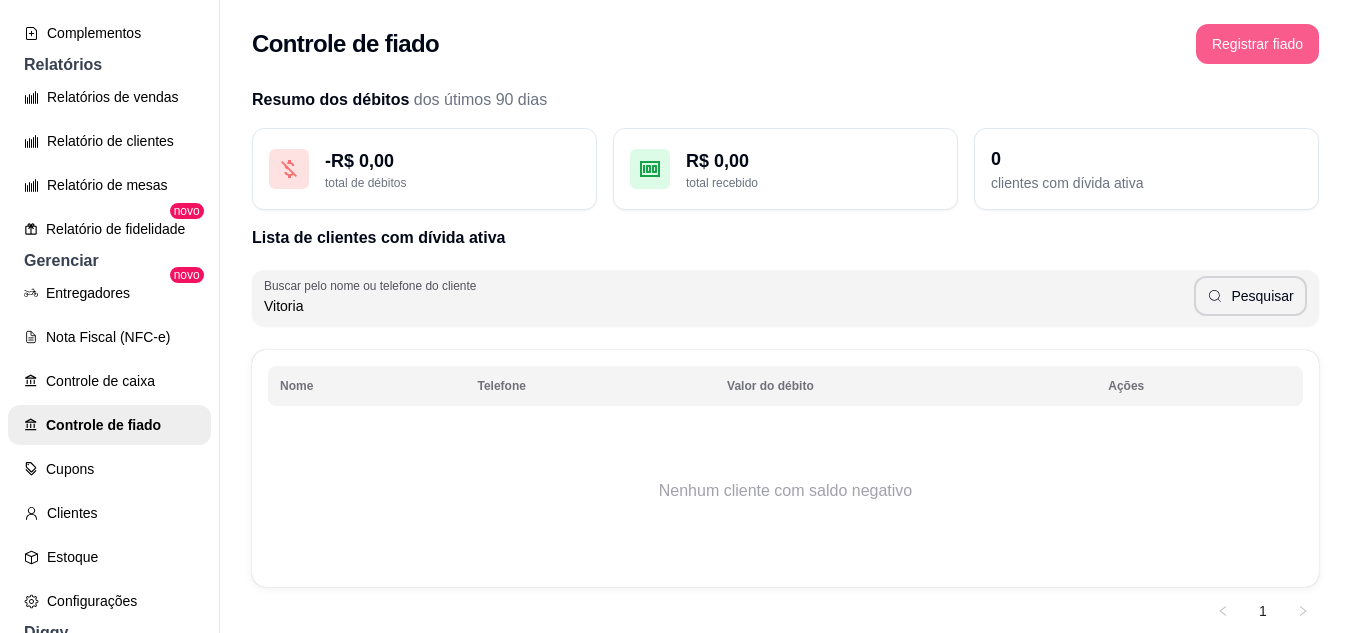 click on "Registrar fiado" at bounding box center (1257, 44) 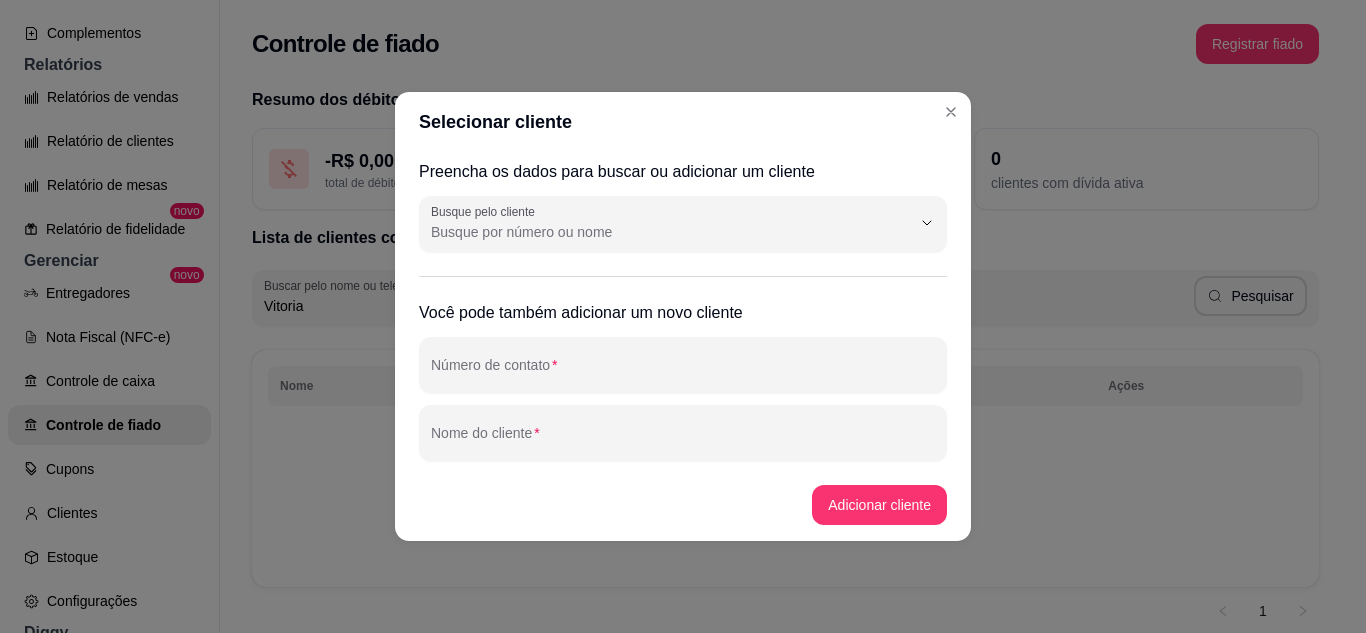 click on "Número de contato" at bounding box center (683, 373) 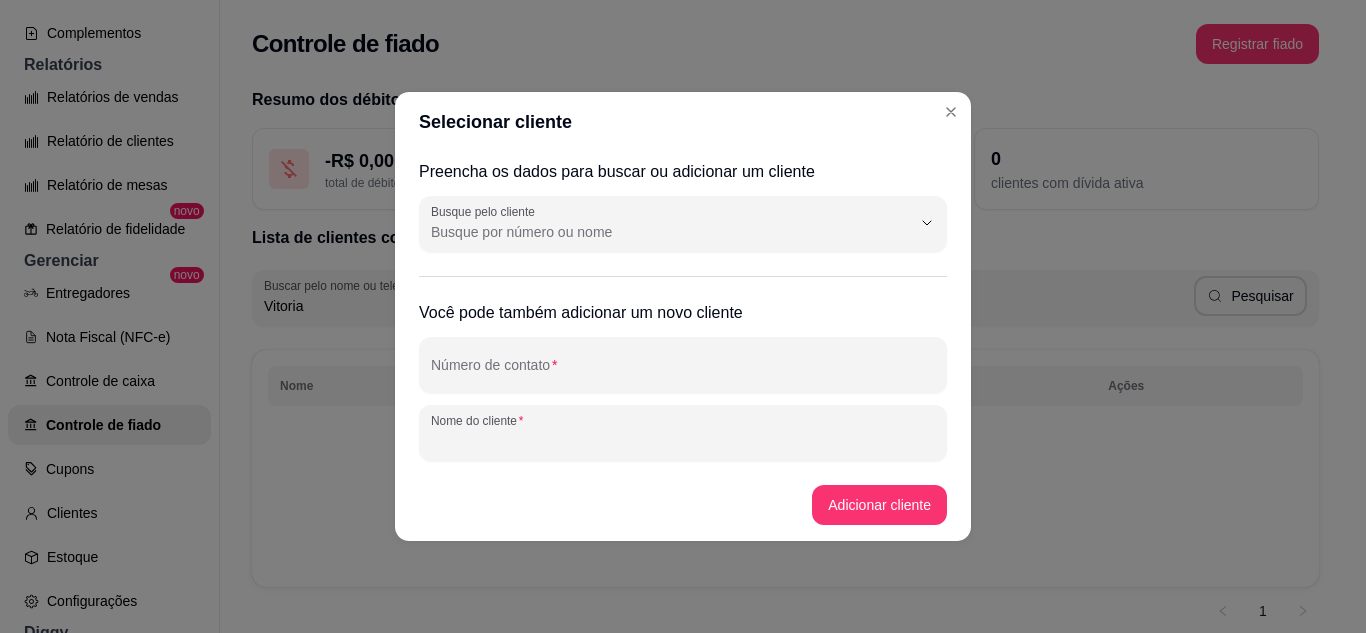 click on "Nome do cliente" at bounding box center (683, 441) 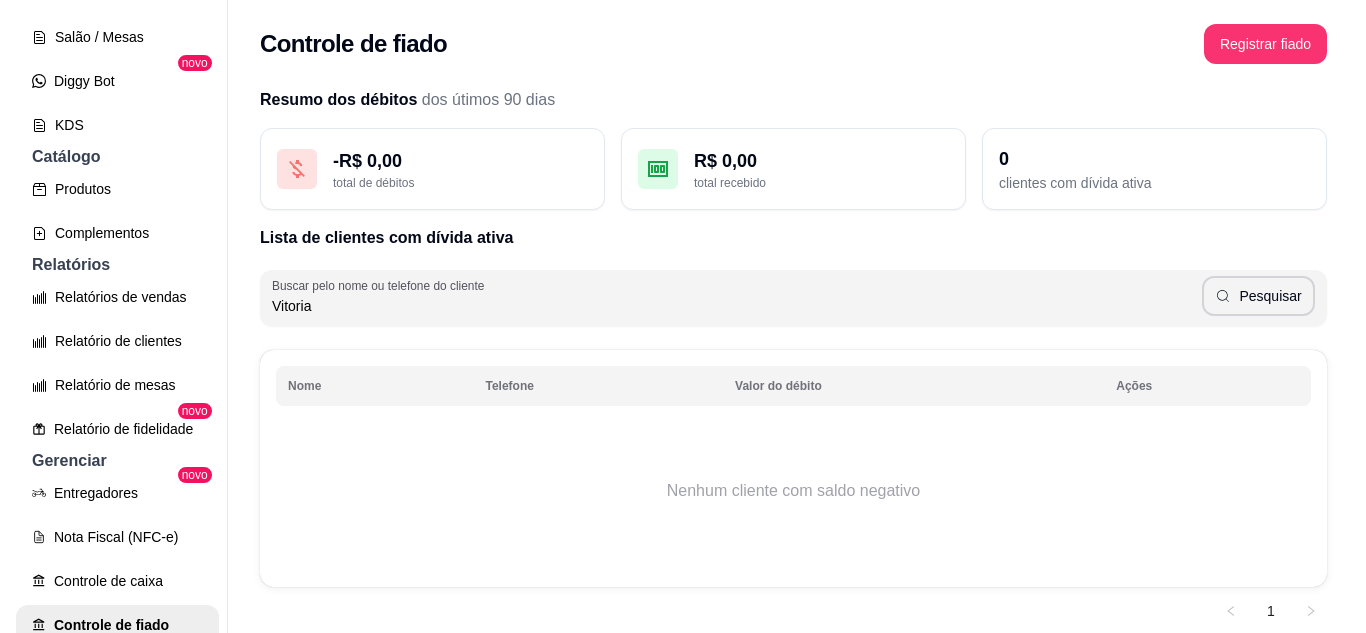 scroll, scrollTop: 181, scrollLeft: 0, axis: vertical 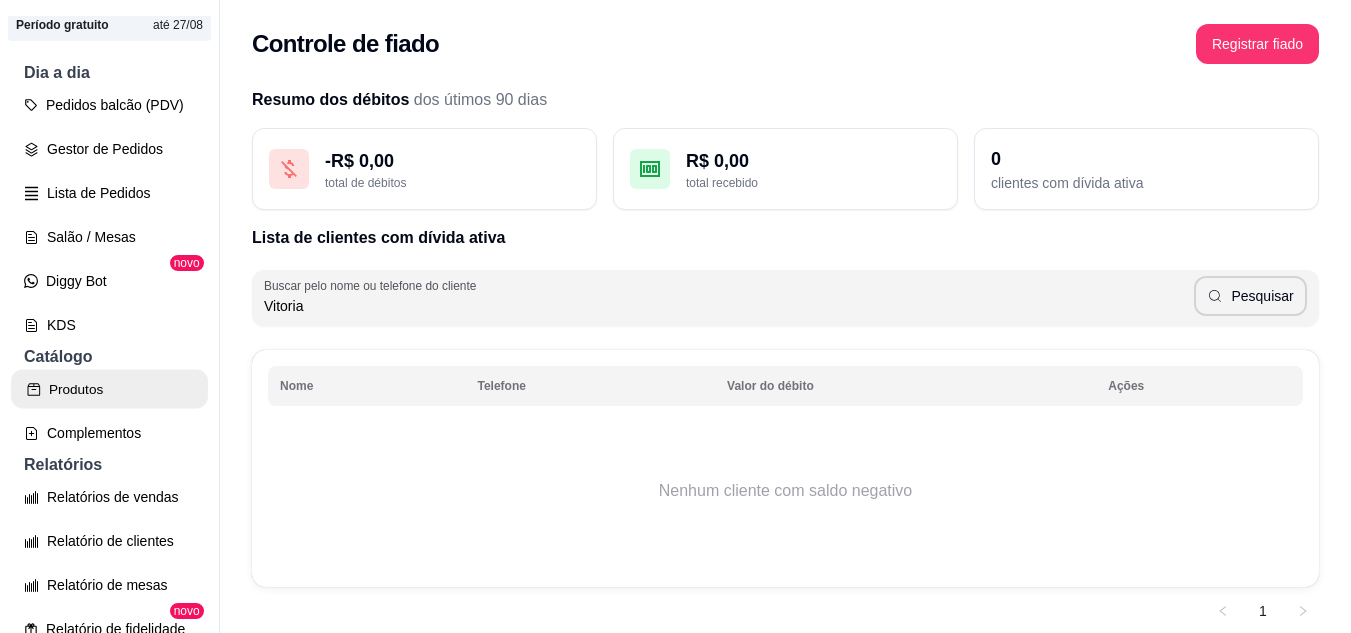 click on "Produtos" at bounding box center [109, 389] 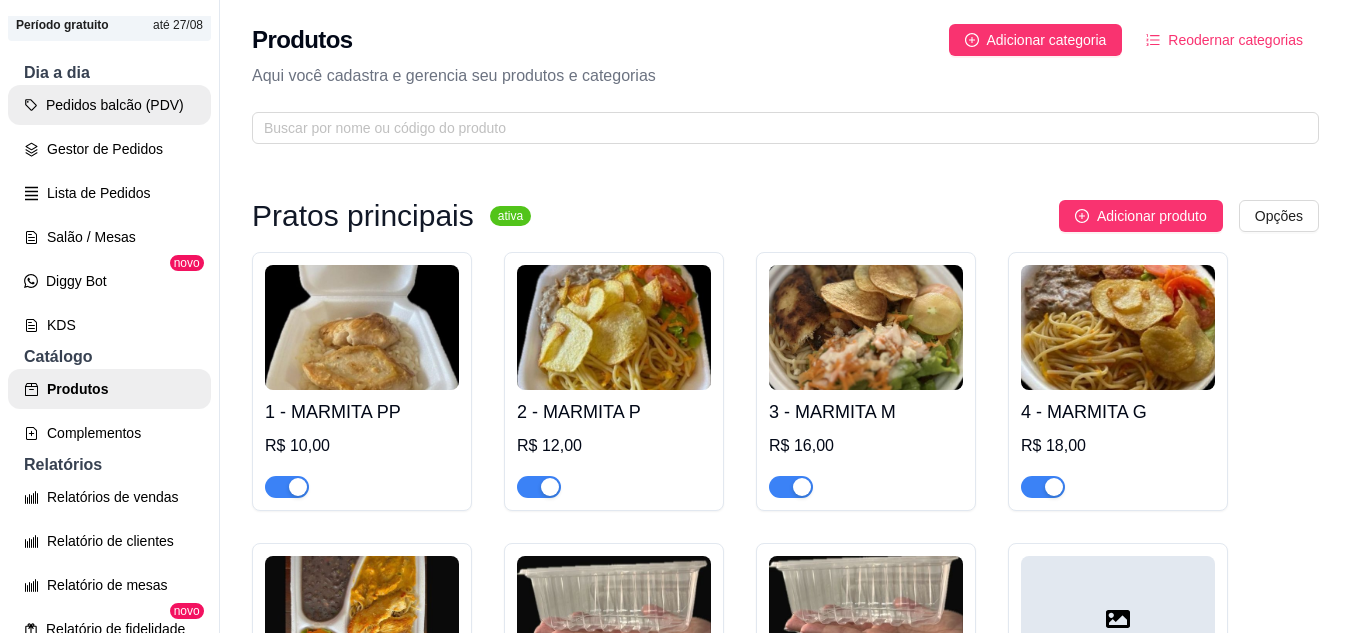 click on "Pedidos balcão (PDV)" at bounding box center (109, 105) 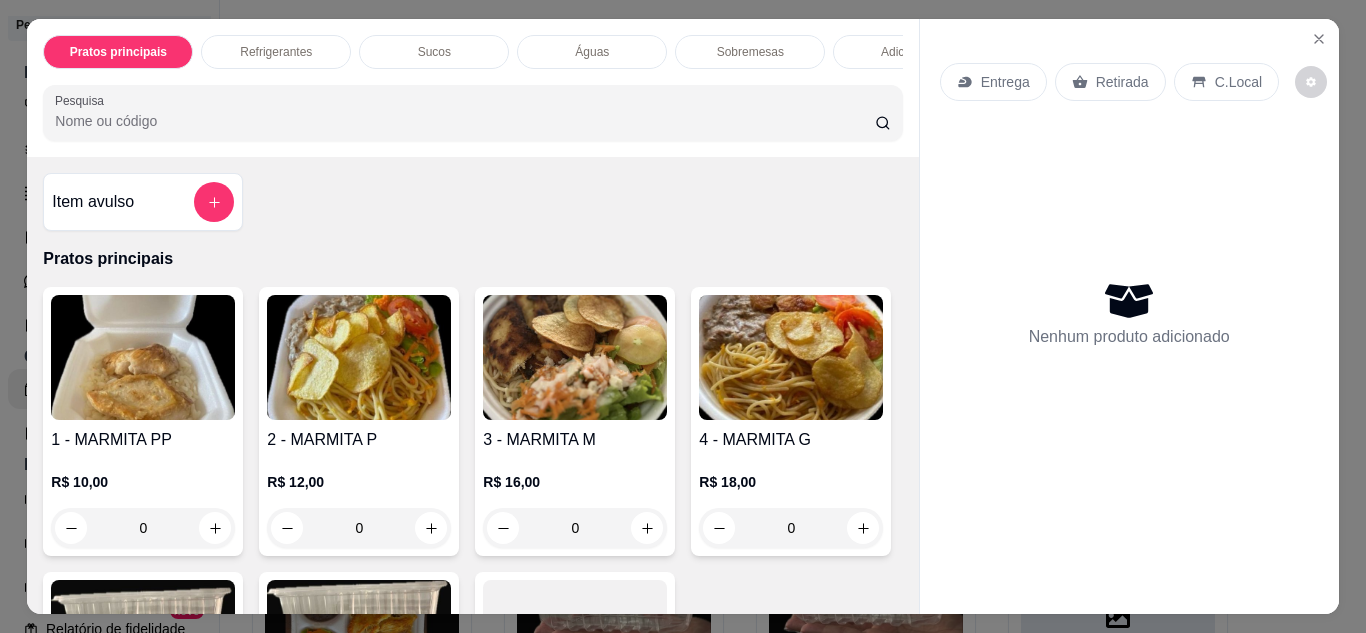 click on "Entrega Retirada C.Local" at bounding box center [1129, 82] 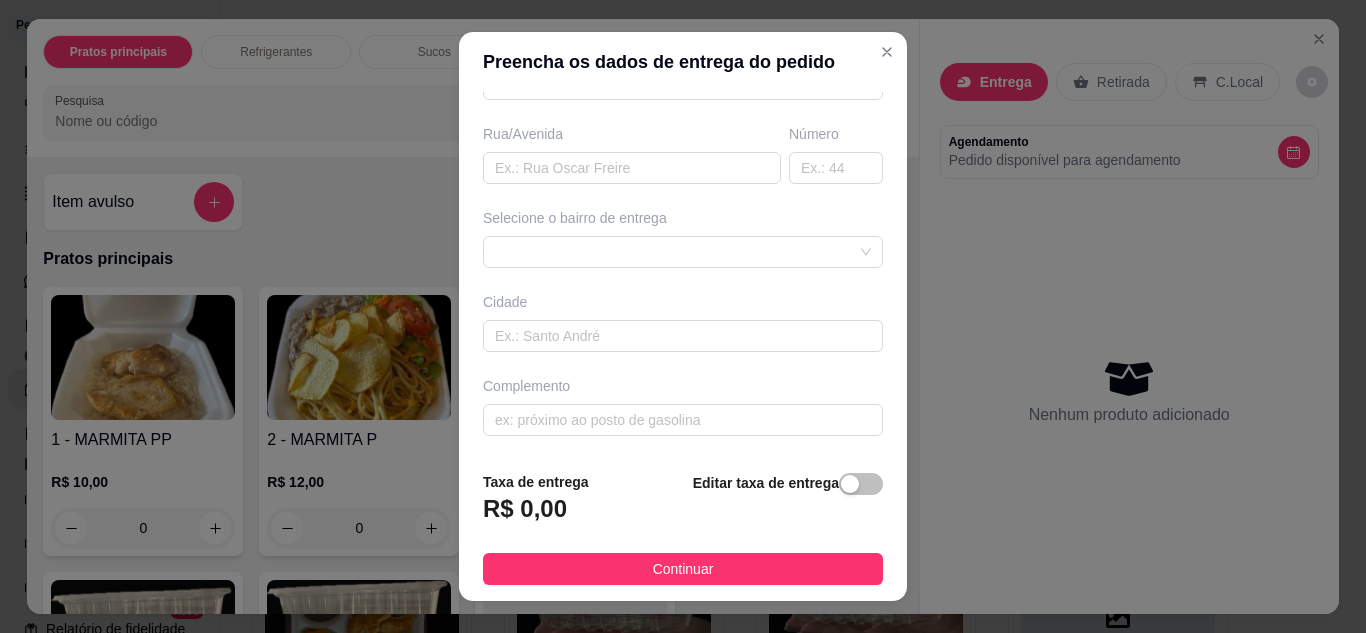 scroll, scrollTop: 0, scrollLeft: 0, axis: both 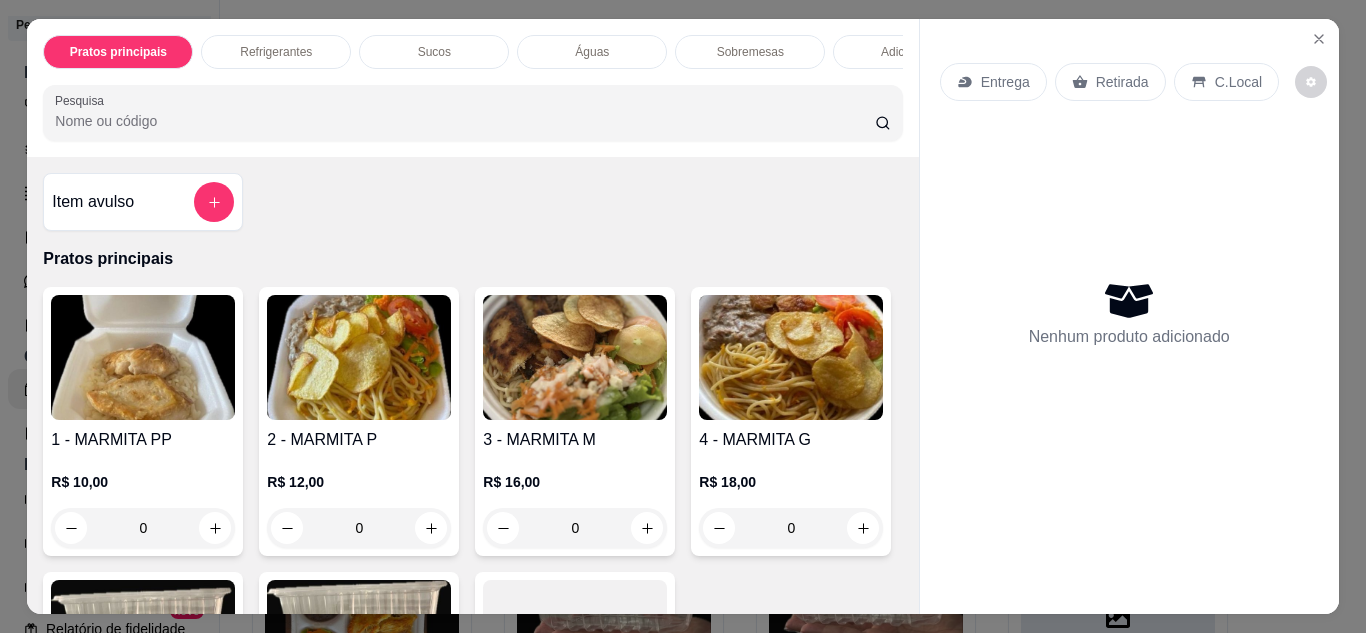 click 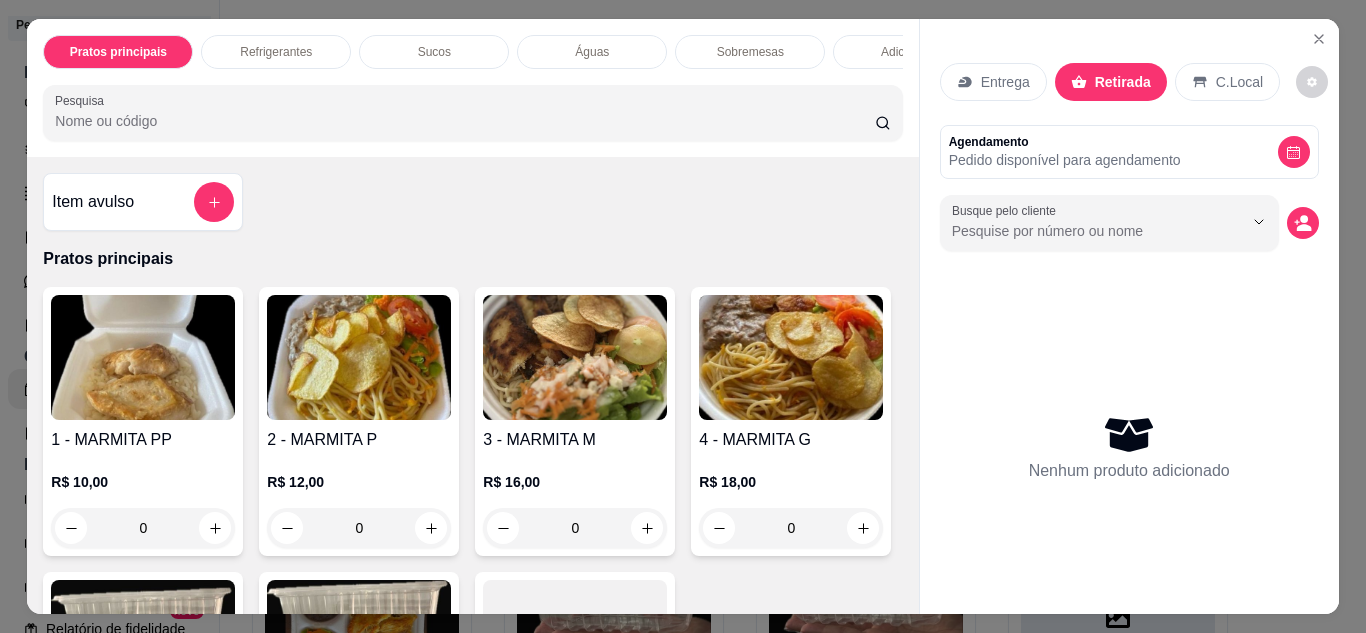 click on "Agendamento Pedido disponível para agendamento" at bounding box center [1129, 152] 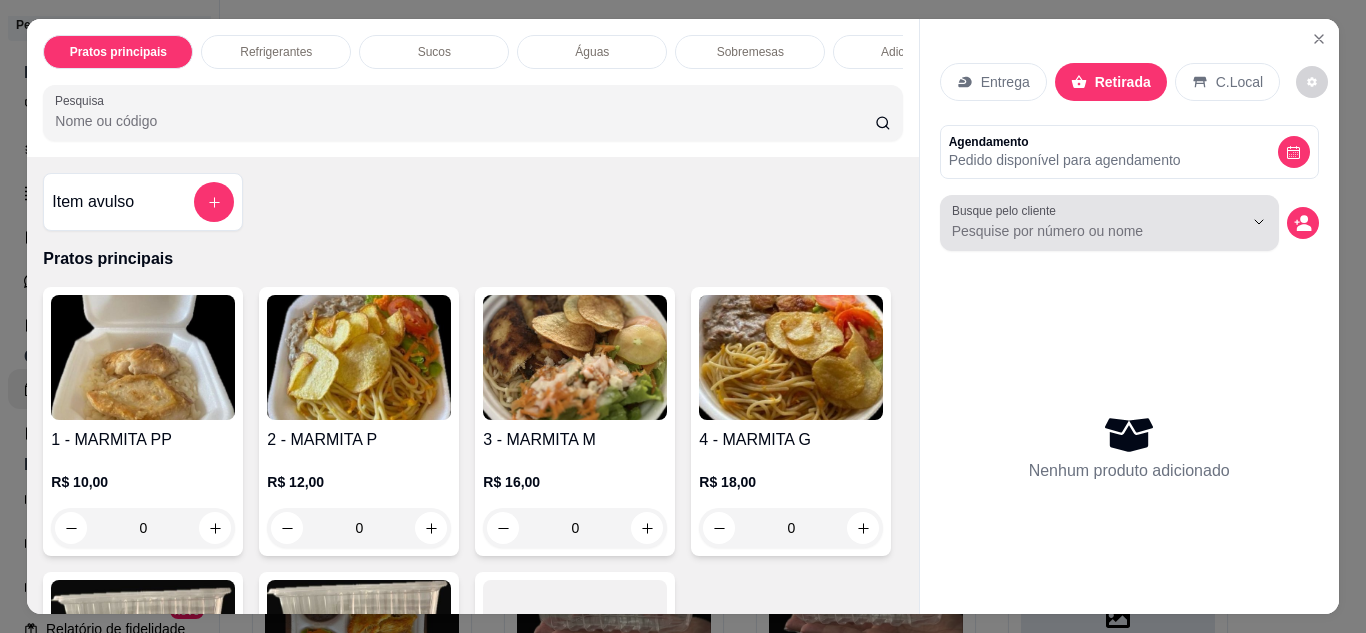 click on "Busque pelo cliente" at bounding box center (1007, 210) 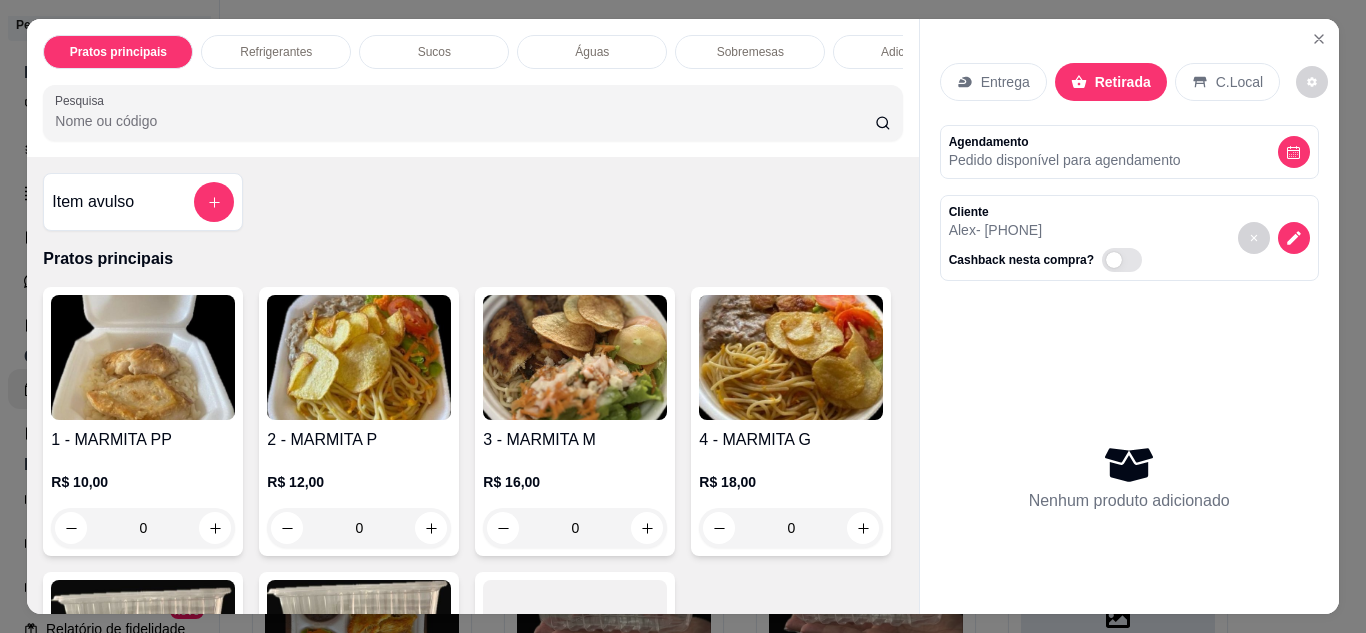 scroll, scrollTop: 100, scrollLeft: 0, axis: vertical 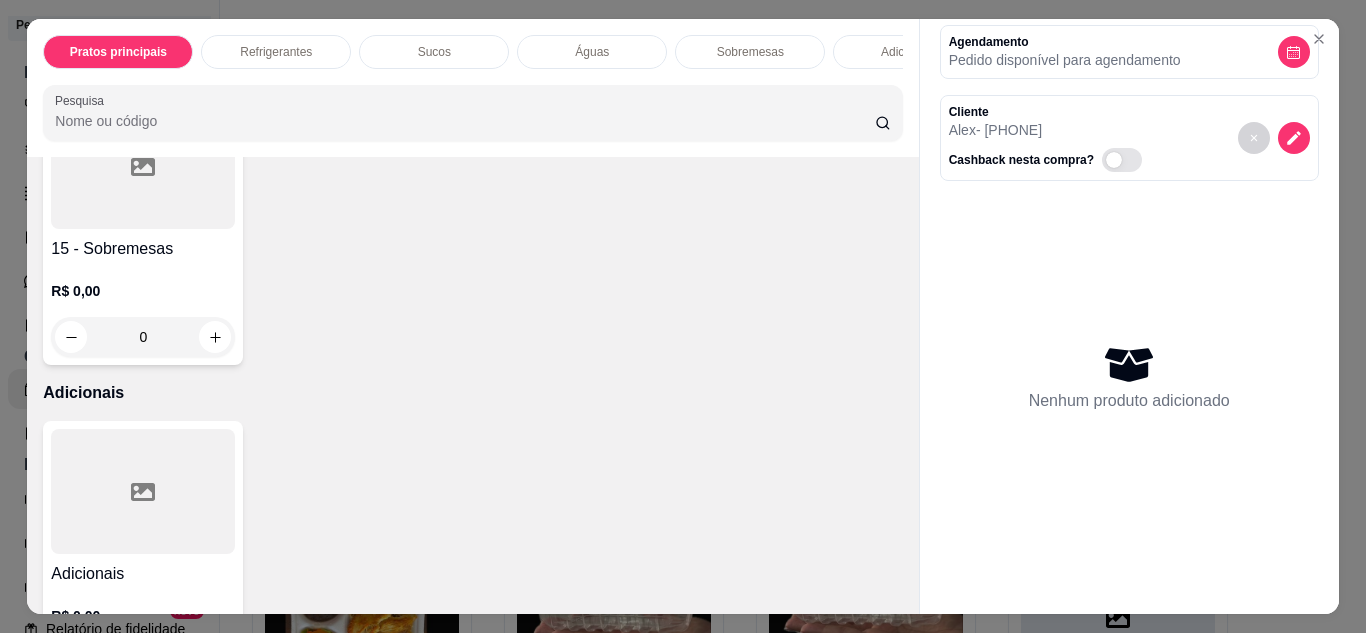 click at bounding box center (143, -159) 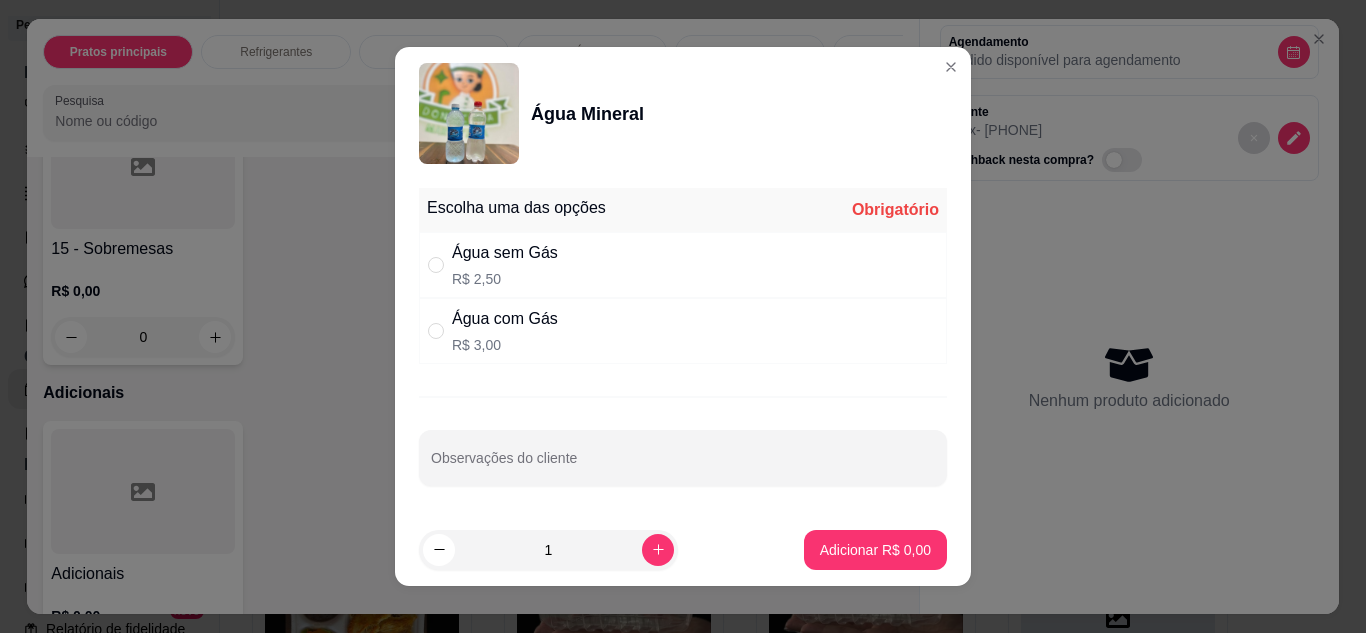 click on "R$ 3,00" at bounding box center (505, 345) 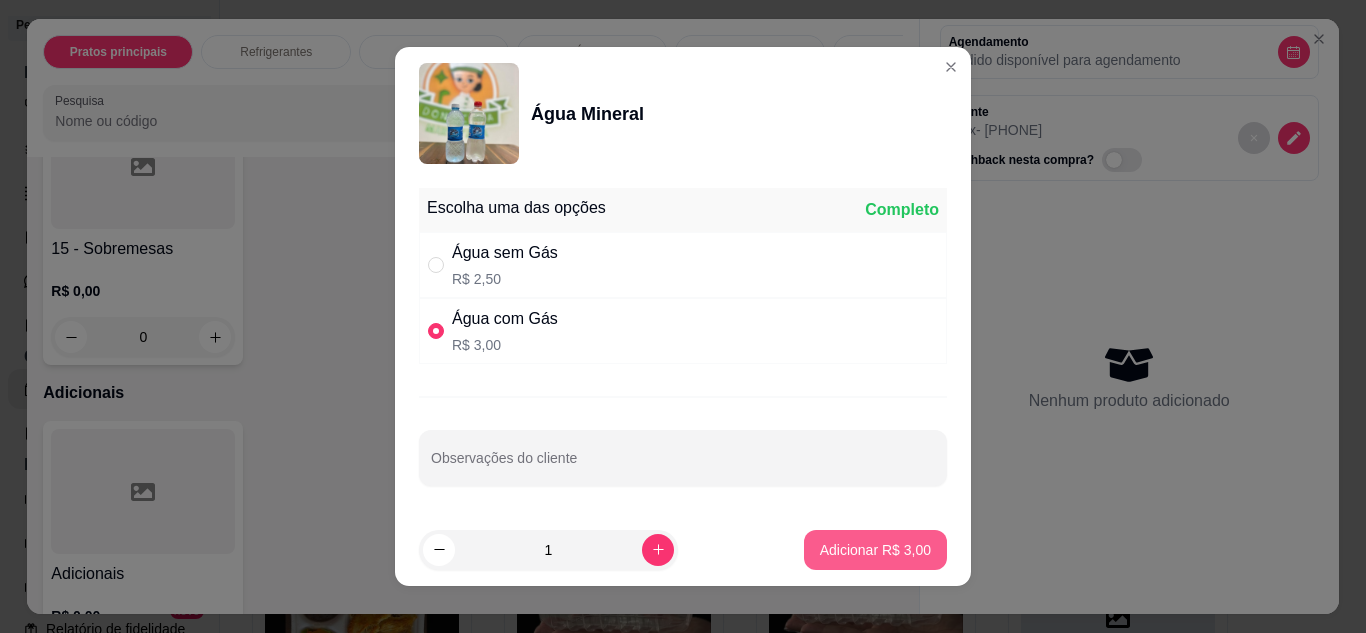 click on "Adicionar   R$ 3,00" at bounding box center (875, 550) 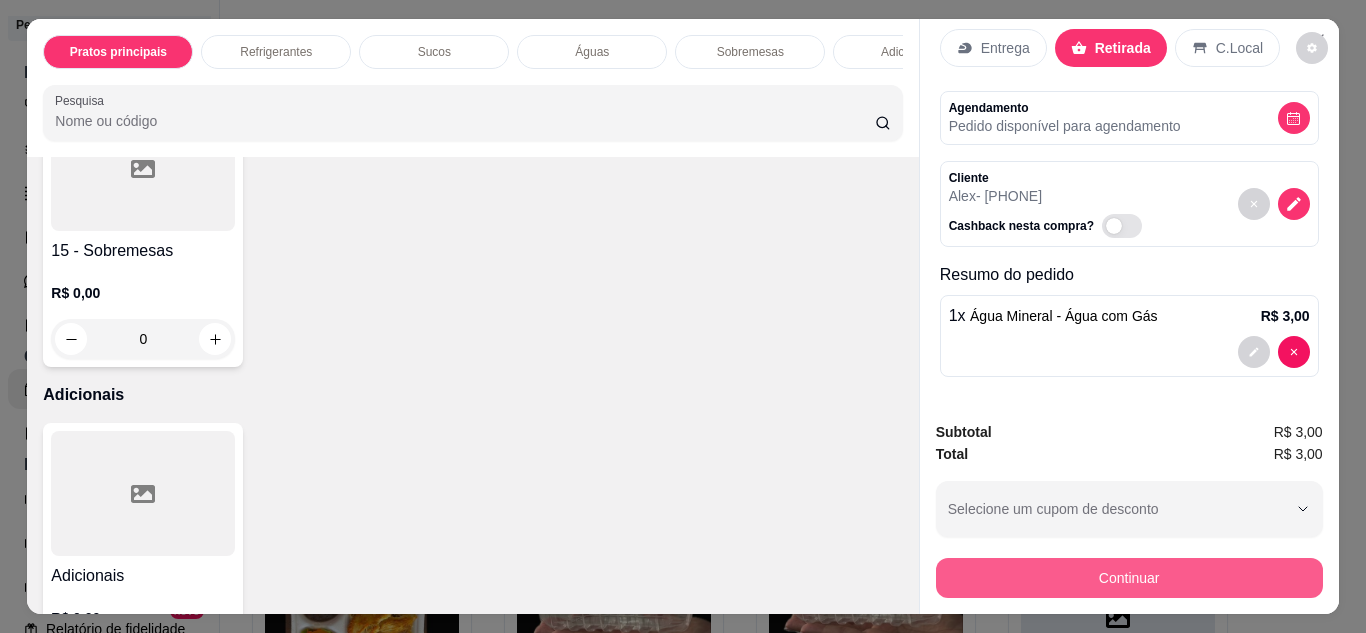 click on "Continuar" at bounding box center [1129, 578] 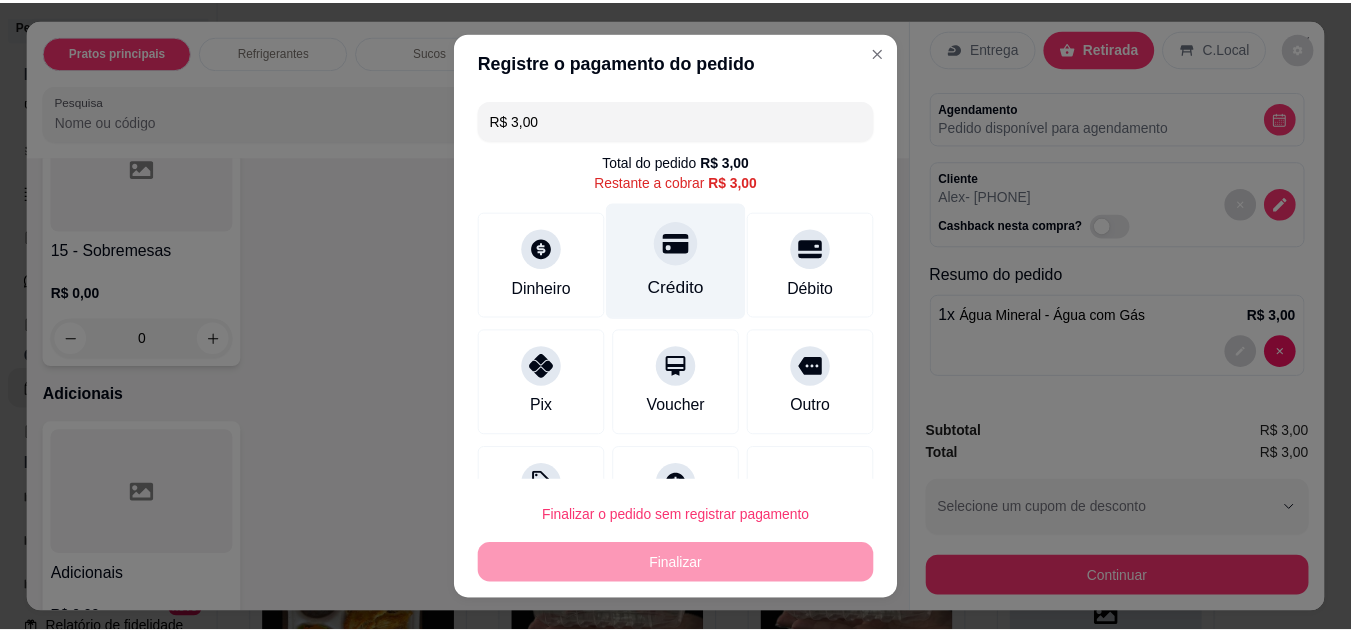 scroll, scrollTop: 80, scrollLeft: 0, axis: vertical 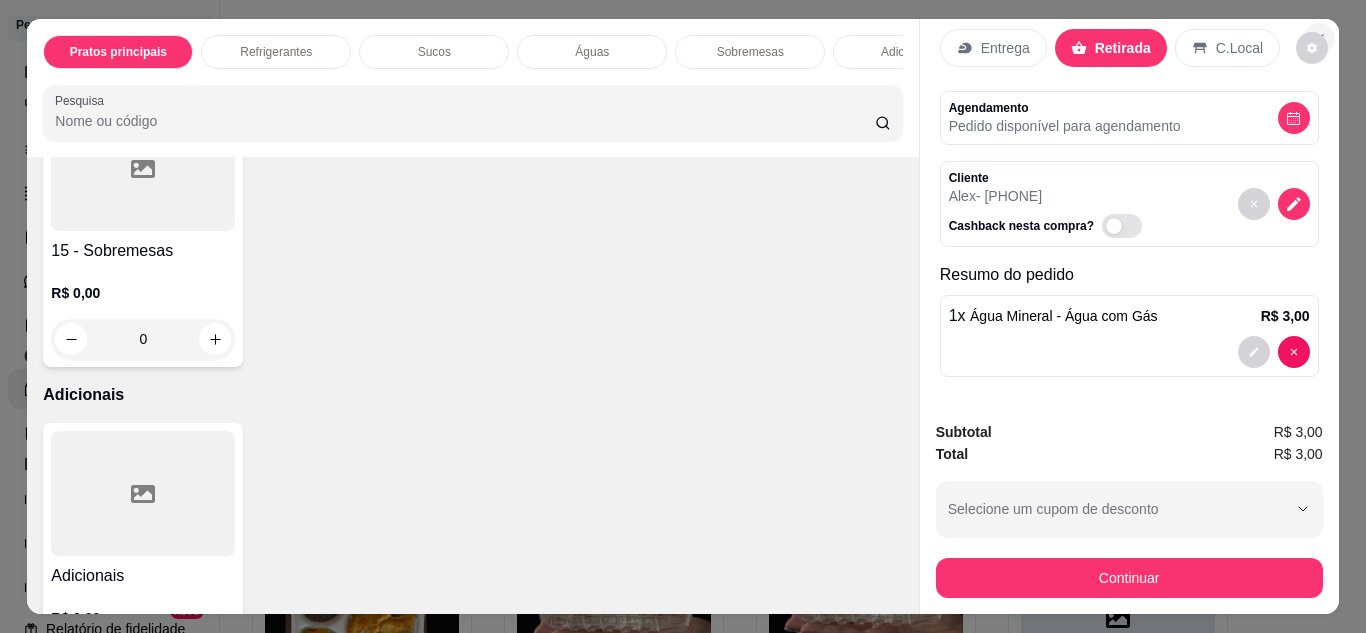 click 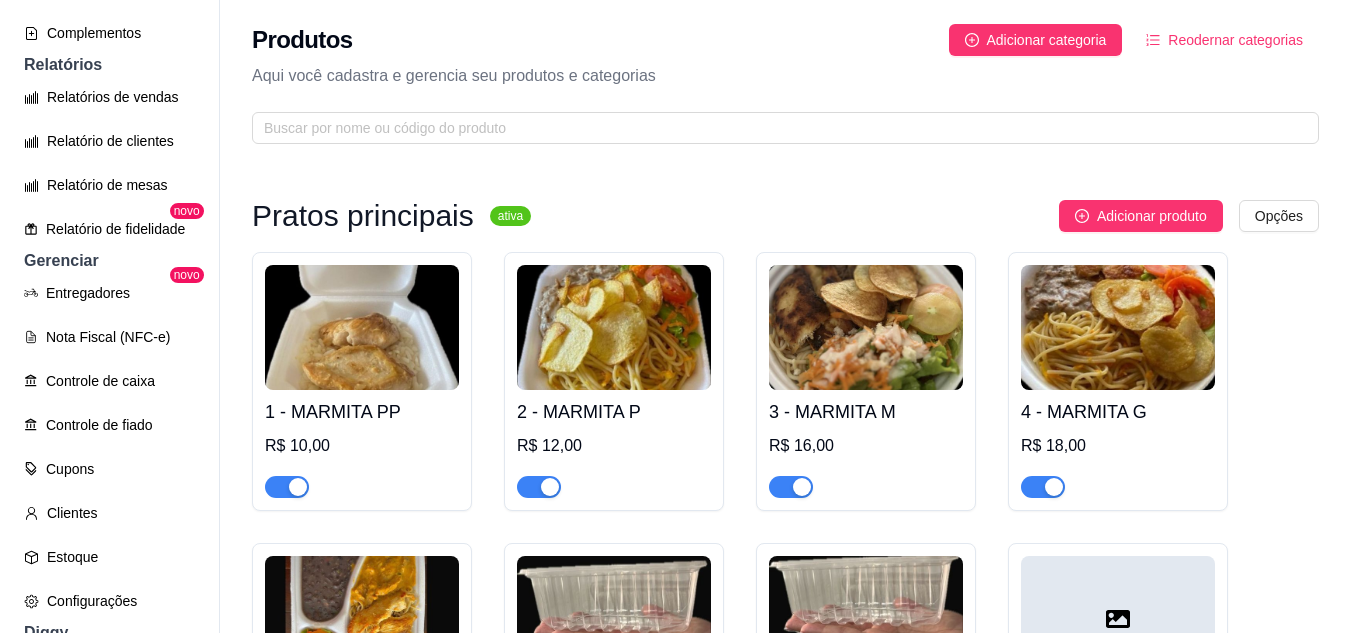 scroll, scrollTop: 681, scrollLeft: 0, axis: vertical 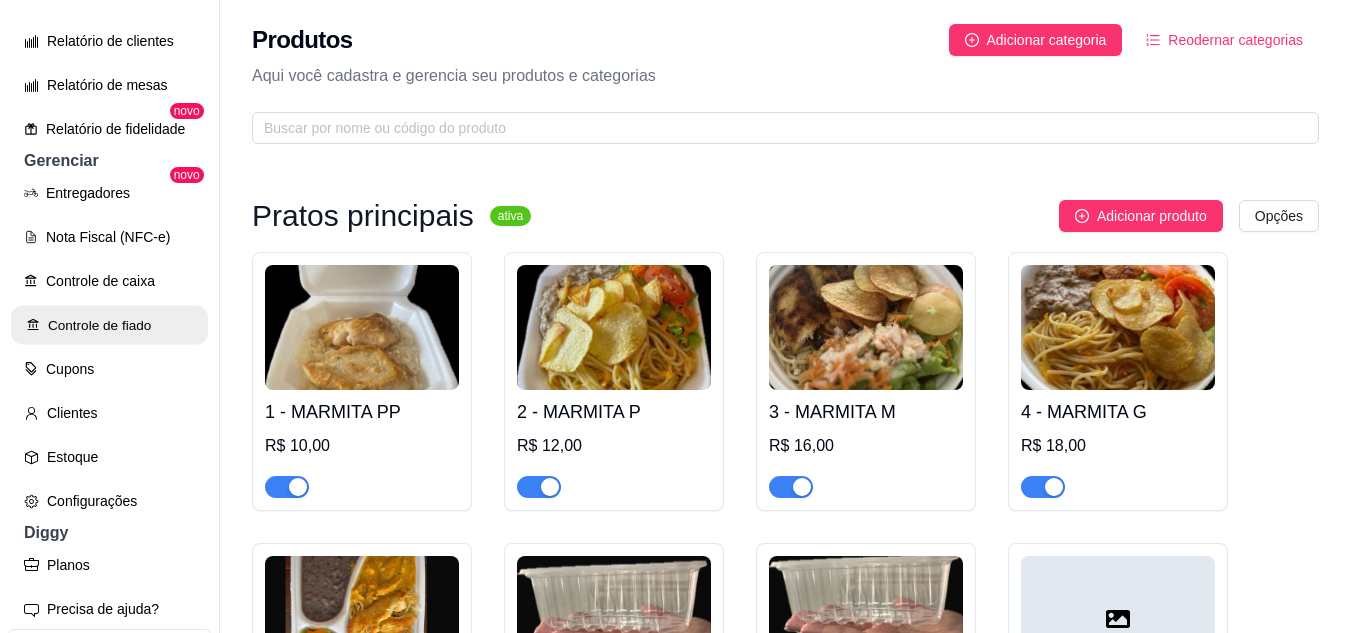 click on "Controle de fiado" at bounding box center [109, 325] 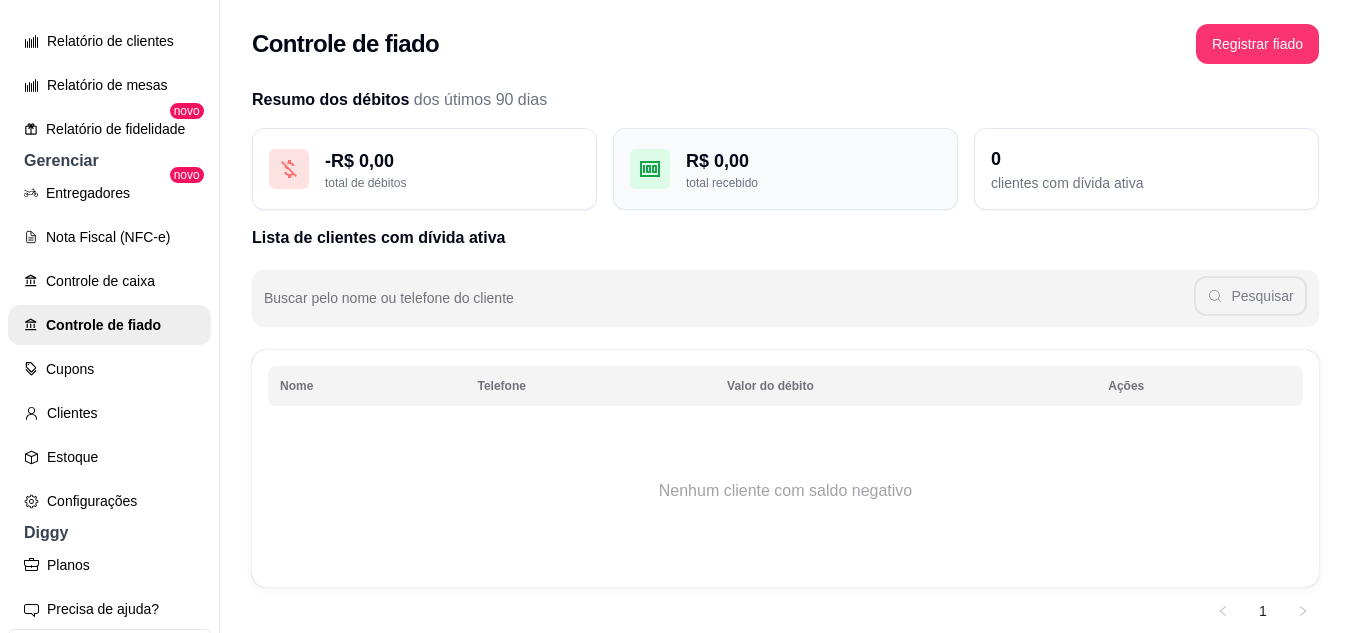 scroll, scrollTop: 89, scrollLeft: 0, axis: vertical 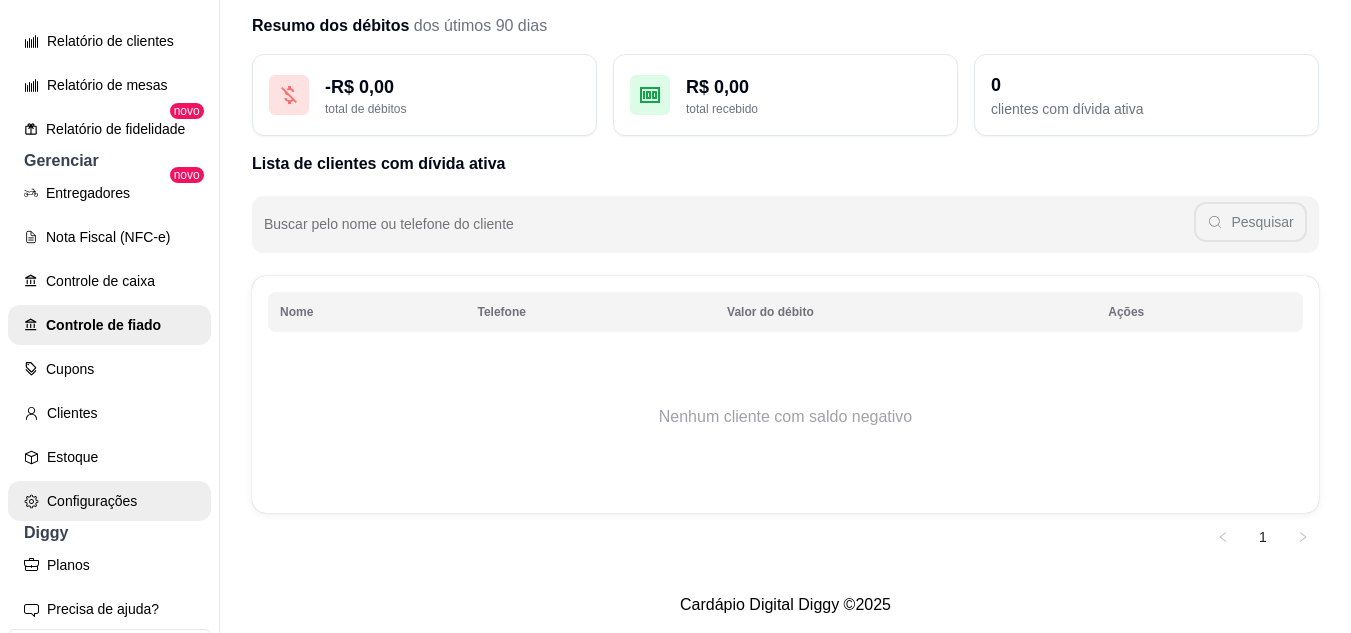 click on "Configurações" at bounding box center [109, 501] 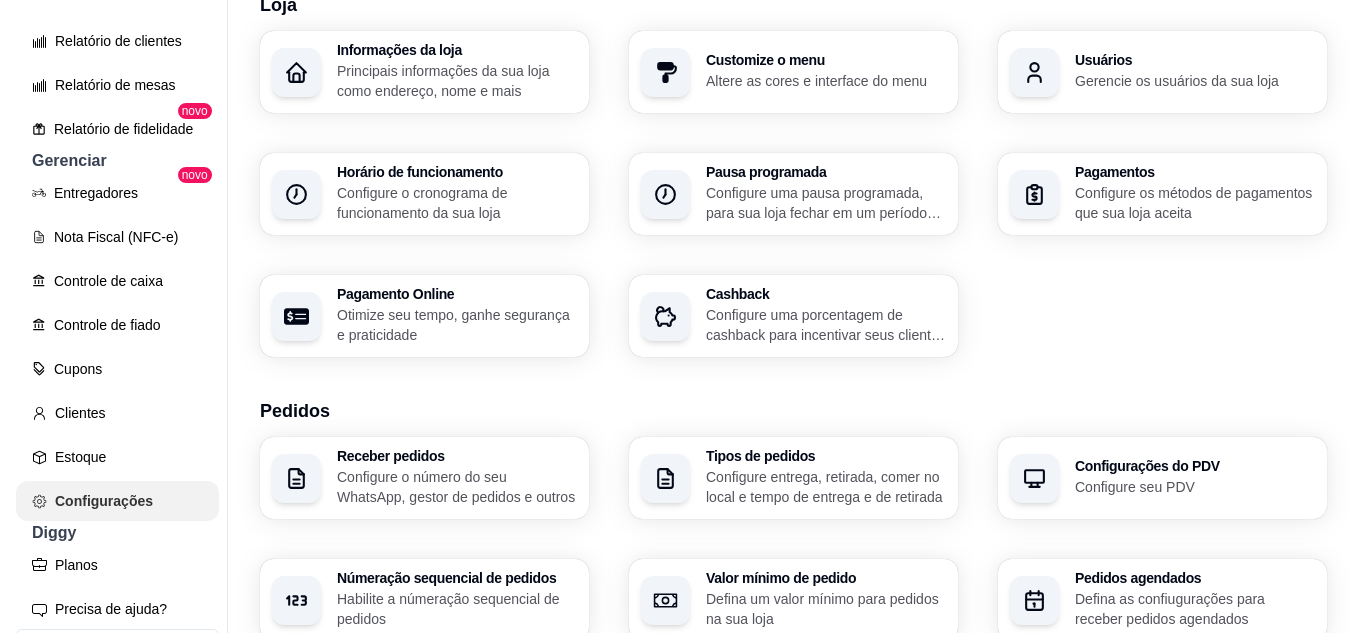 scroll, scrollTop: 0, scrollLeft: 0, axis: both 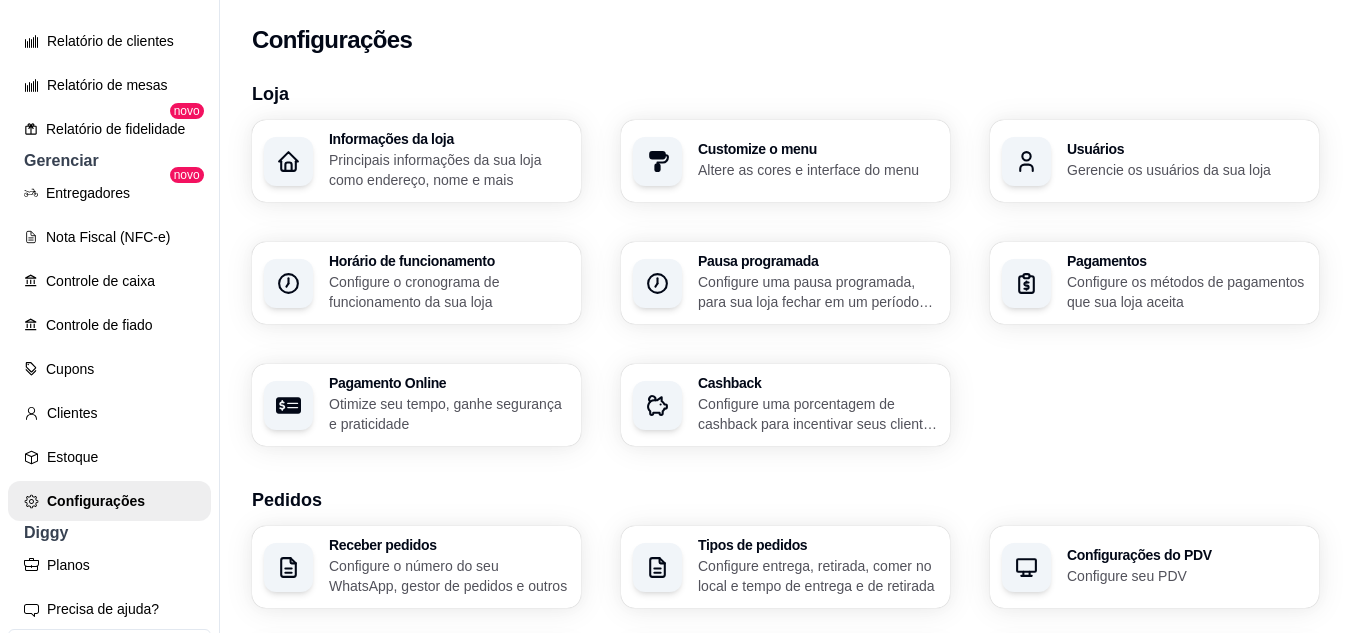 click on "Pagamentos" at bounding box center [1187, 261] 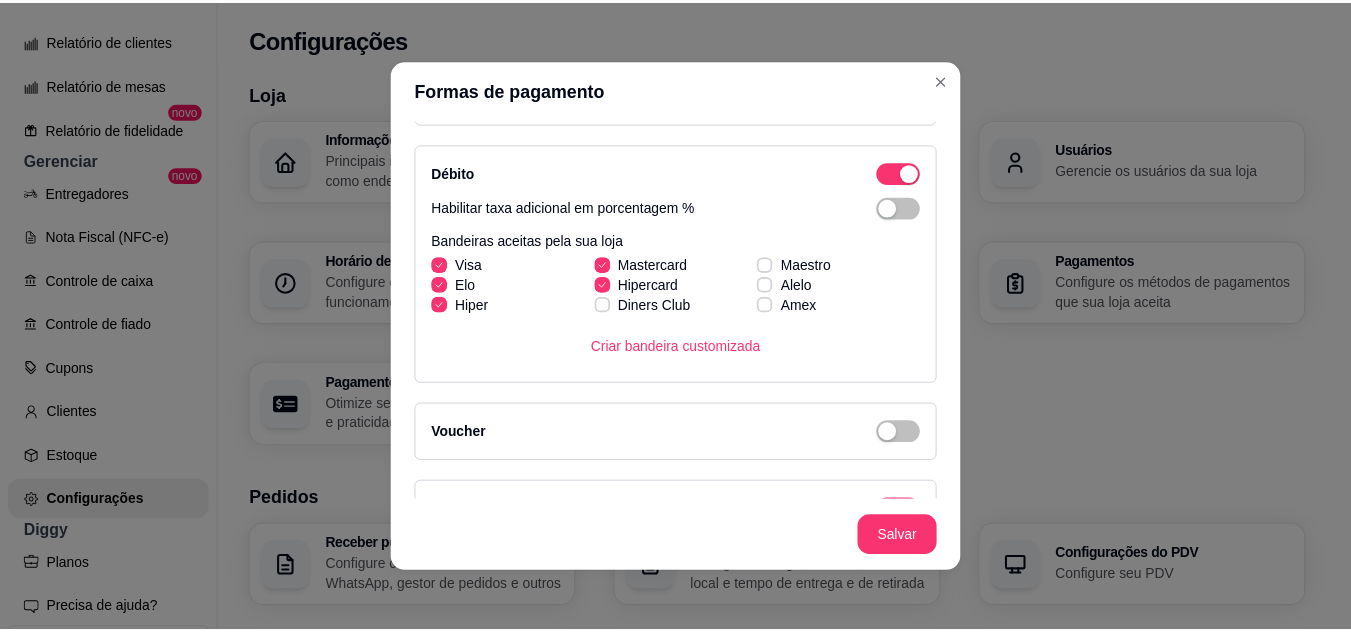 scroll, scrollTop: 647, scrollLeft: 0, axis: vertical 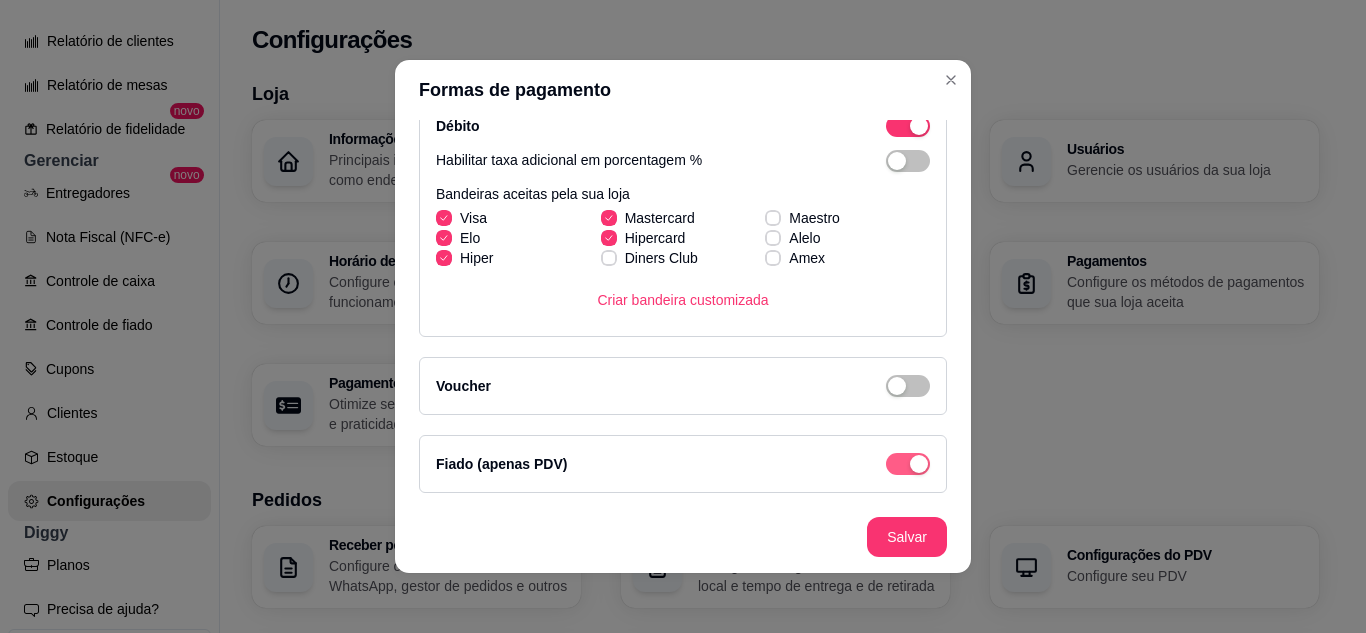 click at bounding box center [908, -490] 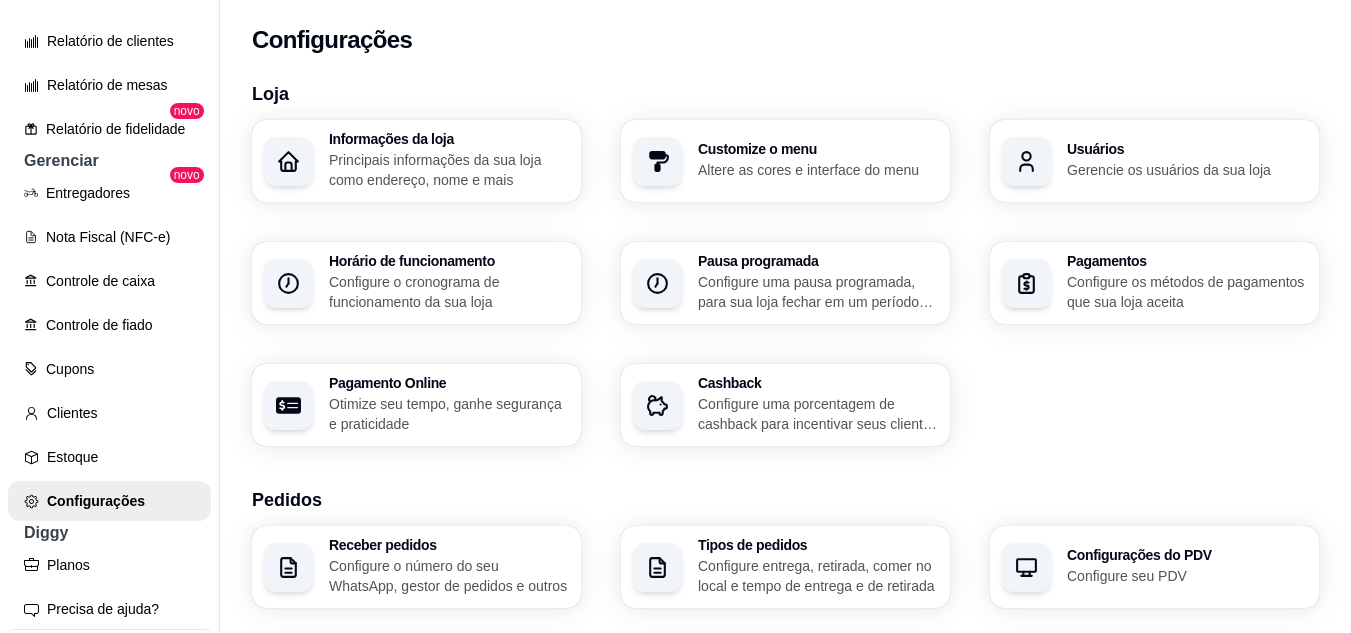 click on "Informações da loja Principais informações da sua loja como endereço, nome e mais Customize o menu Altere as cores e interface do menu Usuários Gerencie os usuários da sua loja Horário de funcionamento Configure o cronograma de funcionamento da sua loja Pausa programada Configure uma pausa programada, para sua loja fechar em um período específico Pagamentos Configure os métodos de pagamentos que sua loja aceita Pagamento Online Otimize seu tempo, ganhe segurança e praticidade Cashback Configure uma porcentagem de cashback para incentivar seus clientes a comprarem em sua loja" at bounding box center [785, 283] 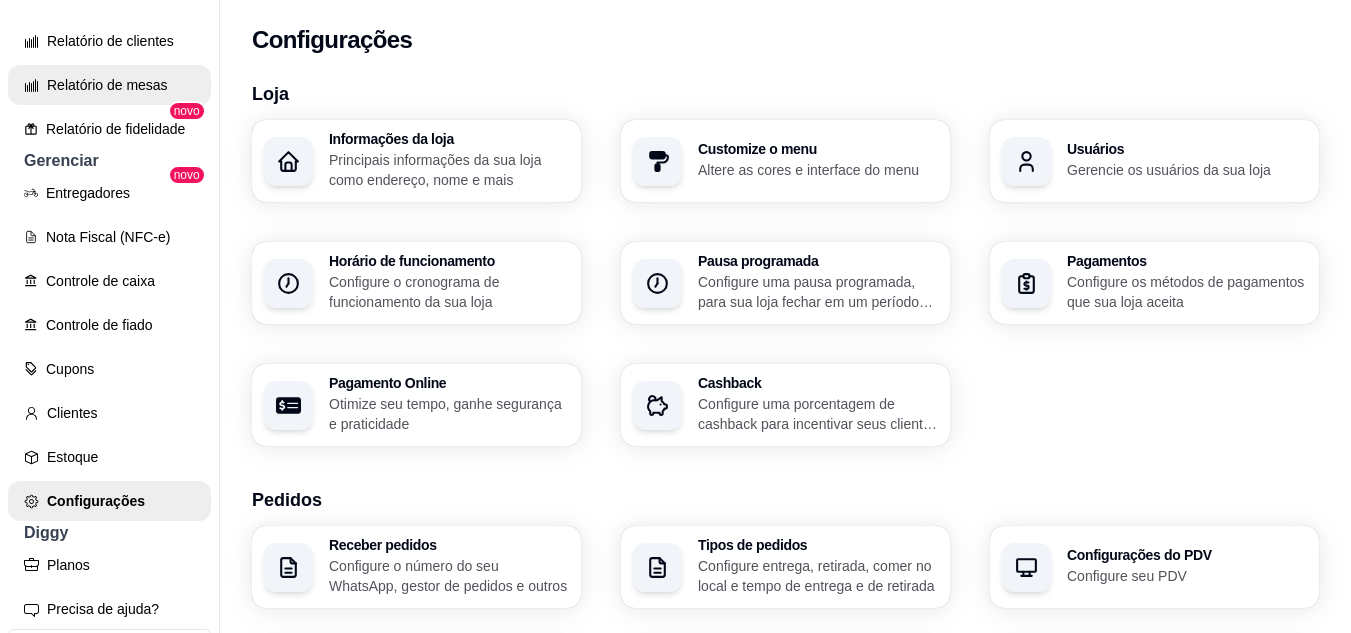 scroll, scrollTop: 481, scrollLeft: 0, axis: vertical 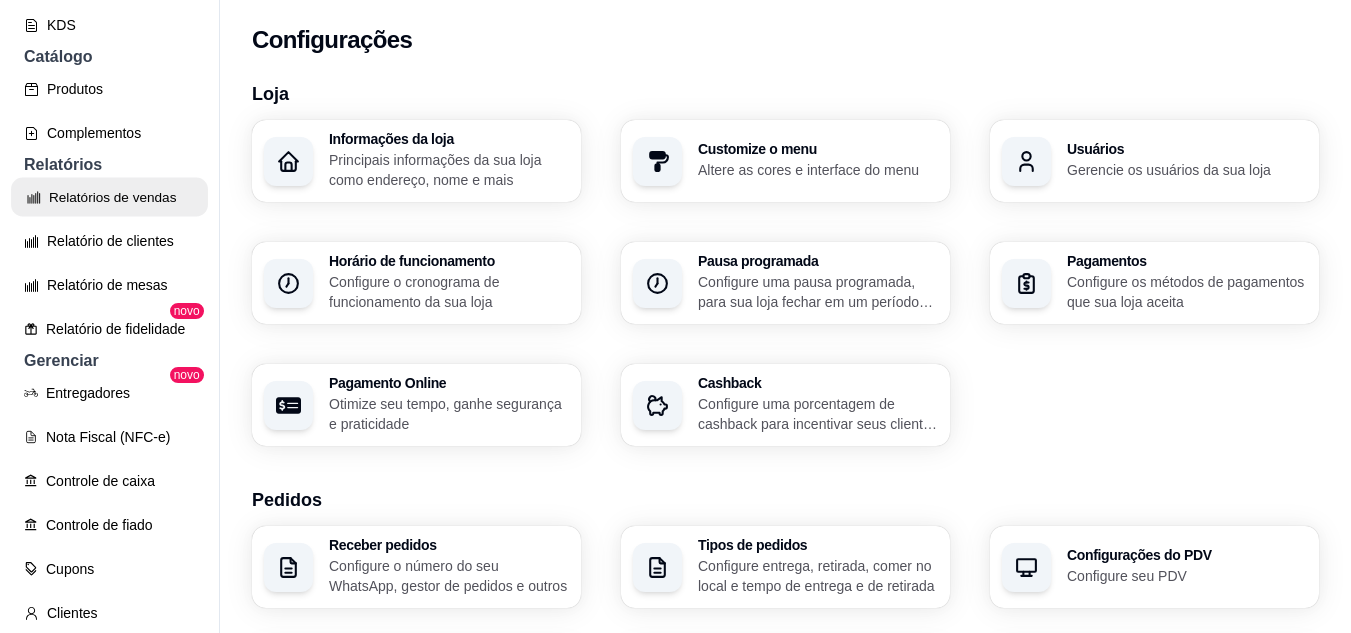 click on "Relatórios de vendas" at bounding box center (109, 197) 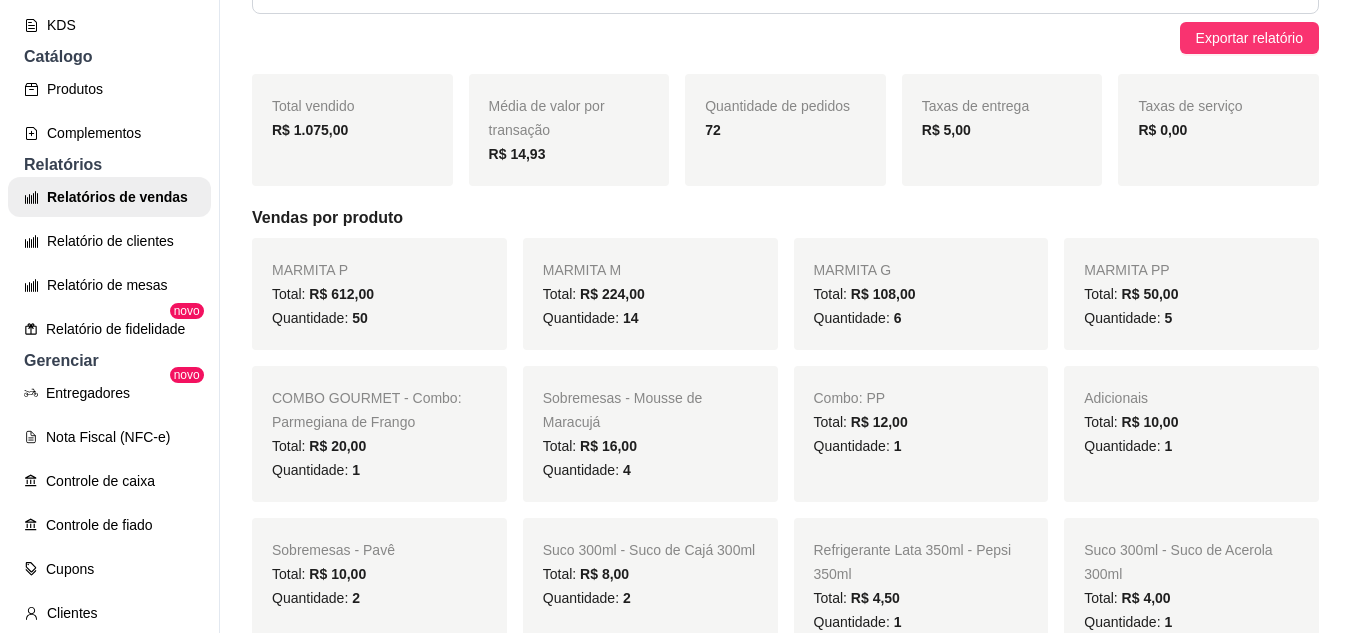 scroll, scrollTop: 300, scrollLeft: 0, axis: vertical 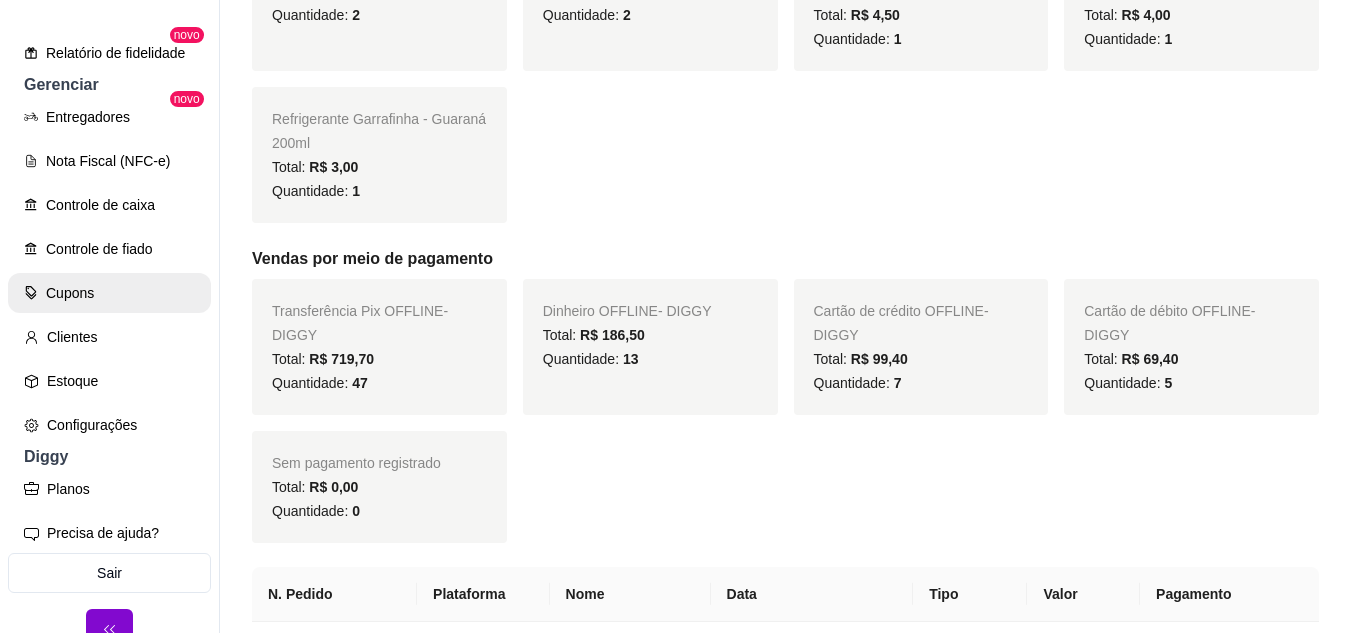 click on "Cupons" at bounding box center (109, 293) 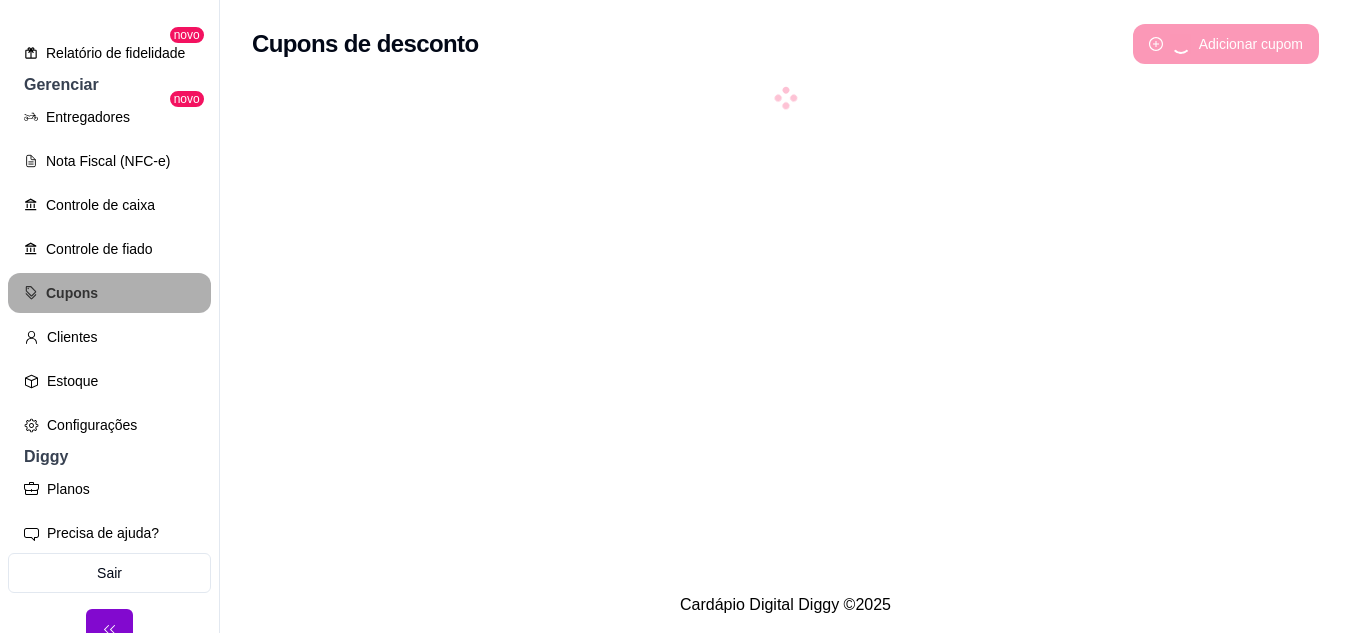 scroll, scrollTop: 0, scrollLeft: 0, axis: both 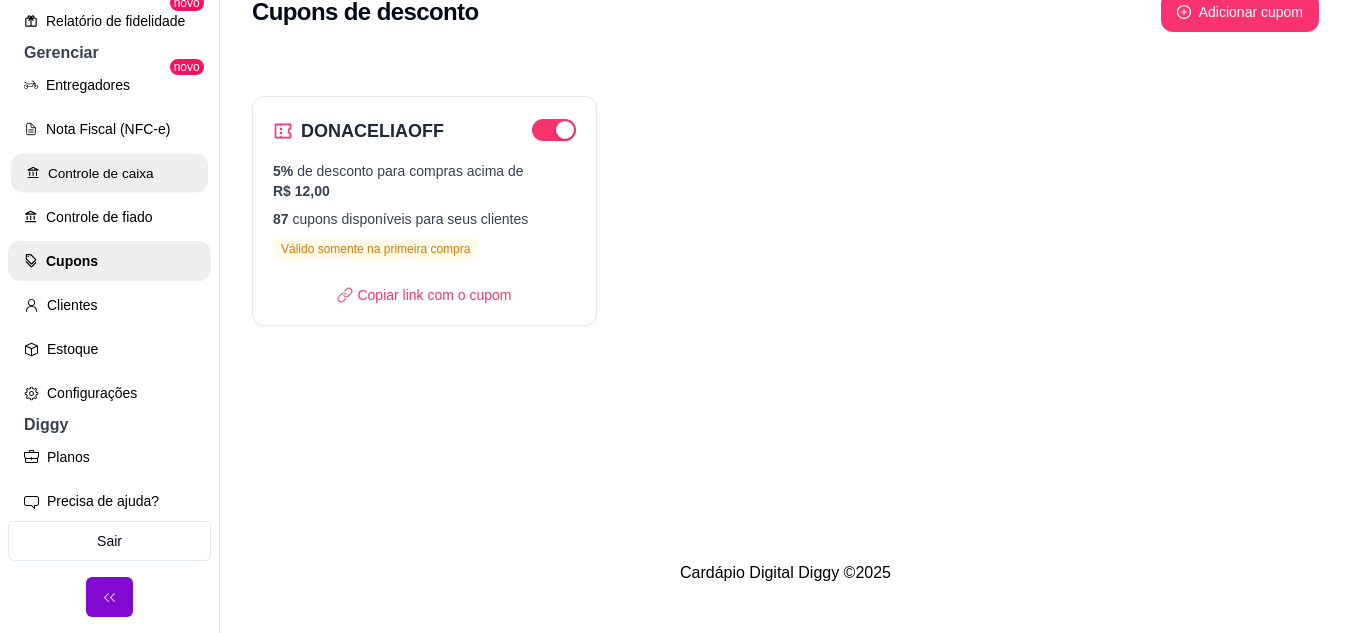 click on "Controle de caixa" at bounding box center (109, 173) 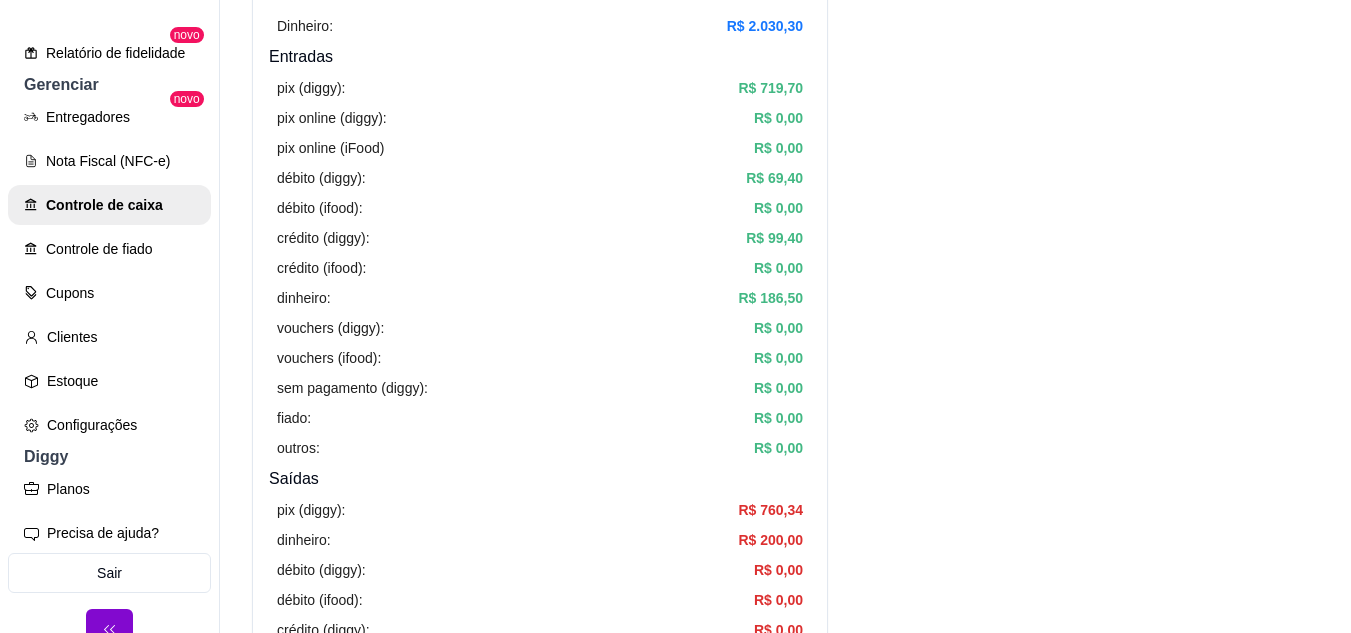 scroll, scrollTop: 500, scrollLeft: 0, axis: vertical 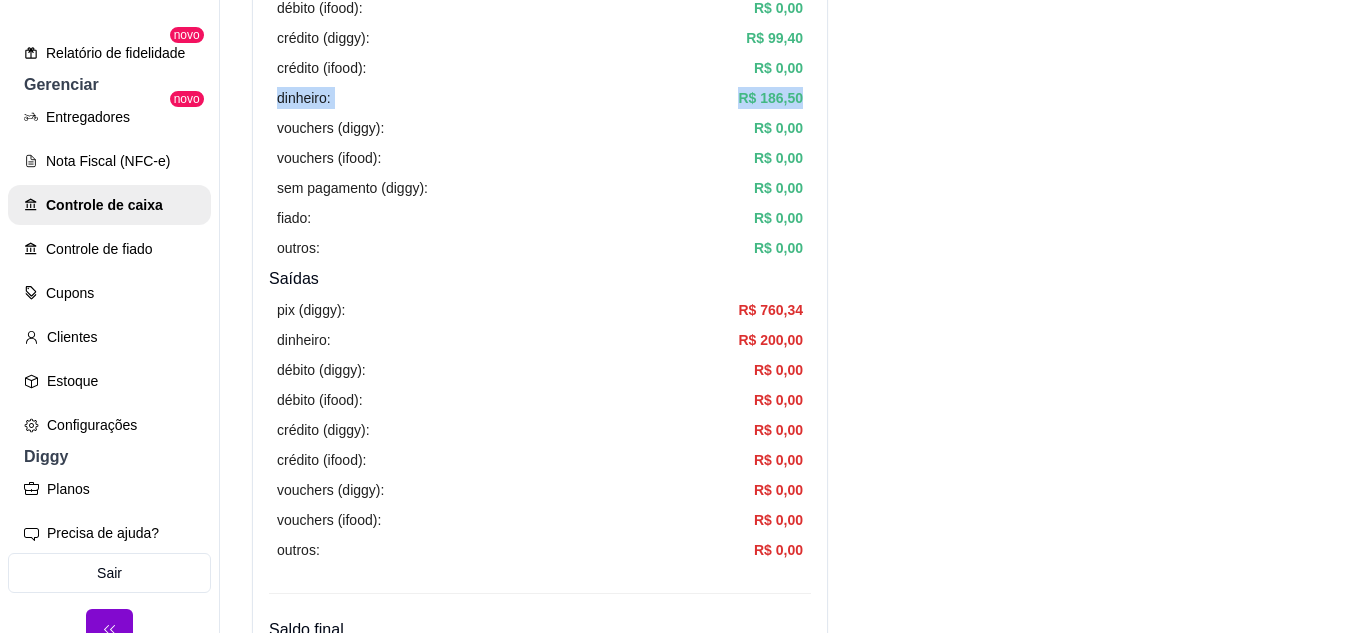 drag, startPoint x: 805, startPoint y: 105, endPoint x: 266, endPoint y: 95, distance: 539.0928 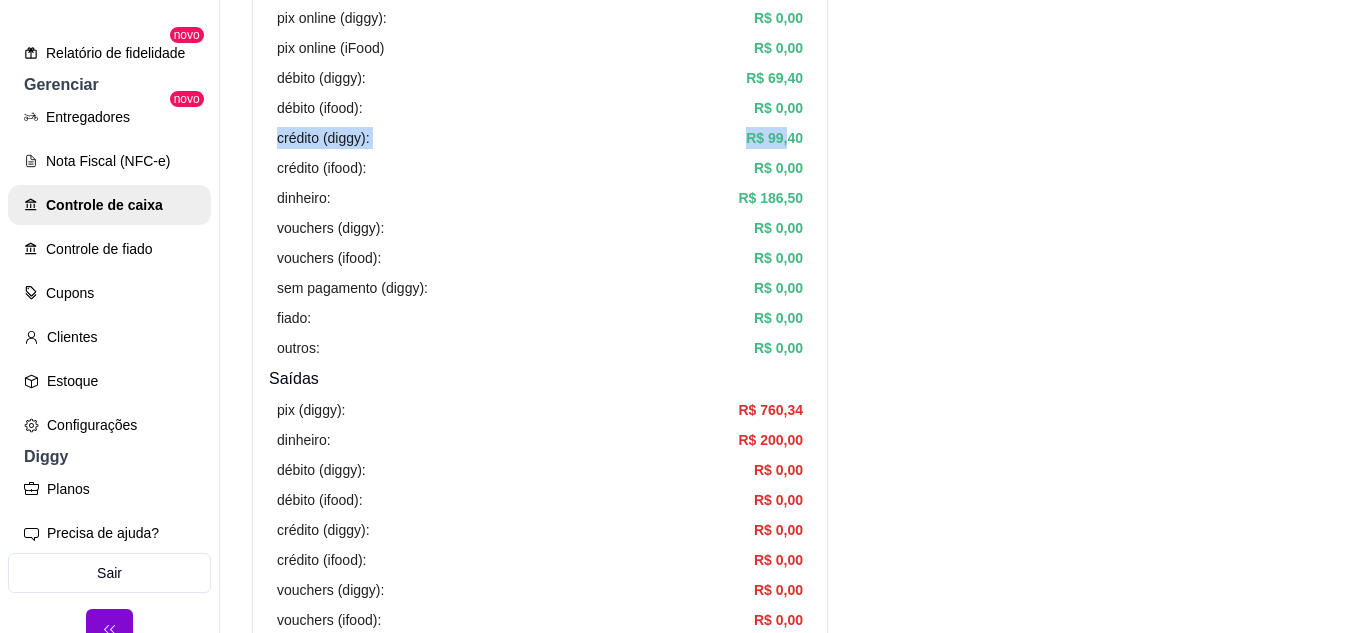 drag, startPoint x: 279, startPoint y: 135, endPoint x: 788, endPoint y: 134, distance: 509.00098 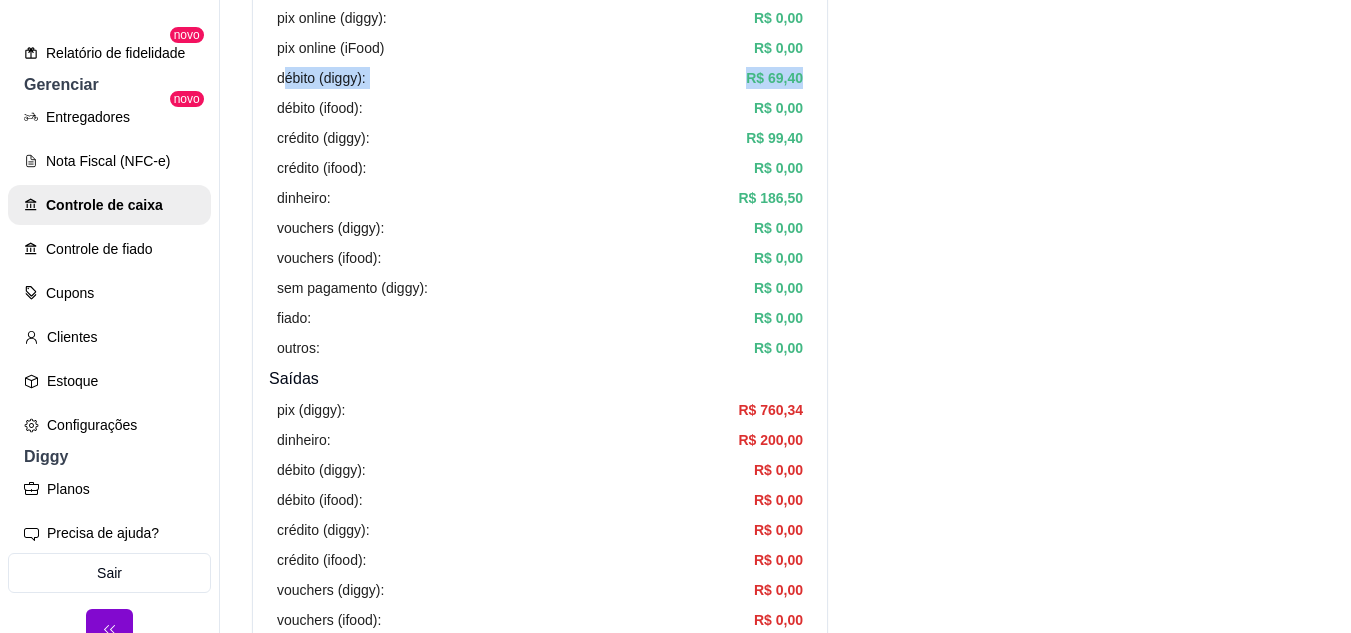 drag, startPoint x: 810, startPoint y: 80, endPoint x: 285, endPoint y: 83, distance: 525.00854 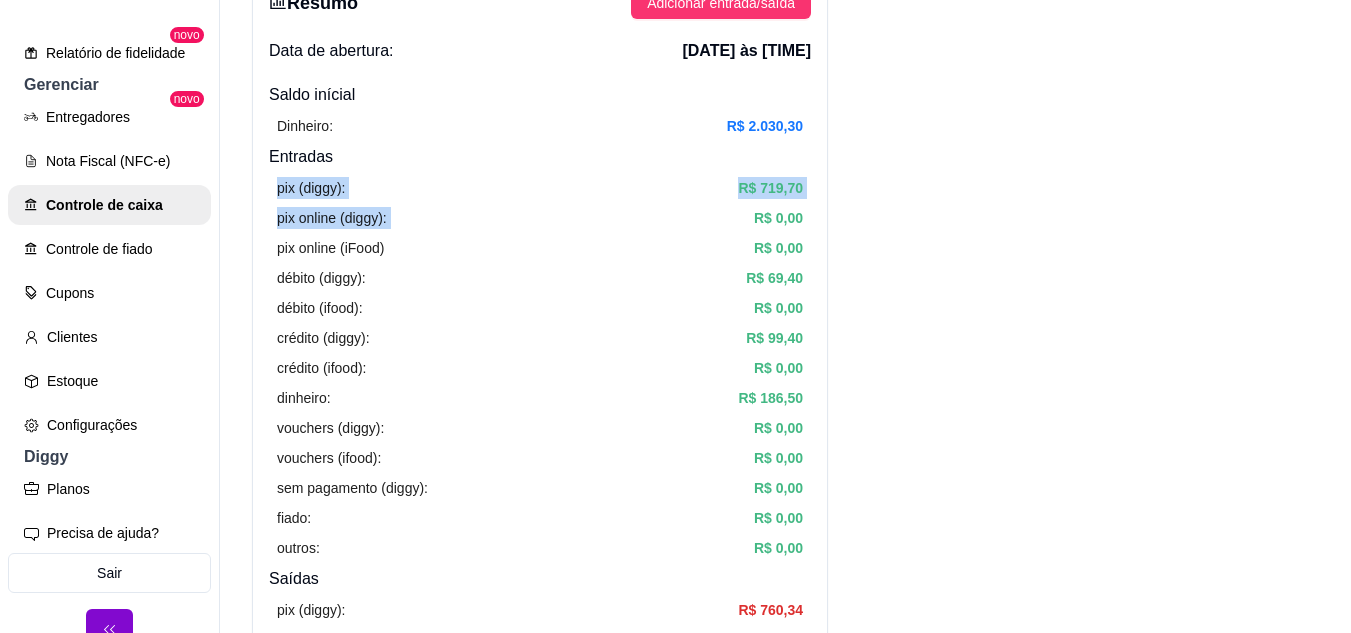 drag, startPoint x: 267, startPoint y: 184, endPoint x: 691, endPoint y: 206, distance: 424.57037 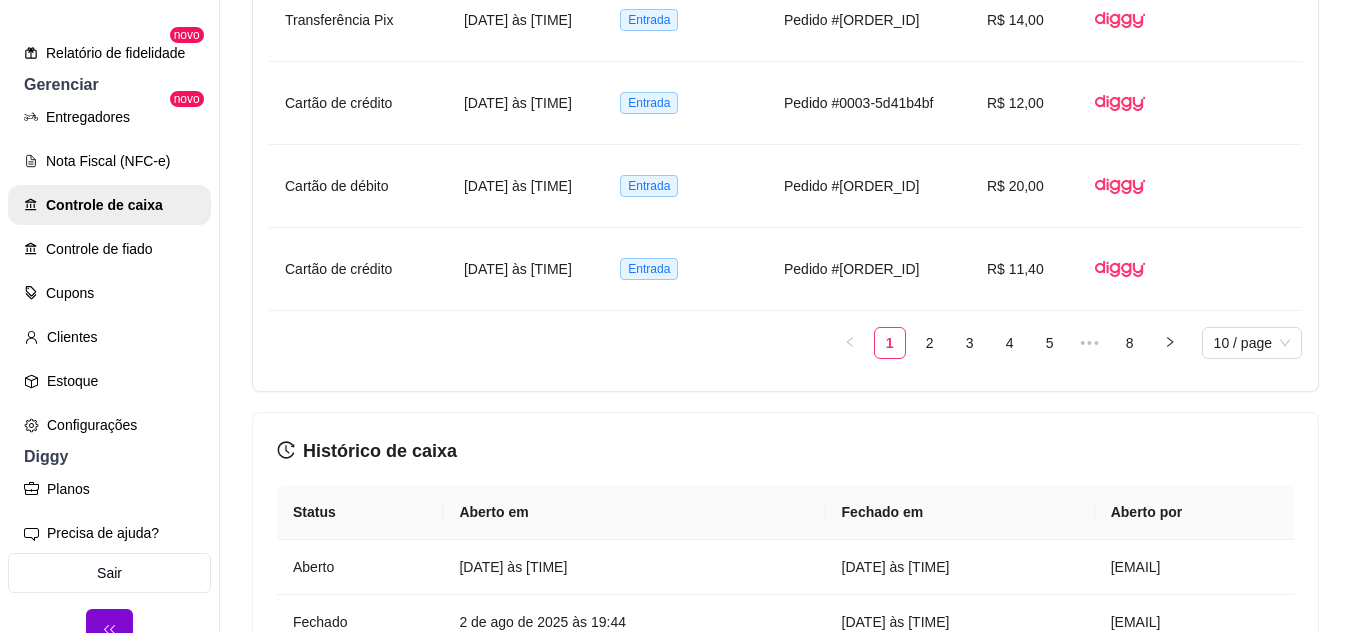 scroll, scrollTop: 2200, scrollLeft: 0, axis: vertical 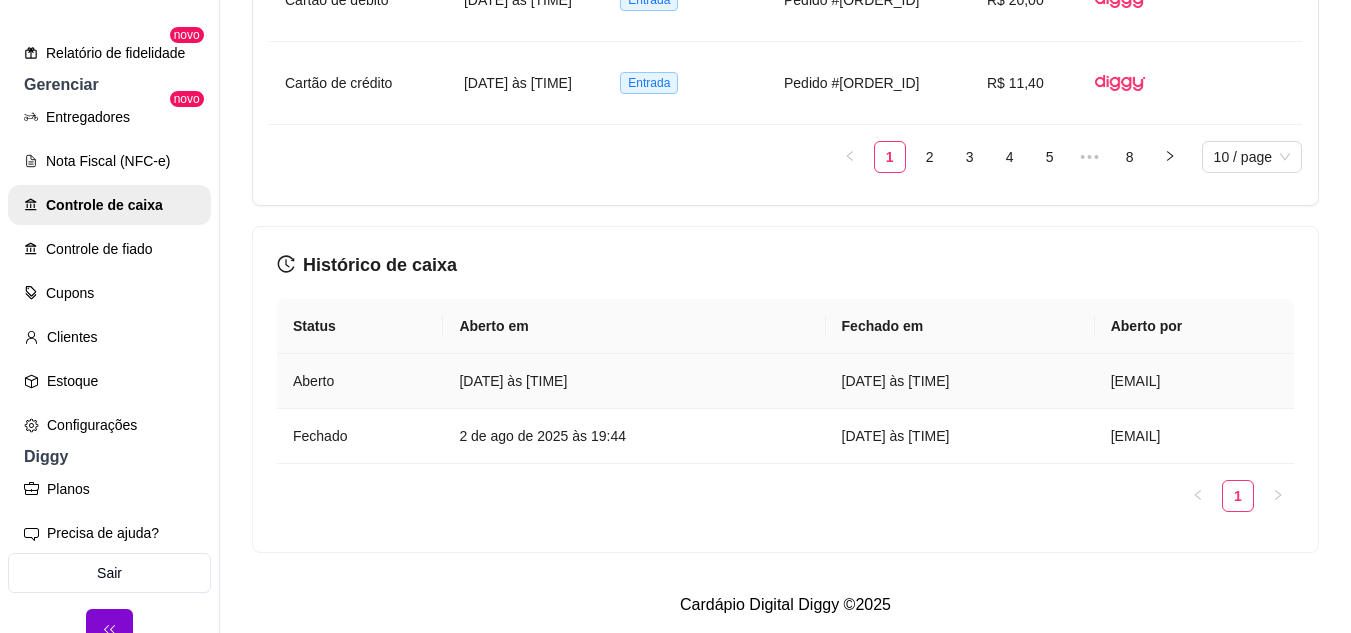 click on "4 de ago de 2025 às 08:10" at bounding box center [634, 381] 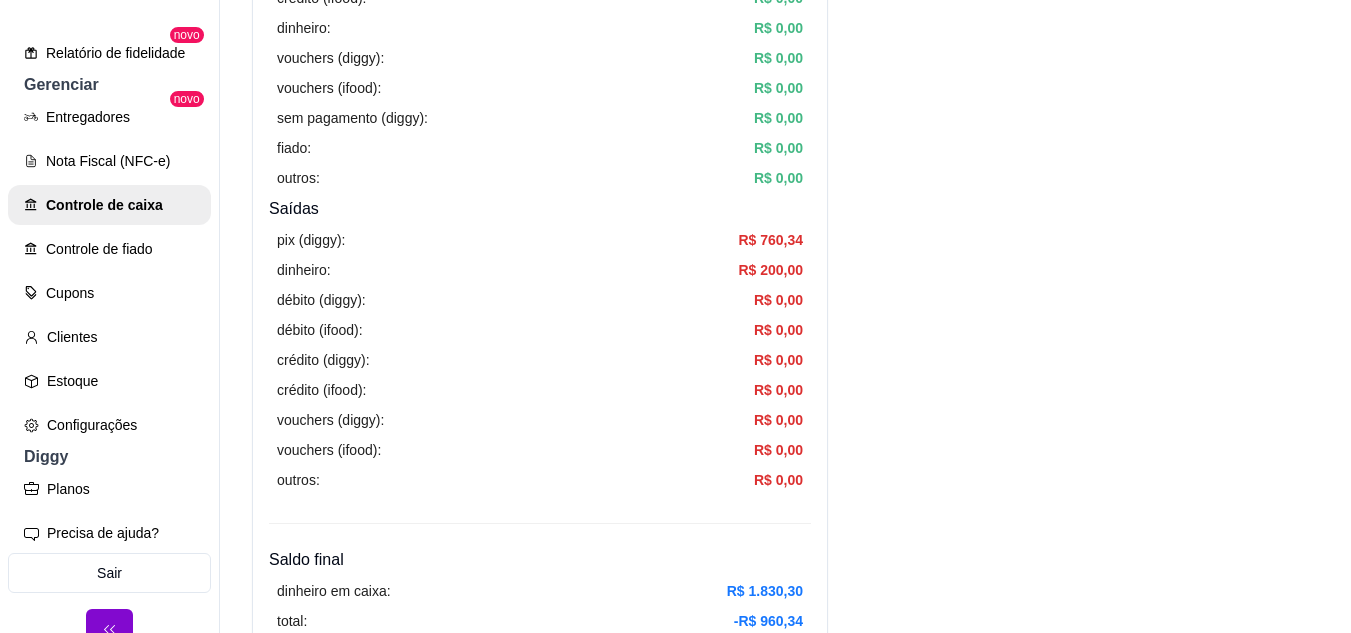 scroll, scrollTop: 0, scrollLeft: 0, axis: both 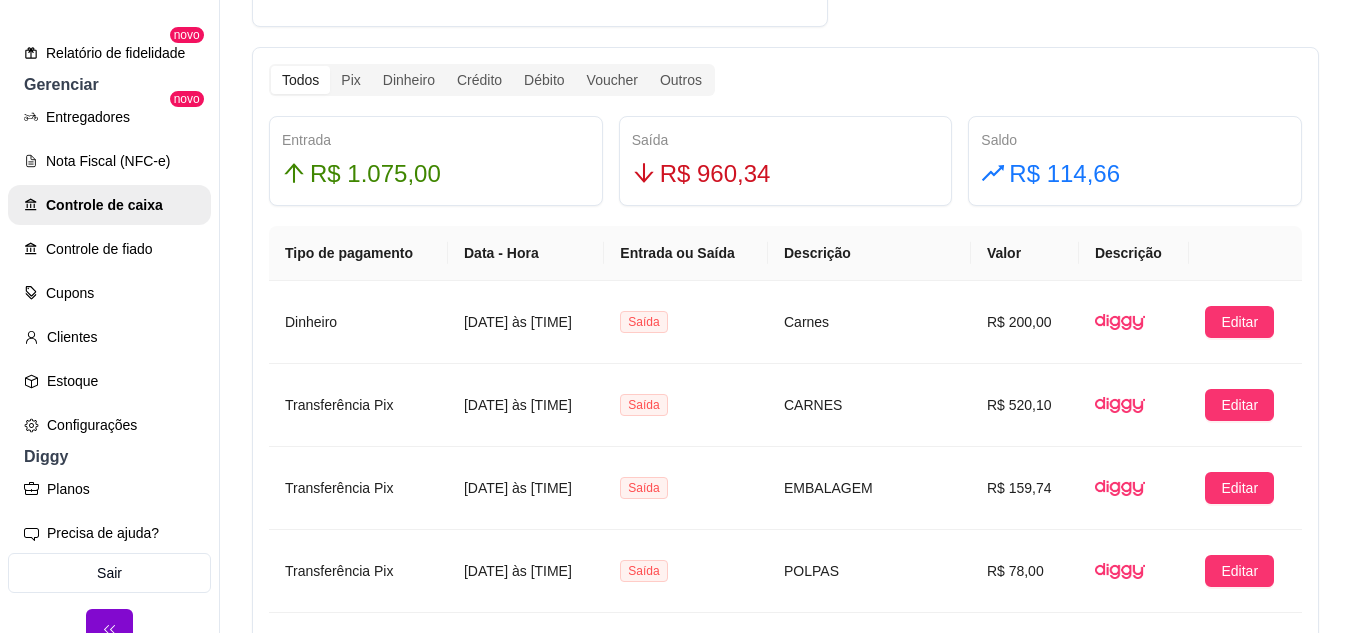 click on "Entrada ou Saída" at bounding box center (686, 253) 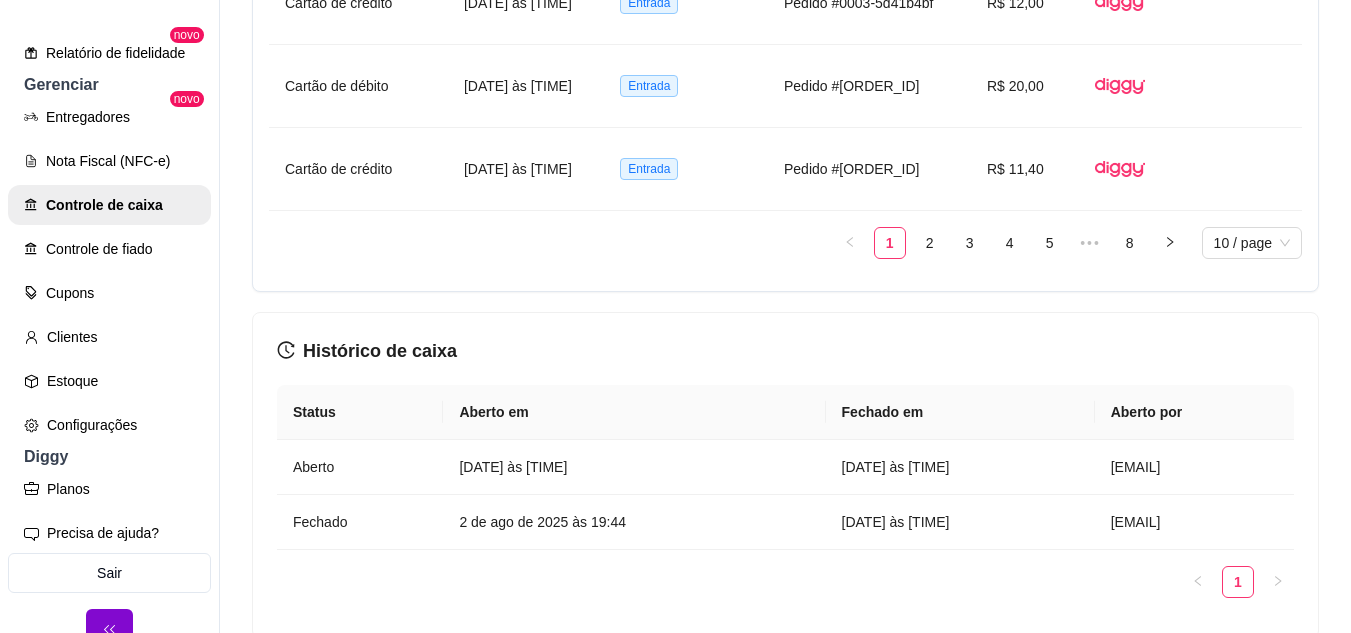 scroll, scrollTop: 2201, scrollLeft: 0, axis: vertical 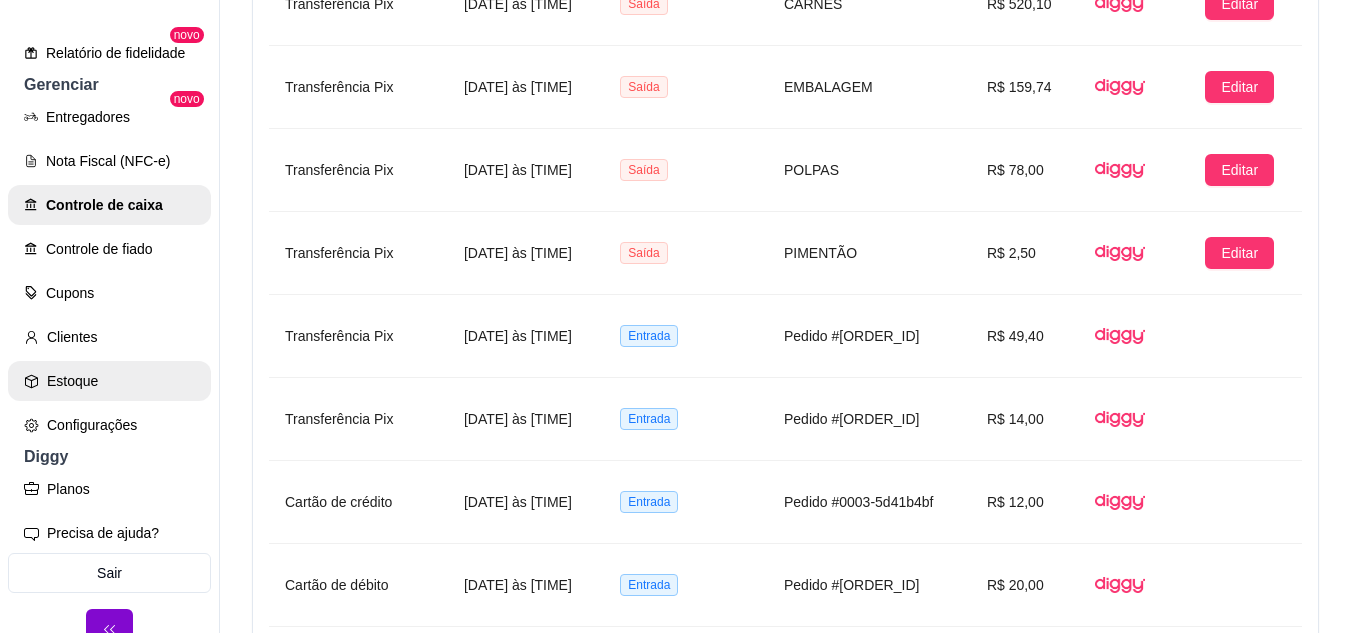 click on "Estoque" at bounding box center (109, 381) 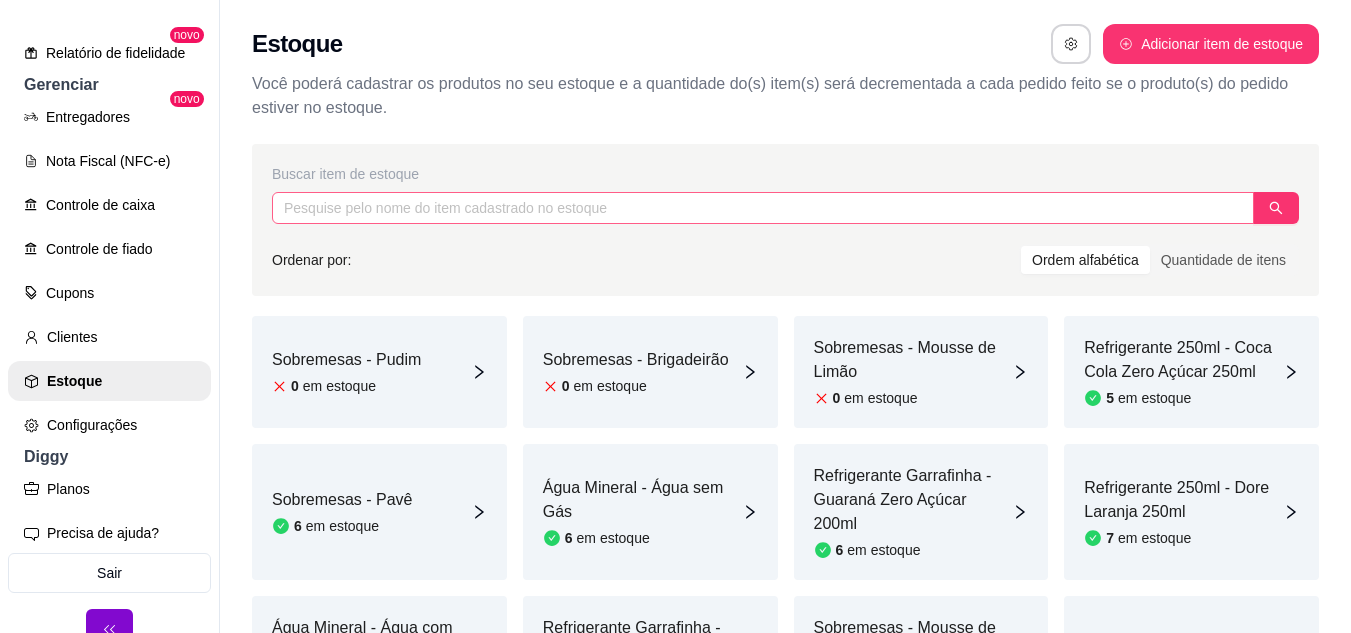 scroll, scrollTop: 100, scrollLeft: 0, axis: vertical 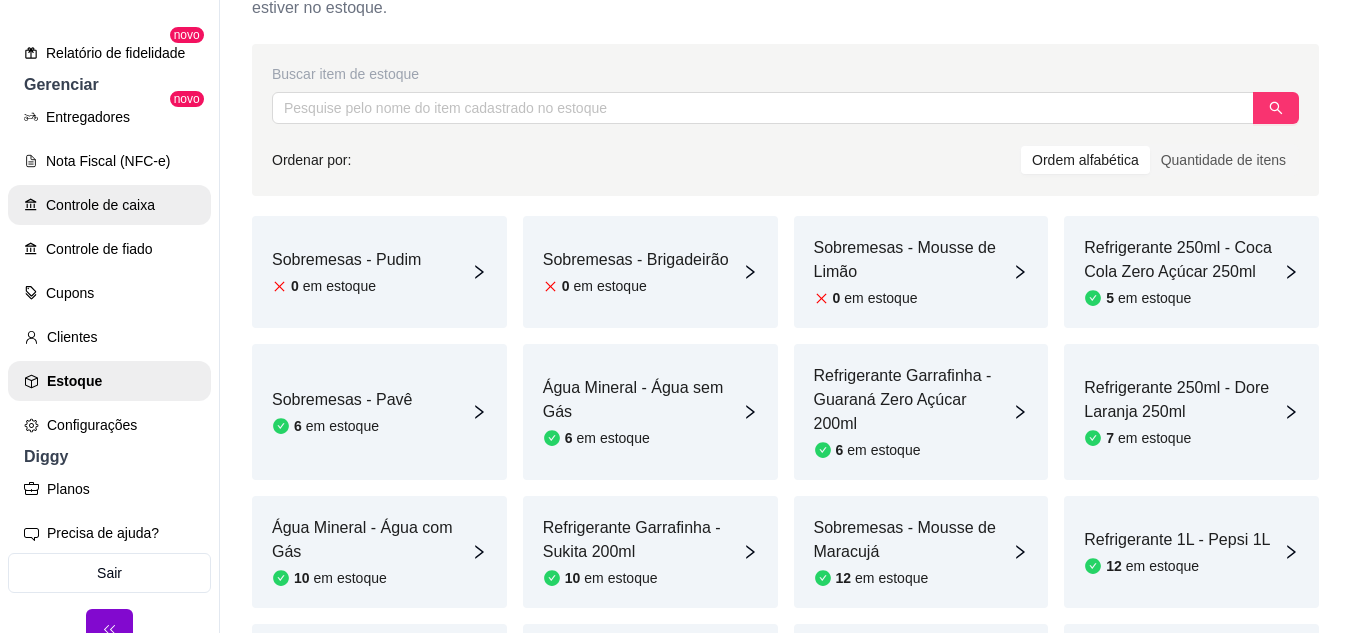 click on "Controle de caixa" at bounding box center [109, 205] 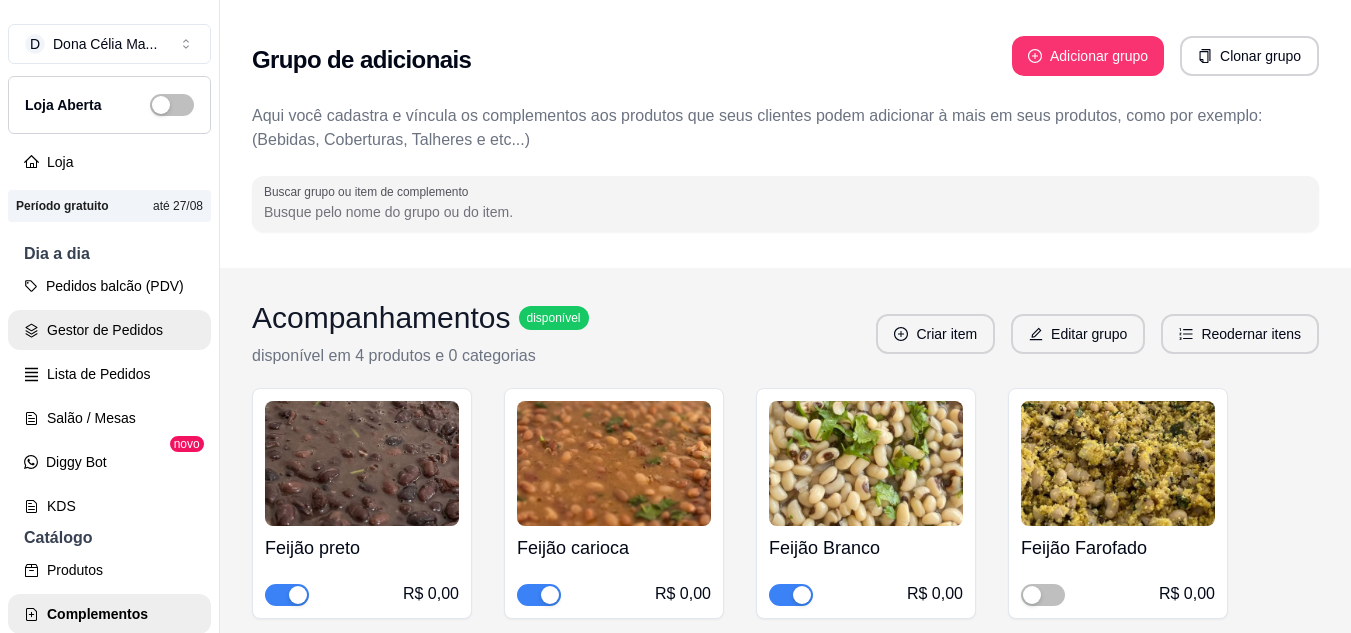 scroll, scrollTop: 0, scrollLeft: 0, axis: both 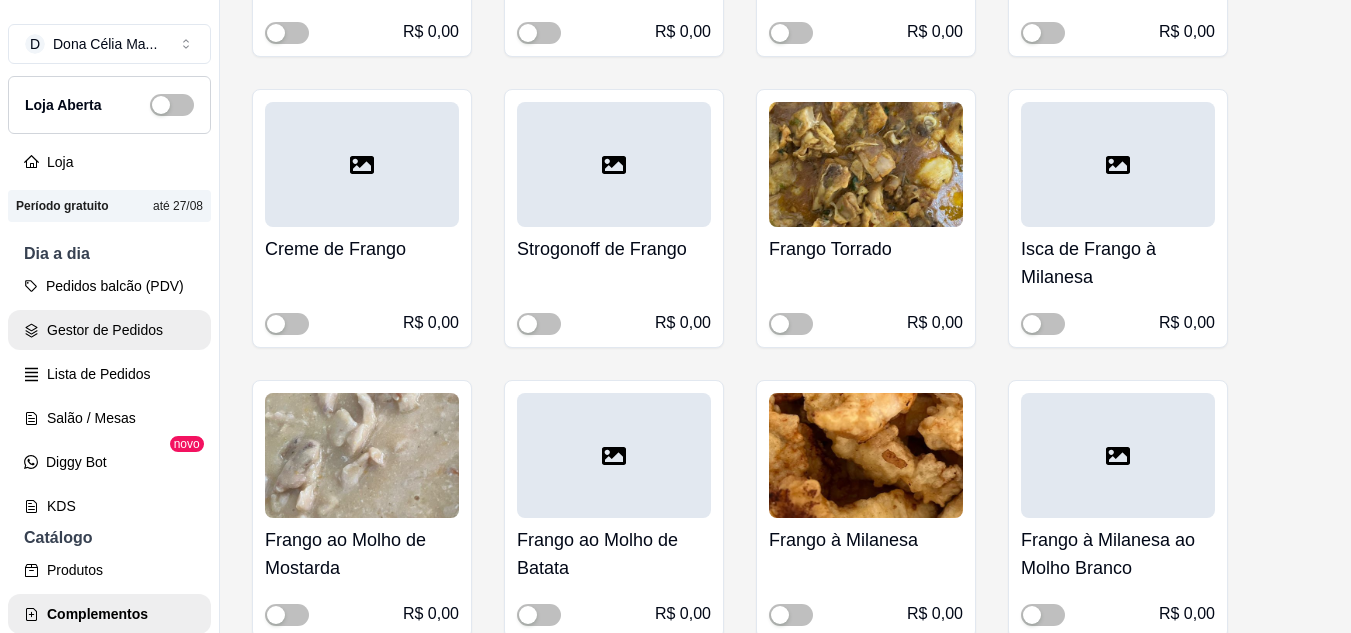 click on "Gestor de Pedidos" at bounding box center (109, 330) 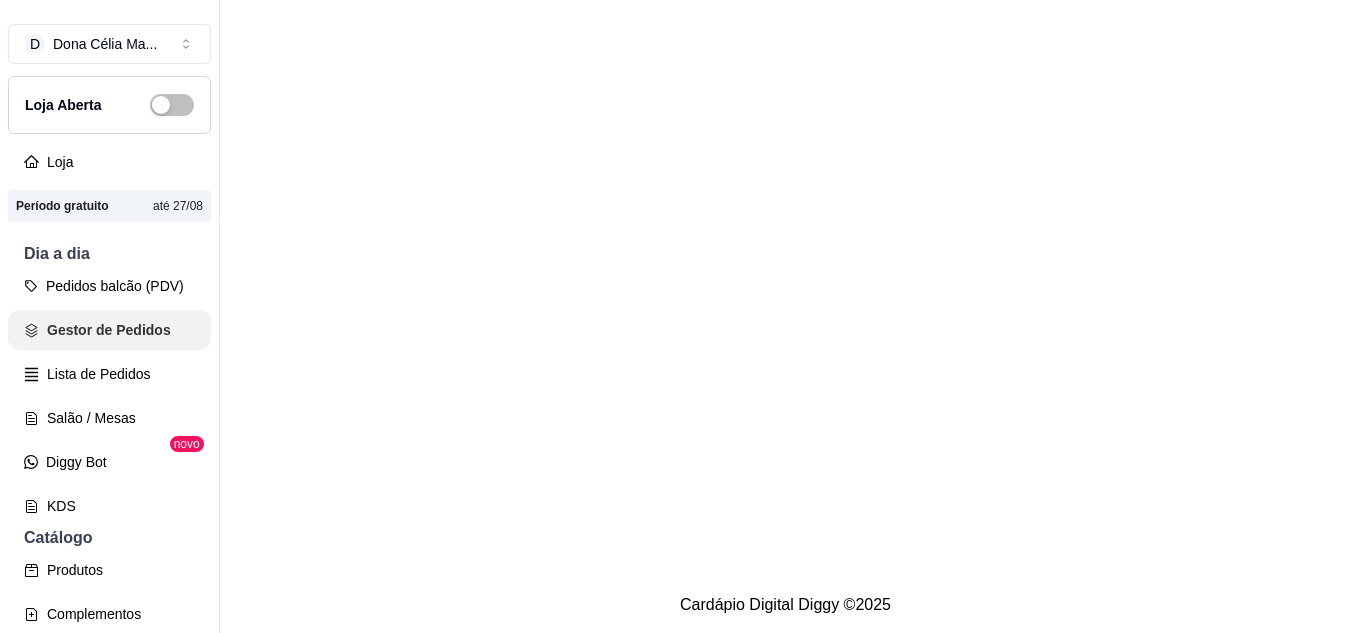 scroll, scrollTop: 0, scrollLeft: 0, axis: both 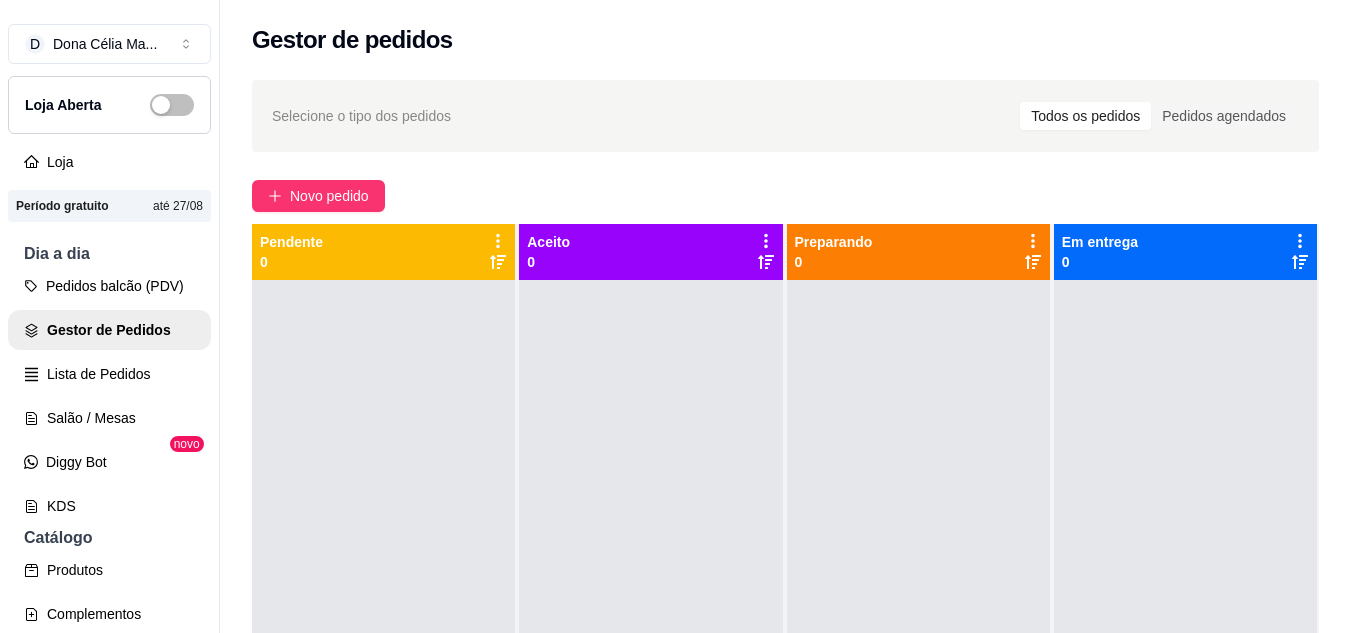 click on "Novo pedido" at bounding box center (785, 196) 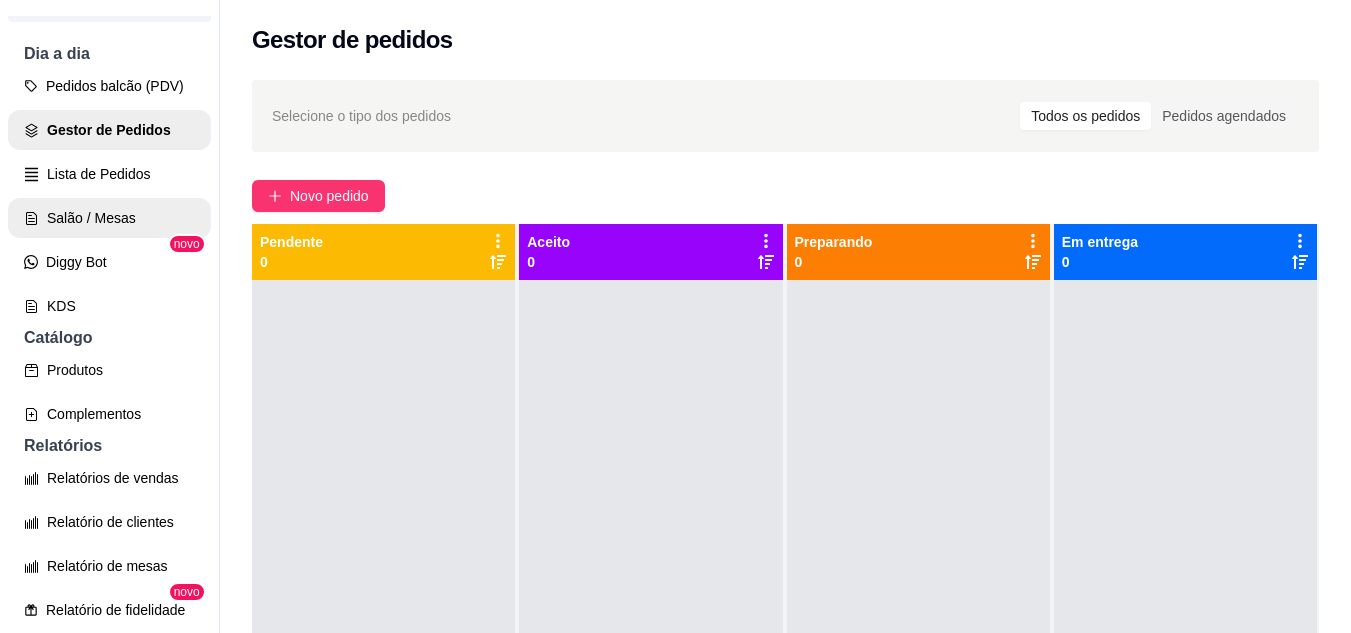 scroll, scrollTop: 500, scrollLeft: 0, axis: vertical 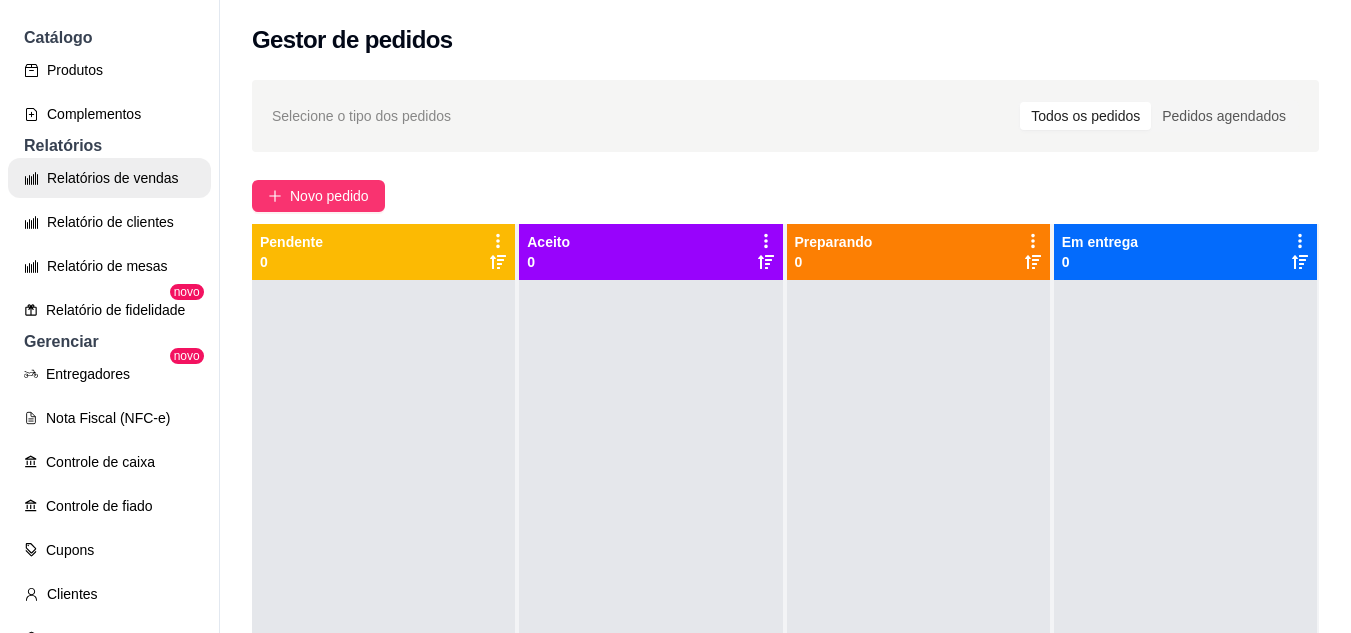 click on "Relatórios de vendas" at bounding box center (109, 178) 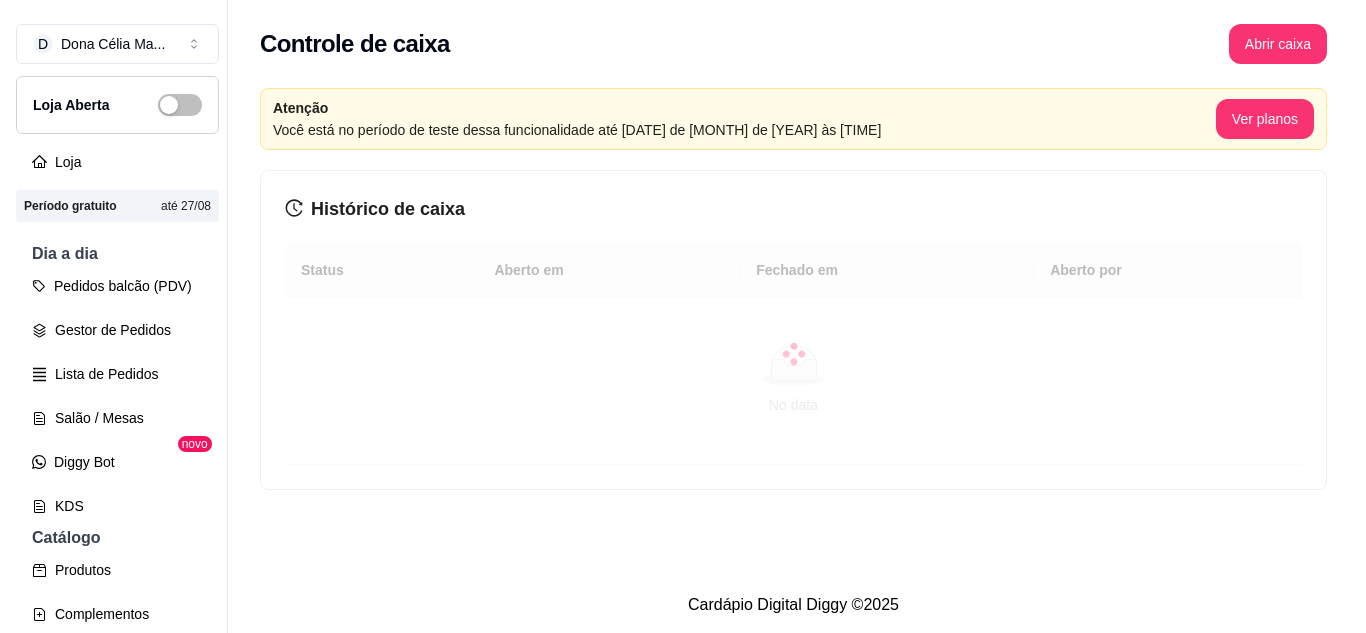 scroll, scrollTop: 0, scrollLeft: 0, axis: both 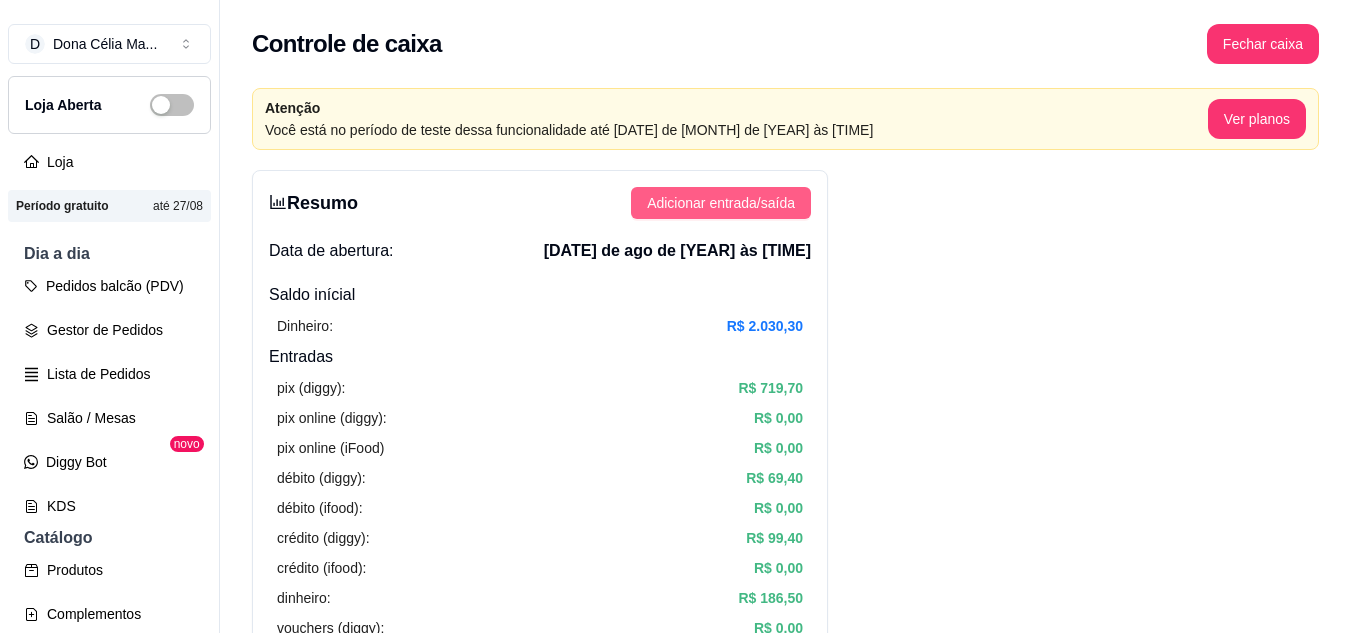 click on "Adicionar entrada/saída" at bounding box center [721, 203] 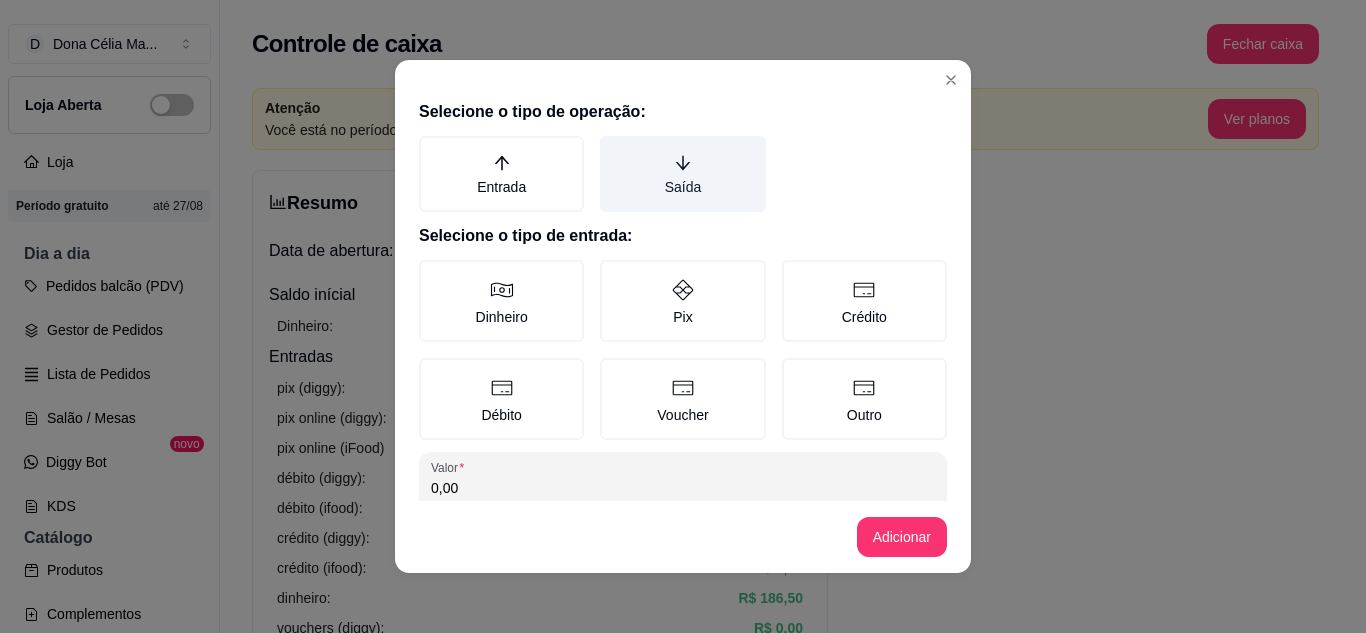 click on "Saída" at bounding box center (682, 174) 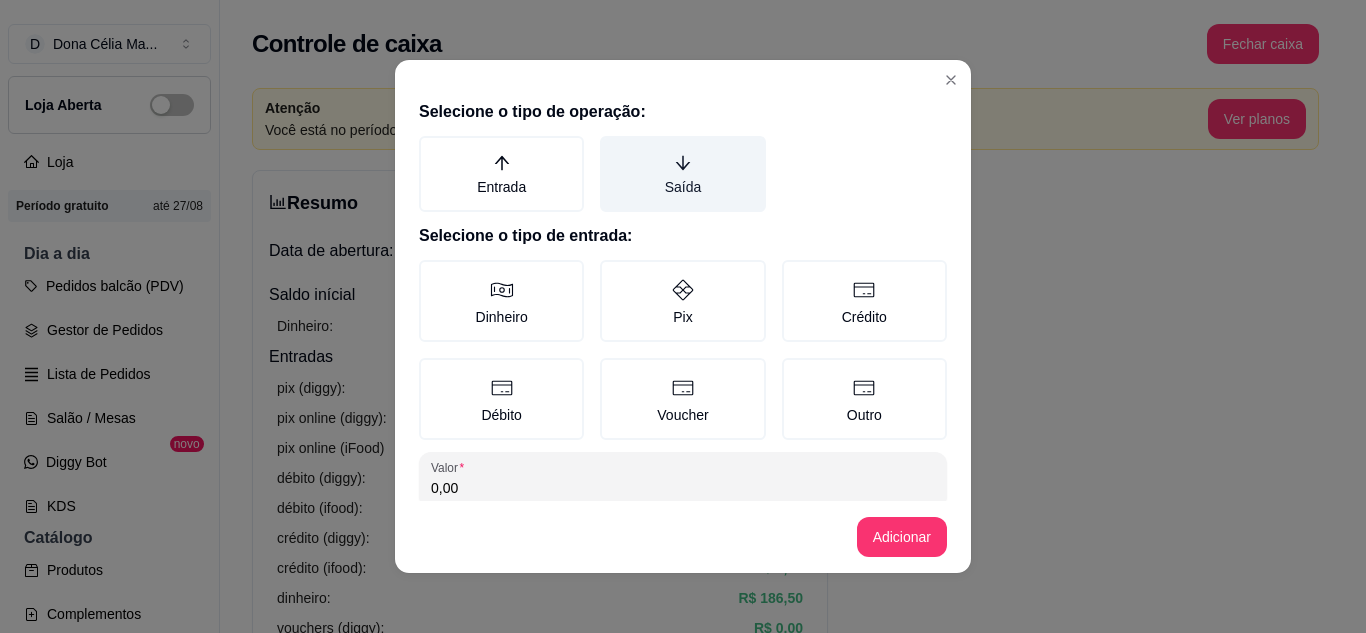 click on "Saída" at bounding box center (607, 143) 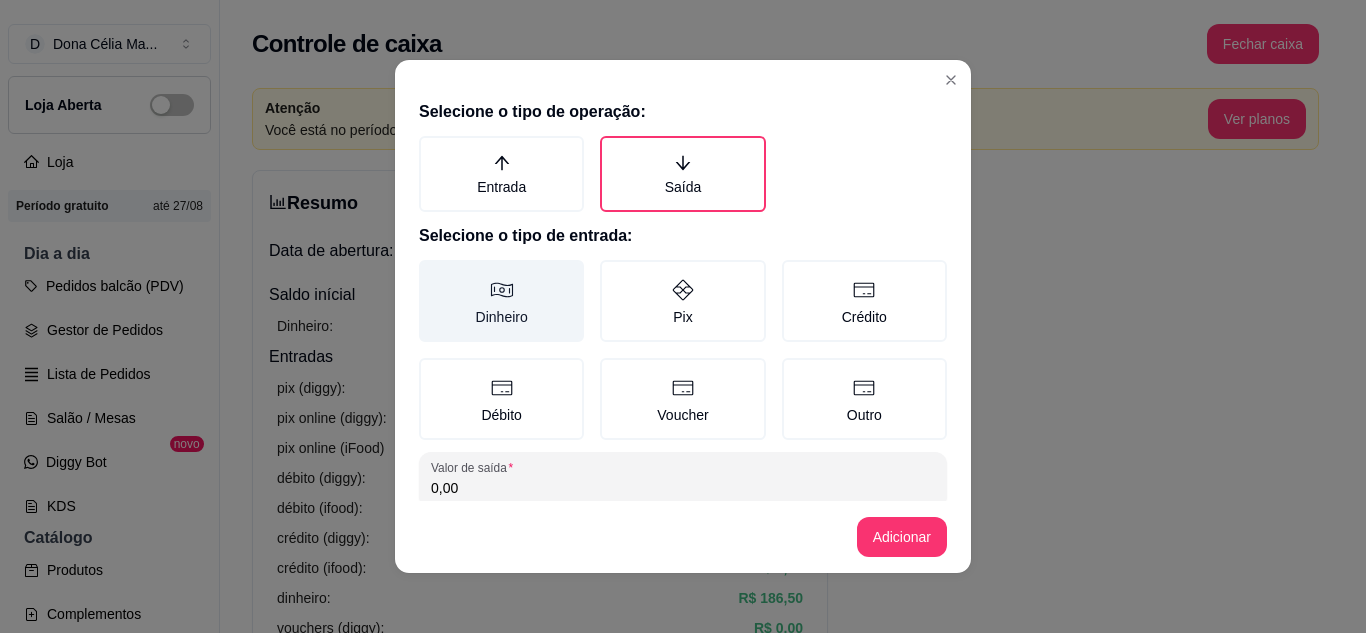 click on "Dinheiro" at bounding box center (501, 301) 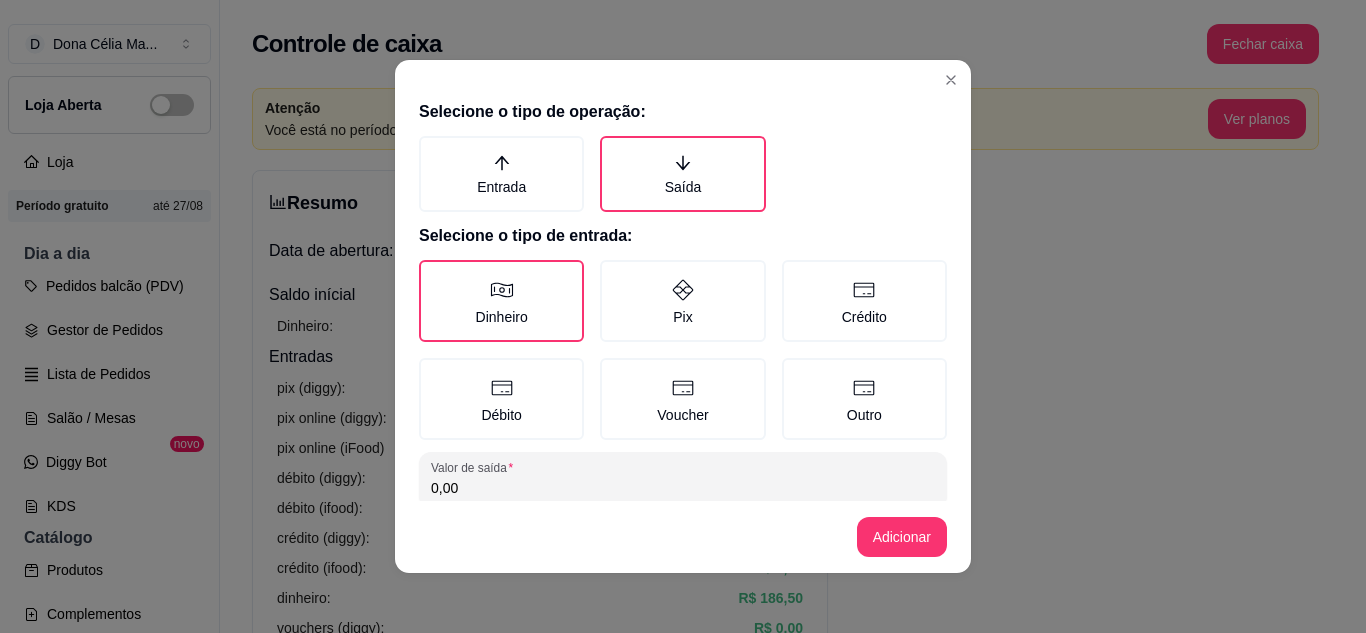 click on "0,00" at bounding box center (683, 488) 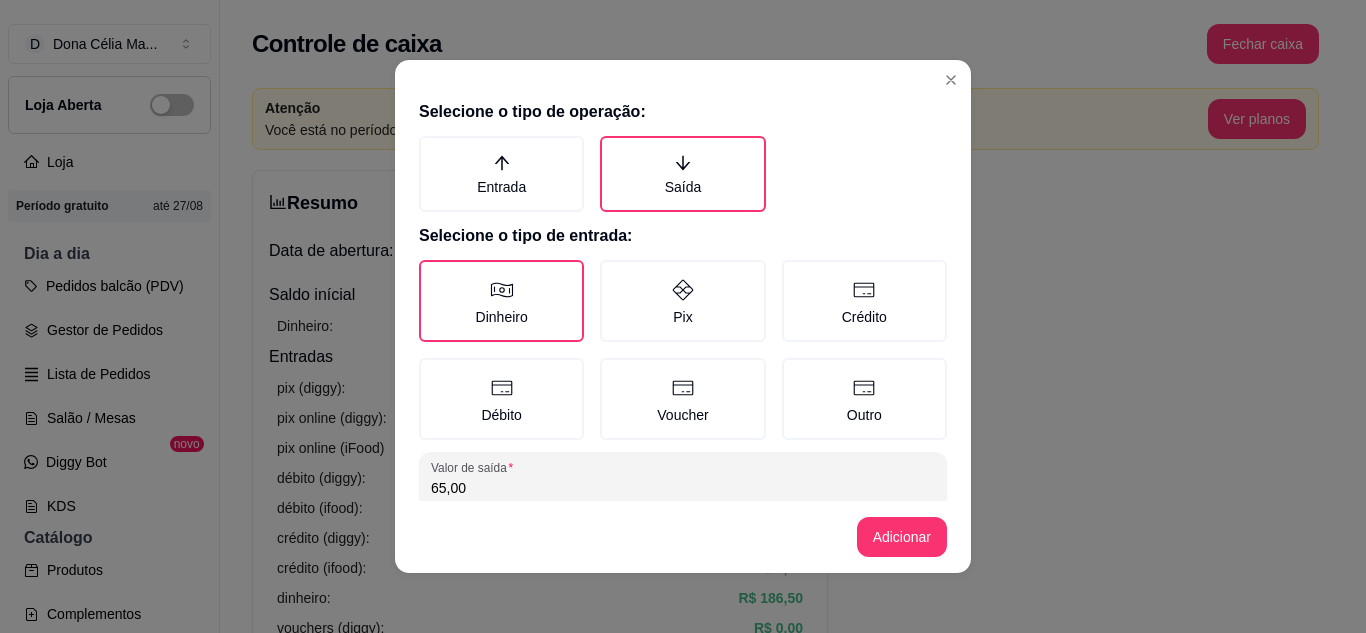 scroll, scrollTop: 115, scrollLeft: 0, axis: vertical 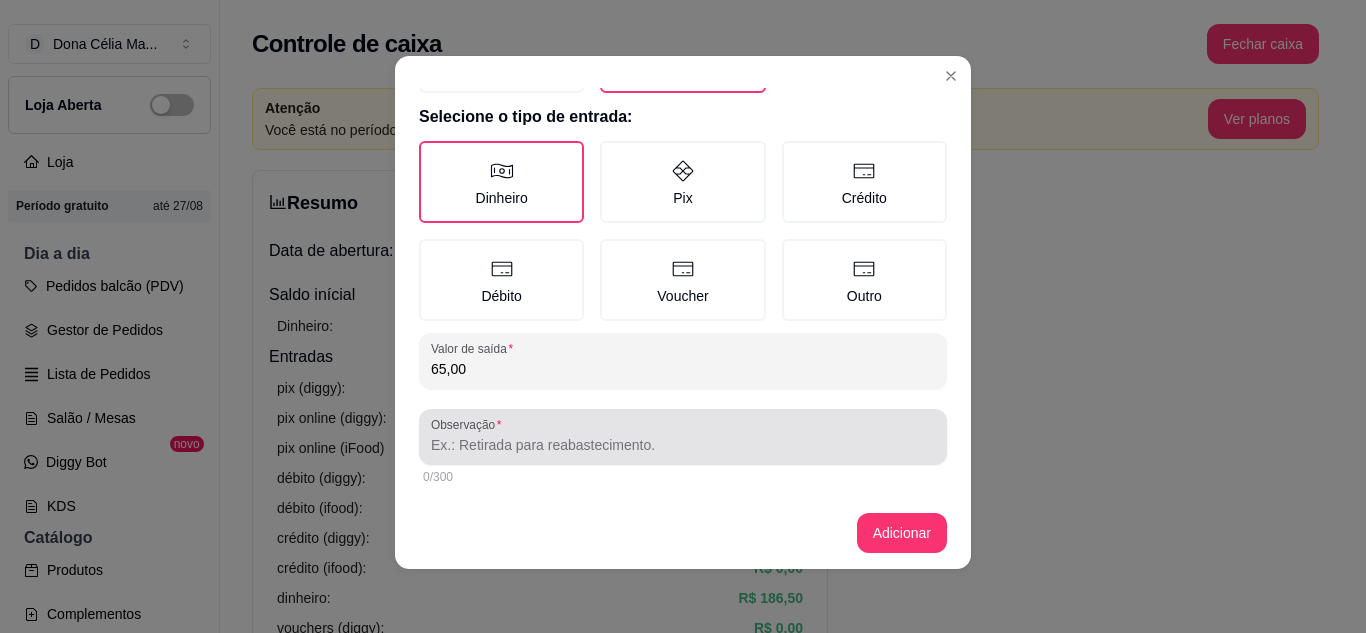 type on "65,00" 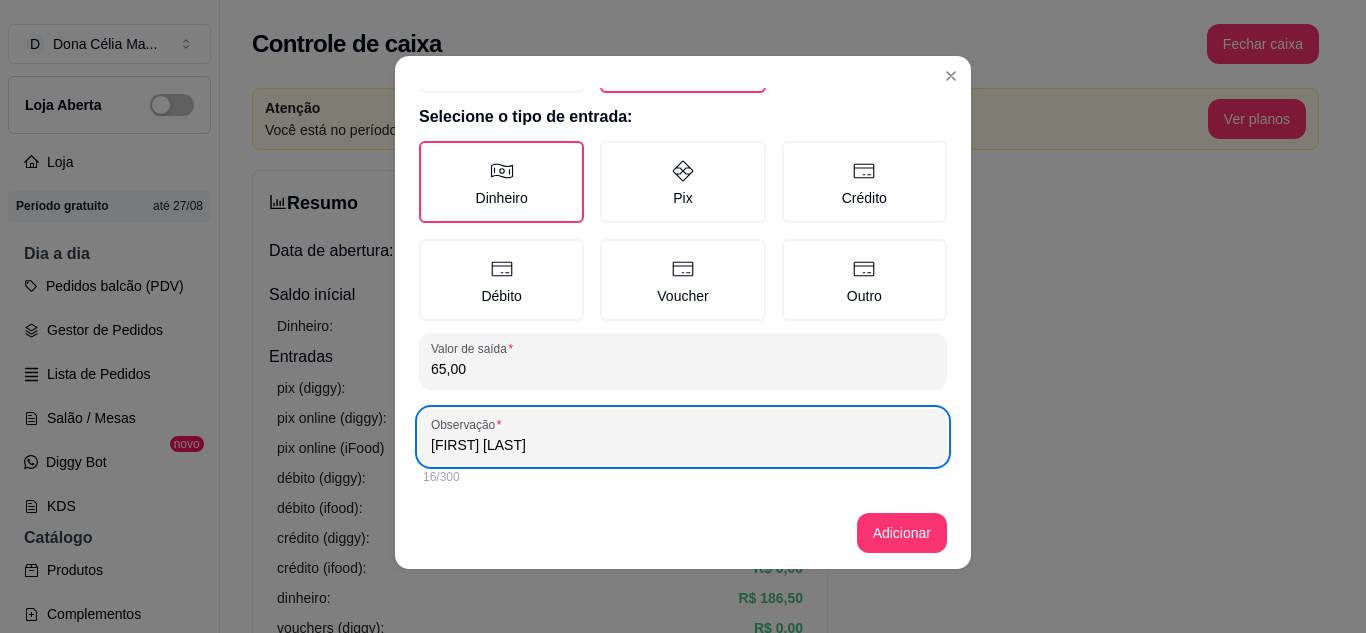 type on "LUCAS MOTOQUEIRO" 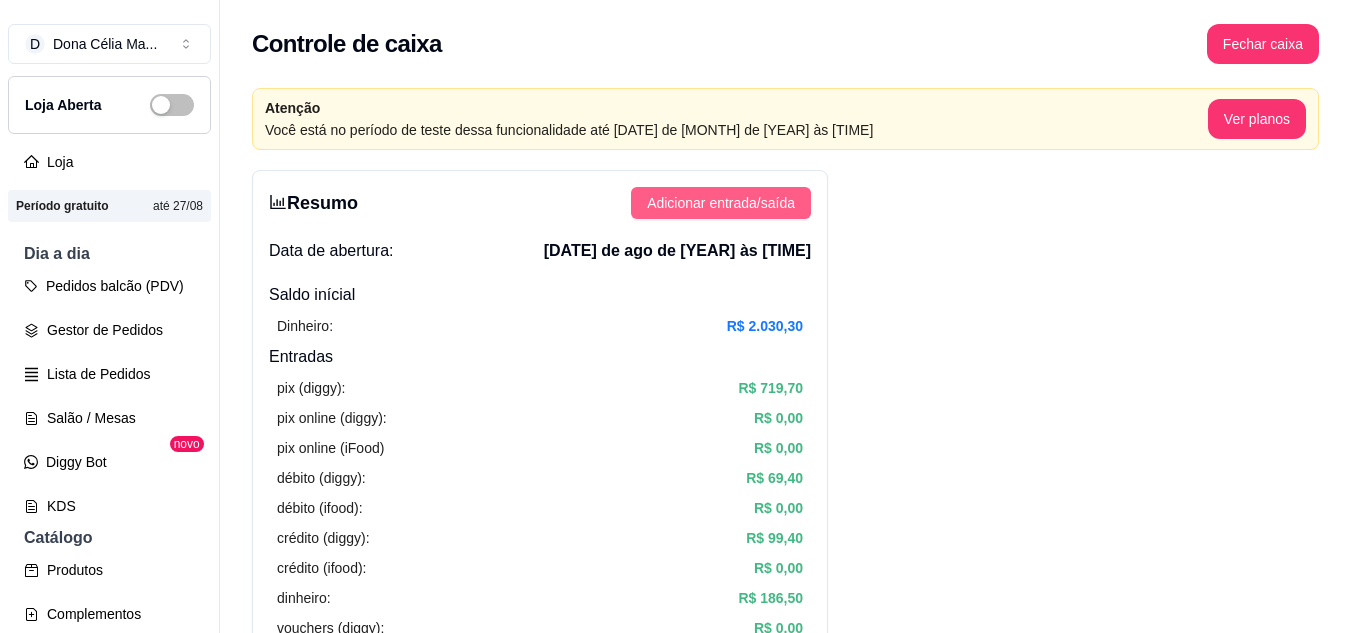 click on "Adicionar entrada/saída" at bounding box center [721, 203] 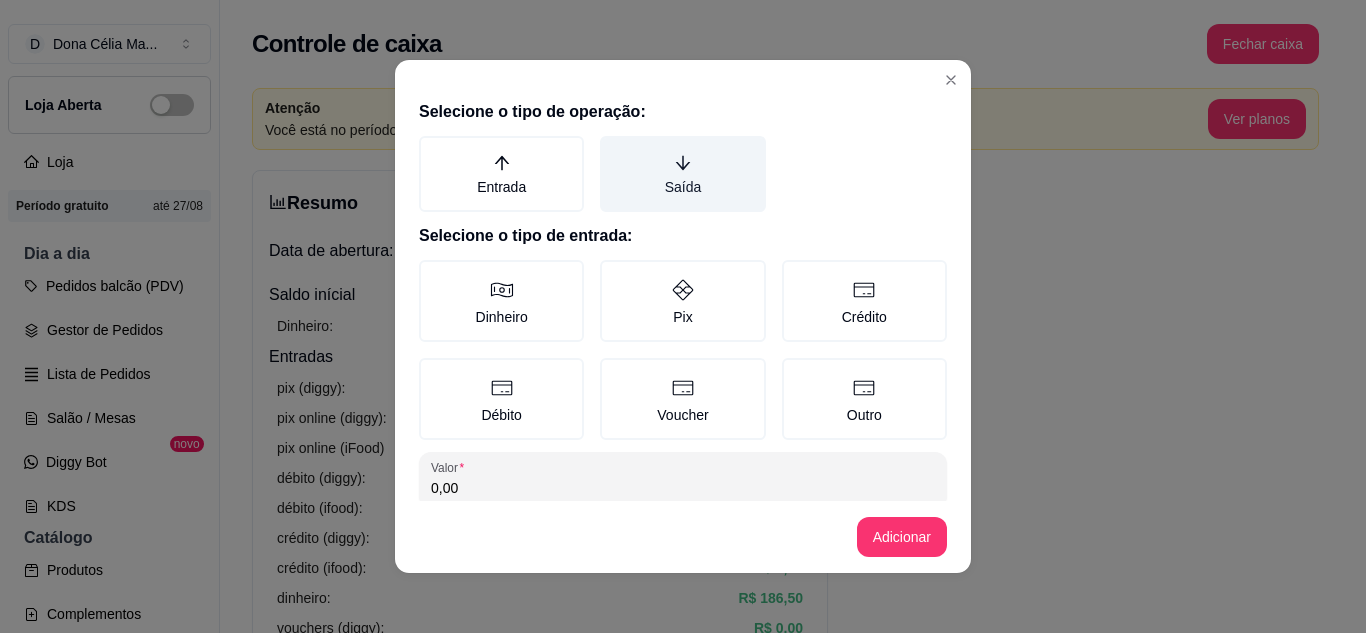click on "Saída" at bounding box center (682, 174) 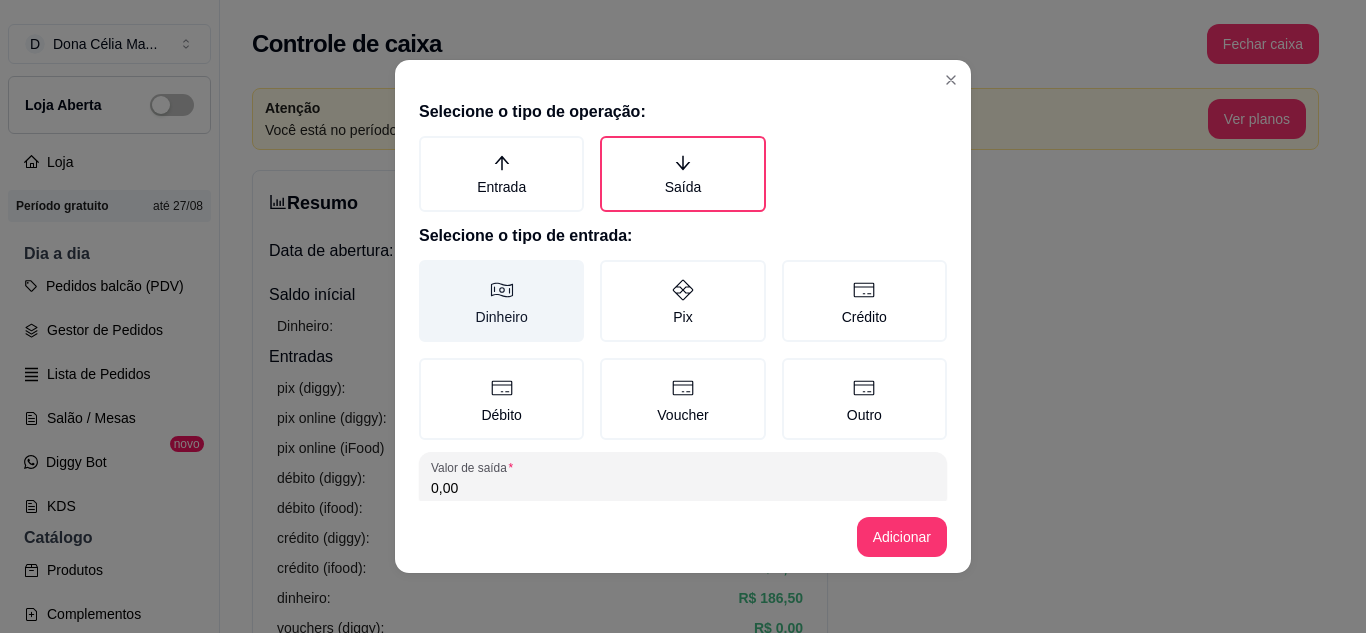 click on "Dinheiro" at bounding box center (501, 301) 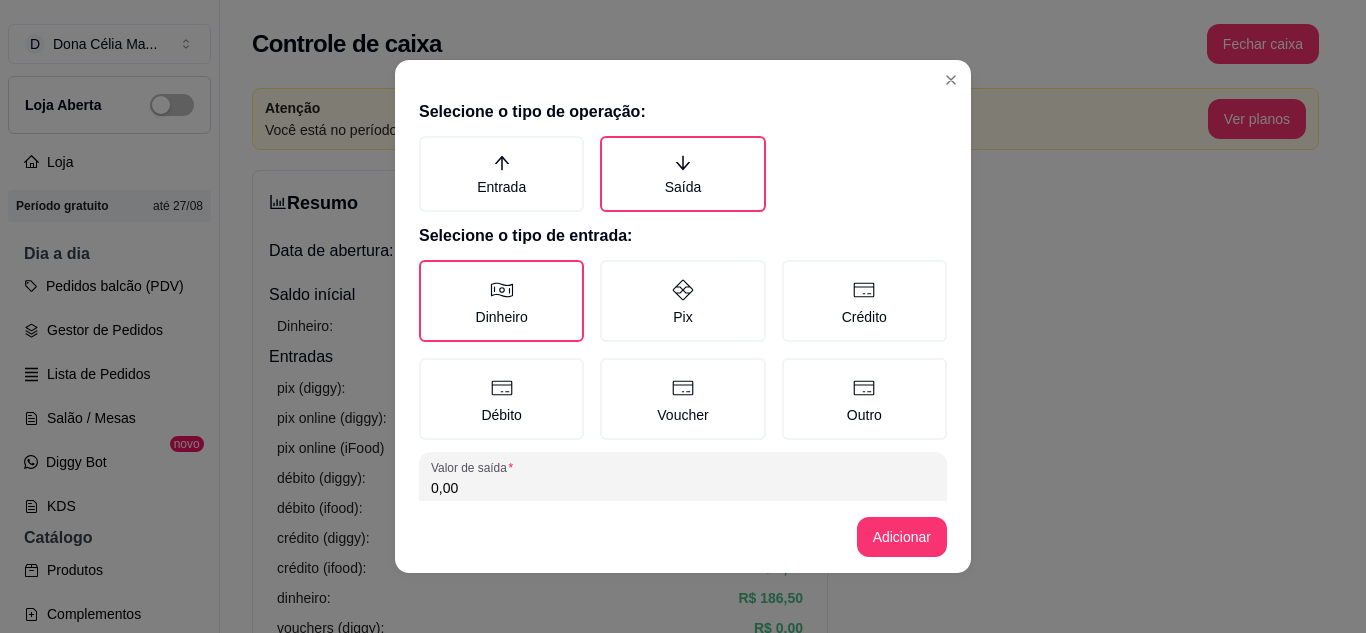click on "0,00" at bounding box center [683, 488] 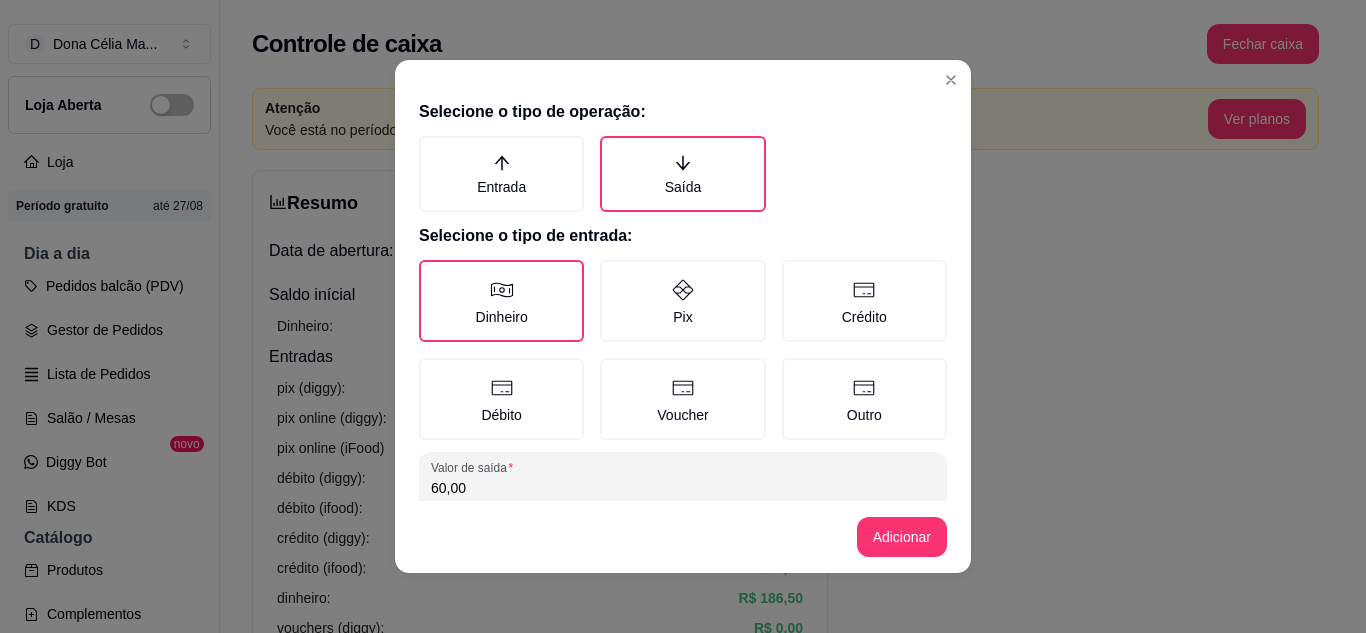 type on "60,00" 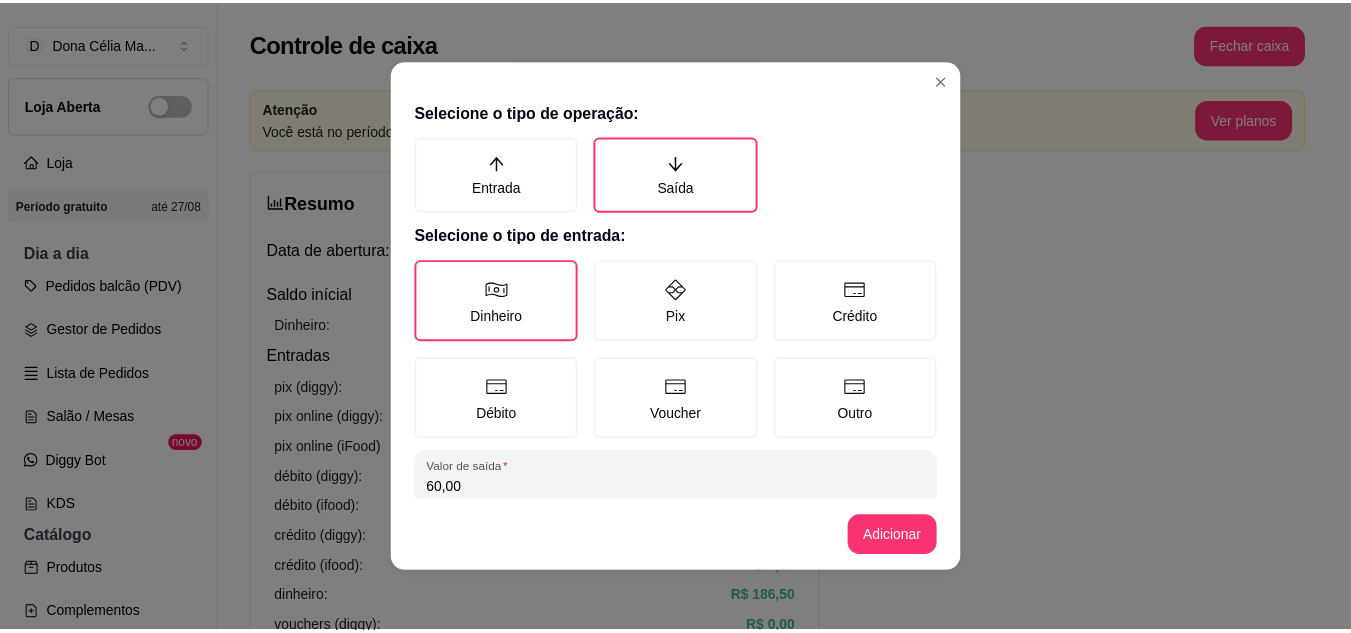 scroll, scrollTop: 115, scrollLeft: 0, axis: vertical 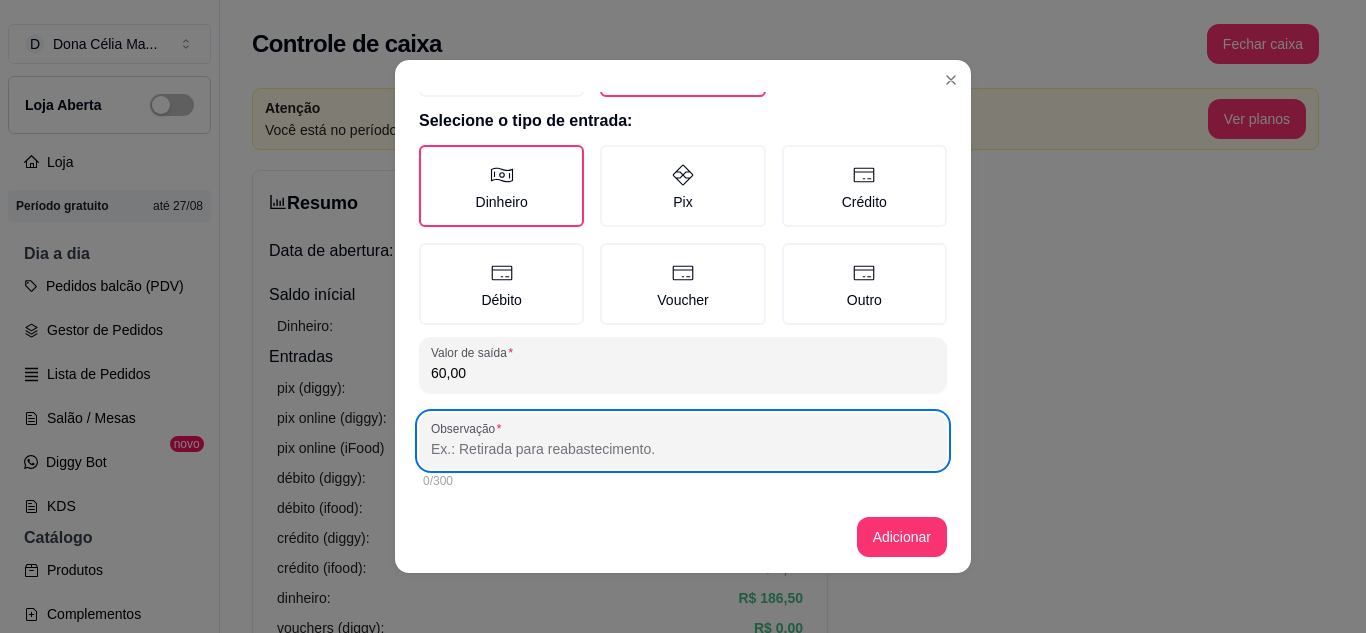 paste on "LUCAS MOTOQUEIRO" 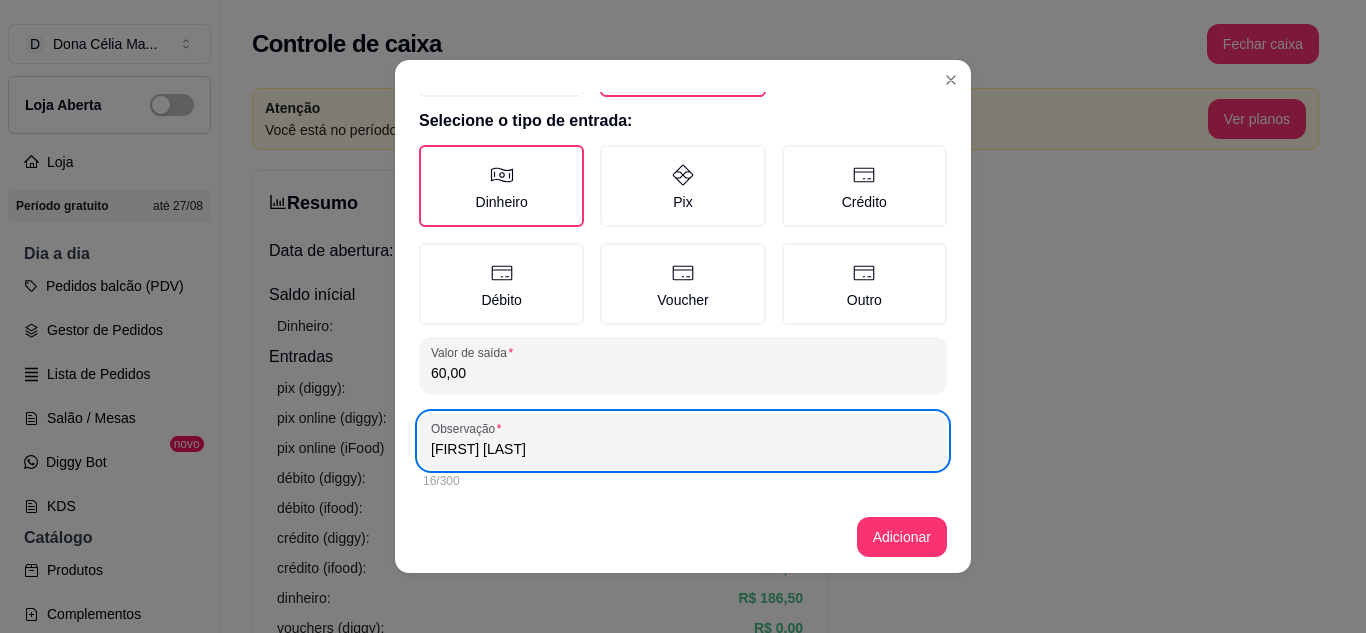 click on "LUCAS MOTOQUEIRO" at bounding box center [683, 449] 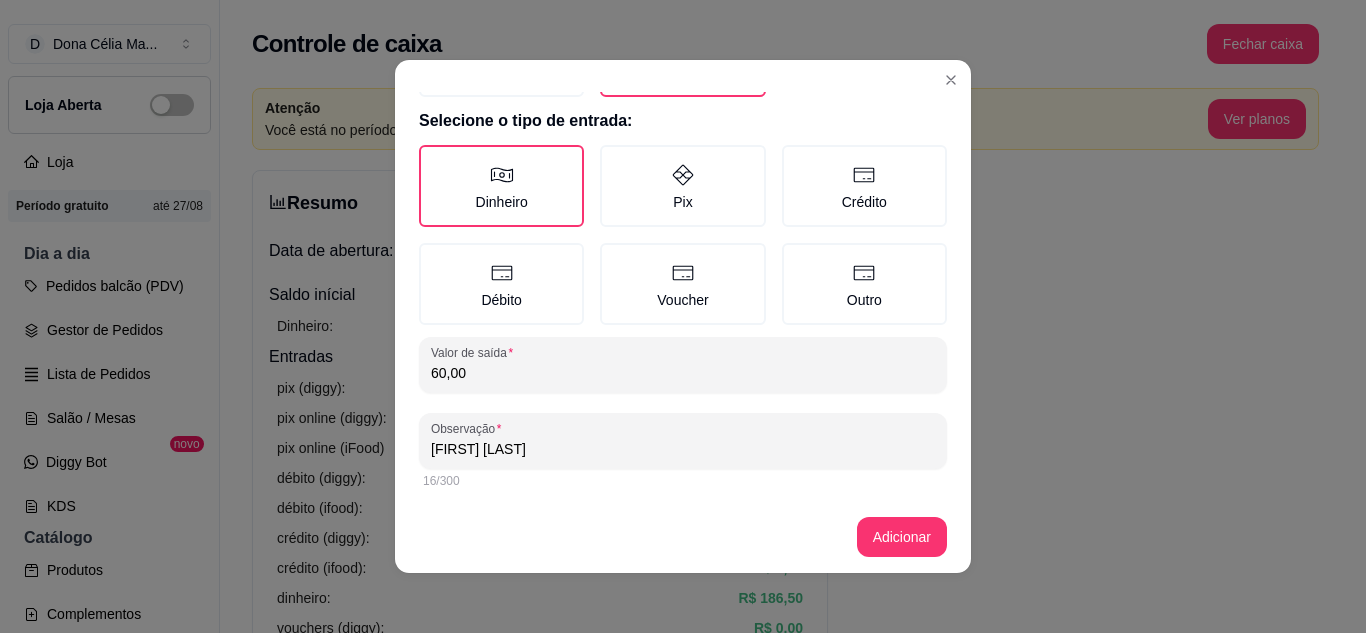 click on "LUCAS MOTOQUEIRO" at bounding box center (683, 449) 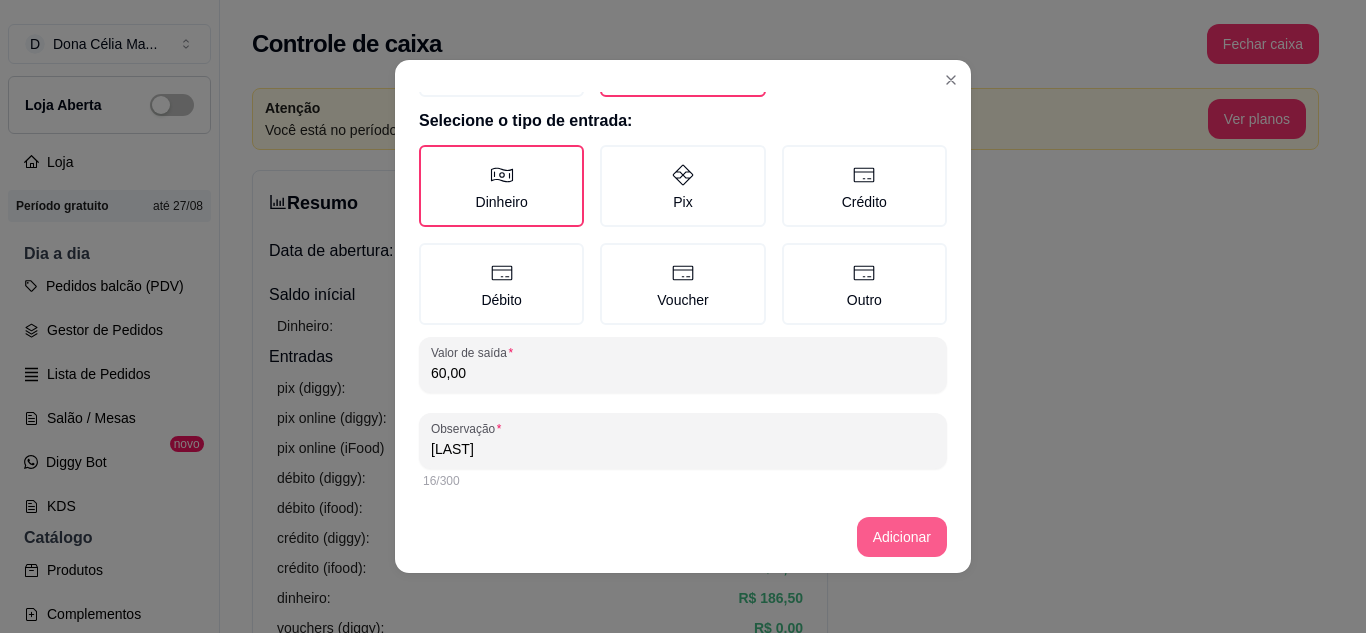 type on "KAUAN MOTOQUEIRO" 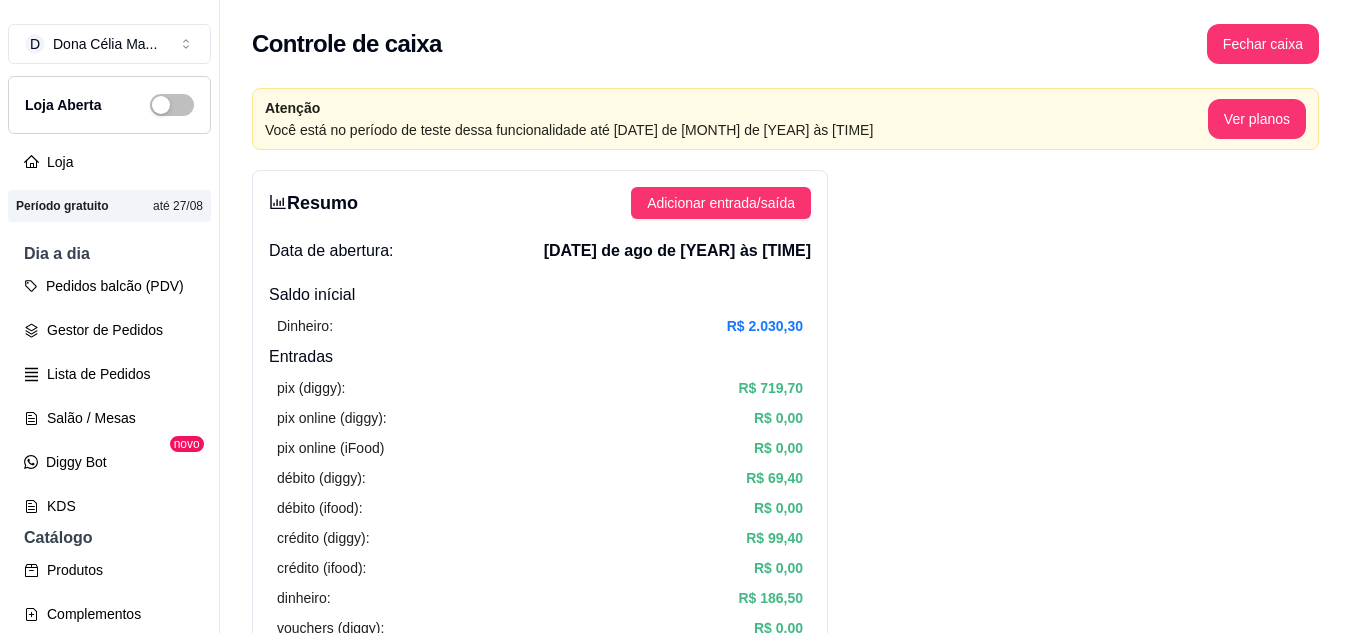 click on "Resumo Adicionar entrada/saída Data de abertura: 4 de ago de 2025 às 08:10 Saldo inícial Dinheiro: R$ 2.030,30 Entradas pix (diggy): R$ 719,70 pix online (diggy): R$ 0,00 pix online (iFood) R$ 0,00 débito (diggy): R$ 69,40 débito (ifood): R$ 0,00 crédito (diggy): R$ 99,40 crédito (ifood): R$ 0,00 dinheiro: R$ 186,50 vouchers (diggy): R$ 0,00 vouchers (ifood): R$ 0,00 sem pagamento (diggy): R$ 0,00 fiado: R$ 0,00 outros: R$ 0,00 Saídas pix (diggy): R$ 760,34 dinheiro: R$ 325,00 débito (diggy): R$ 0,00 débito (ifood): R$ 0,00 crédito (diggy): R$ 0,00 crédito (ifood): R$ 0,00 vouchers (diggy): R$ 0,00 vouchers (ifood): R$ 0,00 outros: R$ 0,00 Saldo final dinheiro em caixa: R$ 1.891,80 total: -R$ 10,34 Todos Pix Dinheiro Crédito Débito Voucher Outros Entrada R$ 1.075,00 Saída R$ 1.085,34 Saldo -R$ 10,34 Tipo de pagamento Data - Hora Entrada ou Saída Descrição Valor Descrição Dinheiro 4 de ago de 2025 às 16:23 Saída Carnes R$ 200,00 Editar Transferência Pix 1 2" at bounding box center [785, 1465] 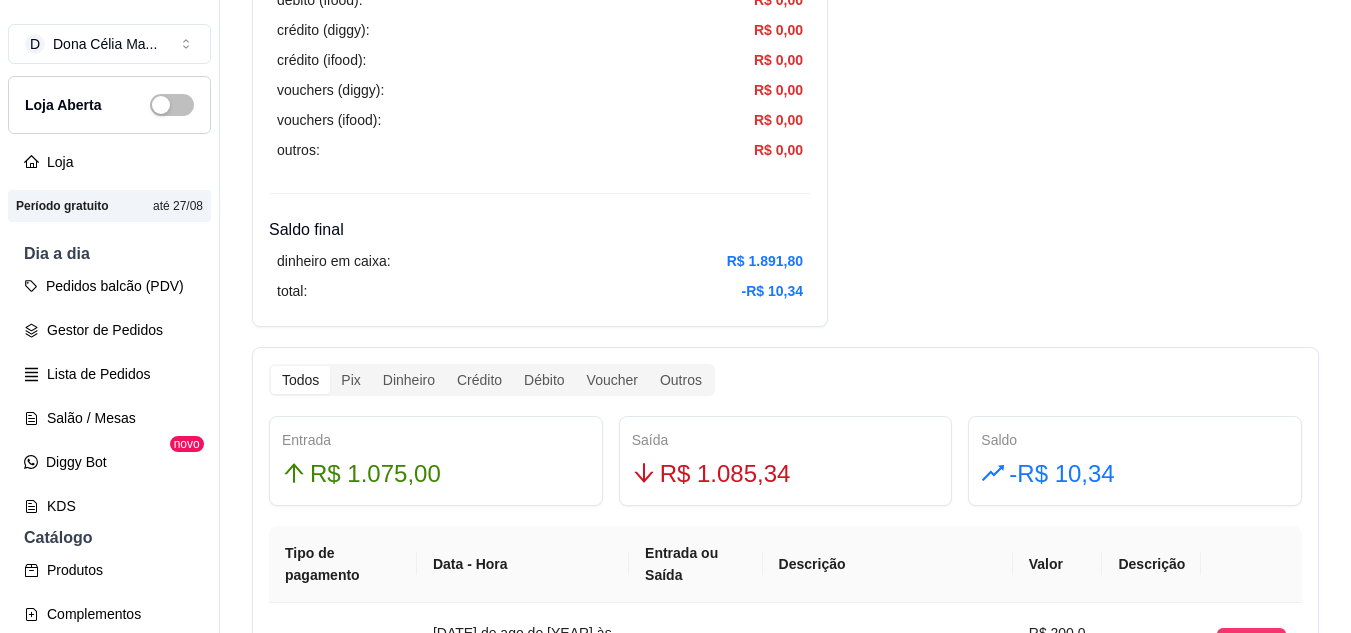 scroll, scrollTop: 1000, scrollLeft: 0, axis: vertical 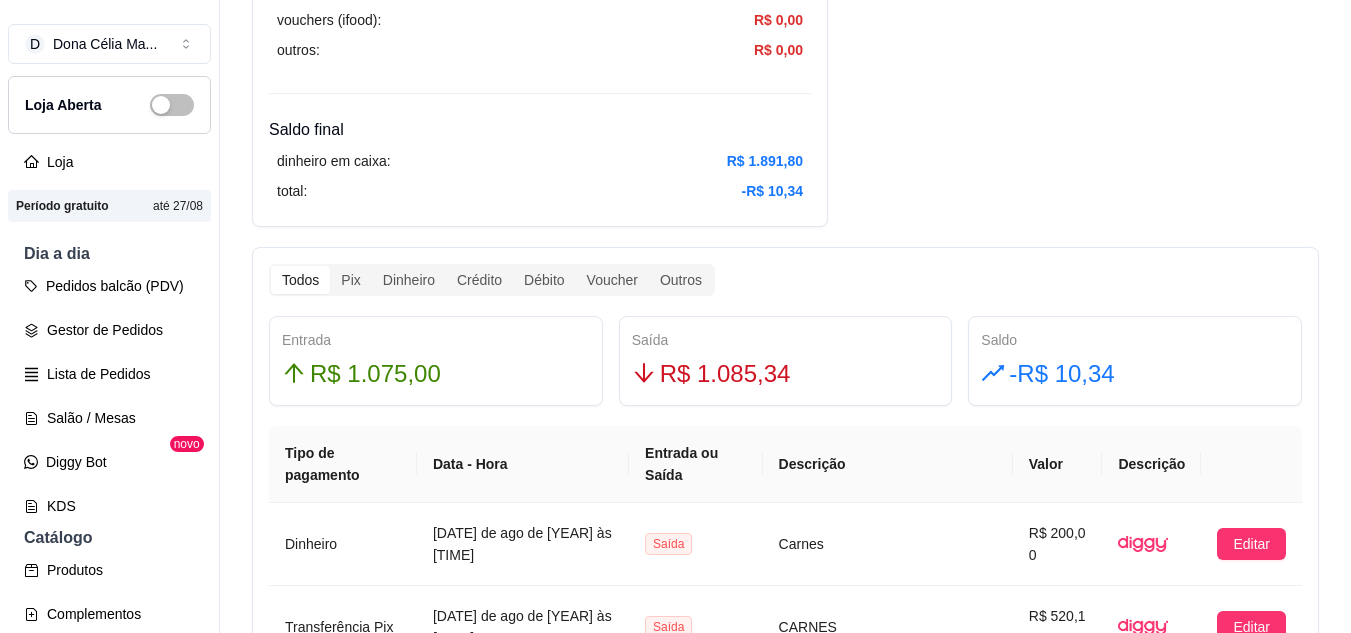 click on "R$ 1.085,34" at bounding box center (786, 374) 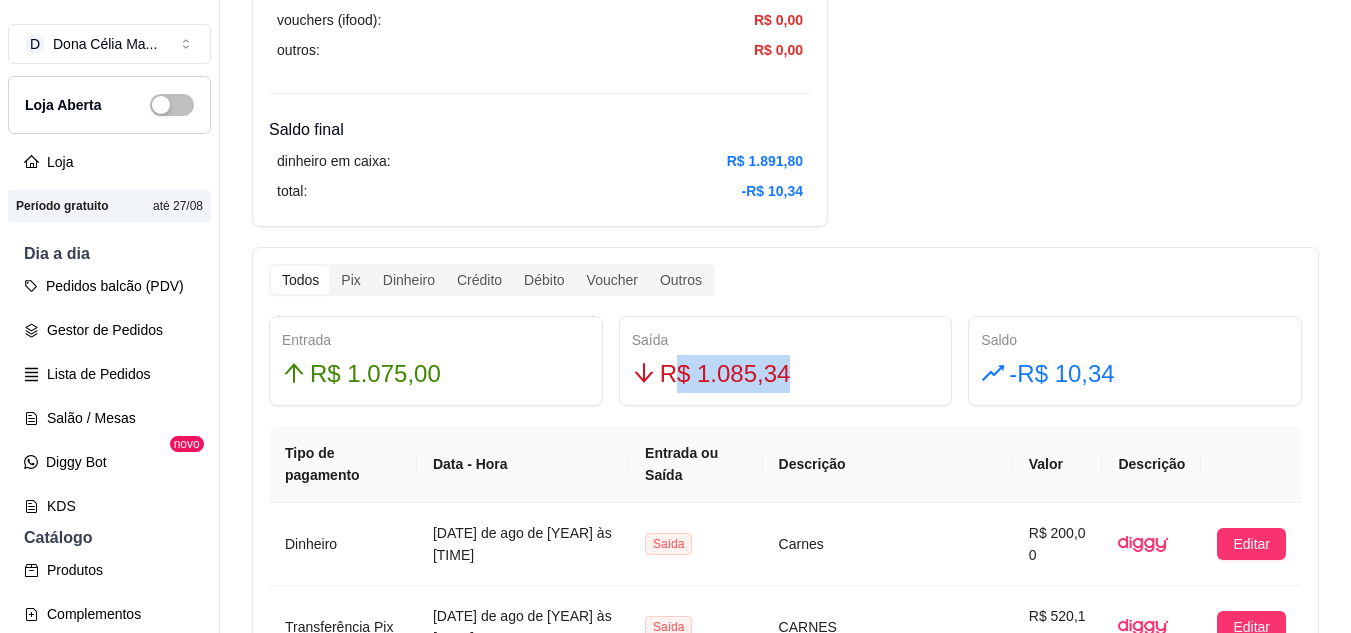 drag, startPoint x: 675, startPoint y: 373, endPoint x: 830, endPoint y: 371, distance: 155.01291 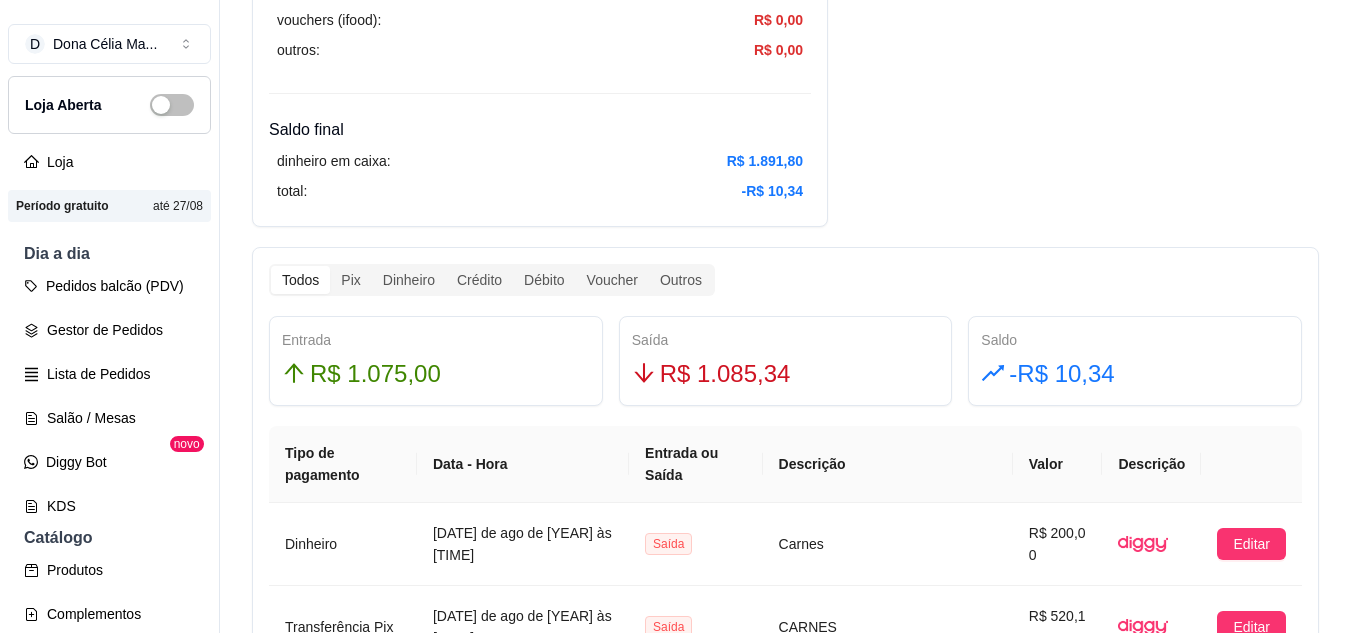 click on "R$ 1.085,34" at bounding box center (786, 374) 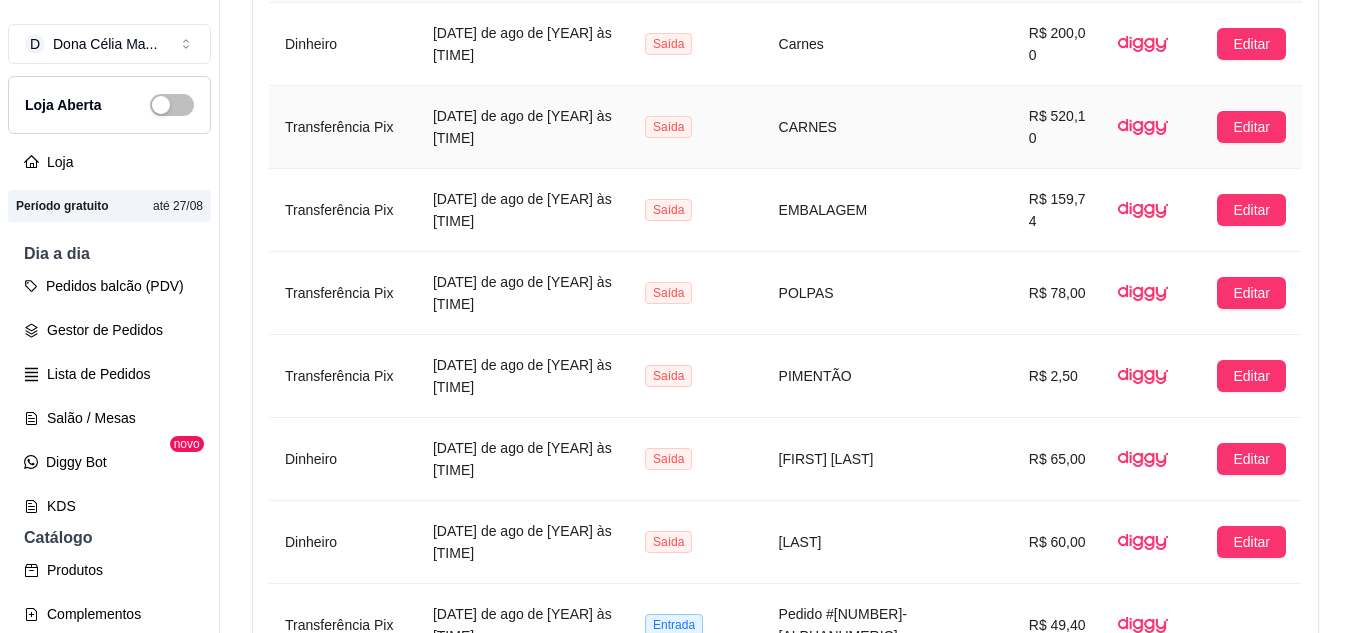 scroll, scrollTop: 1400, scrollLeft: 0, axis: vertical 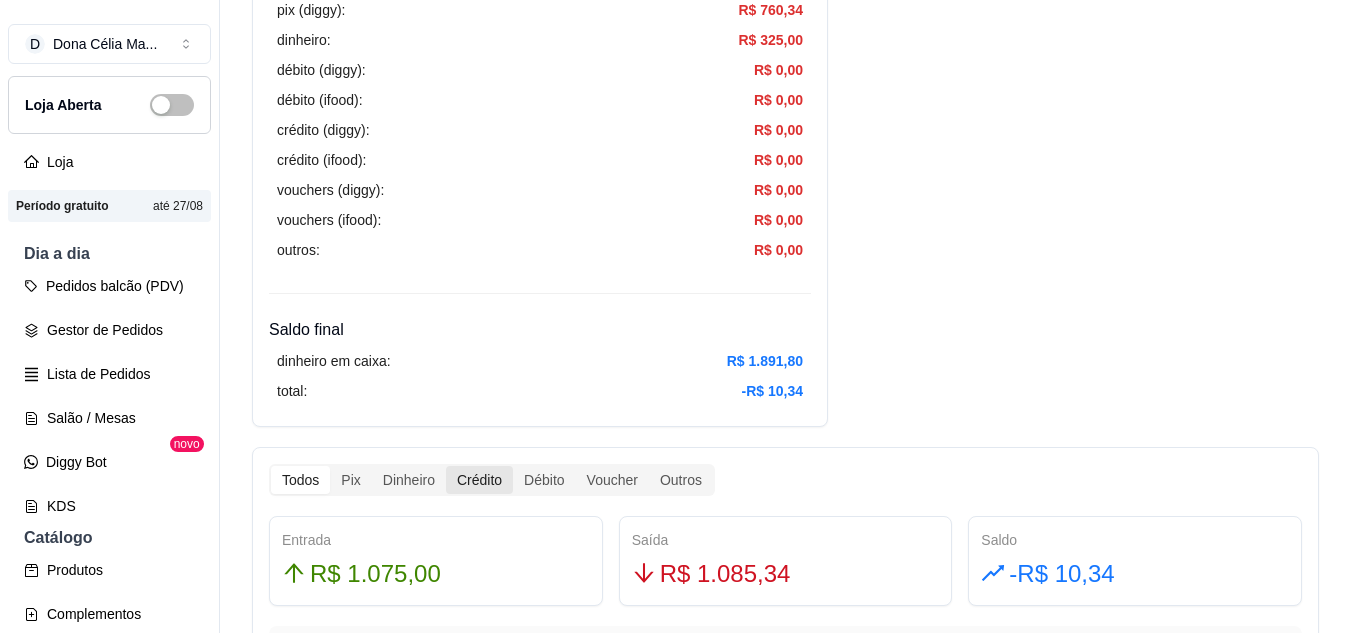 click on "Resumo Adicionar entrada/saída Data de abertura: 4 de ago de 2025 às 08:10 Saldo inícial Dinheiro: R$ 2.030,30 Entradas pix (diggy): R$ 719,70 pix online (diggy): R$ 0,00 pix online (iFood) R$ 0,00 débito (diggy): R$ 69,40 débito (ifood): R$ 0,00 crédito (diggy): R$ 99,40 crédito (ifood): R$ 0,00 dinheiro: R$ 186,50 vouchers (diggy): R$ 0,00 vouchers (ifood): R$ 0,00 sem pagamento (diggy): R$ 0,00 fiado: R$ 0,00 outros: R$ 0,00 Saídas pix (diggy): R$ 760,34 dinheiro: R$ 325,00 débito (diggy): R$ 0,00 débito (ifood): R$ 0,00 crédito (diggy): R$ 0,00 crédito (ifood): R$ 0,00 vouchers (diggy): R$ 0,00 vouchers (ifood): R$ 0,00 outros: R$ 0,00 Saldo final dinheiro em caixa: R$ 1.891,80 total: -R$ 10,34 Todos Pix Dinheiro Crédito Débito Voucher Outros Entrada R$ 1.075,00 Saída R$ 1.085,34 Saldo -R$ 10,34 Tipo de pagamento Data - Hora Entrada ou Saída Descrição Valor Descrição Dinheiro 4 de ago de 2025 às 16:47 Saída Carnes R$ 200,00 Editar Transferência Pix 1 2" at bounding box center (785, 665) 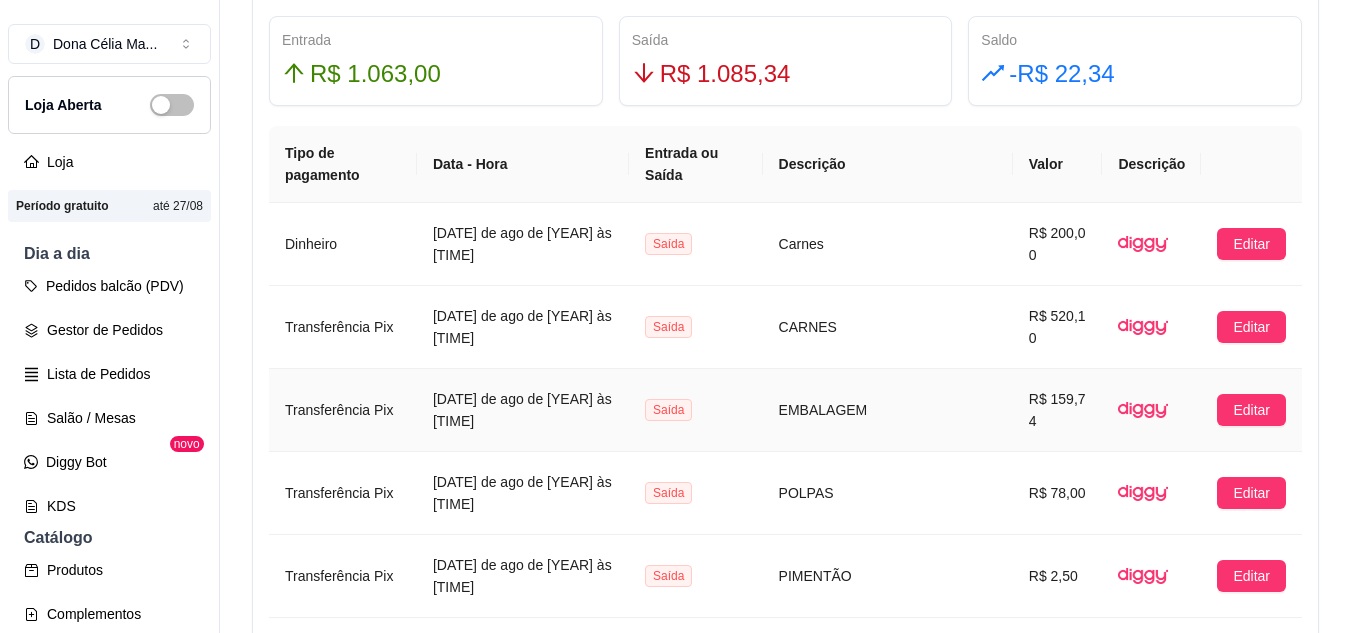scroll, scrollTop: 1200, scrollLeft: 0, axis: vertical 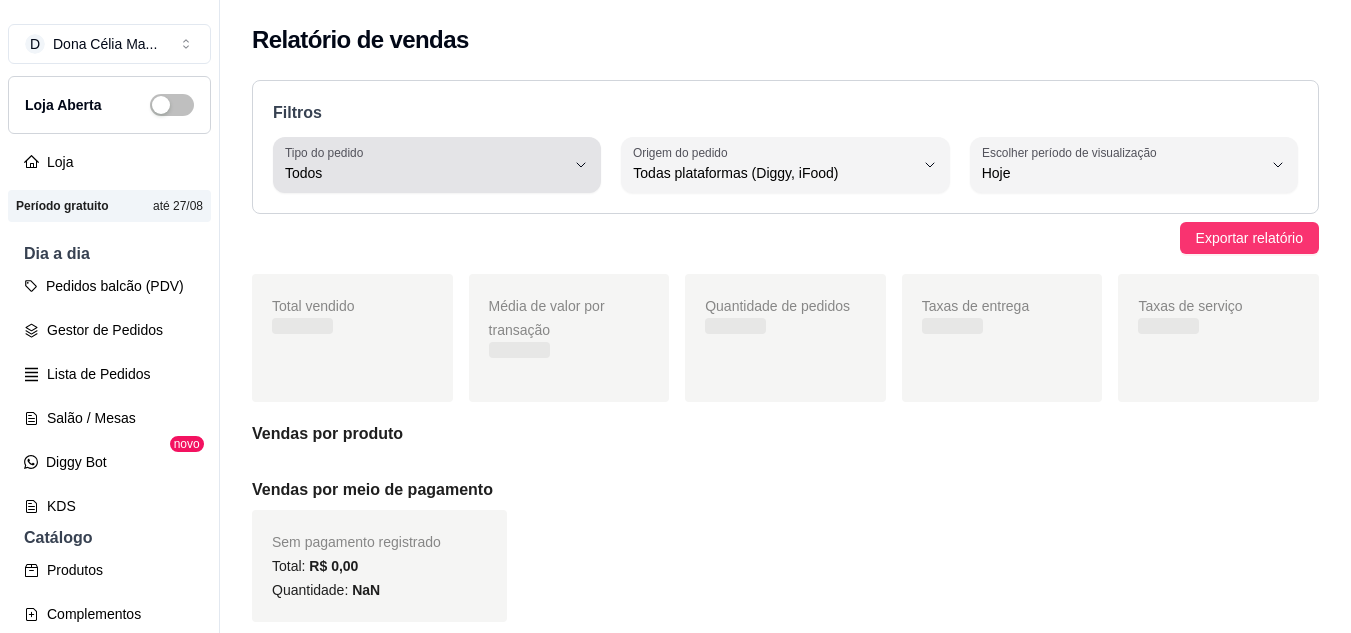 select on "ALL" 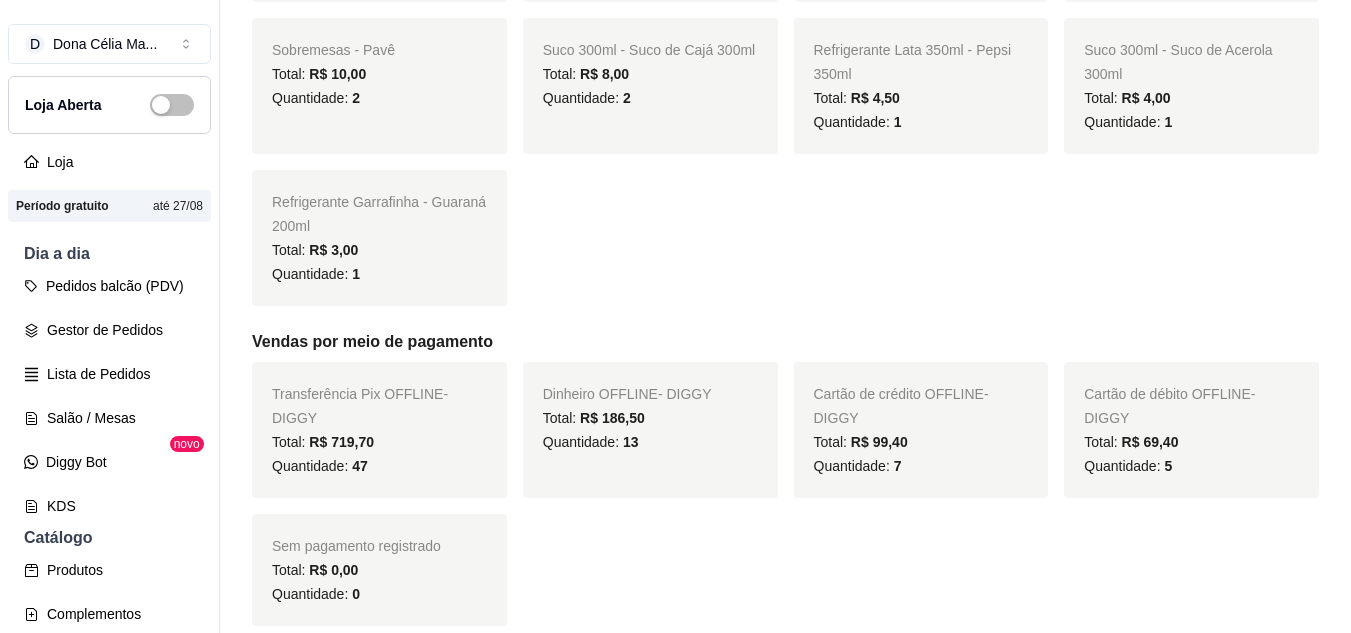 scroll, scrollTop: 900, scrollLeft: 0, axis: vertical 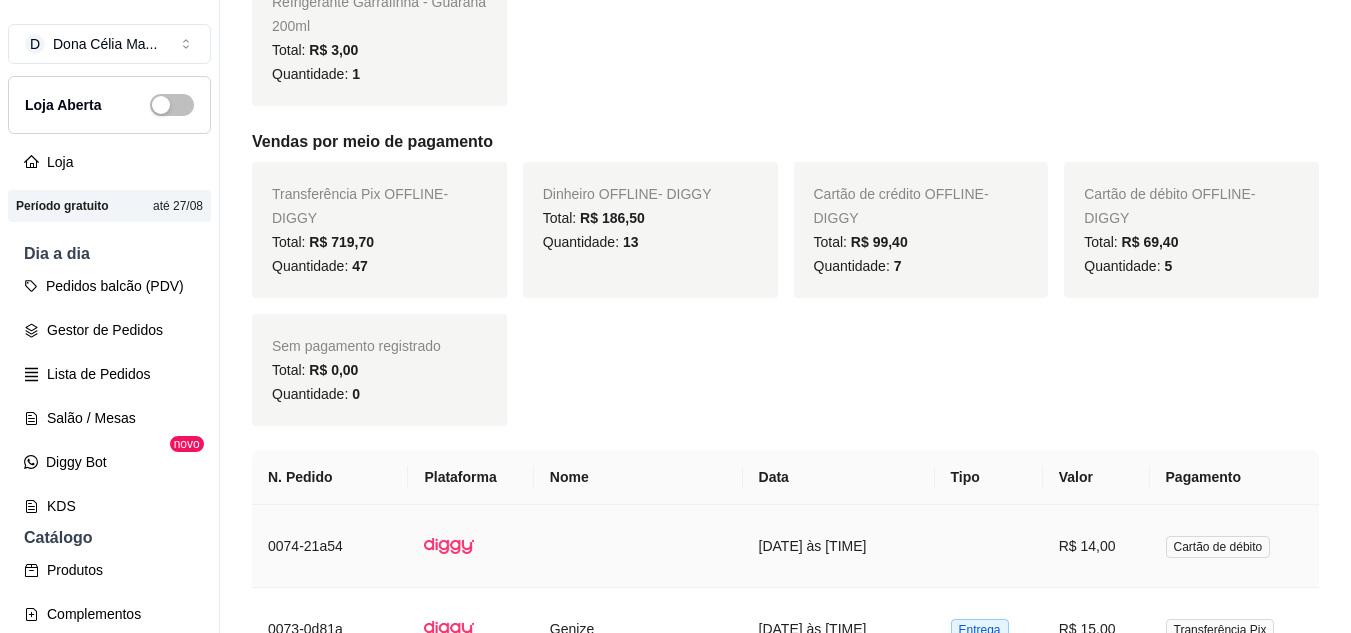 click on "Cartão de débito" at bounding box center (1218, 547) 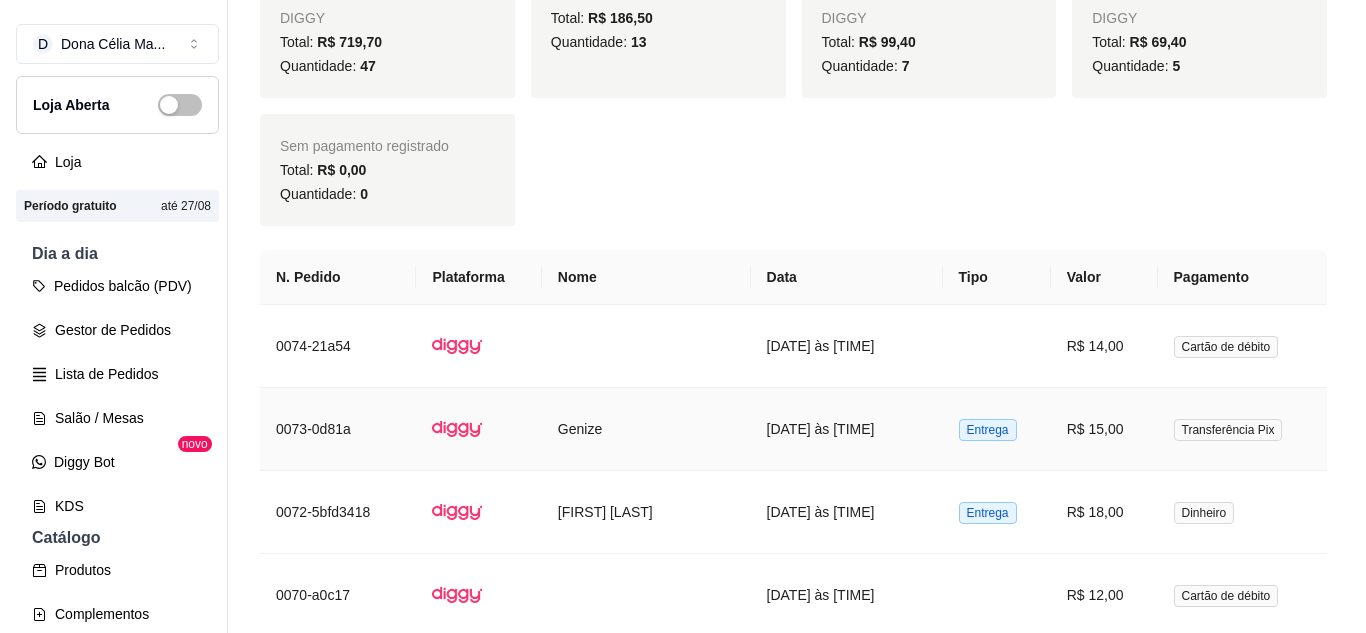 scroll, scrollTop: 1200, scrollLeft: 0, axis: vertical 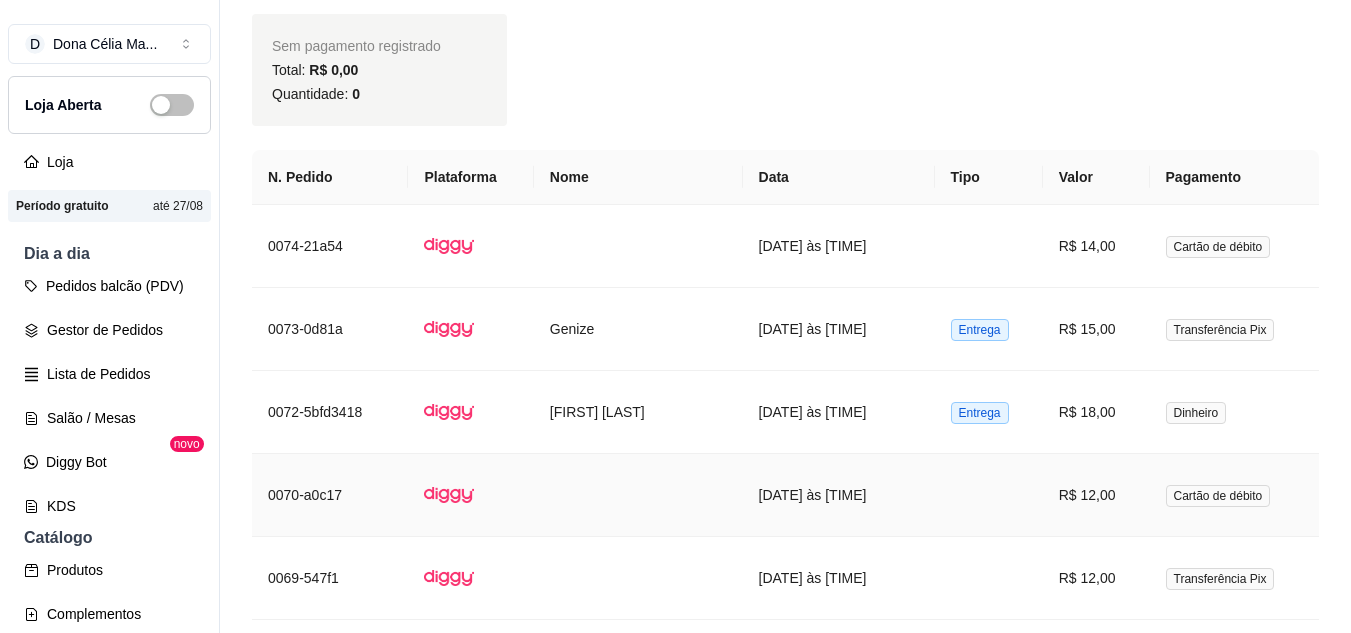 click on "Cartão de débito" at bounding box center [1218, 496] 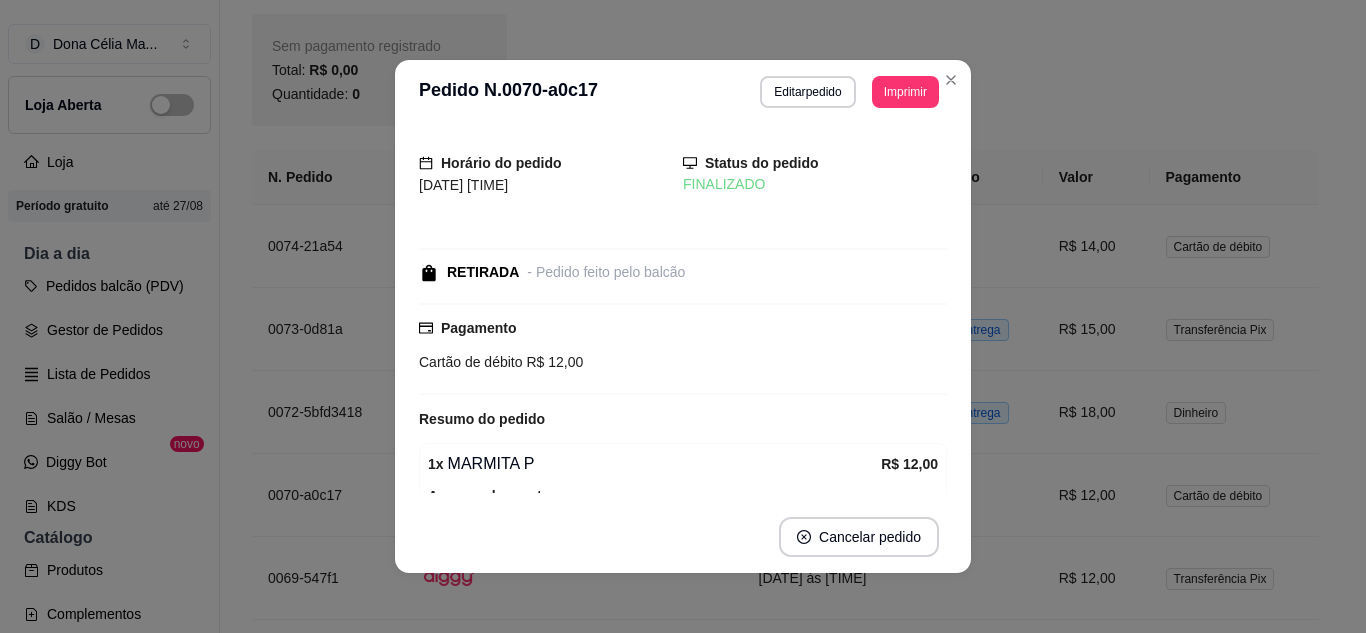 click on "**********" at bounding box center [683, 92] 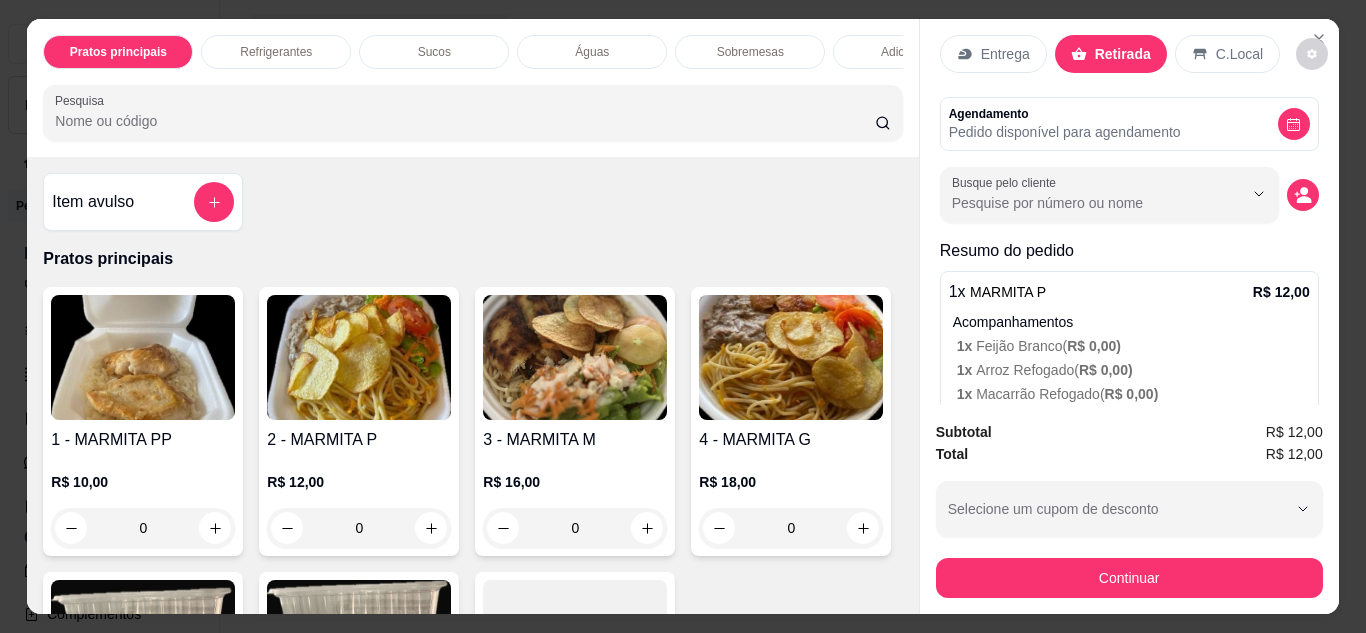 scroll, scrollTop: 0, scrollLeft: 0, axis: both 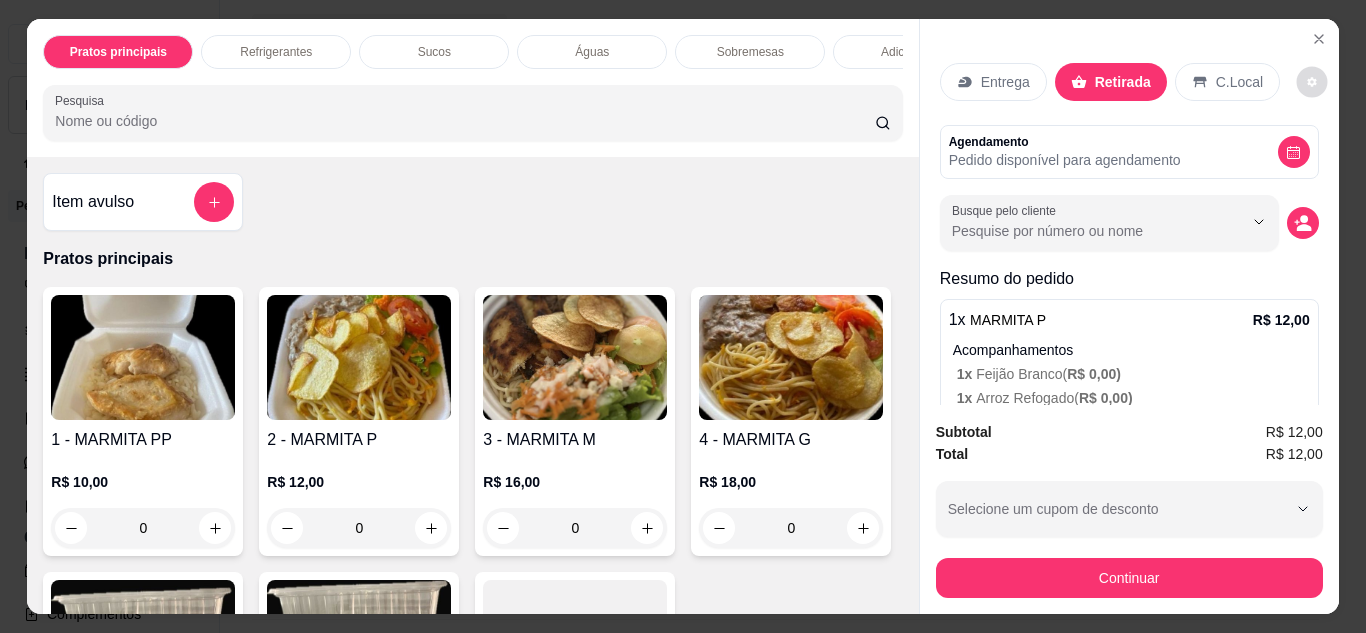 click 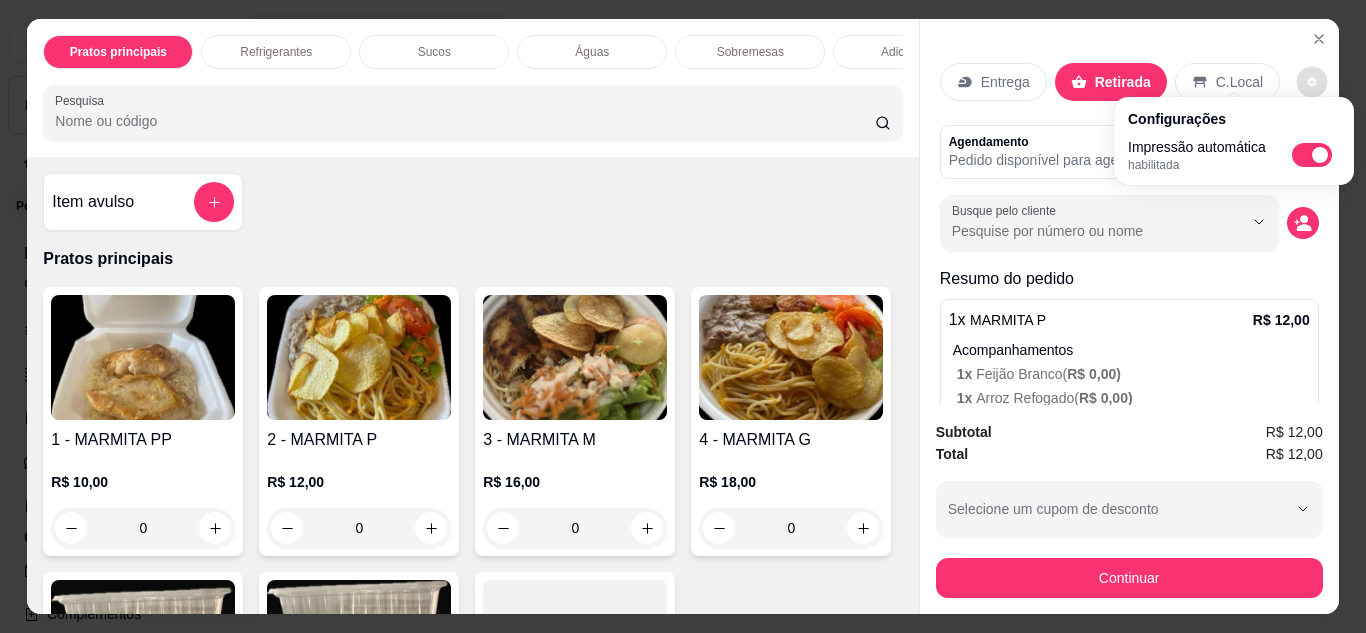click on "Resumo do pedido" at bounding box center (1129, 279) 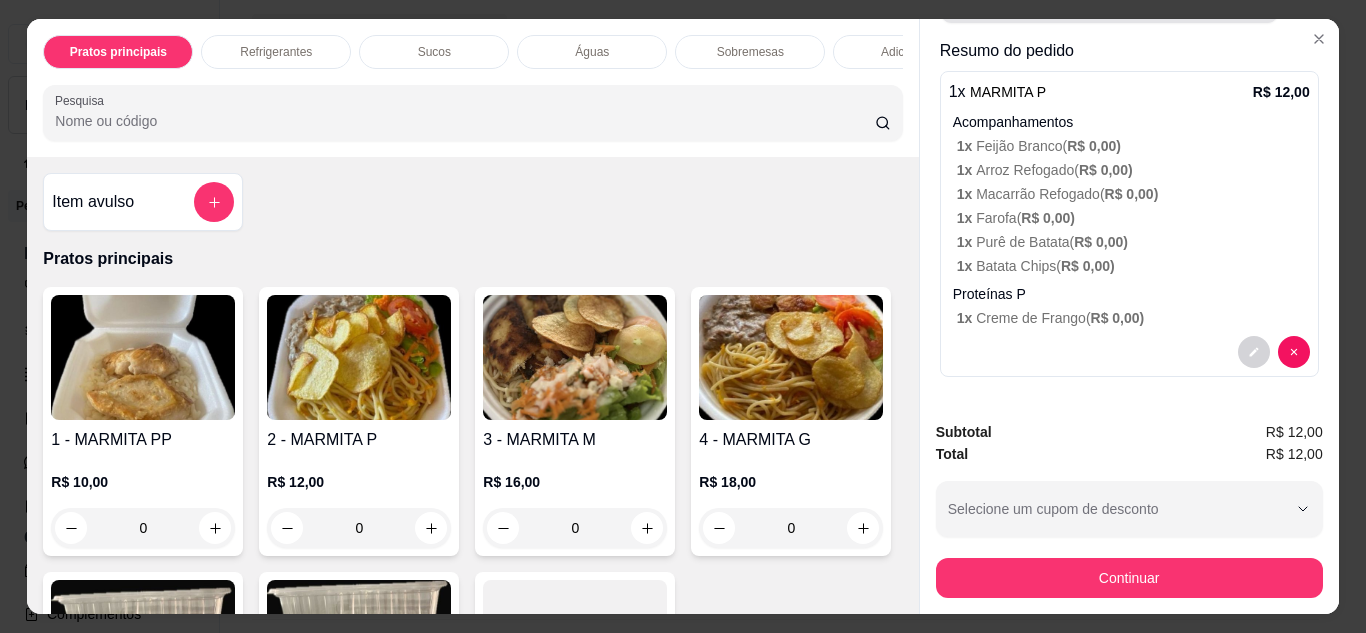 scroll, scrollTop: 128, scrollLeft: 0, axis: vertical 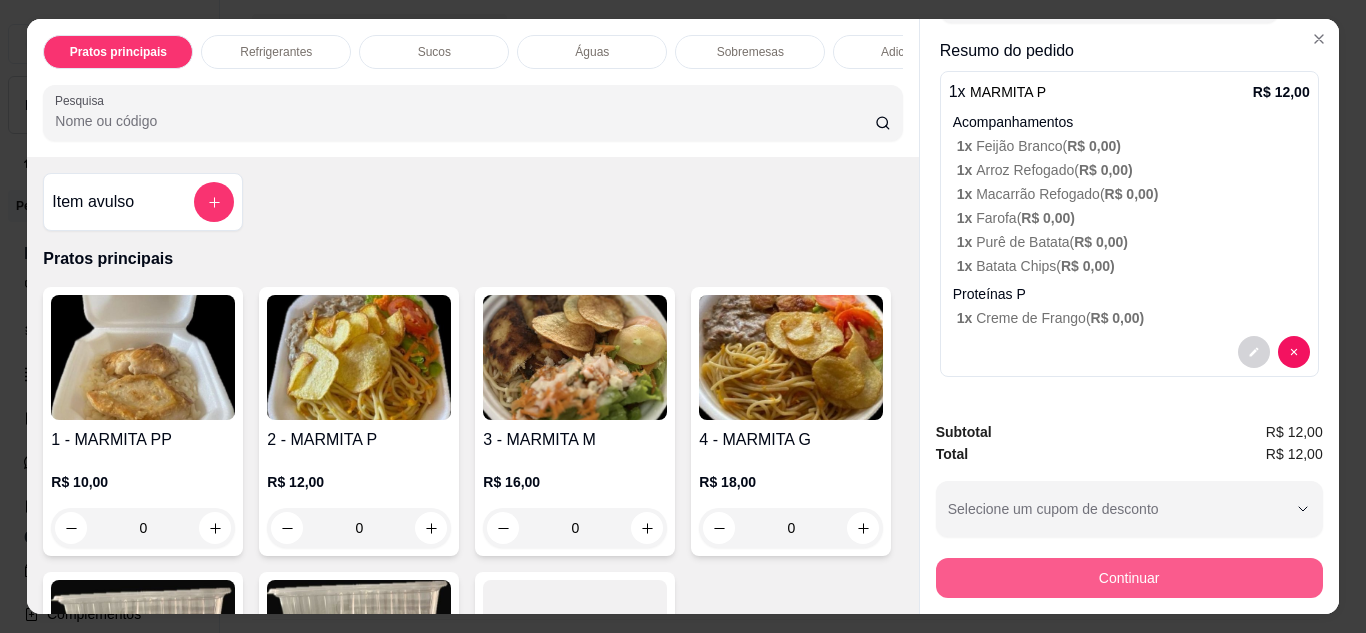click on "Continuar" at bounding box center (1129, 578) 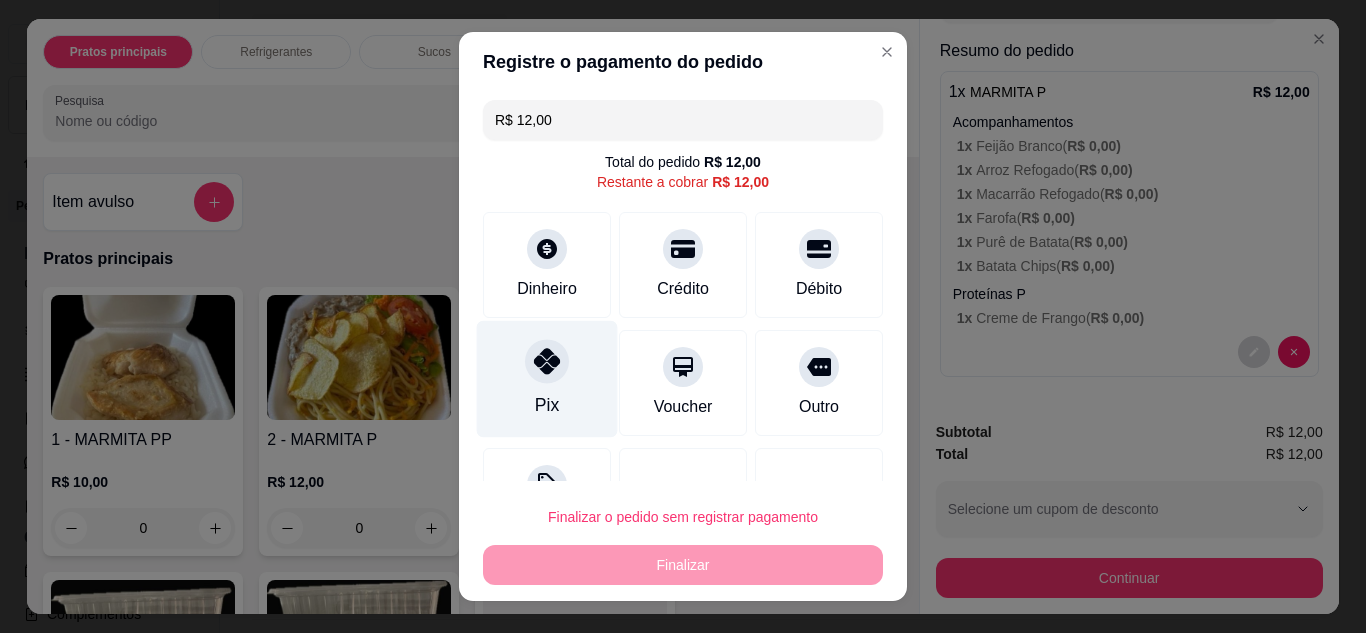 click on "Pix" at bounding box center (547, 378) 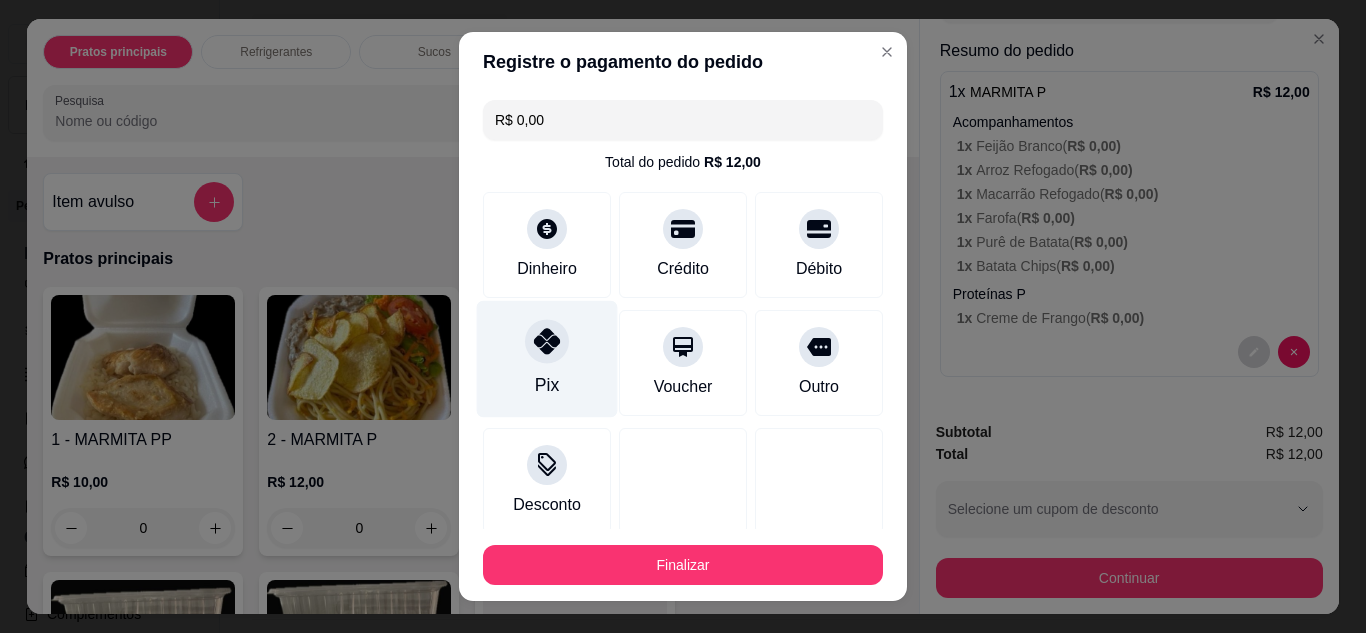 click on "Pix" at bounding box center (547, 385) 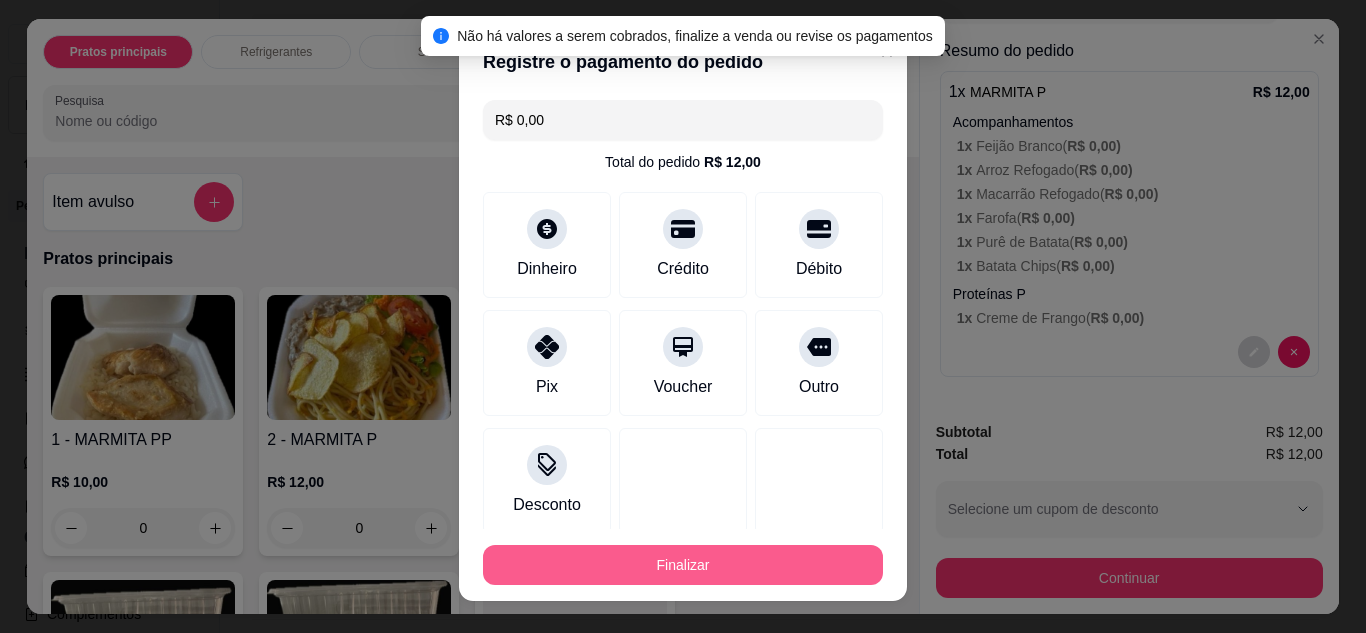 click on "Finalizar" at bounding box center [683, 565] 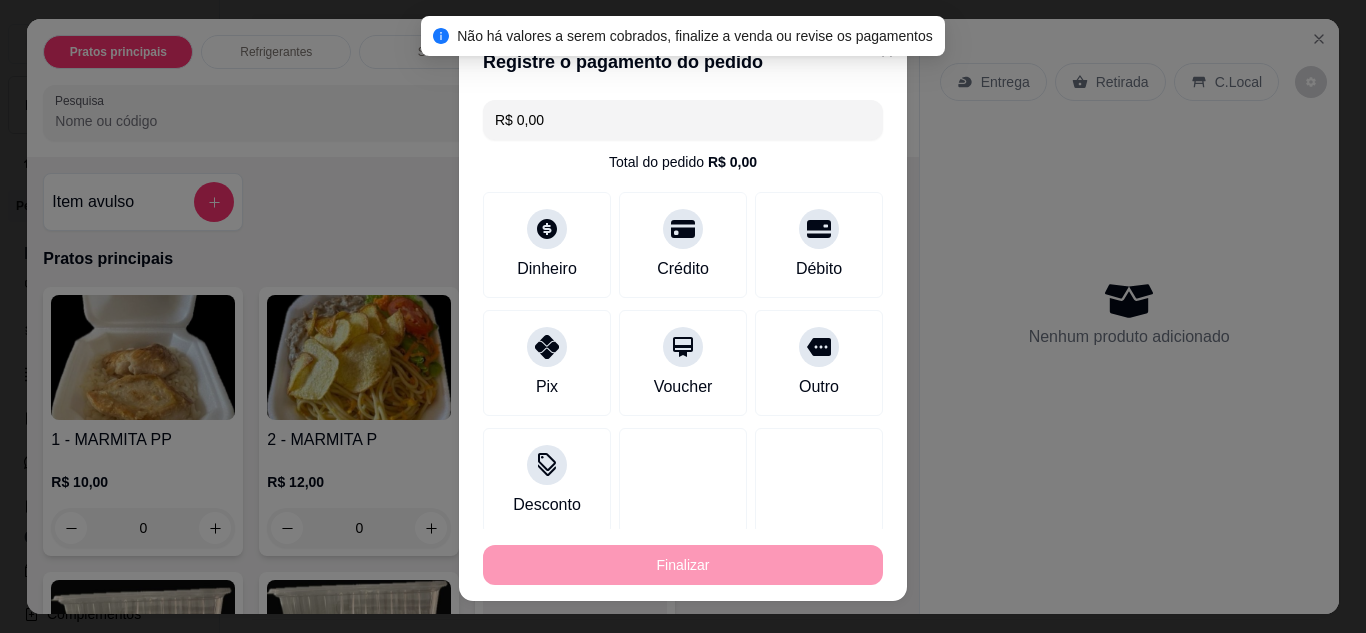 type on "-R$ 12,00" 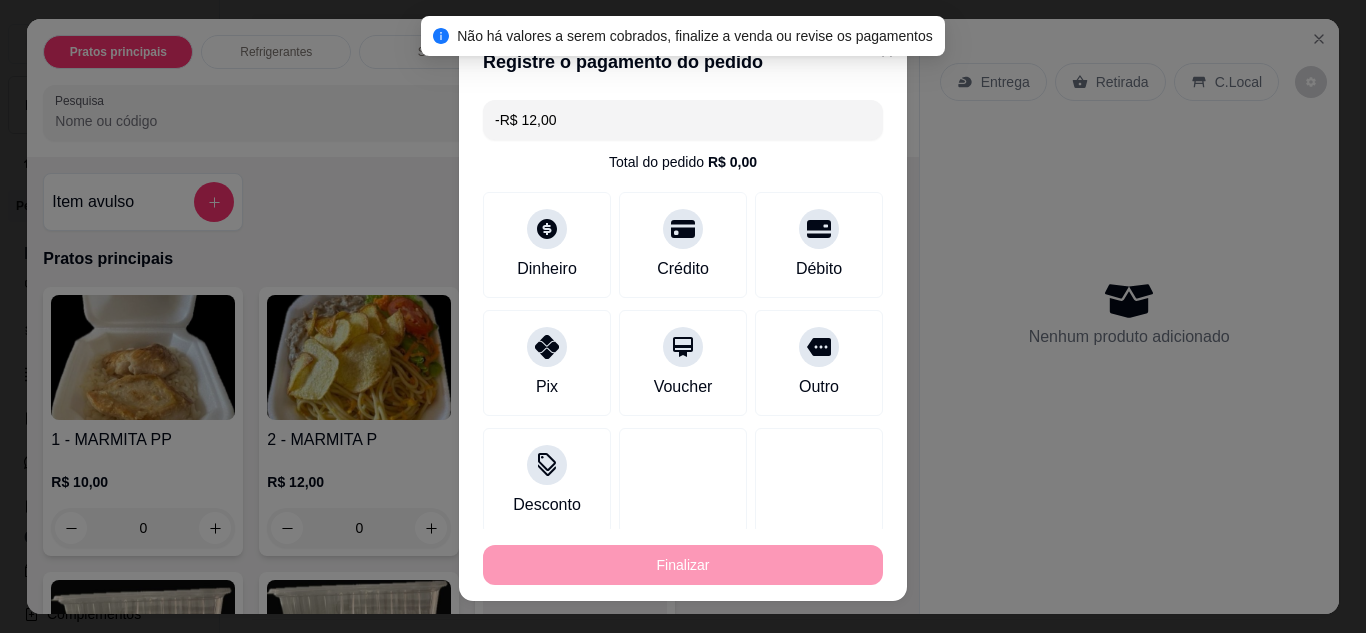 scroll, scrollTop: 0, scrollLeft: 0, axis: both 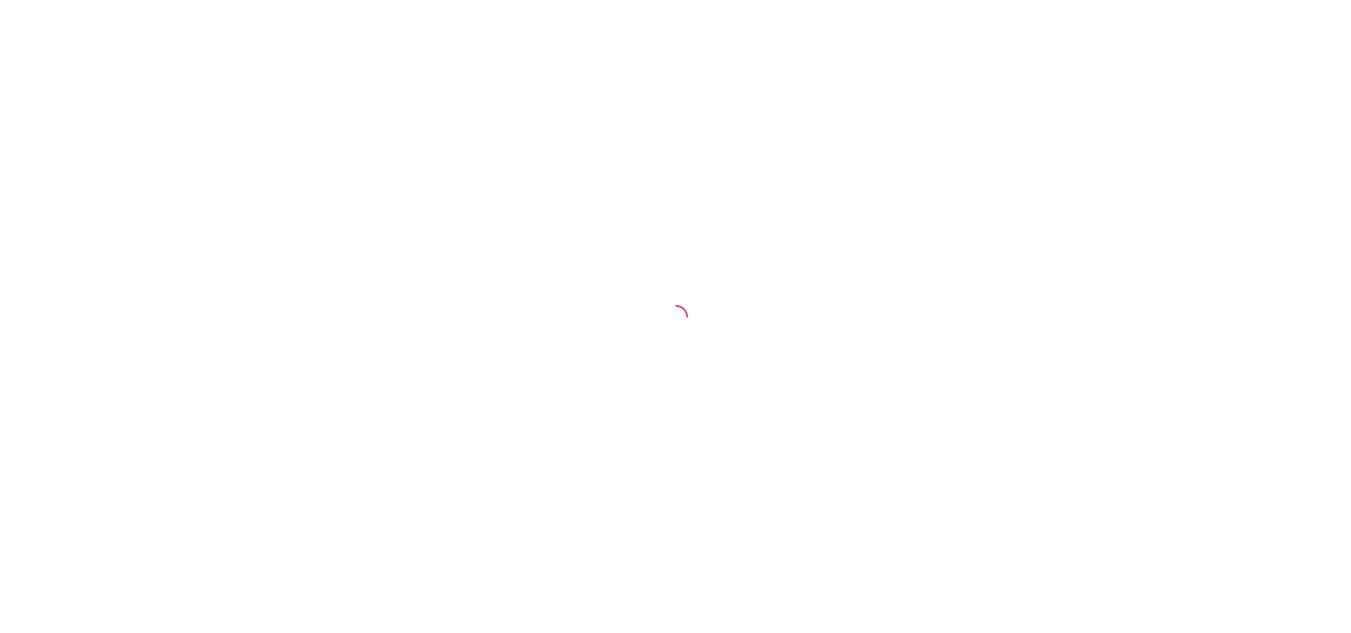 select on "ALL" 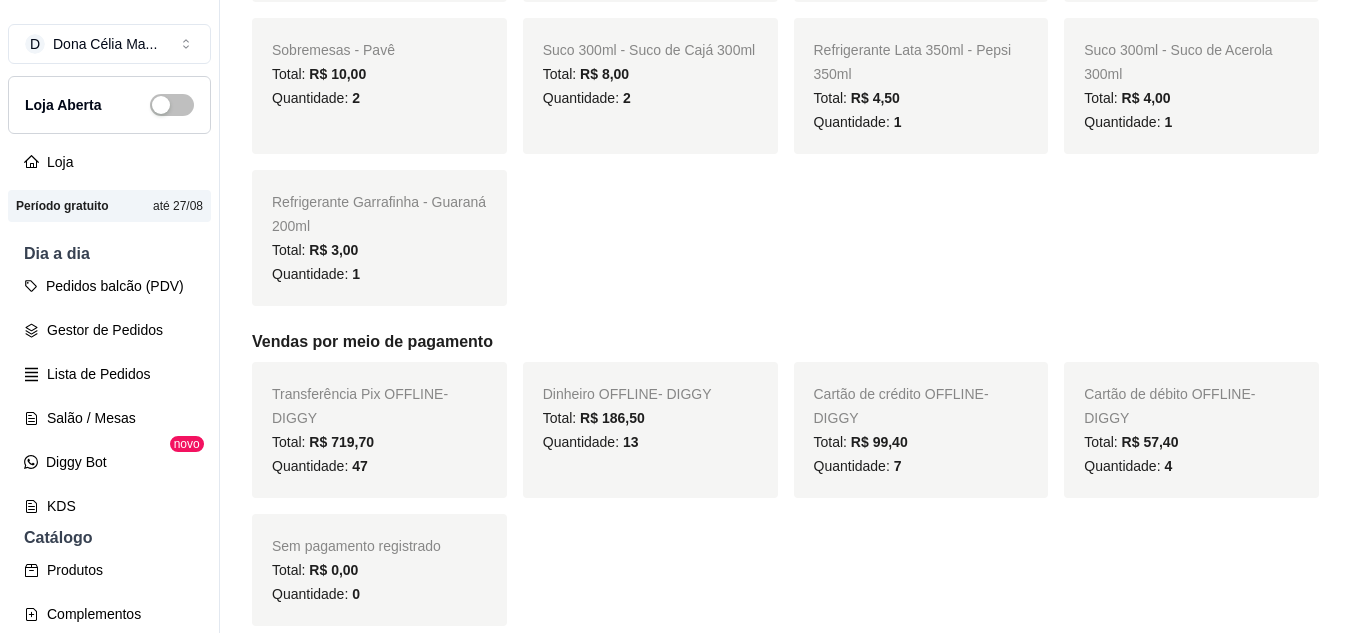 scroll, scrollTop: 800, scrollLeft: 0, axis: vertical 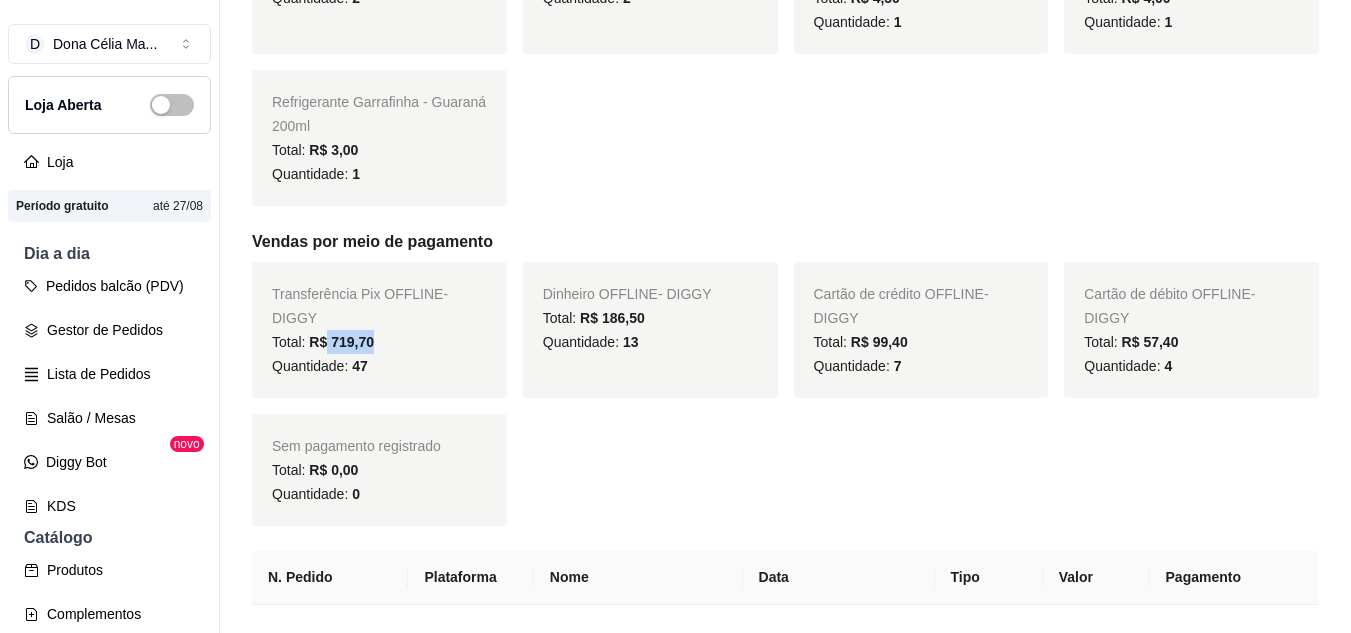 drag, startPoint x: 322, startPoint y: 340, endPoint x: 434, endPoint y: 309, distance: 116.21101 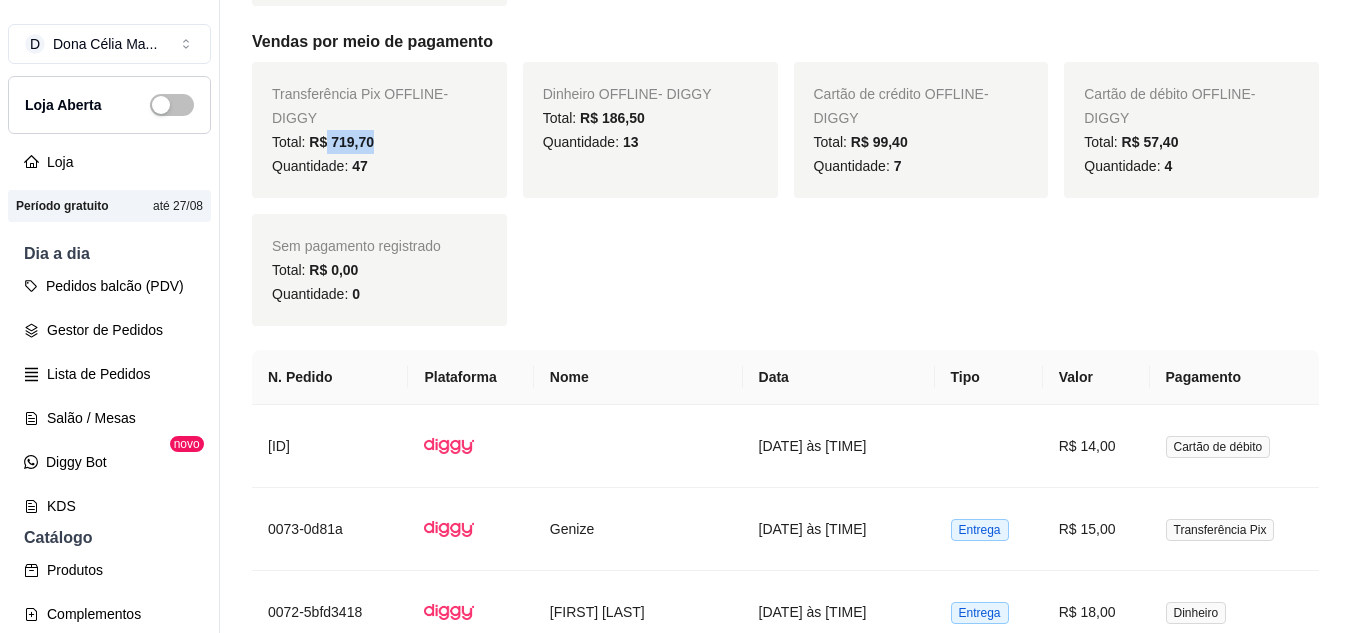 scroll, scrollTop: 500, scrollLeft: 0, axis: vertical 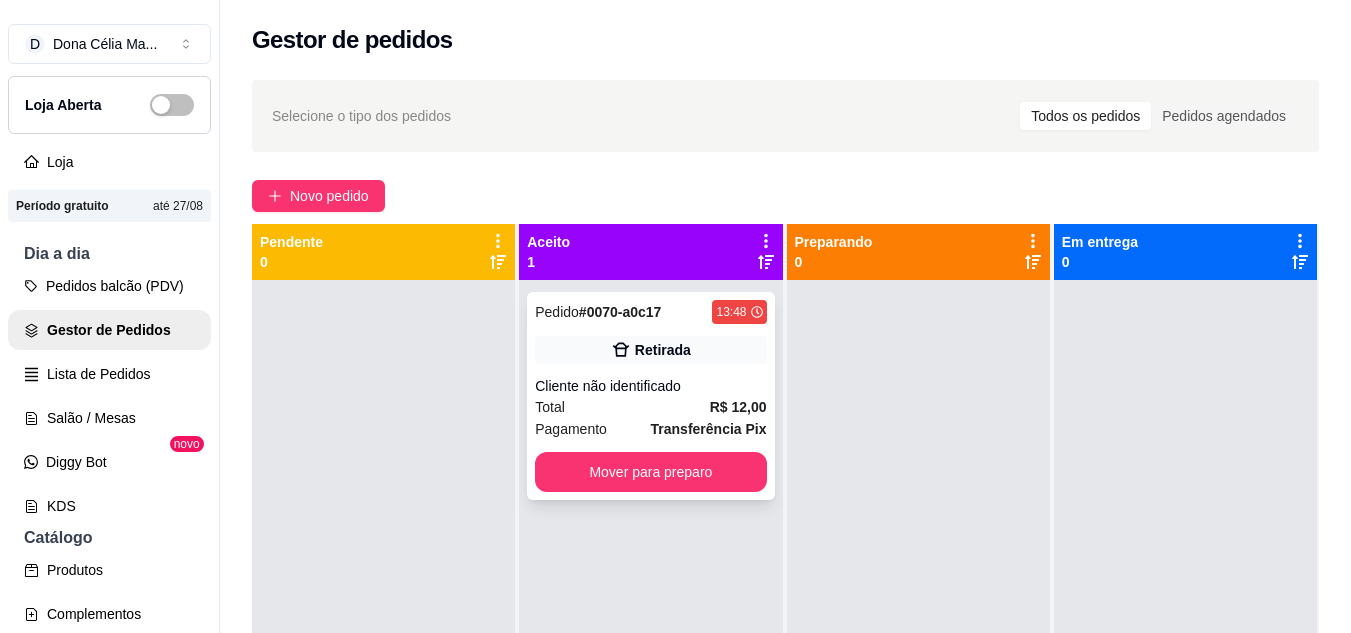 click on "Total R$ 12,00" at bounding box center [650, 407] 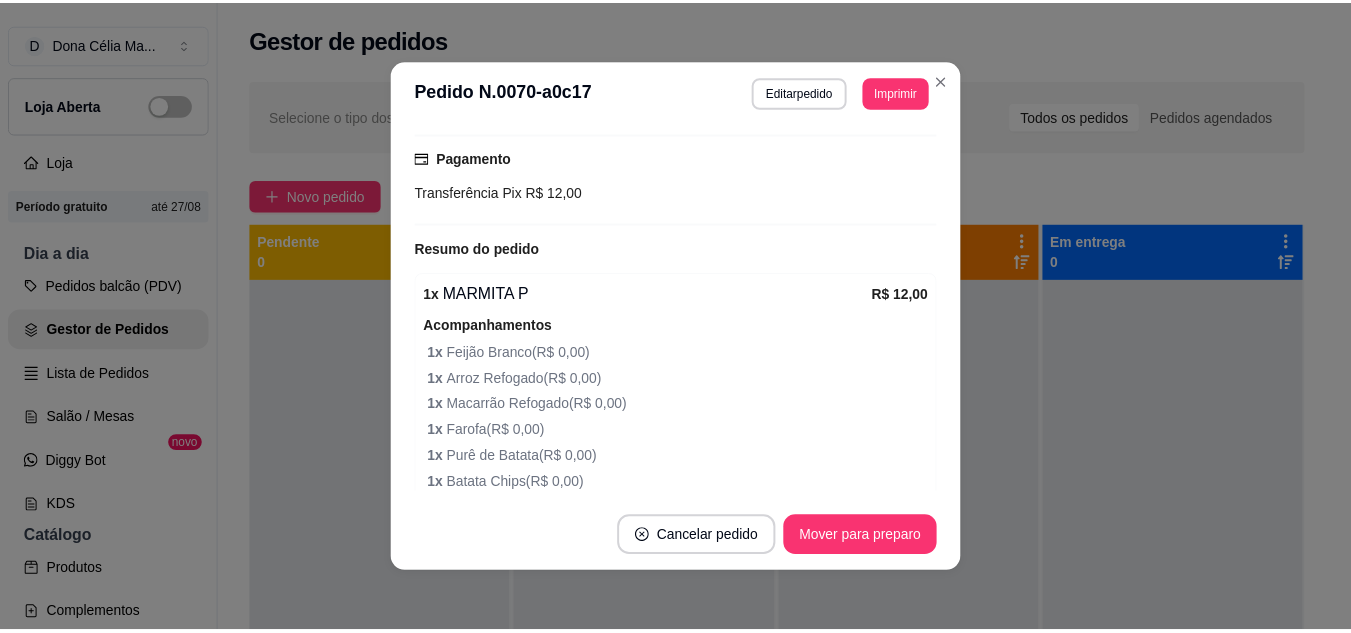 scroll, scrollTop: 446, scrollLeft: 0, axis: vertical 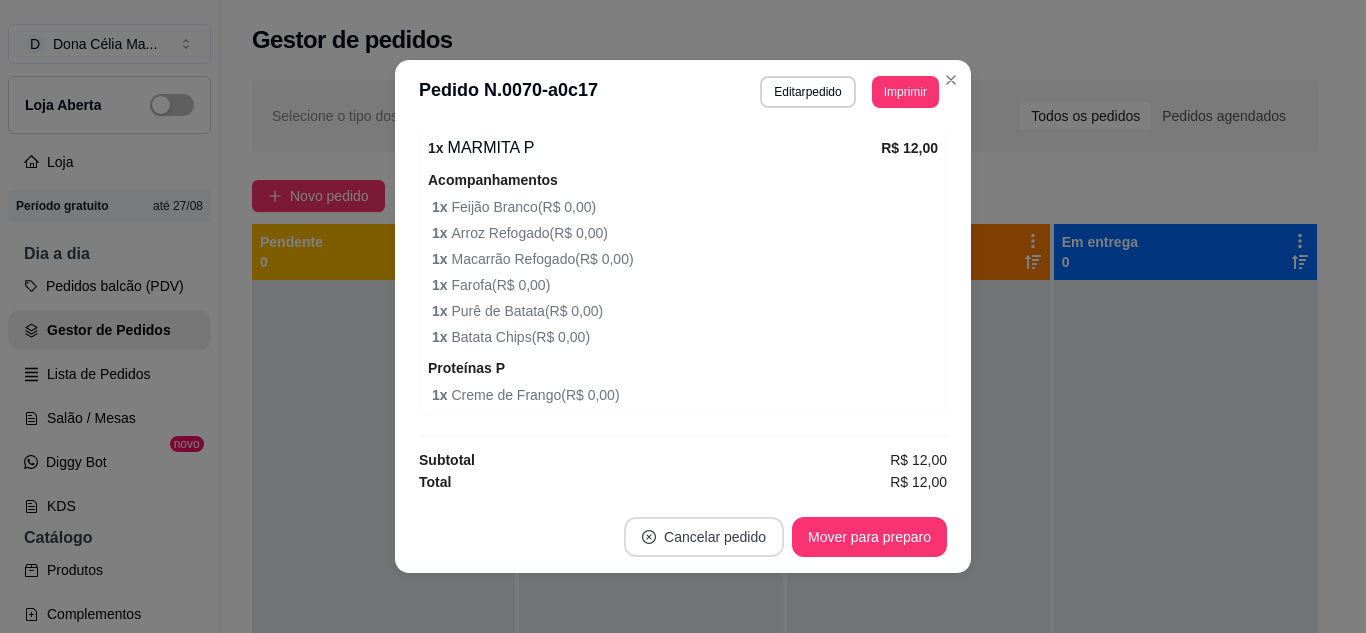 click on "Cancelar pedido" at bounding box center (704, 537) 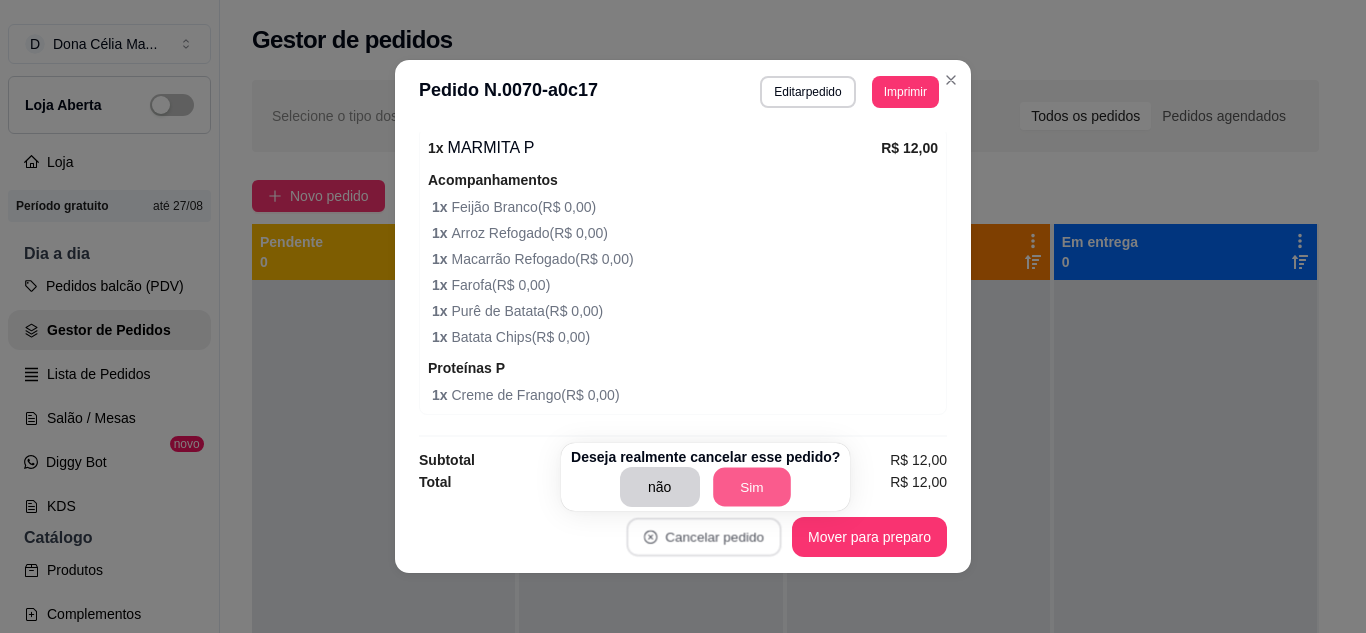 click on "Sim" at bounding box center [752, 487] 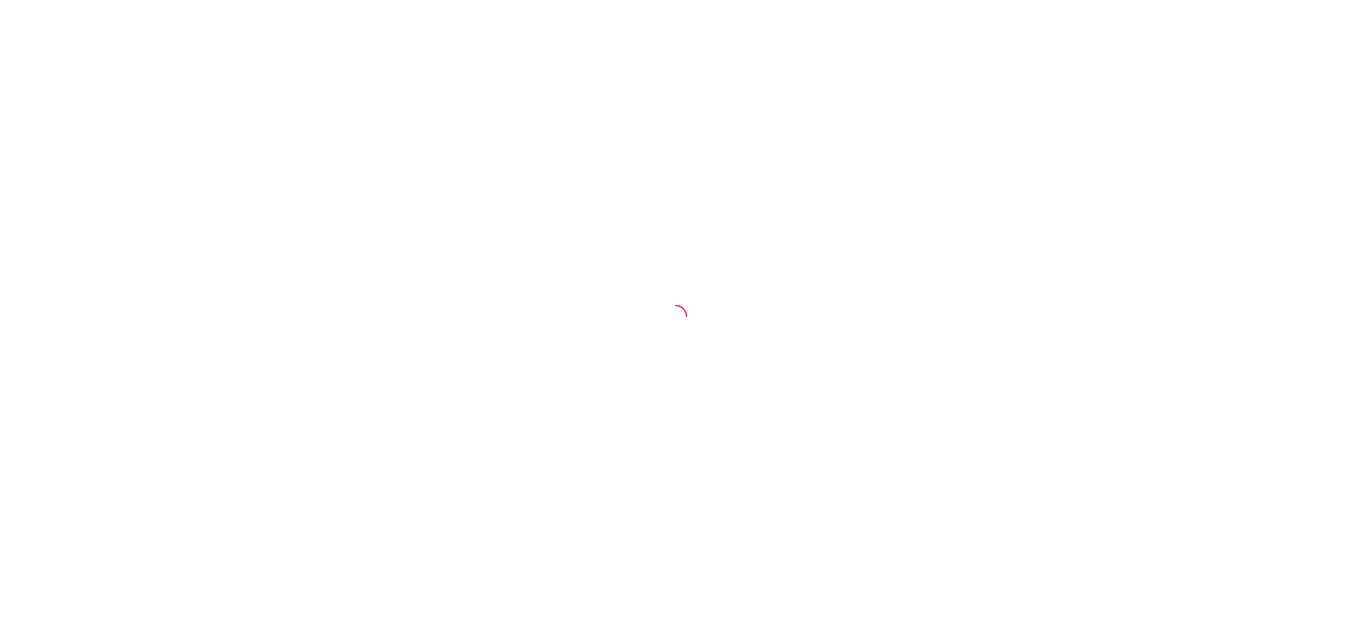 scroll, scrollTop: 0, scrollLeft: 0, axis: both 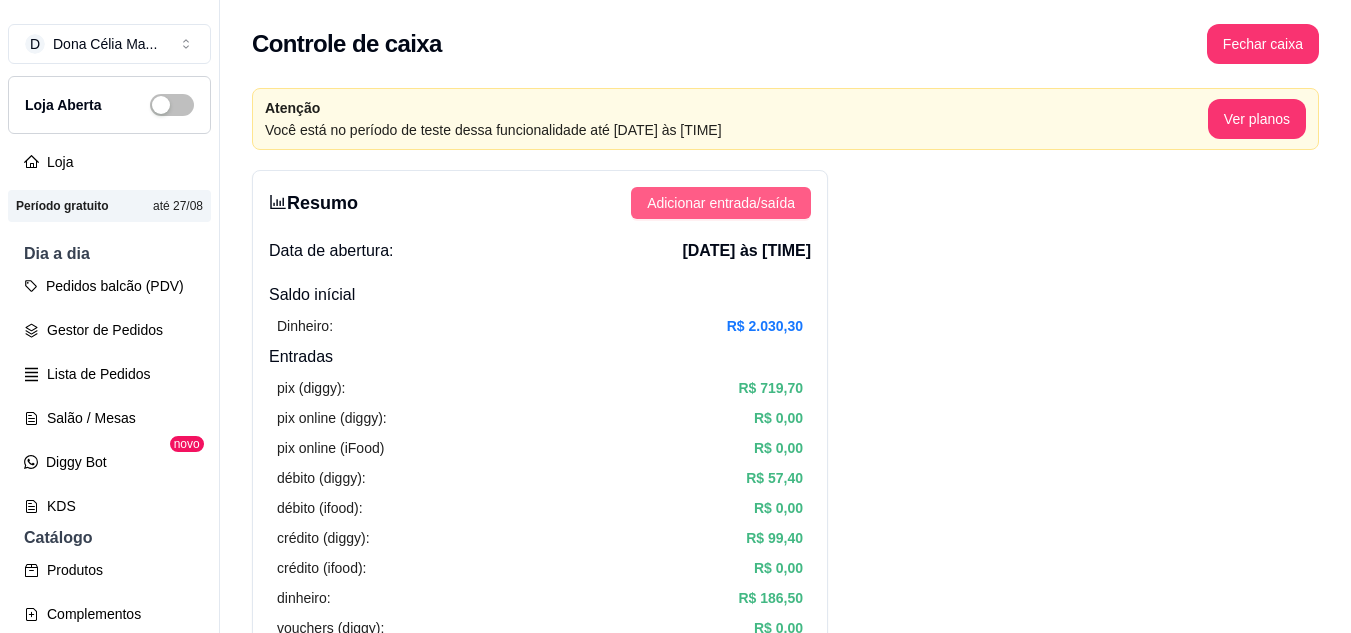 click on "Adicionar entrada/saída" at bounding box center [721, 203] 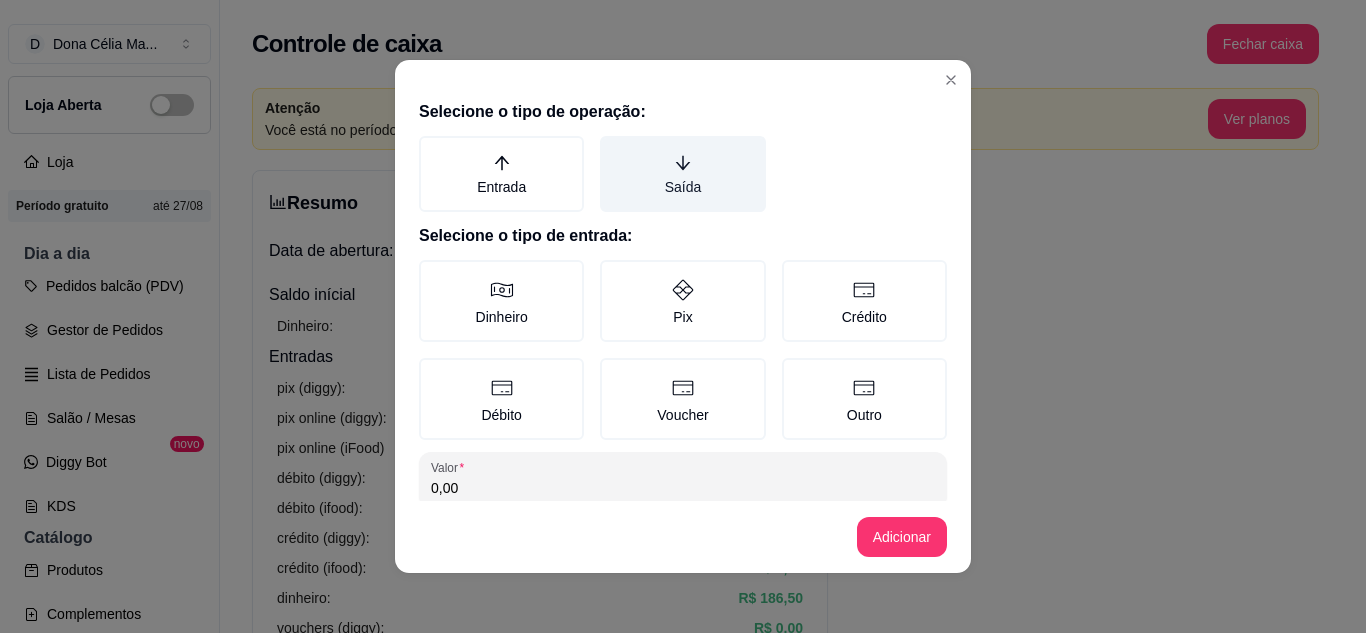 click on "Saída" at bounding box center (682, 174) 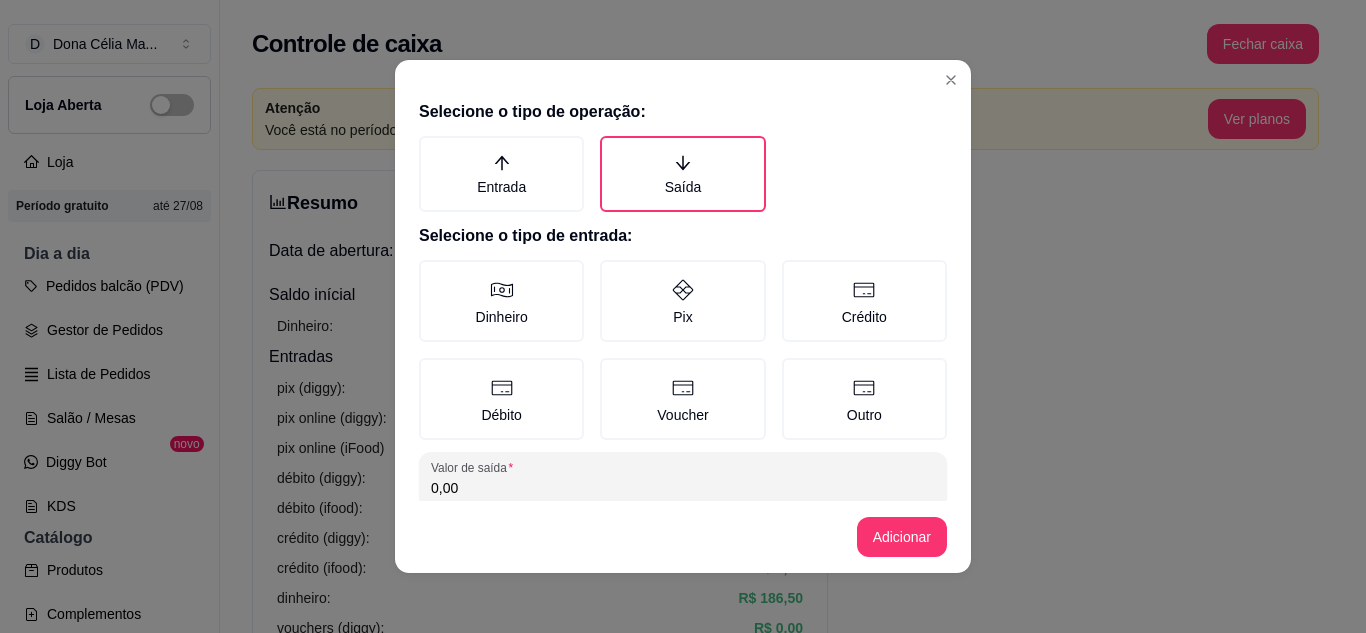click on "Dinheiro Pix Crédito Débito Voucher Outro" at bounding box center [683, 350] 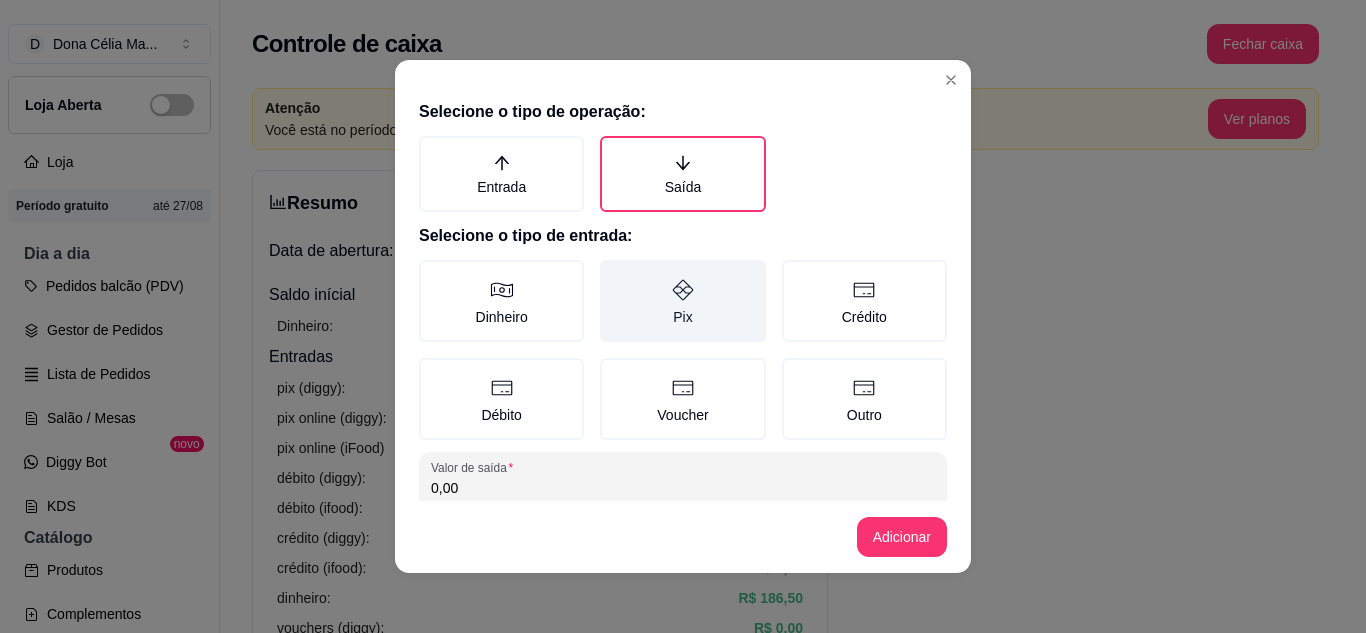 click on "Pix" at bounding box center (682, 301) 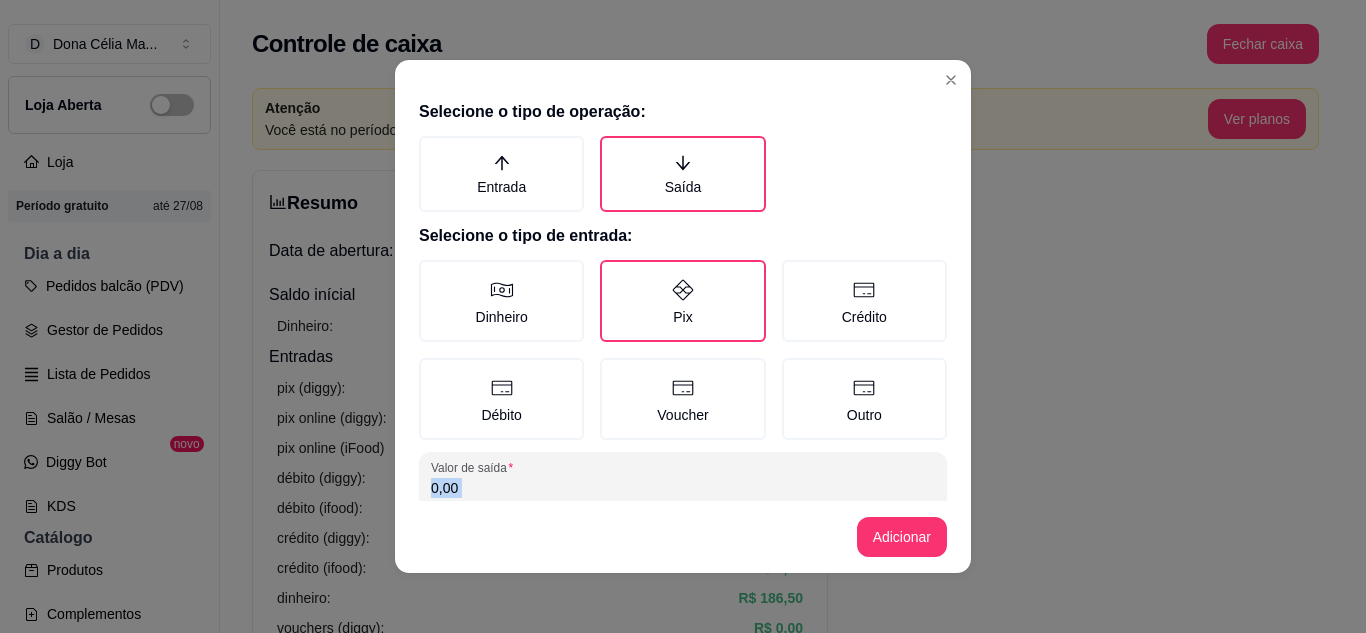 drag, startPoint x: 372, startPoint y: 498, endPoint x: 292, endPoint y: 501, distance: 80.05623 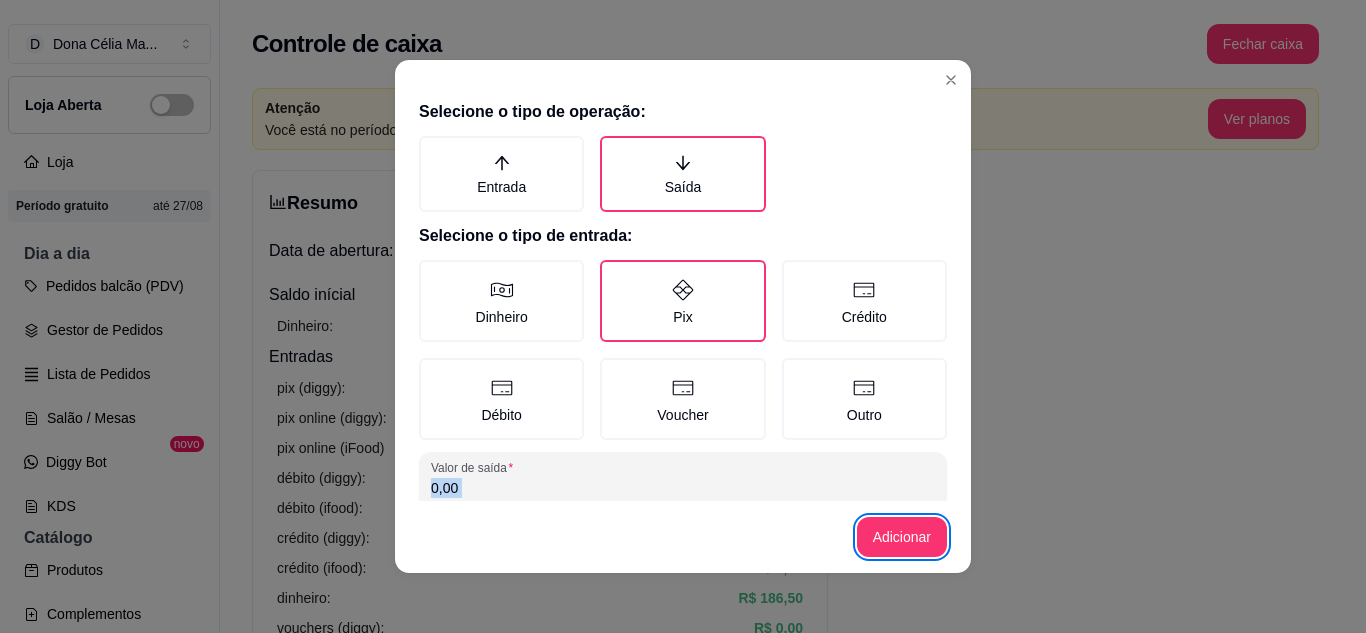 type 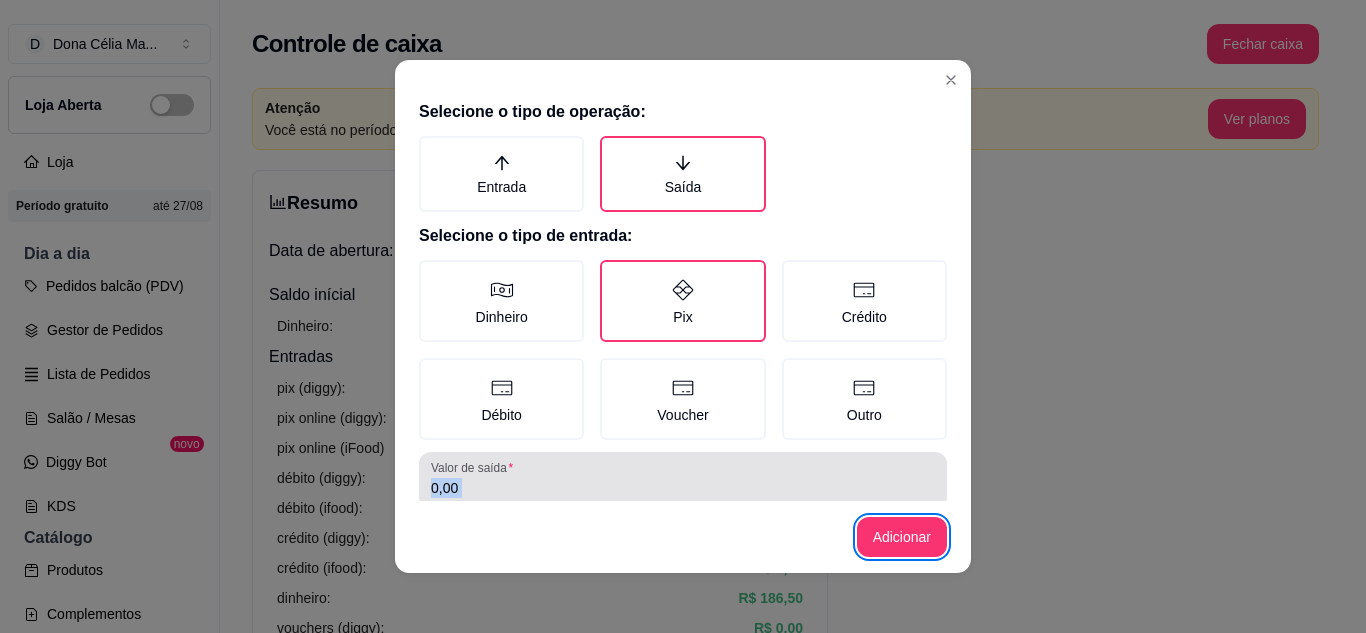 scroll, scrollTop: 115, scrollLeft: 0, axis: vertical 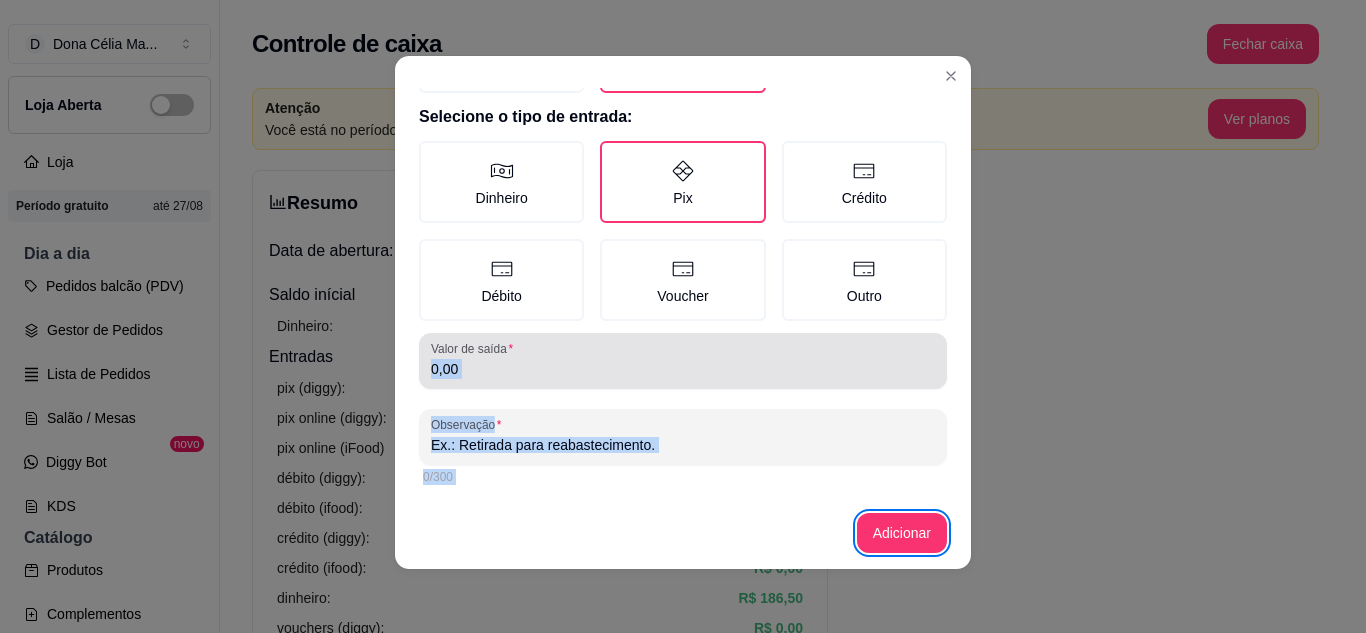 click on "0,00" at bounding box center [683, 369] 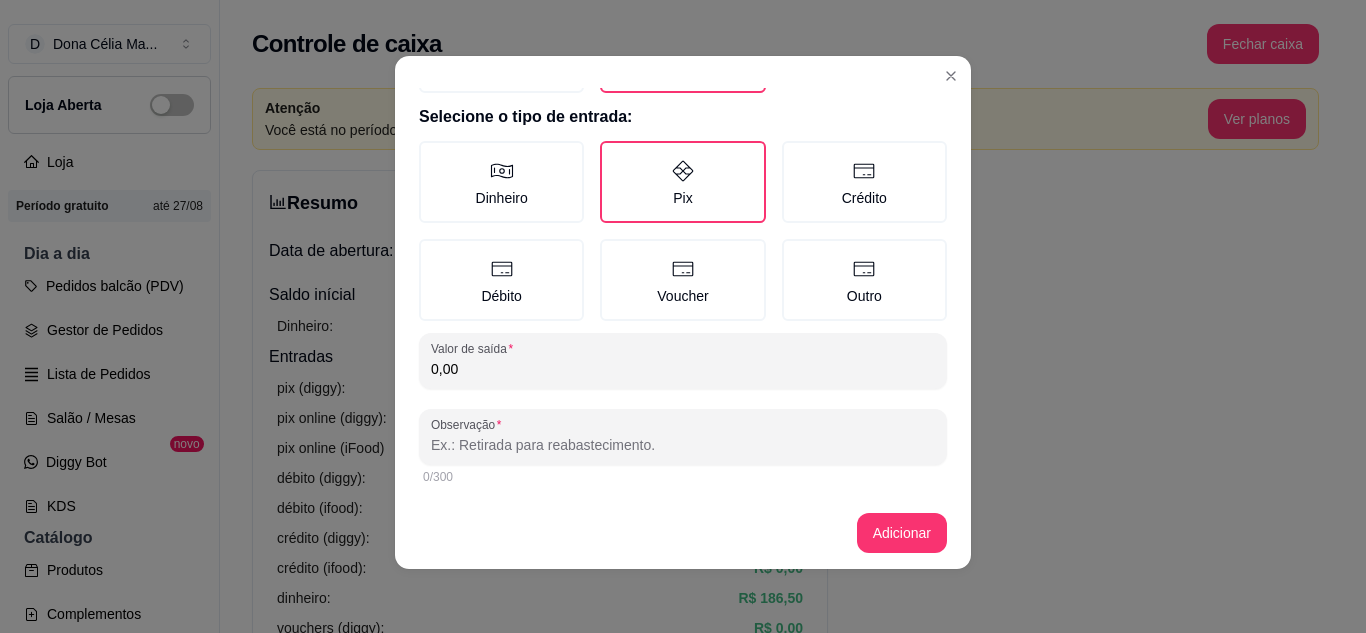 click on "0,00" at bounding box center (683, 369) 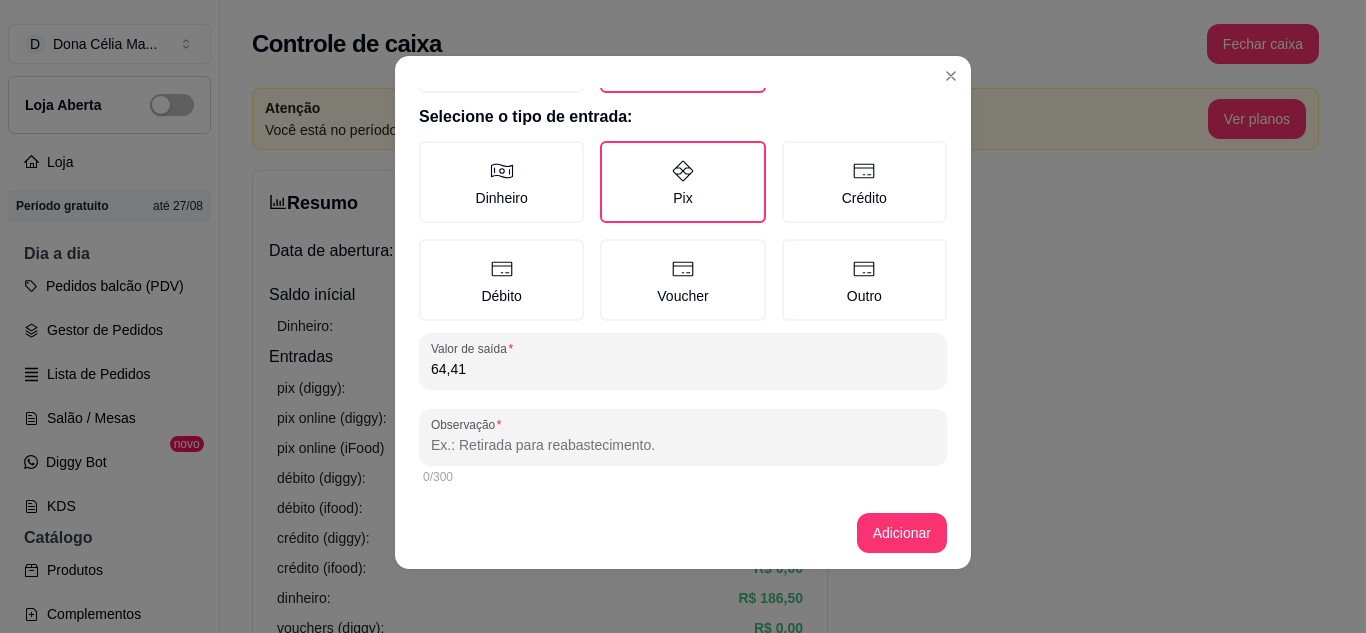 type on "64,41" 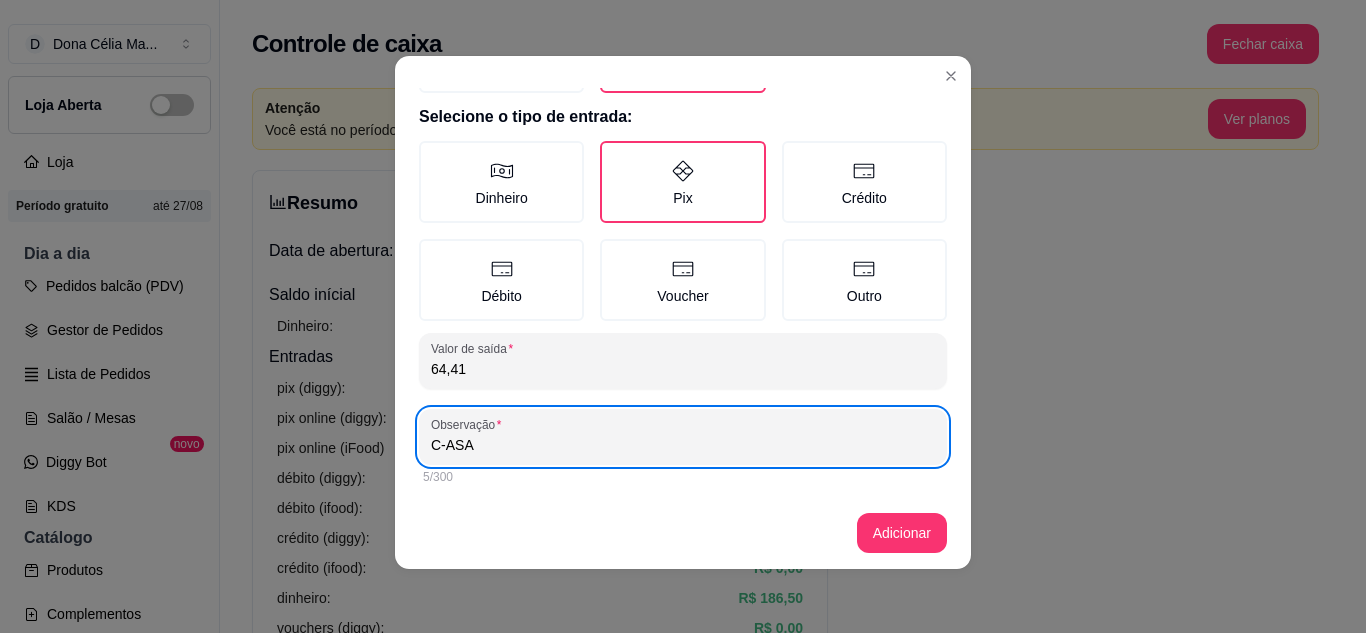 type on "C-ASA" 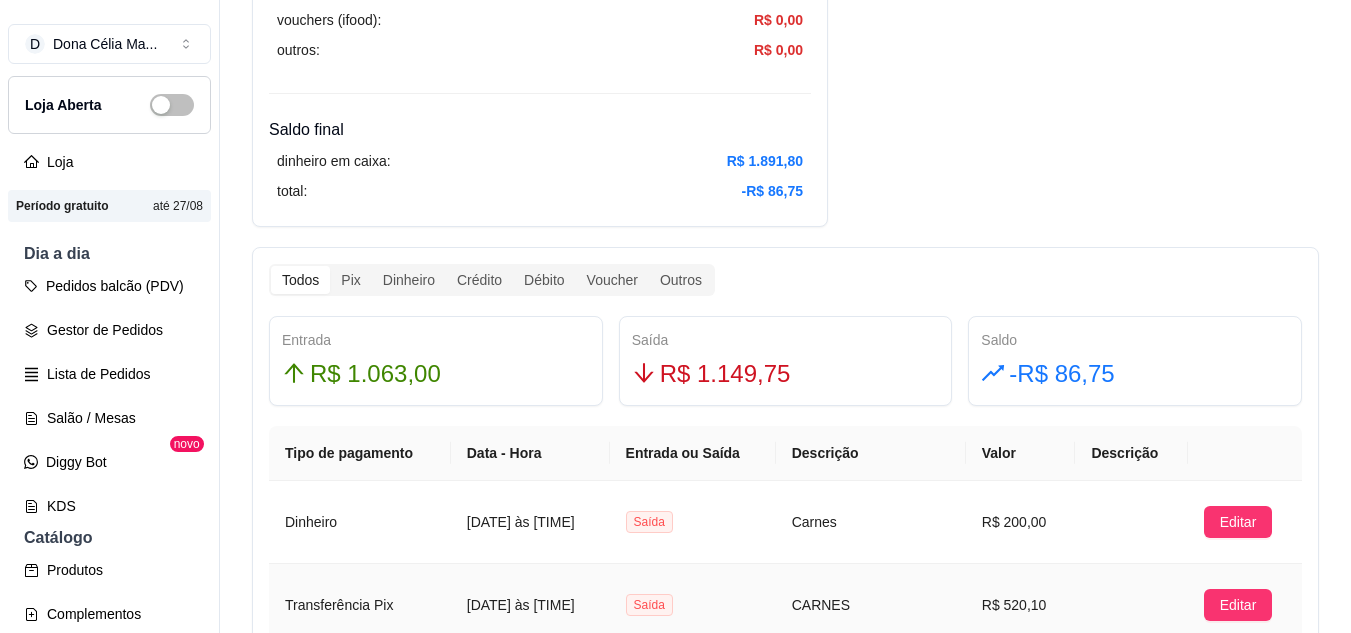 scroll, scrollTop: 900, scrollLeft: 0, axis: vertical 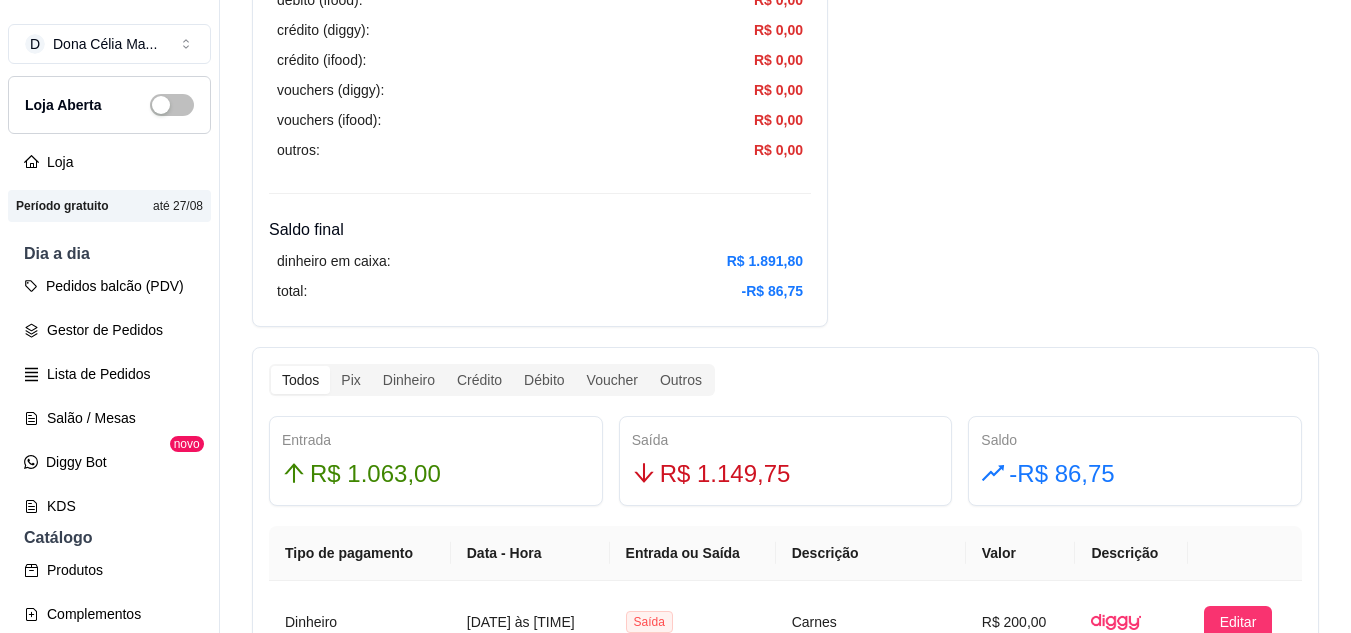 type 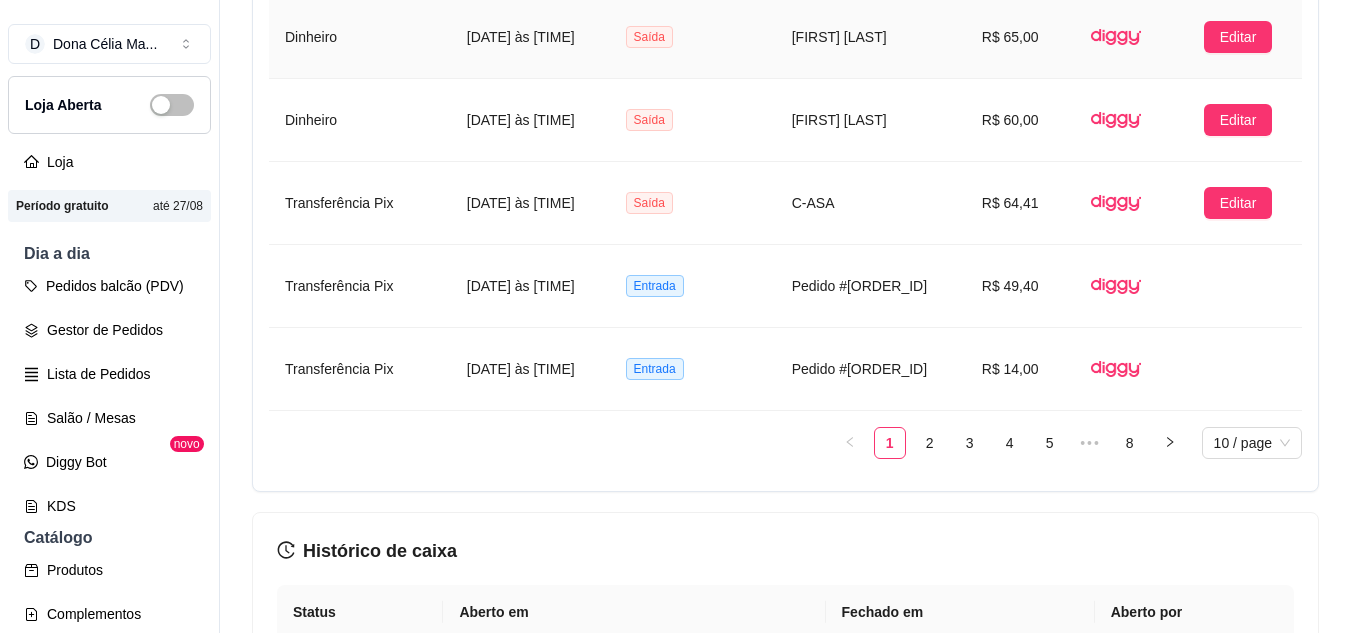 scroll, scrollTop: 2000, scrollLeft: 0, axis: vertical 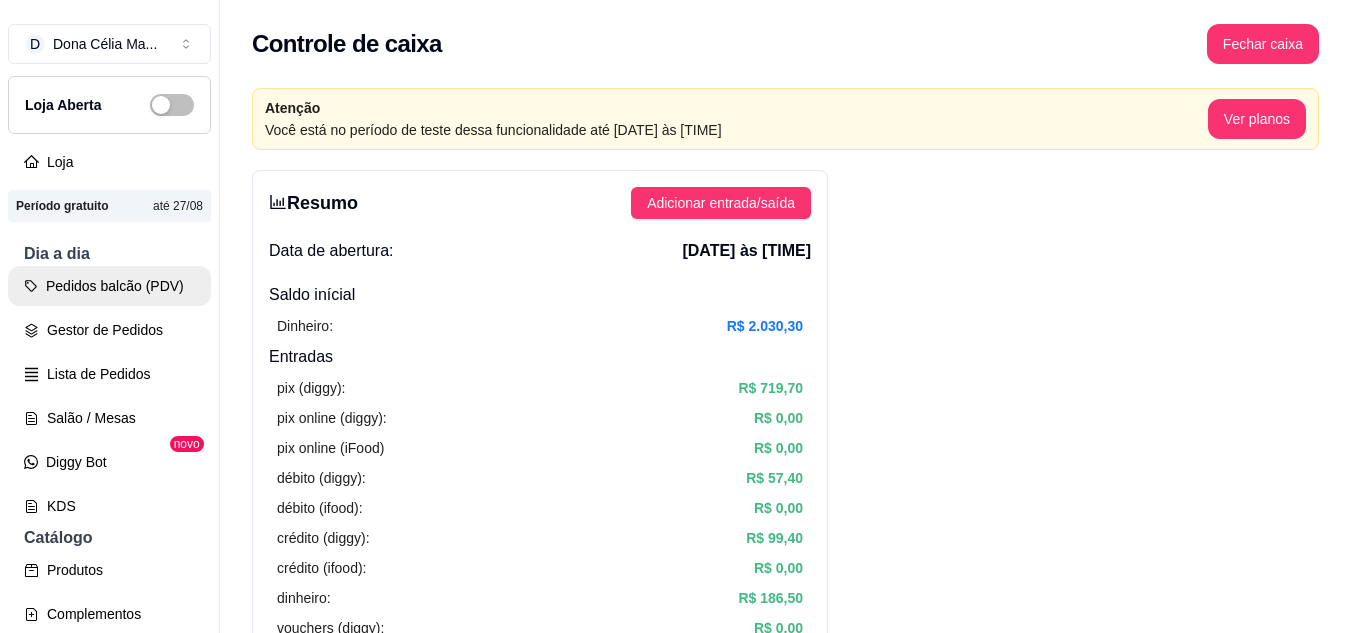 click on "Pedidos balcão (PDV)" at bounding box center [109, 286] 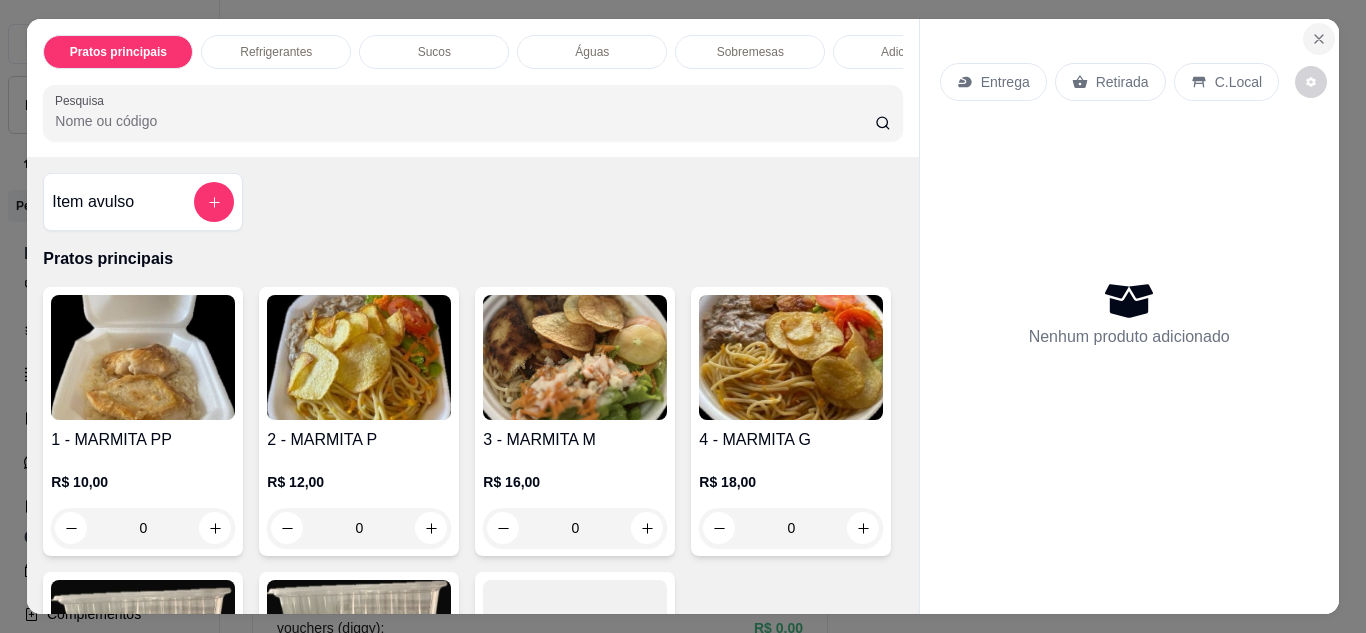 click 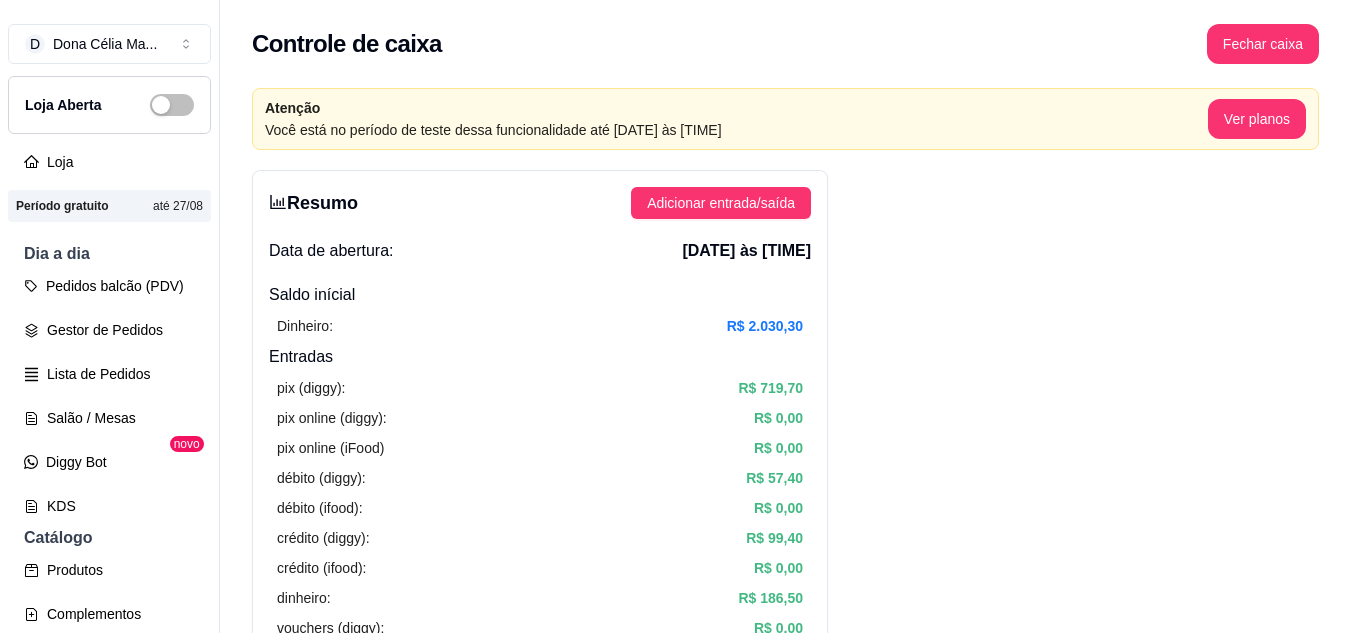 type 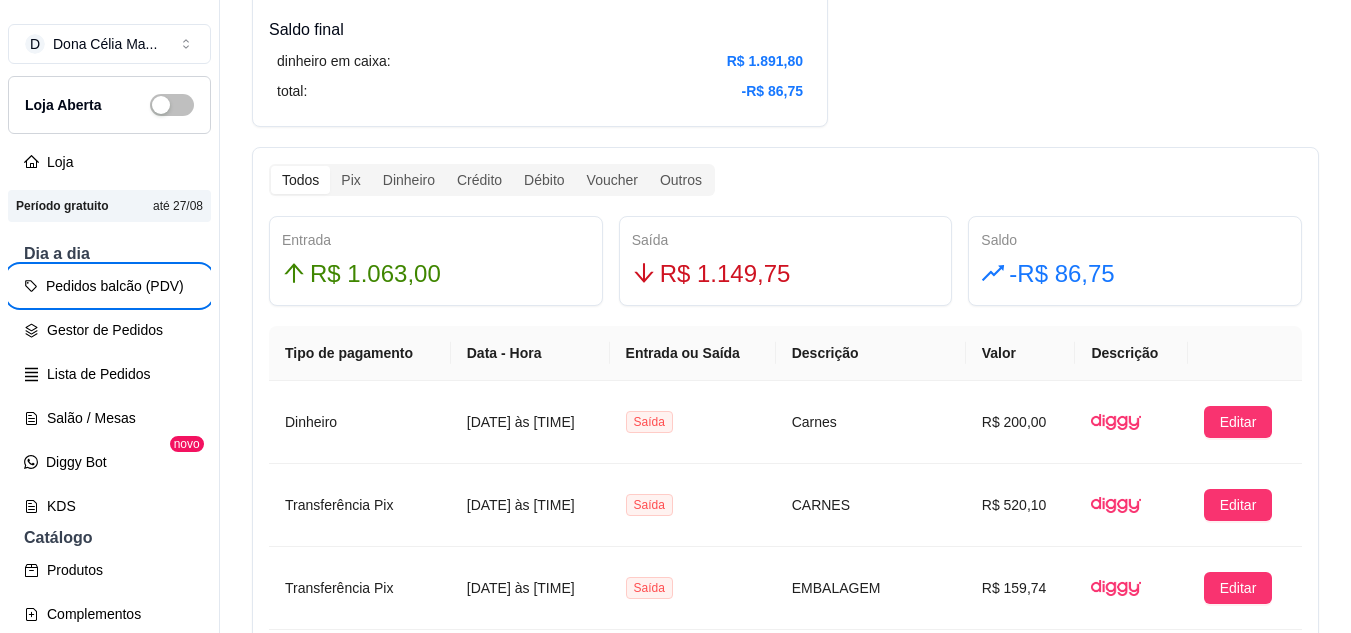 scroll, scrollTop: 1200, scrollLeft: 0, axis: vertical 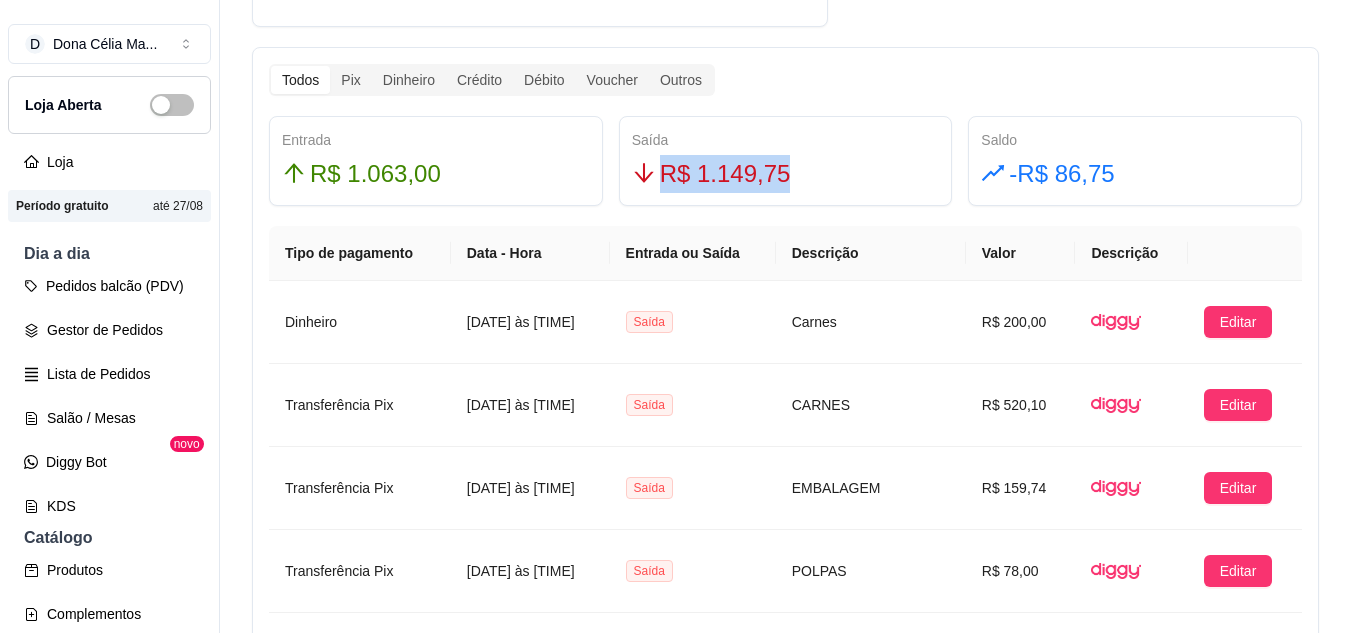 drag, startPoint x: 646, startPoint y: 174, endPoint x: 783, endPoint y: 174, distance: 137 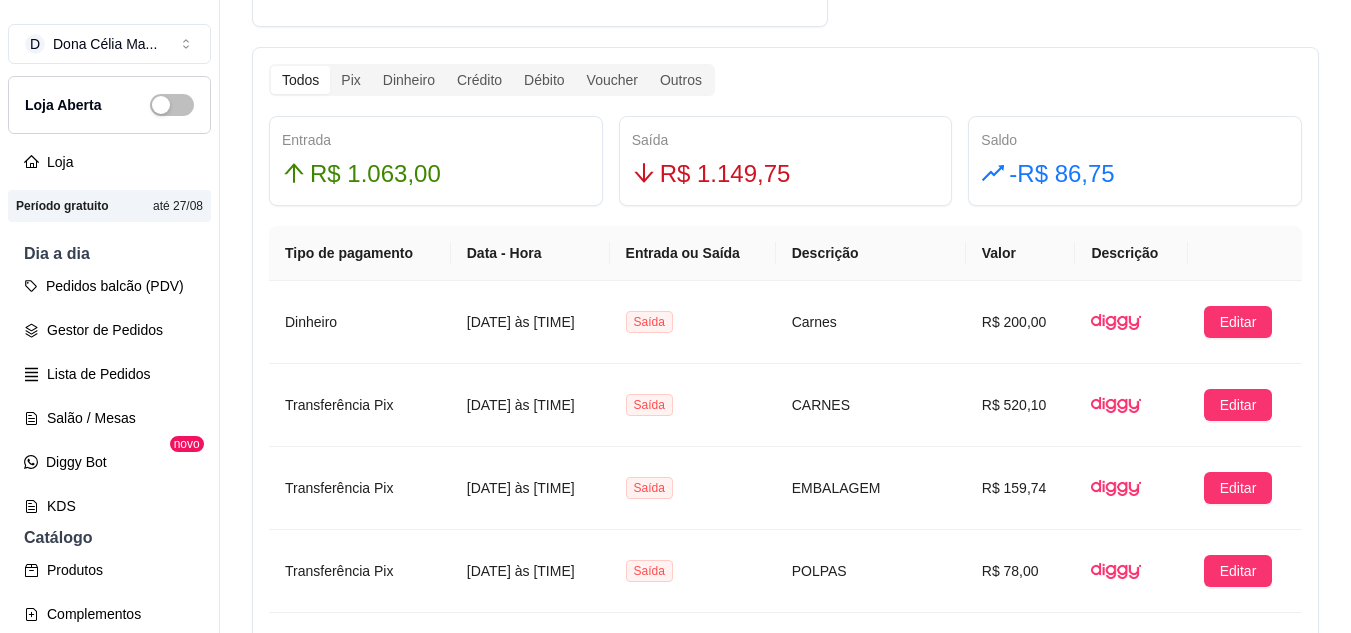 click on "R$ 1.149,75" at bounding box center (786, 174) 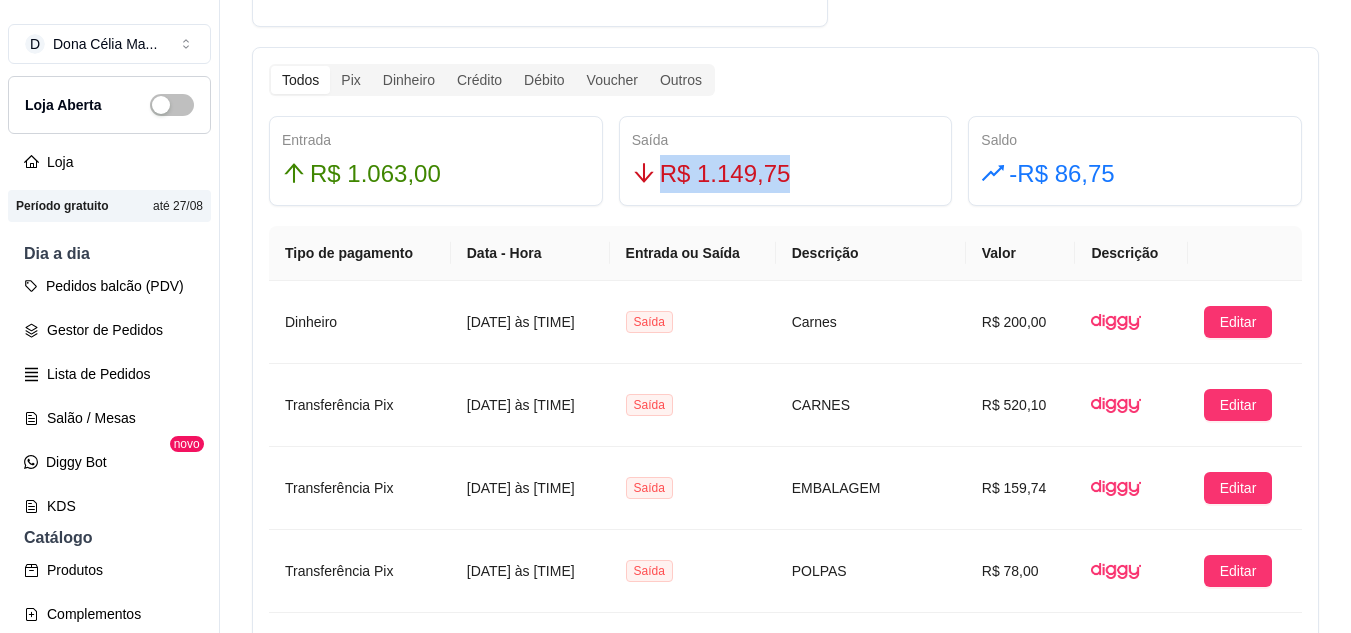 drag, startPoint x: 644, startPoint y: 174, endPoint x: 785, endPoint y: 182, distance: 141.22676 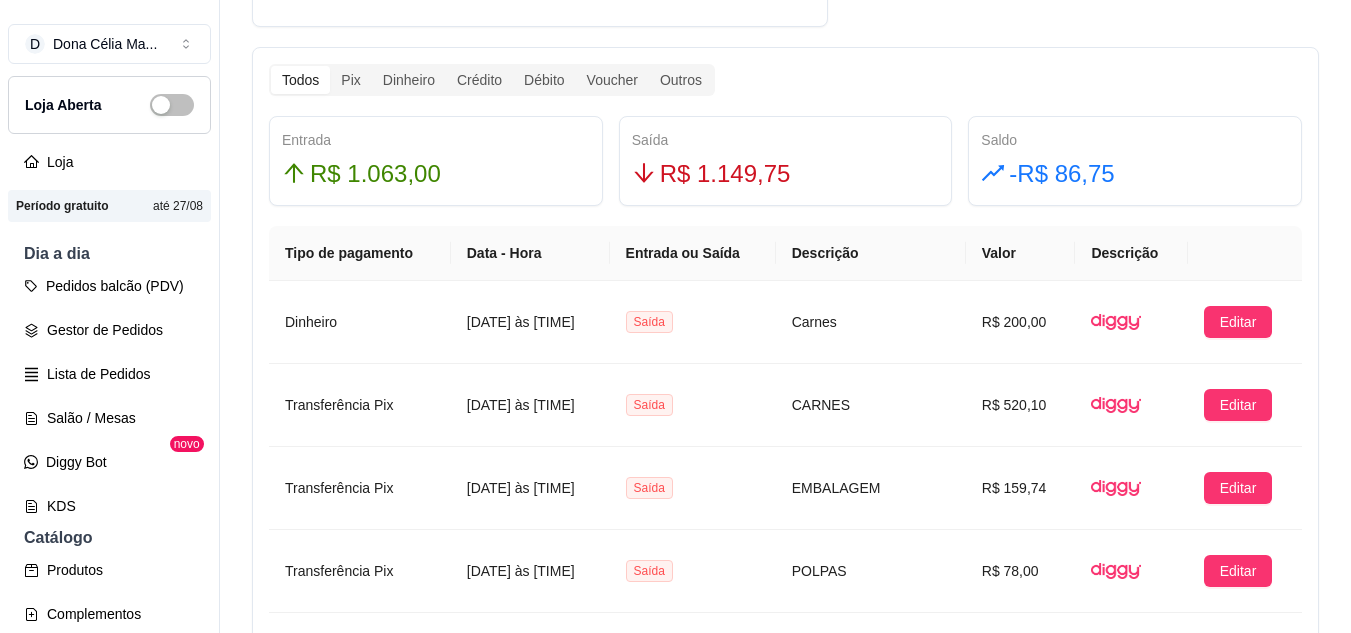 click on "R$ 1.149,75" at bounding box center [786, 174] 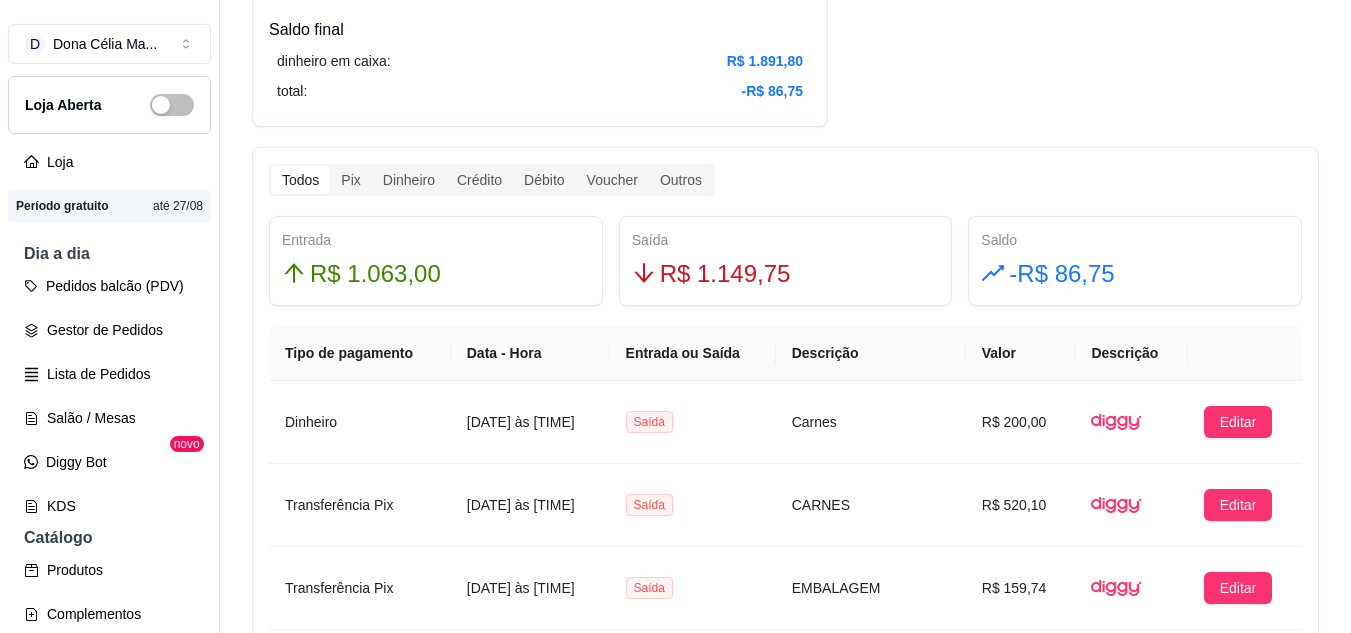 click on "Entrada" at bounding box center (436, 240) 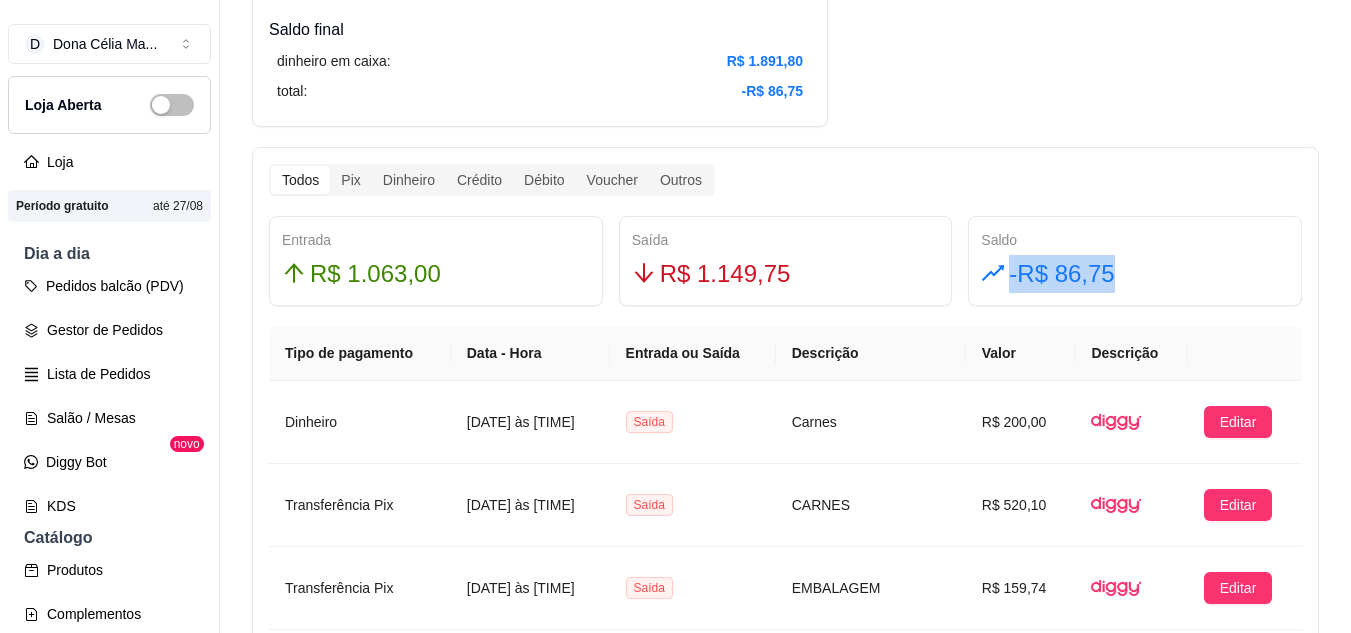 drag, startPoint x: 990, startPoint y: 270, endPoint x: 1121, endPoint y: 273, distance: 131.03435 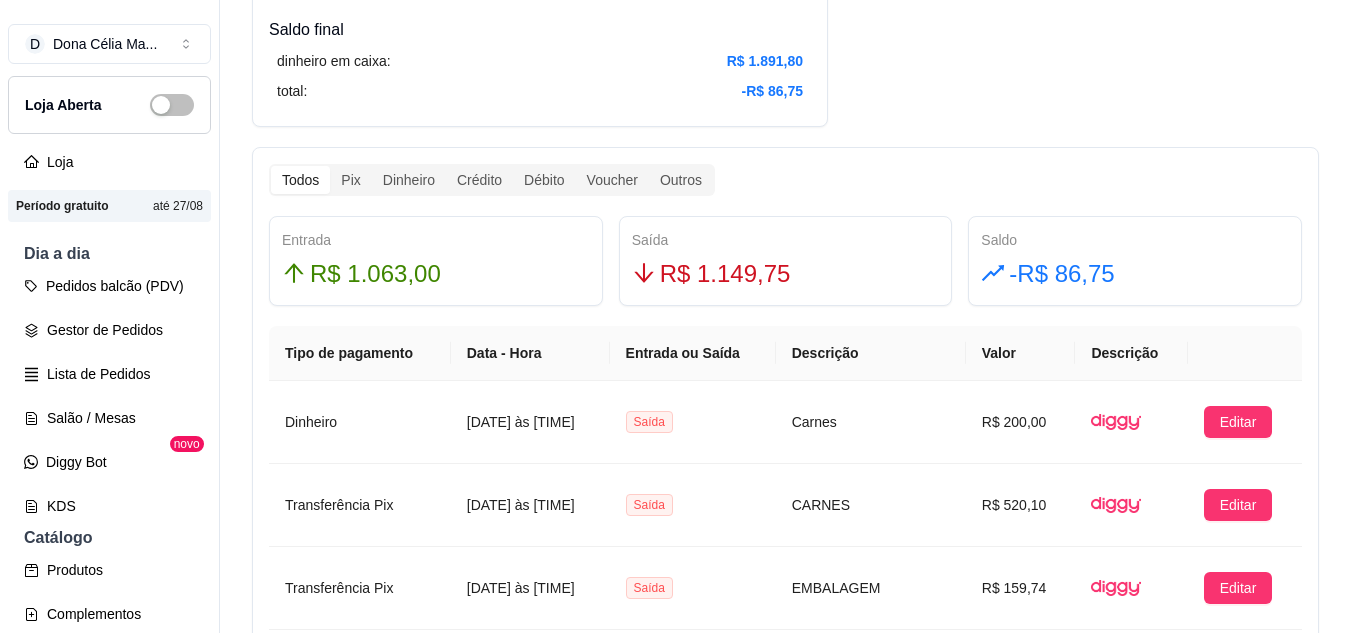 click on "-R$ 86,75" at bounding box center (1135, 274) 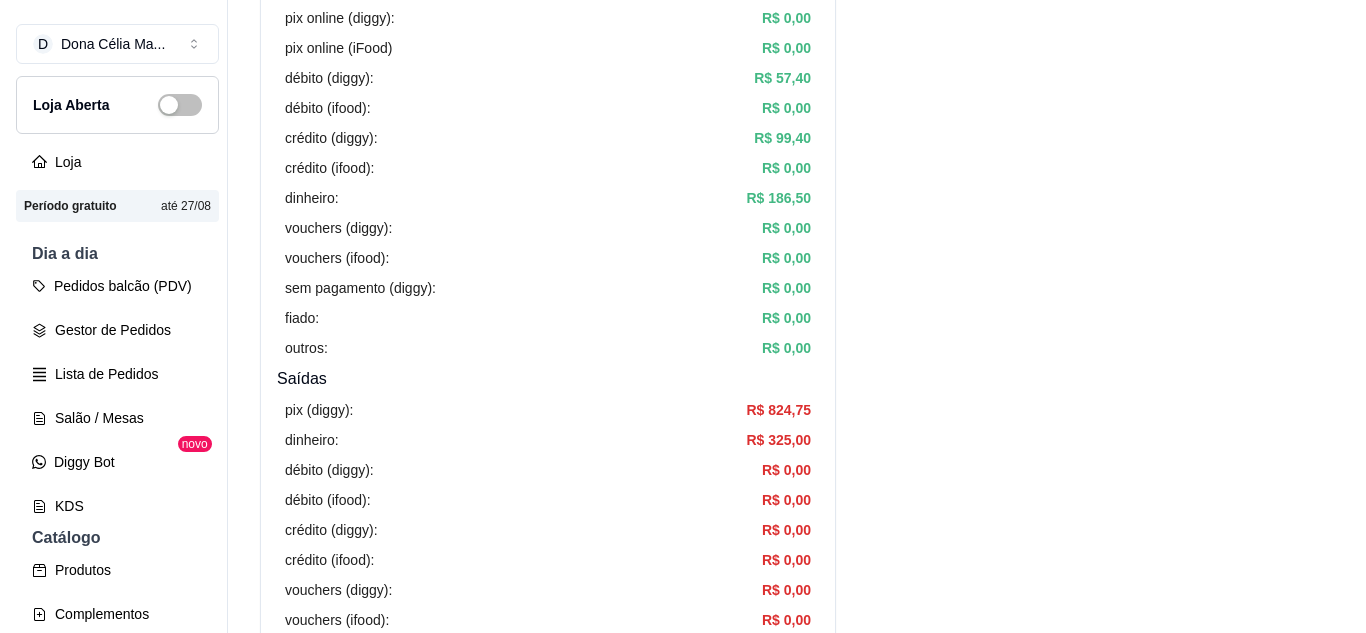 scroll, scrollTop: 0, scrollLeft: 0, axis: both 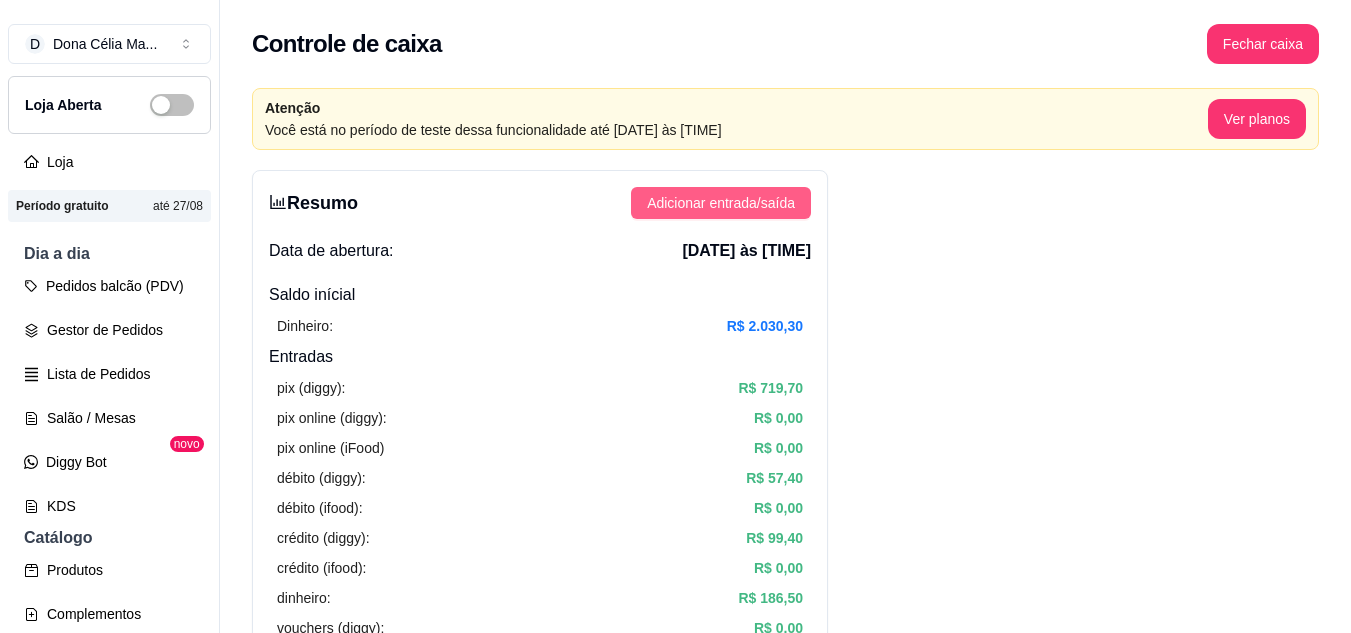 click on "Adicionar entrada/saída" at bounding box center [721, 203] 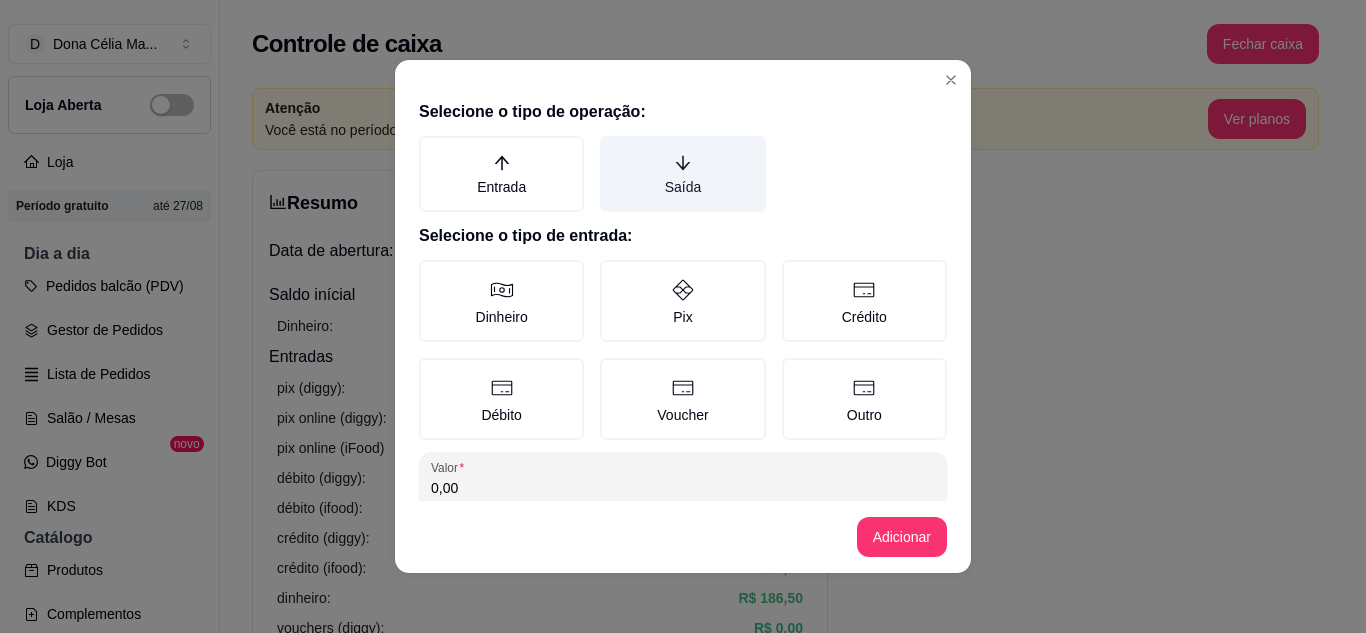 click on "Saída" at bounding box center (682, 174) 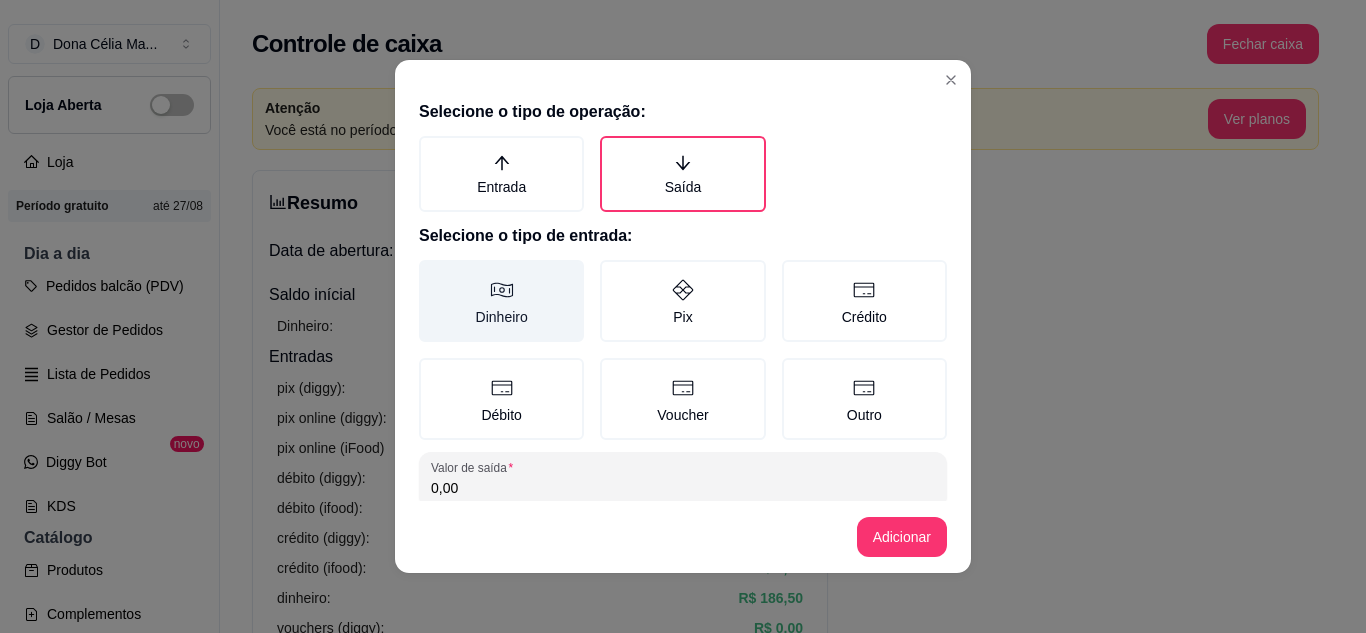 click on "Dinheiro" at bounding box center (501, 301) 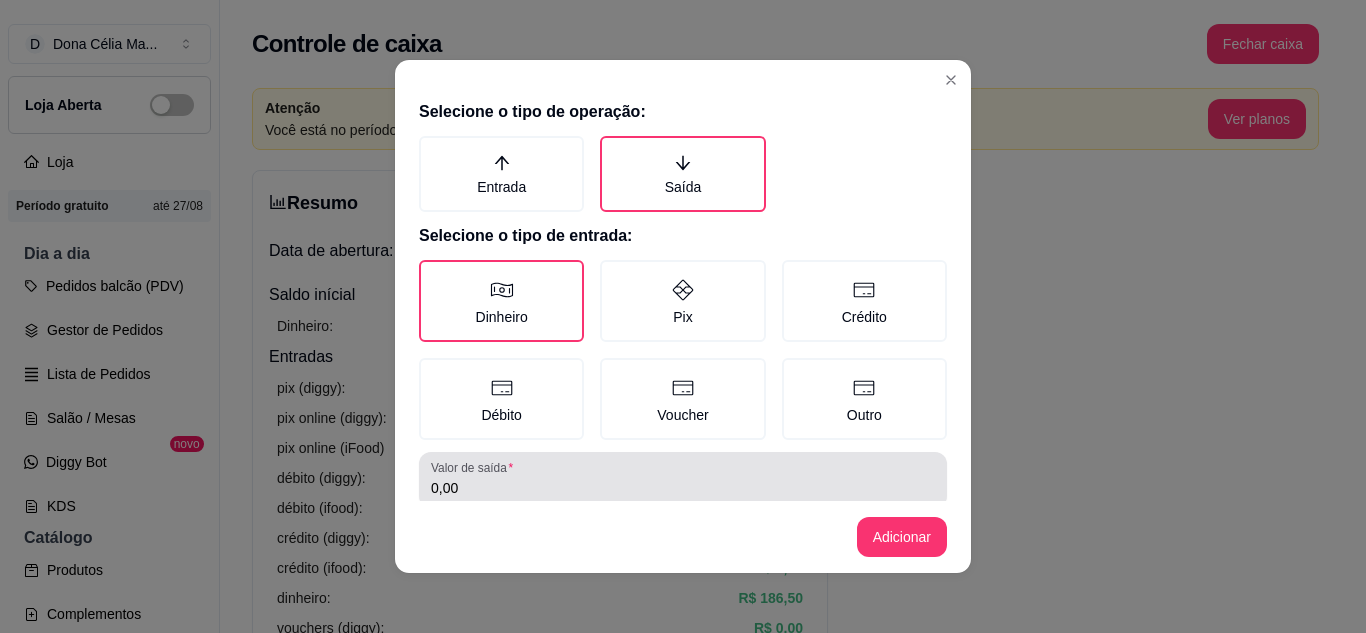 click on "0,00" at bounding box center (683, 488) 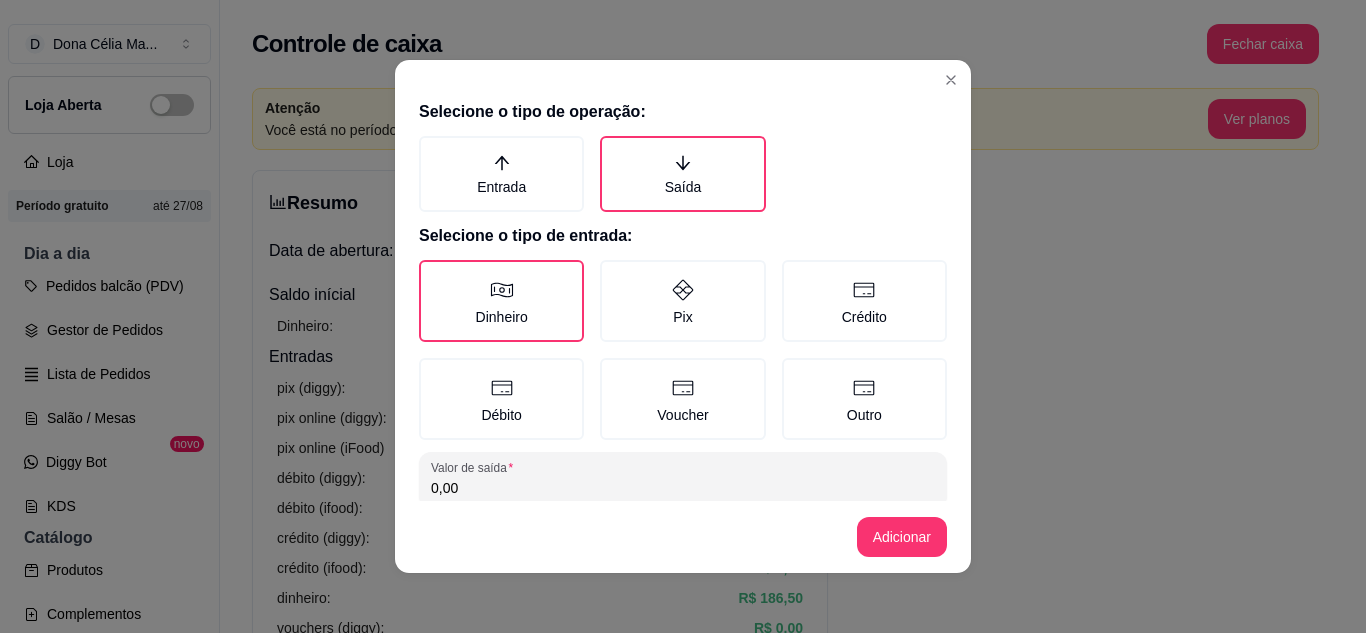 click on "0,00" at bounding box center [683, 488] 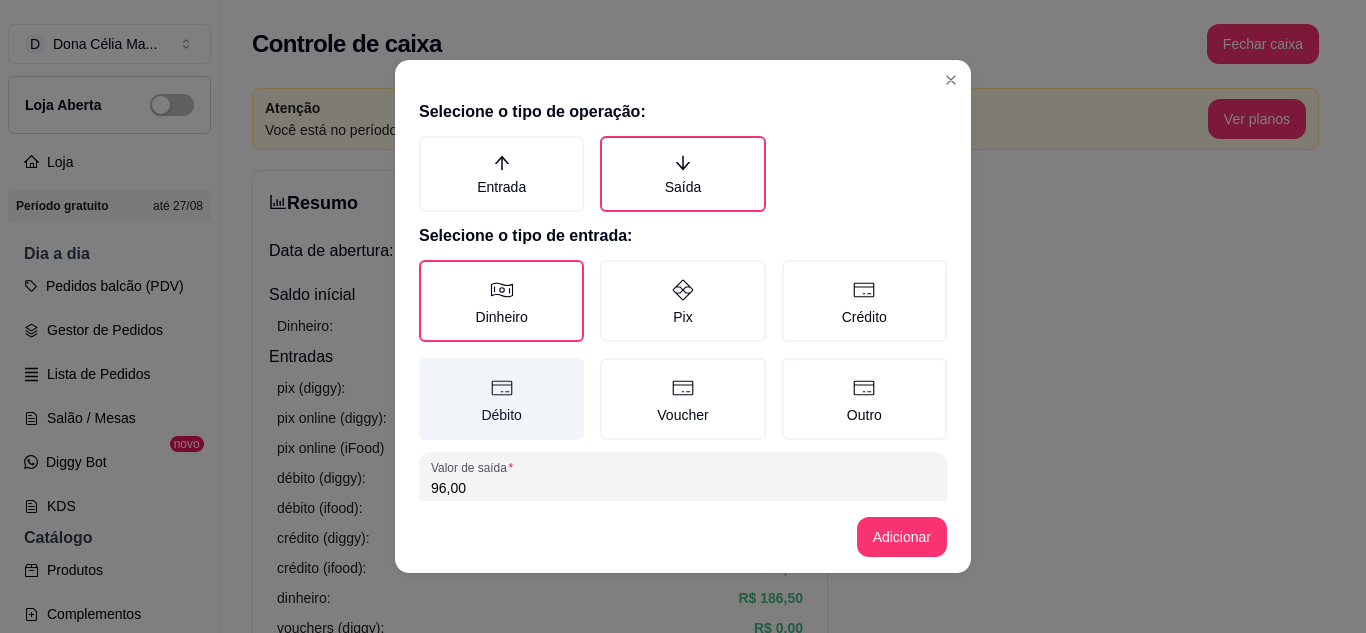 scroll, scrollTop: 115, scrollLeft: 0, axis: vertical 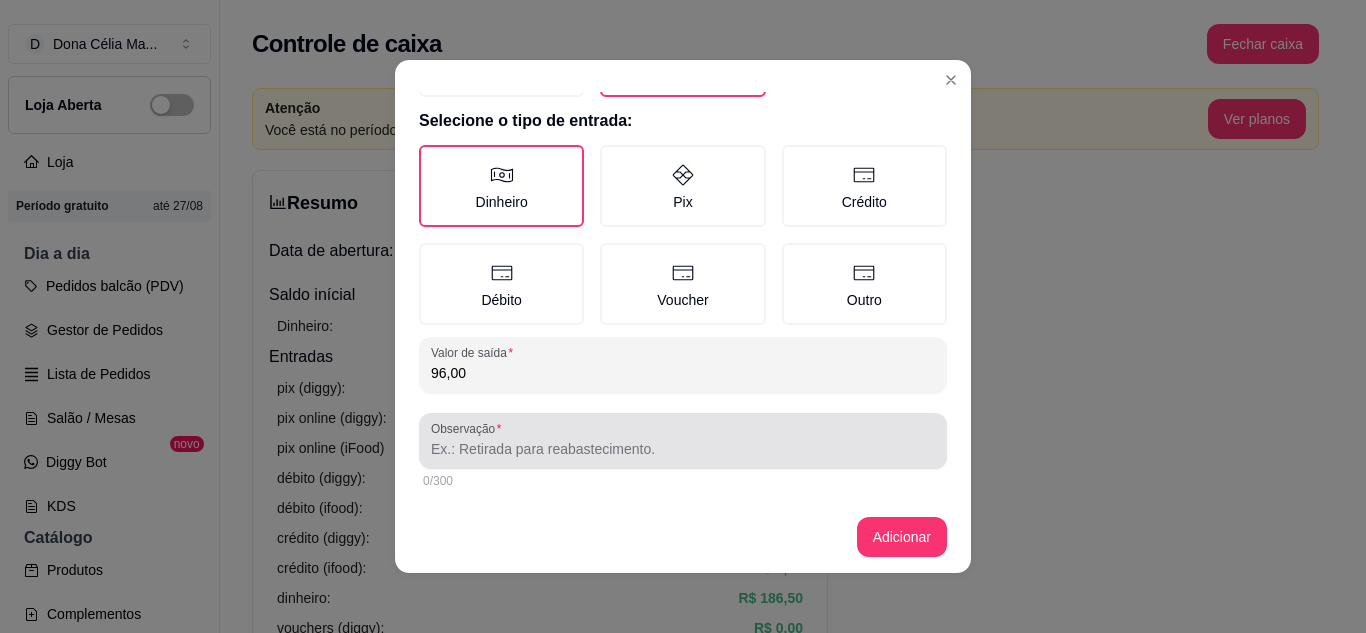 type on "96,00" 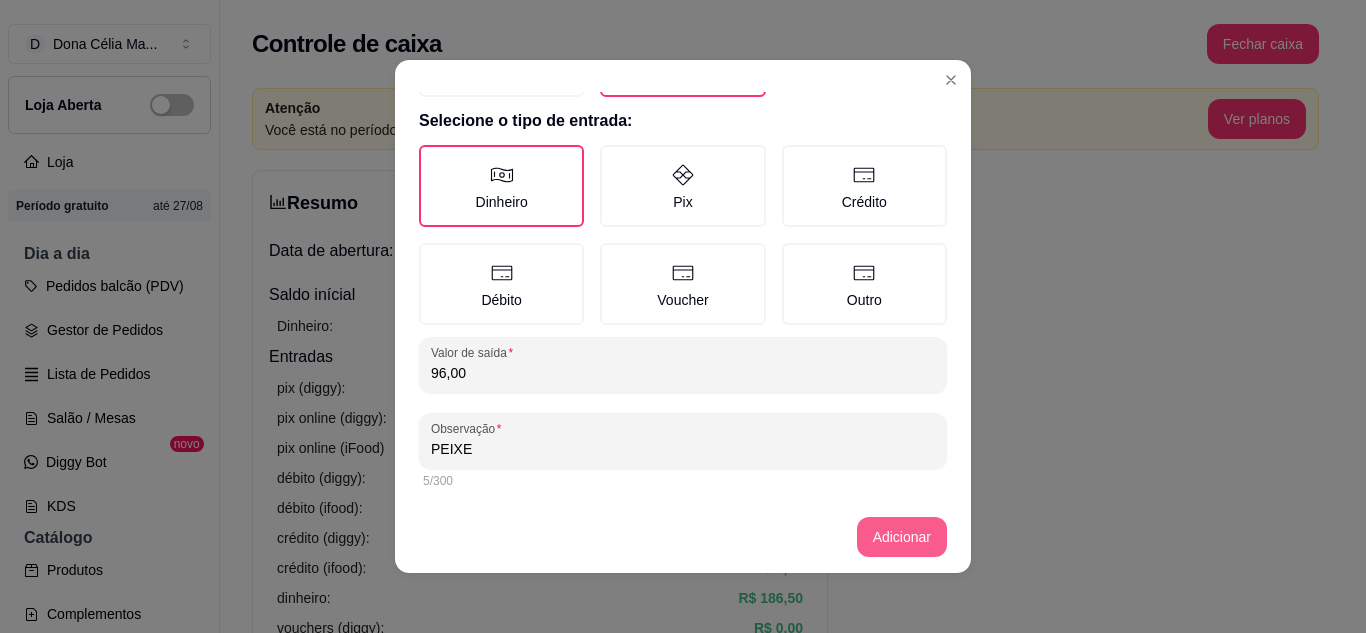 type on "PEIXE" 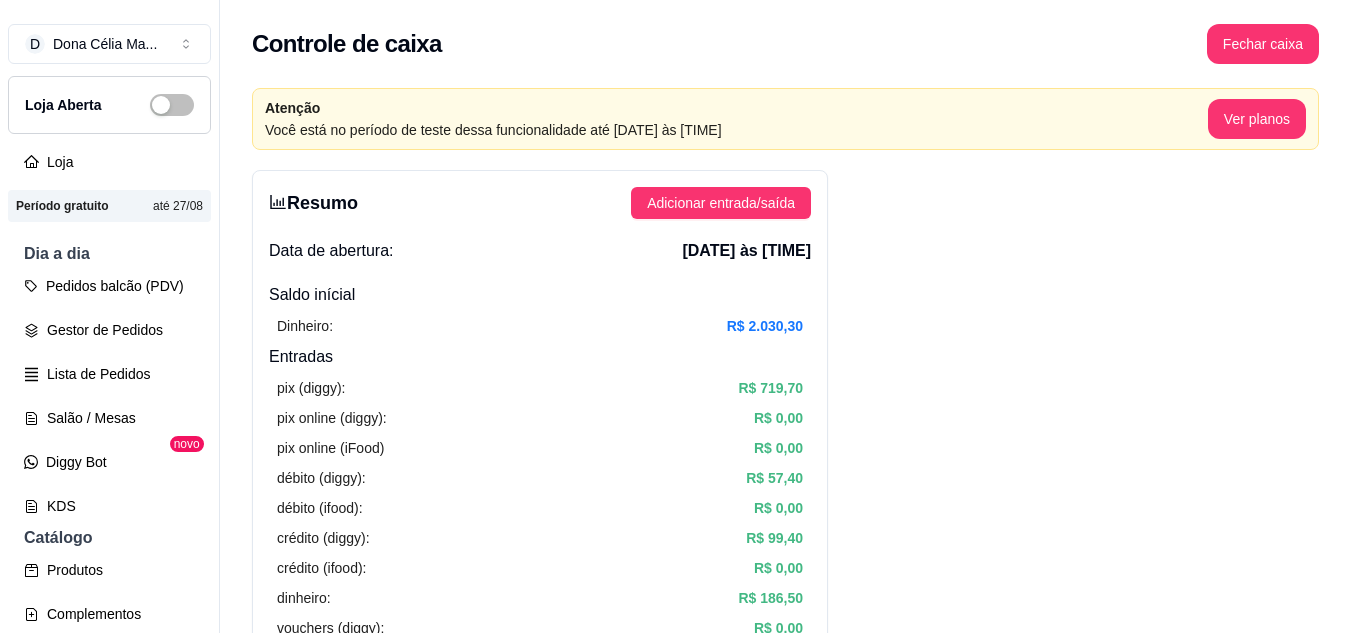 click on "Resumo Adicionar entrada/saída Data de abertura: 4 de ago de 2025 às 08:10 Saldo inícial Dinheiro: R$ 2.030,30 Entradas pix (diggy): R$ 719,70 pix online (diggy): R$ 0,00 pix online (iFood) R$ 0,00 débito (diggy): R$ 57,40 débito (ifood): R$ 0,00 crédito (diggy): R$ 99,40 crédito (ifood): R$ 0,00 dinheiro: R$ 186,50 vouchers (diggy): R$ 0,00 vouchers (ifood): R$ 0,00 sem pagamento (diggy): R$ 0,00 fiado: R$ 0,00 outros: R$ 0,00 Saídas pix (diggy): R$ 824,75 dinheiro: R$ 421,00 débito (diggy): R$ 0,00 débito (ifood): R$ 0,00 crédito (diggy): R$ 0,00 crédito (ifood): R$ 0,00 vouchers (diggy): R$ 0,00 vouchers (ifood): R$ 0,00 outros: R$ 0,00 Saldo final dinheiro em caixa: R$ 1.795,80 total: -R$ 182,75" at bounding box center (540, 698) 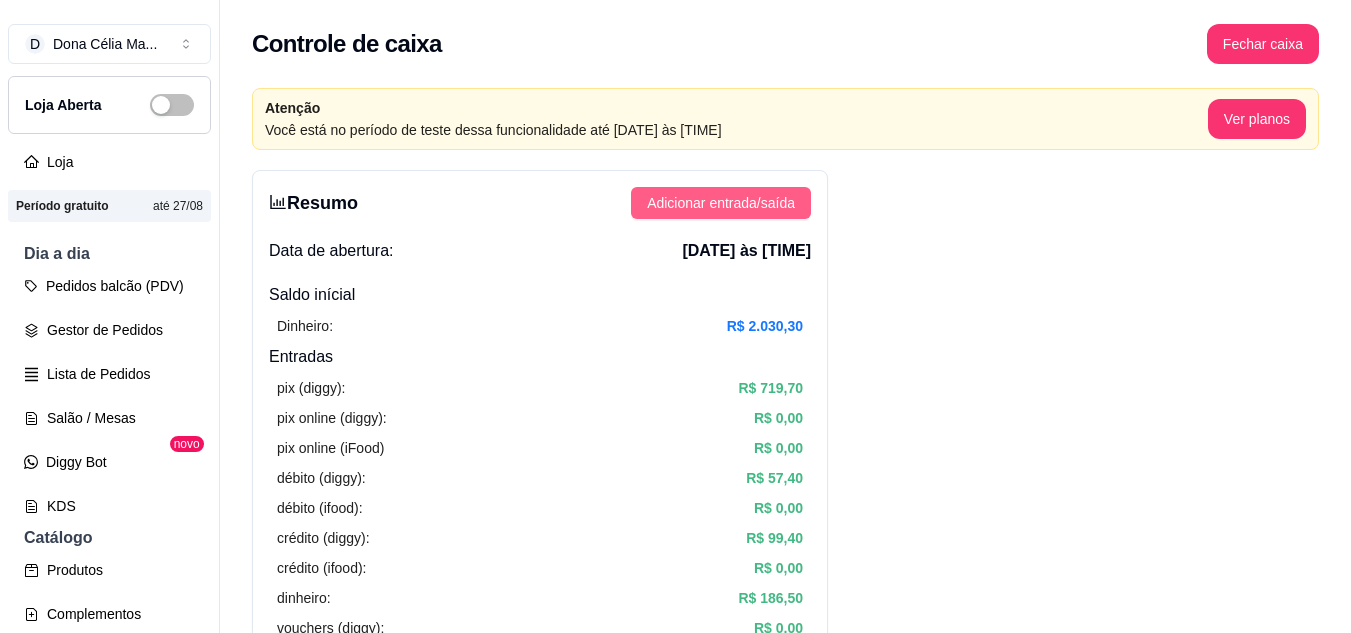 click on "Adicionar entrada/saída" at bounding box center [721, 203] 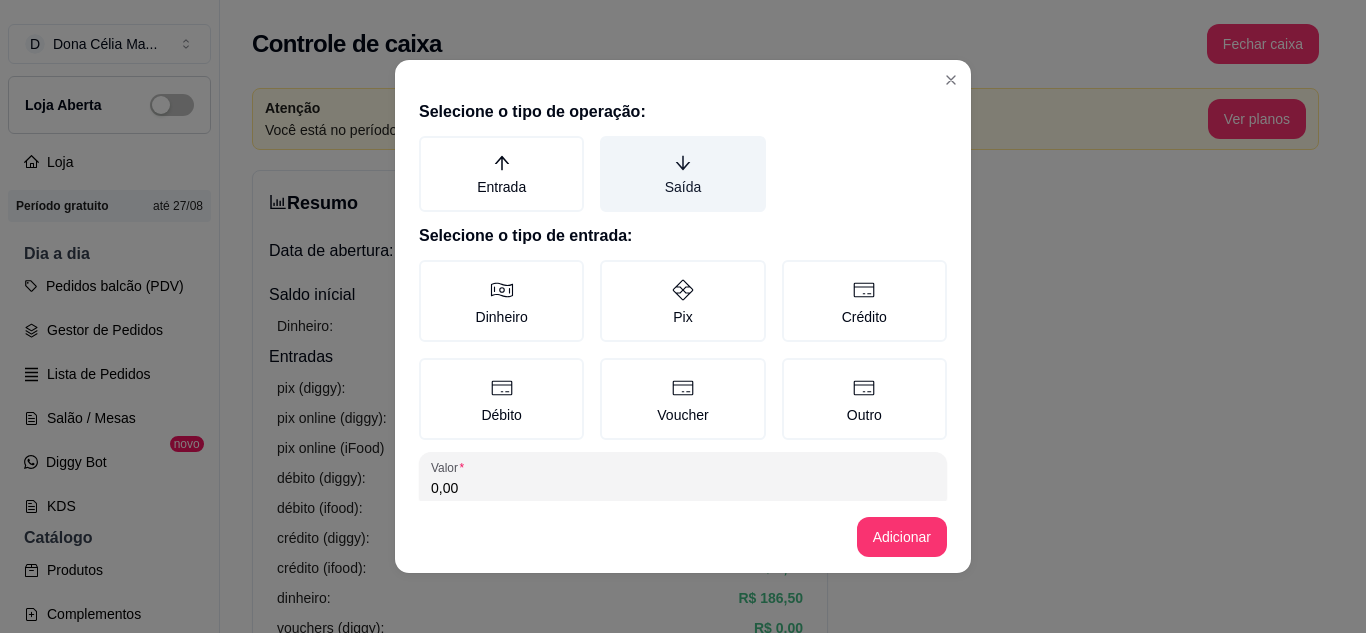 click on "Saída" at bounding box center (682, 174) 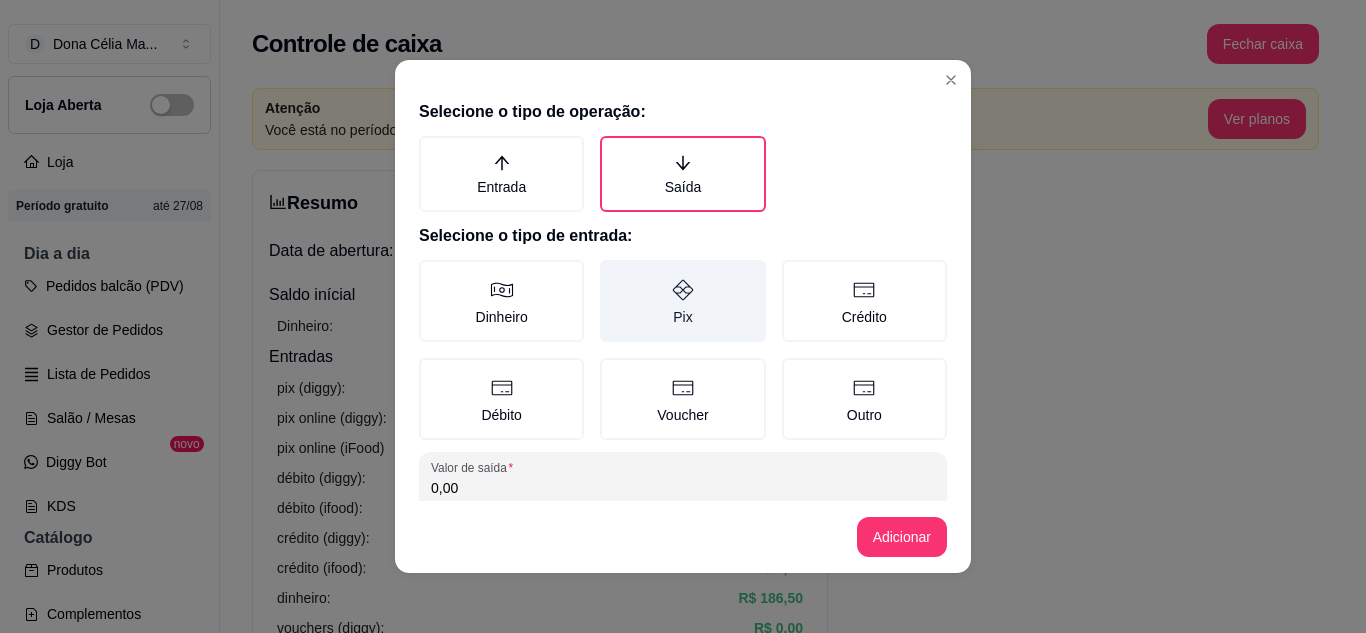 click on "Pix" at bounding box center [682, 301] 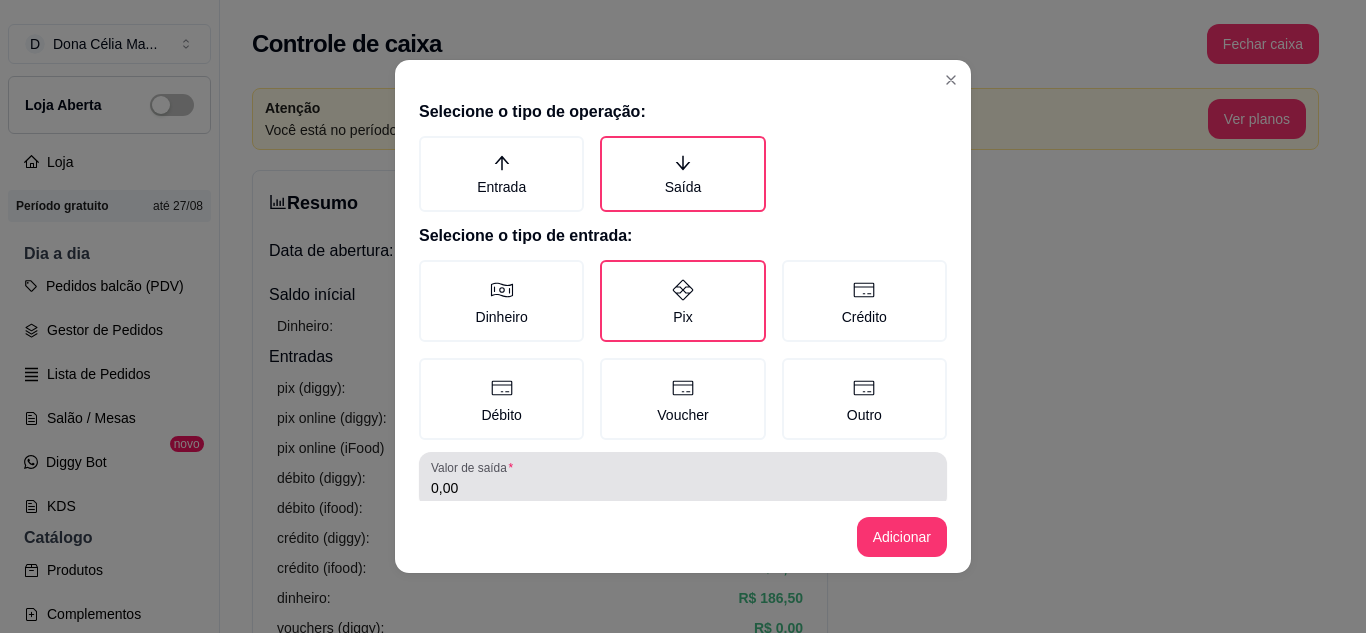 click on "0,00" at bounding box center [683, 488] 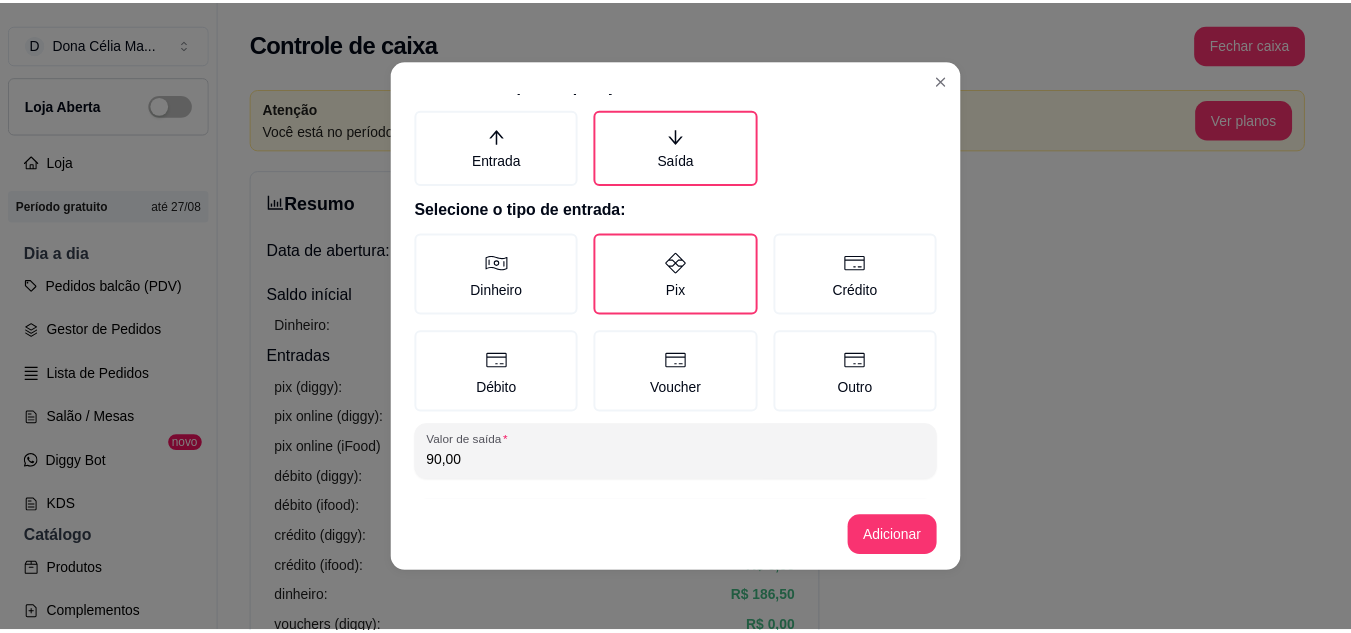 scroll, scrollTop: 115, scrollLeft: 0, axis: vertical 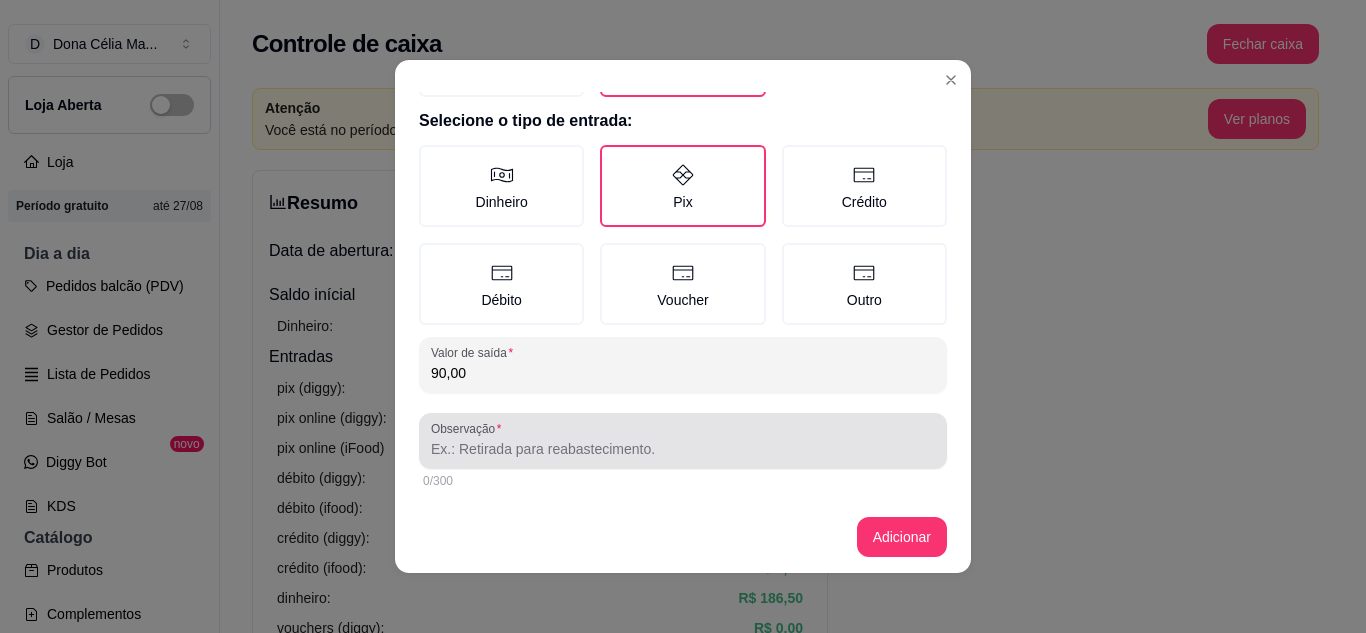 type on "90,00" 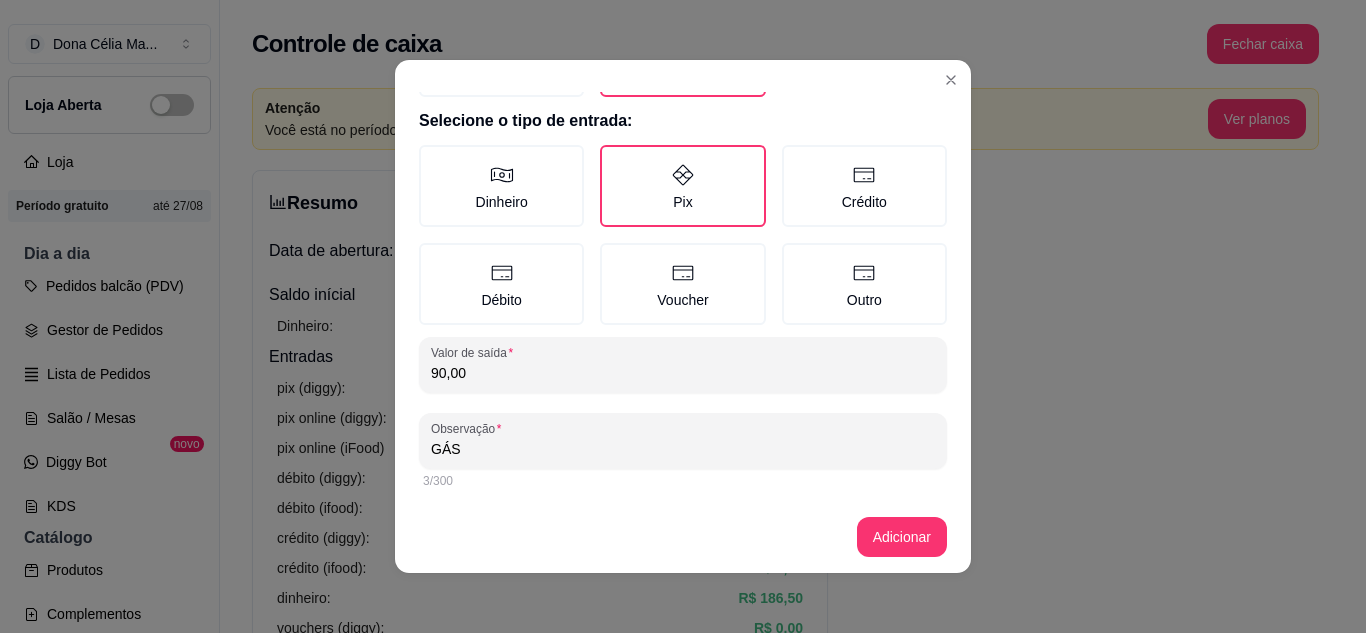 type on "GÁS" 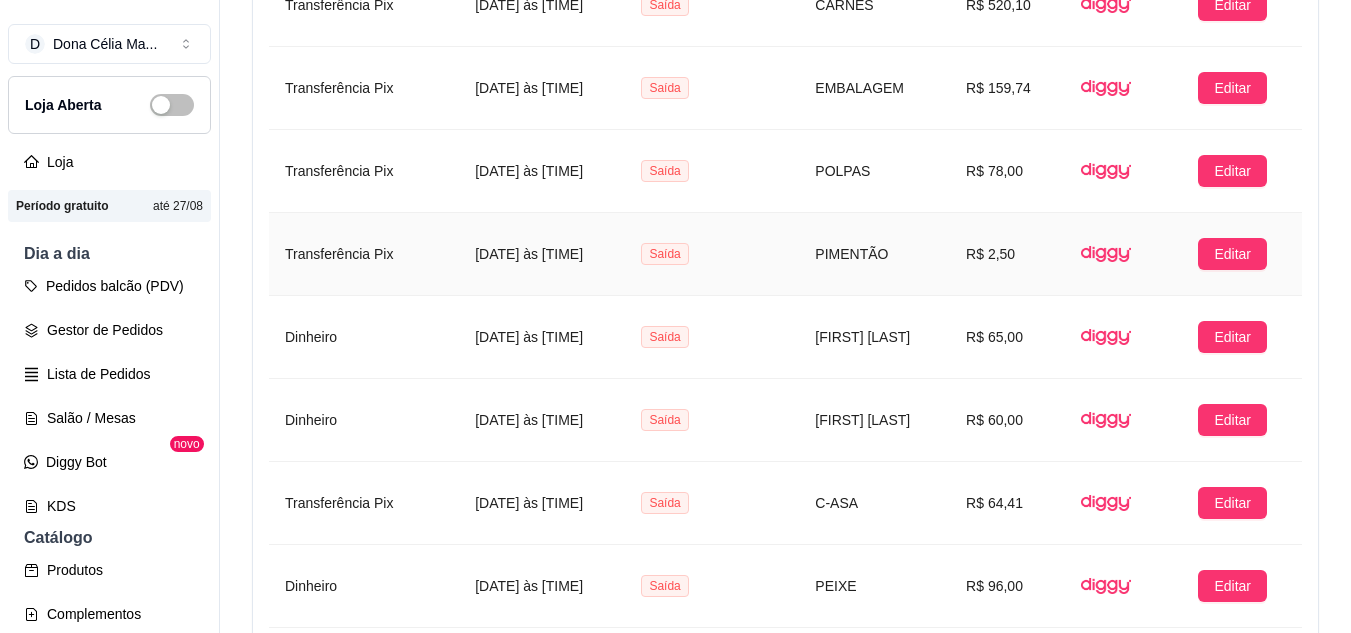 scroll, scrollTop: 1800, scrollLeft: 0, axis: vertical 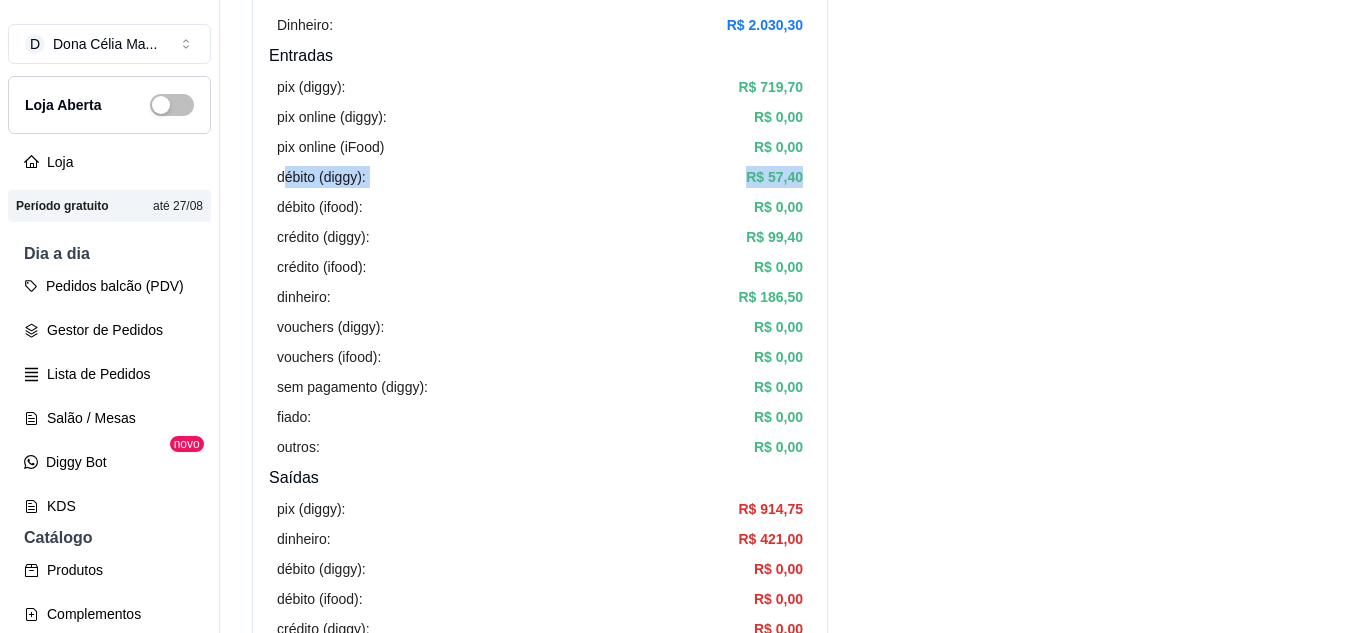 drag, startPoint x: 283, startPoint y: 172, endPoint x: 802, endPoint y: 177, distance: 519.0241 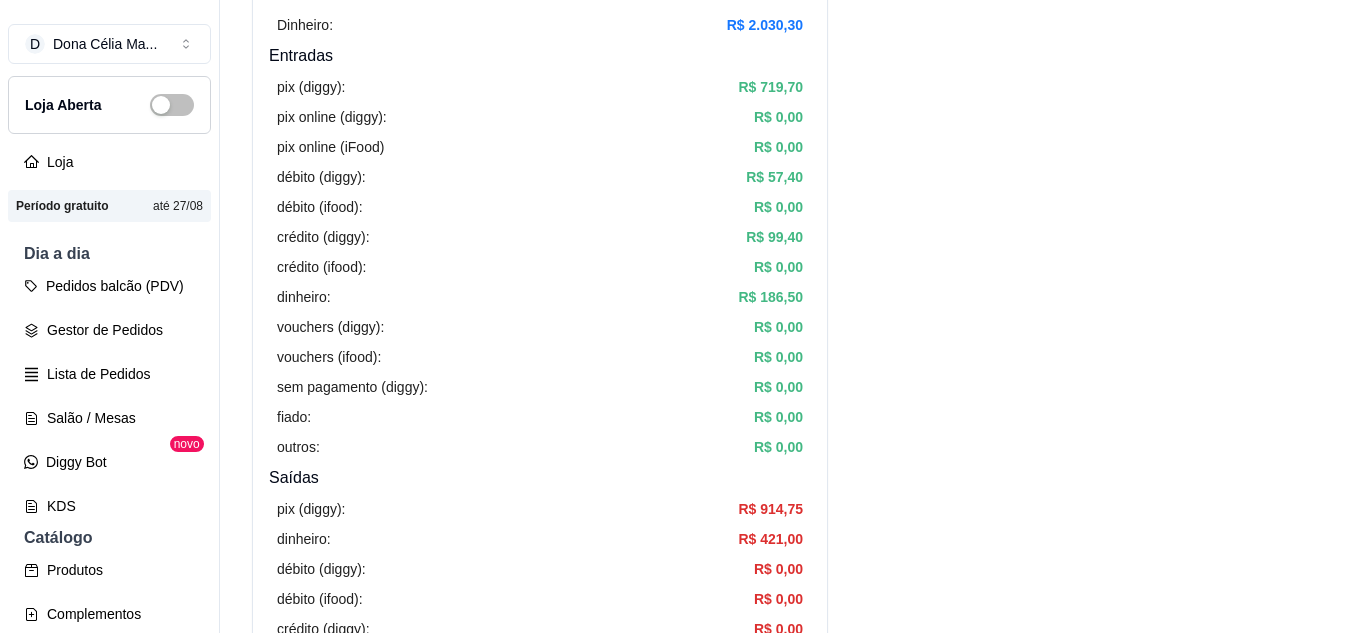 click on "R$ 57,40" at bounding box center (774, 177) 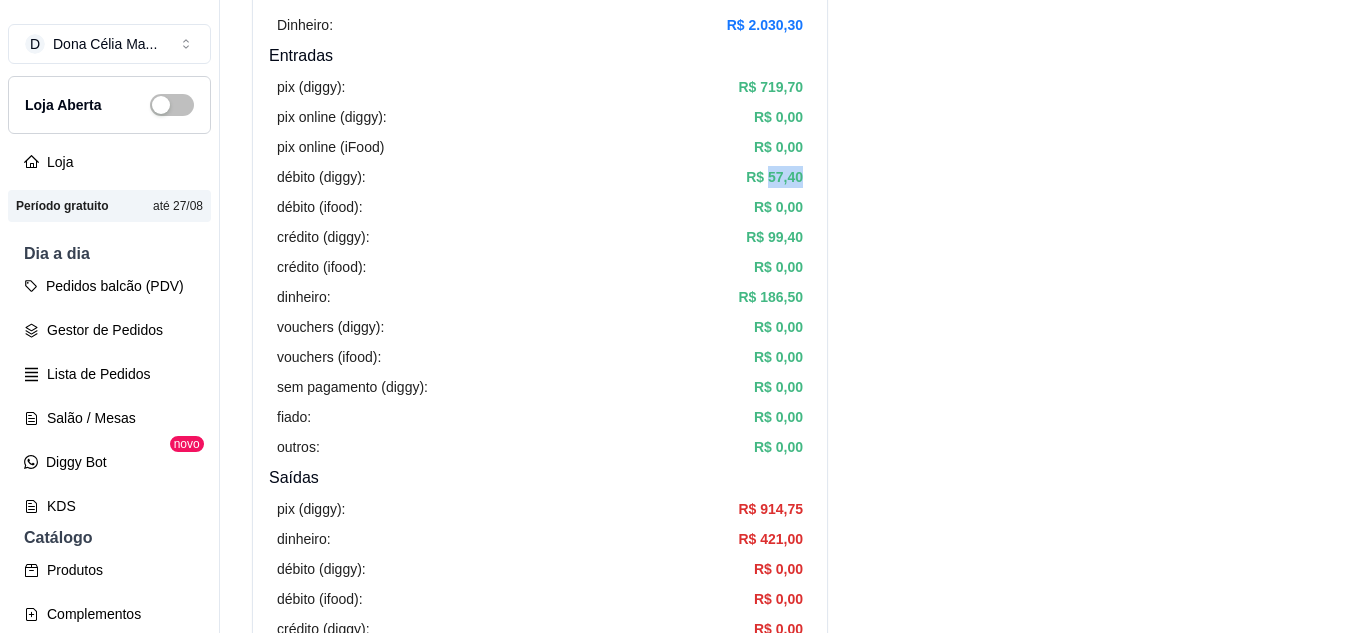 click on "R$ 57,40" at bounding box center [774, 177] 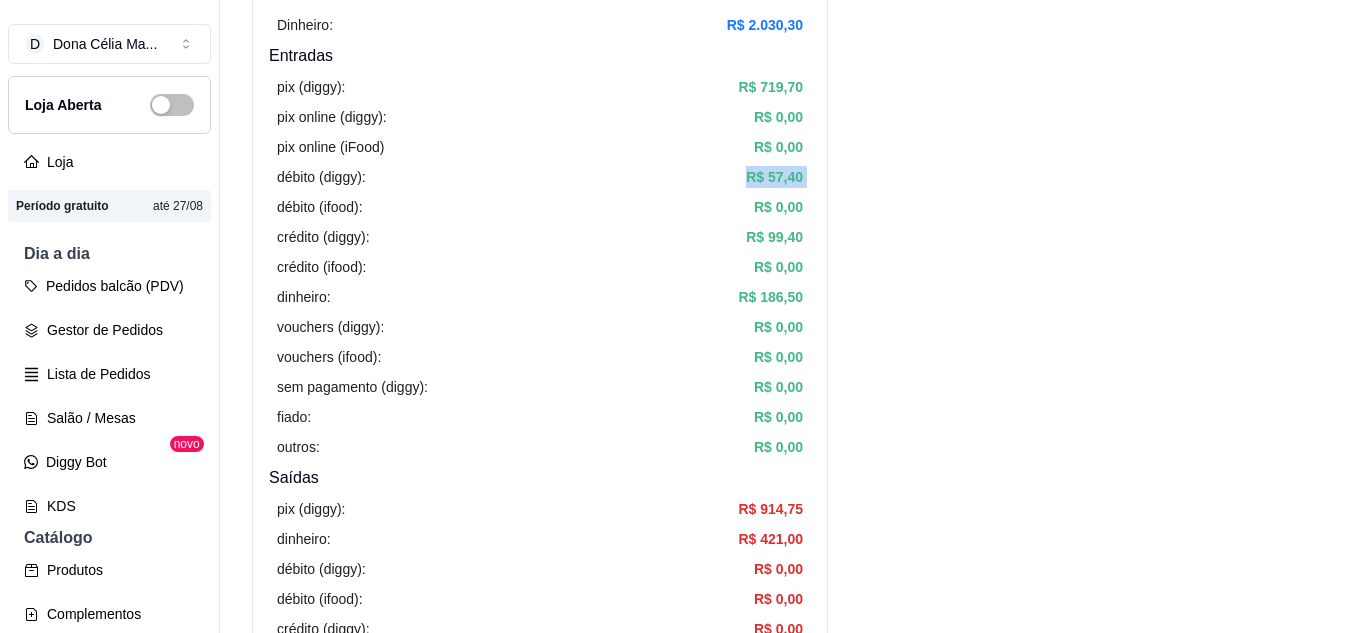 click on "R$ 57,40" at bounding box center [774, 177] 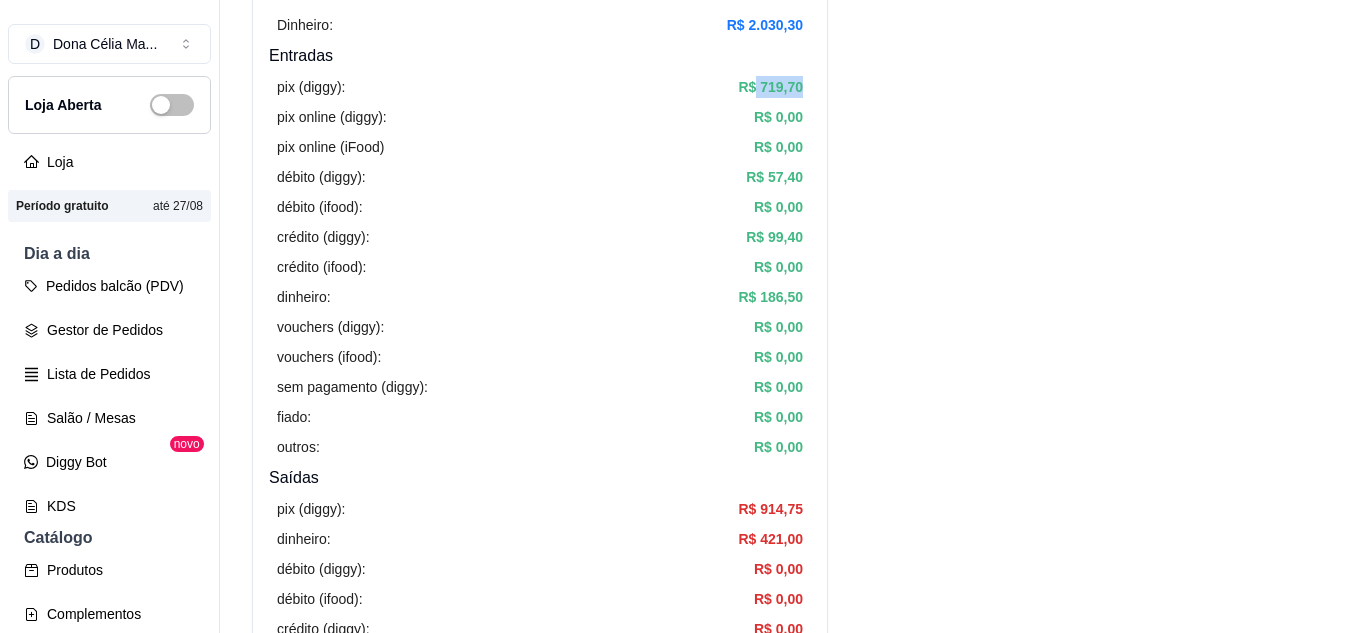 drag, startPoint x: 756, startPoint y: 86, endPoint x: 800, endPoint y: 85, distance: 44.011364 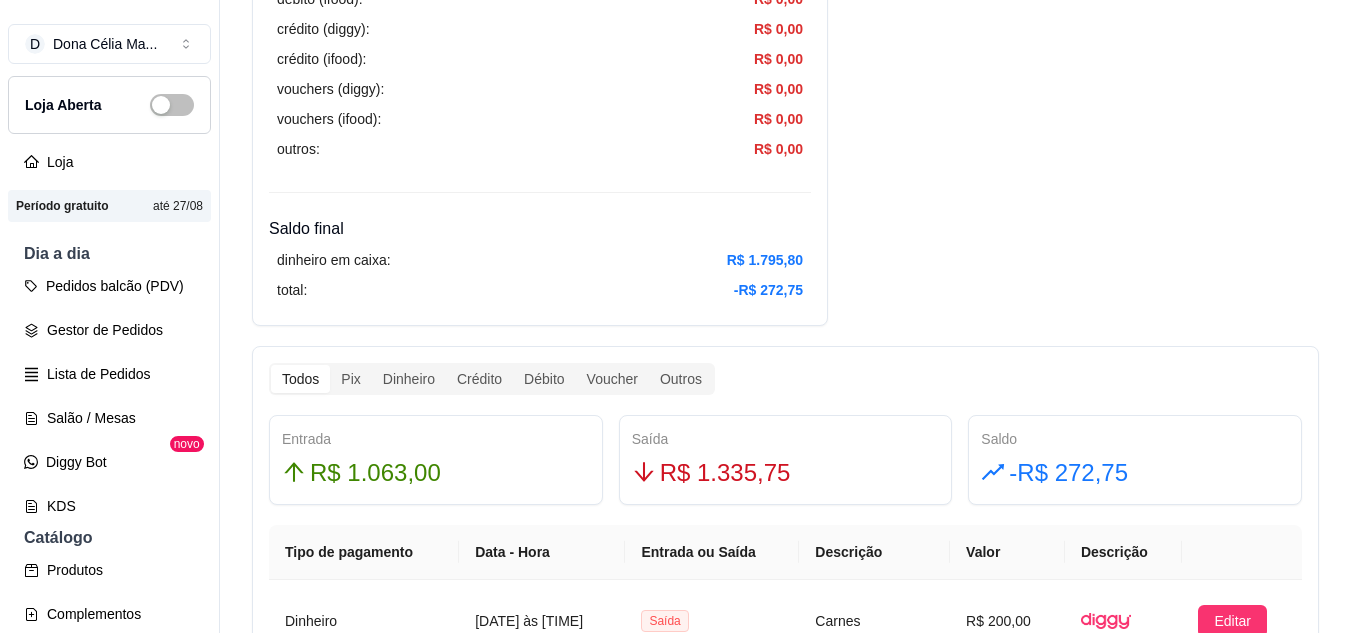 scroll, scrollTop: 1101, scrollLeft: 0, axis: vertical 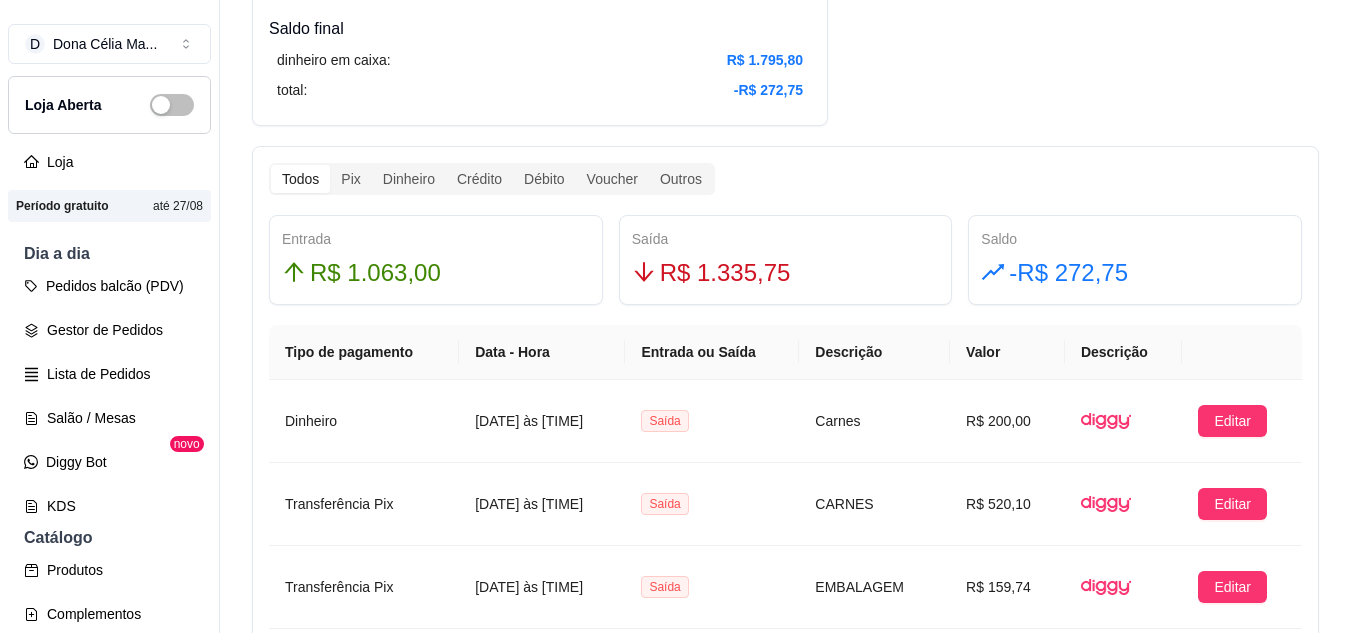 click on "R$ 1.335,75" at bounding box center [725, 273] 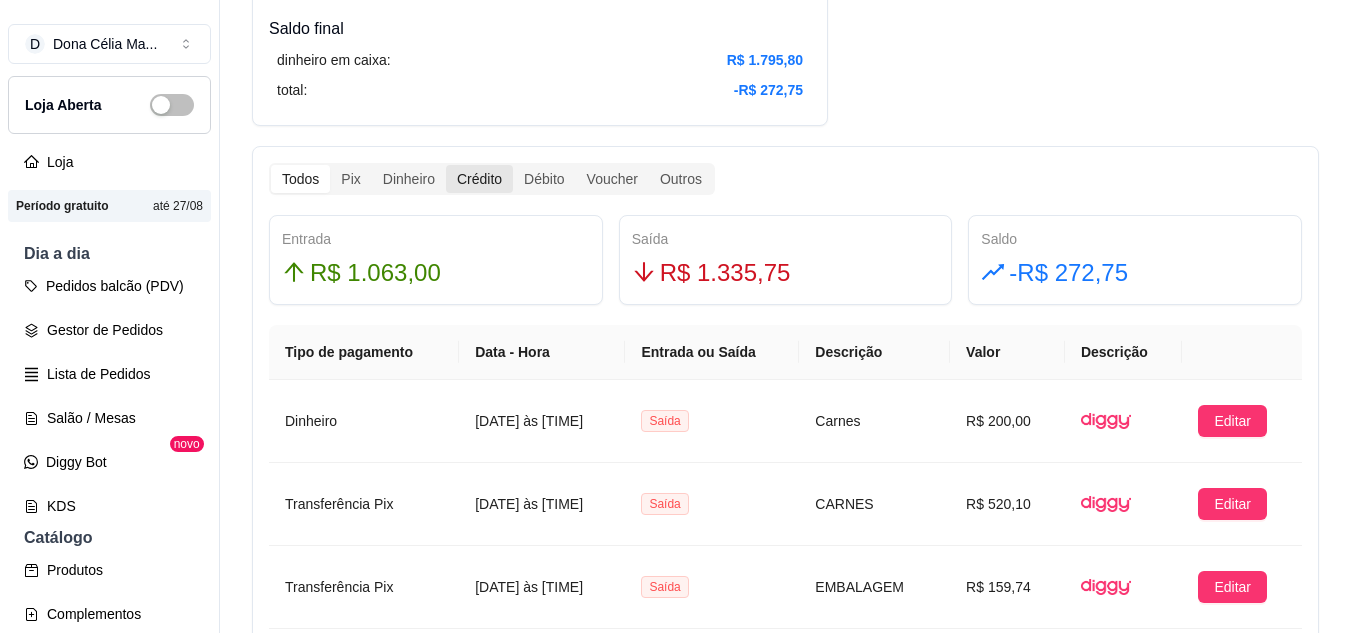 click on "Crédito" at bounding box center (479, 179) 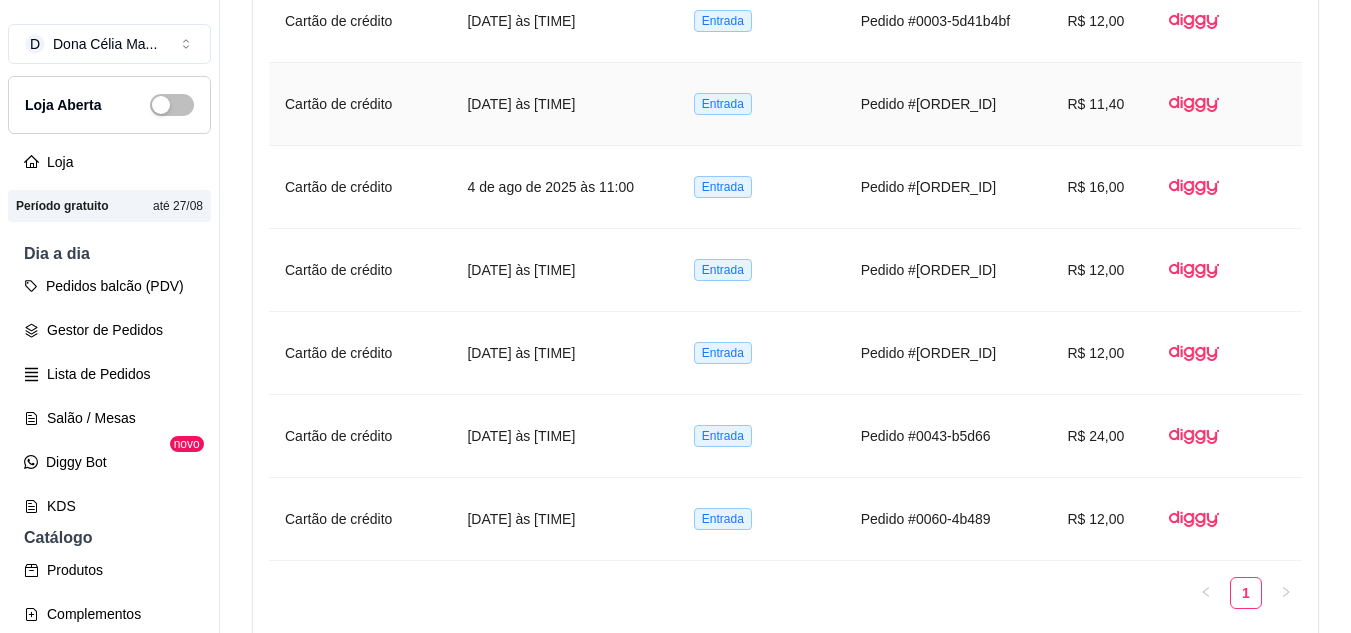scroll, scrollTop: 1401, scrollLeft: 0, axis: vertical 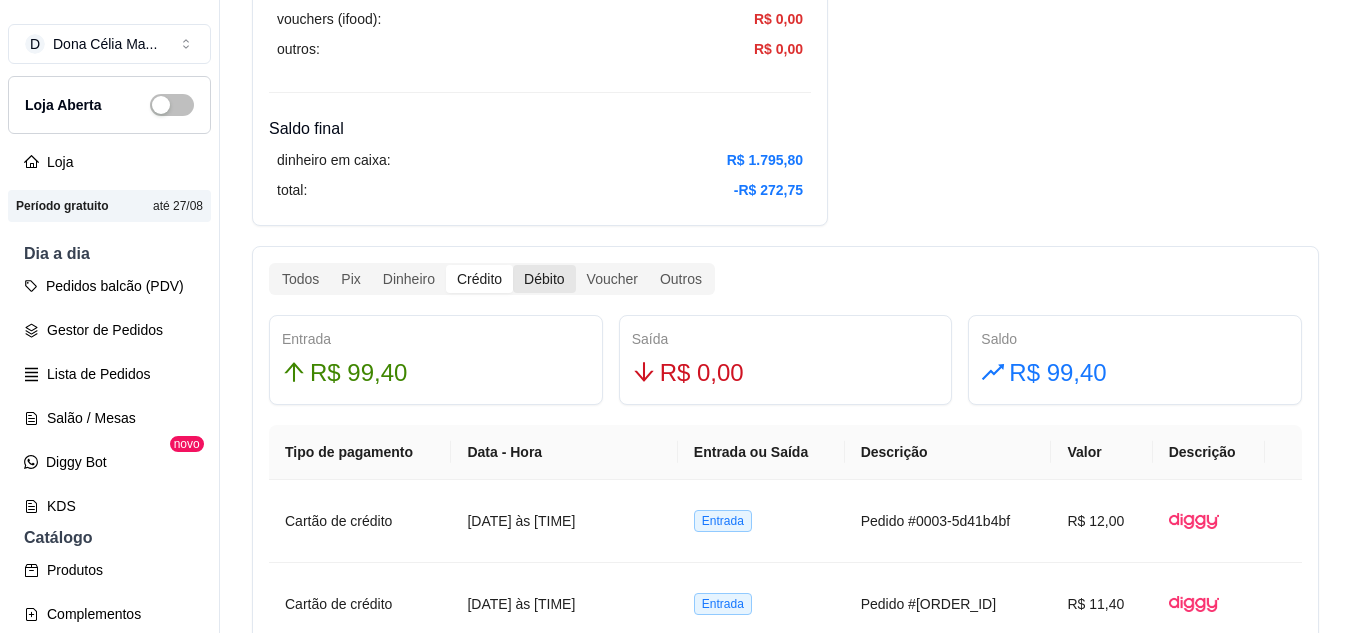 click on "Débito" at bounding box center (544, 279) 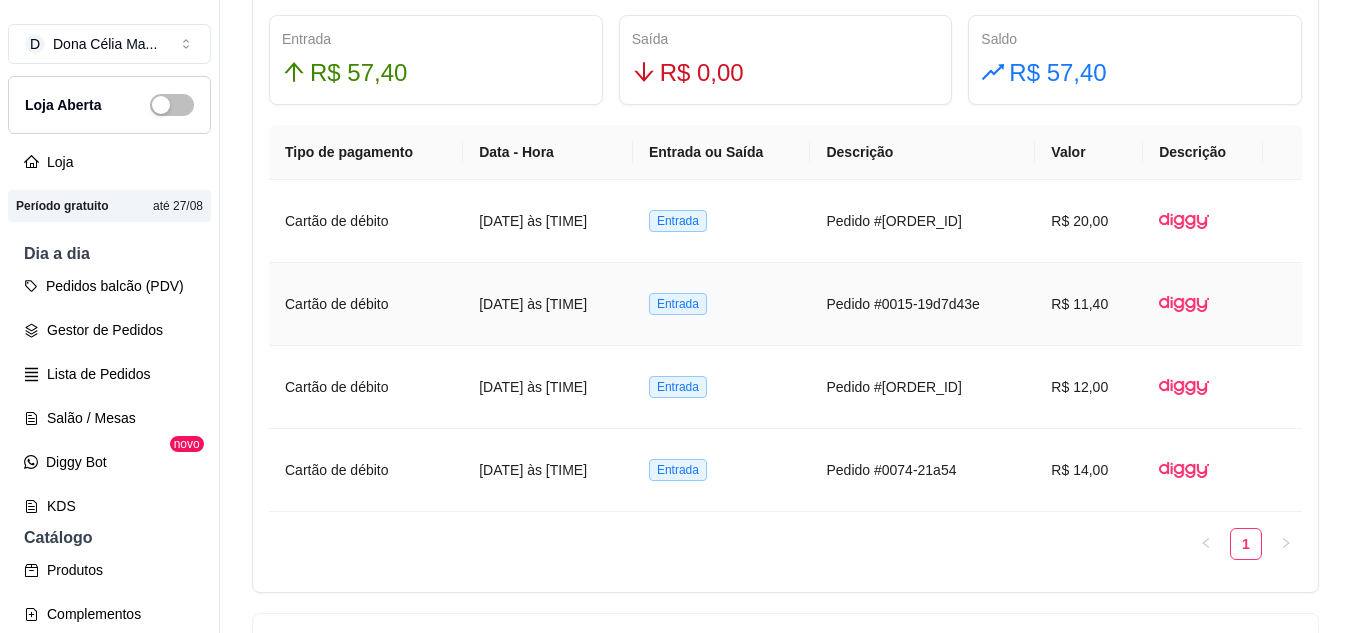 scroll, scrollTop: 1401, scrollLeft: 0, axis: vertical 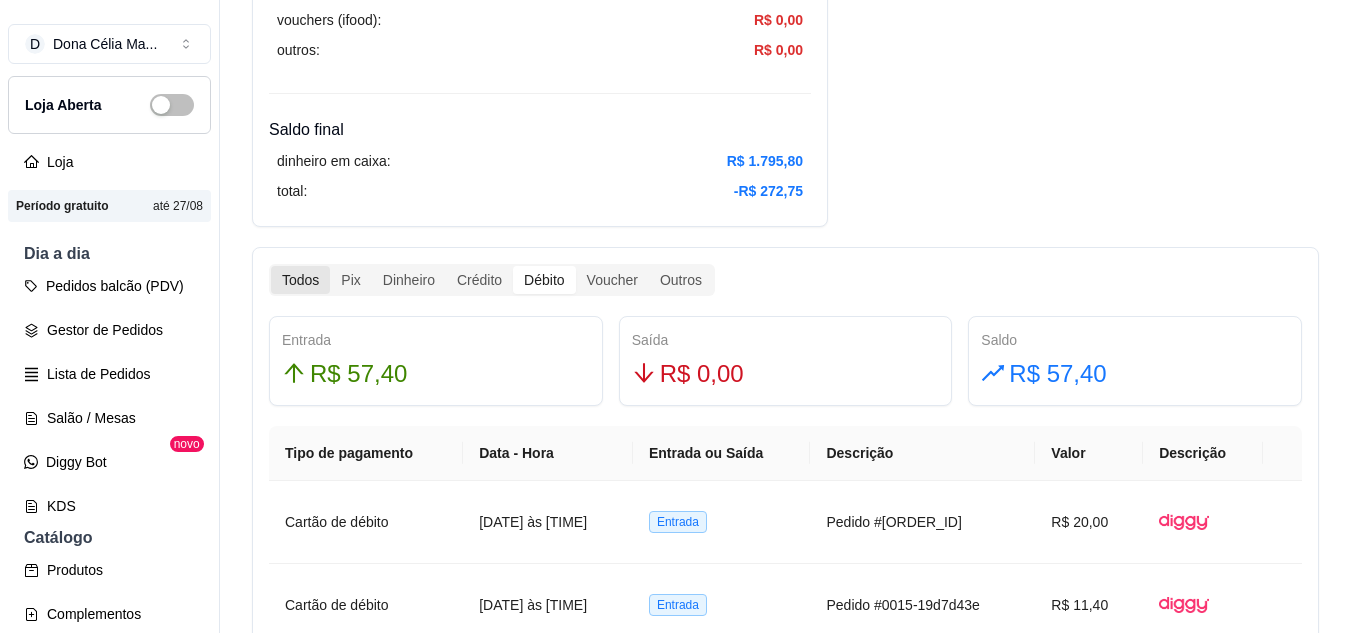 click on "Todos" at bounding box center [300, 280] 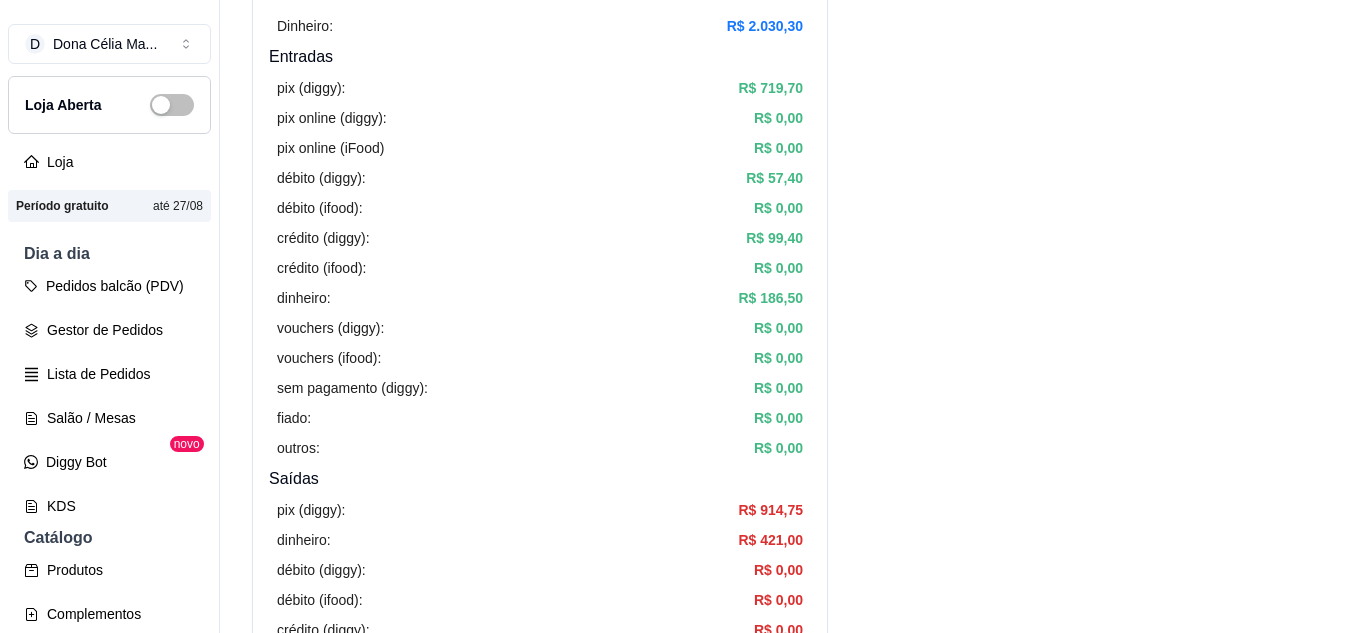 scroll, scrollTop: 0, scrollLeft: 0, axis: both 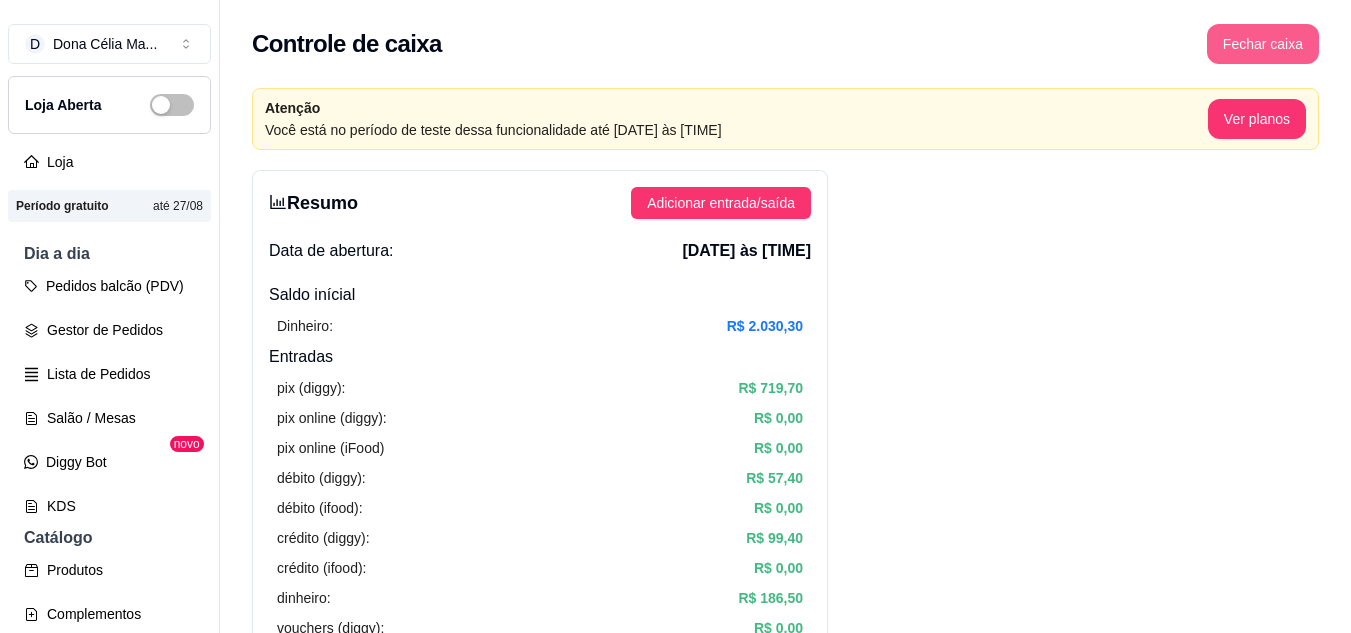 click on "Fechar caixa" at bounding box center (1263, 44) 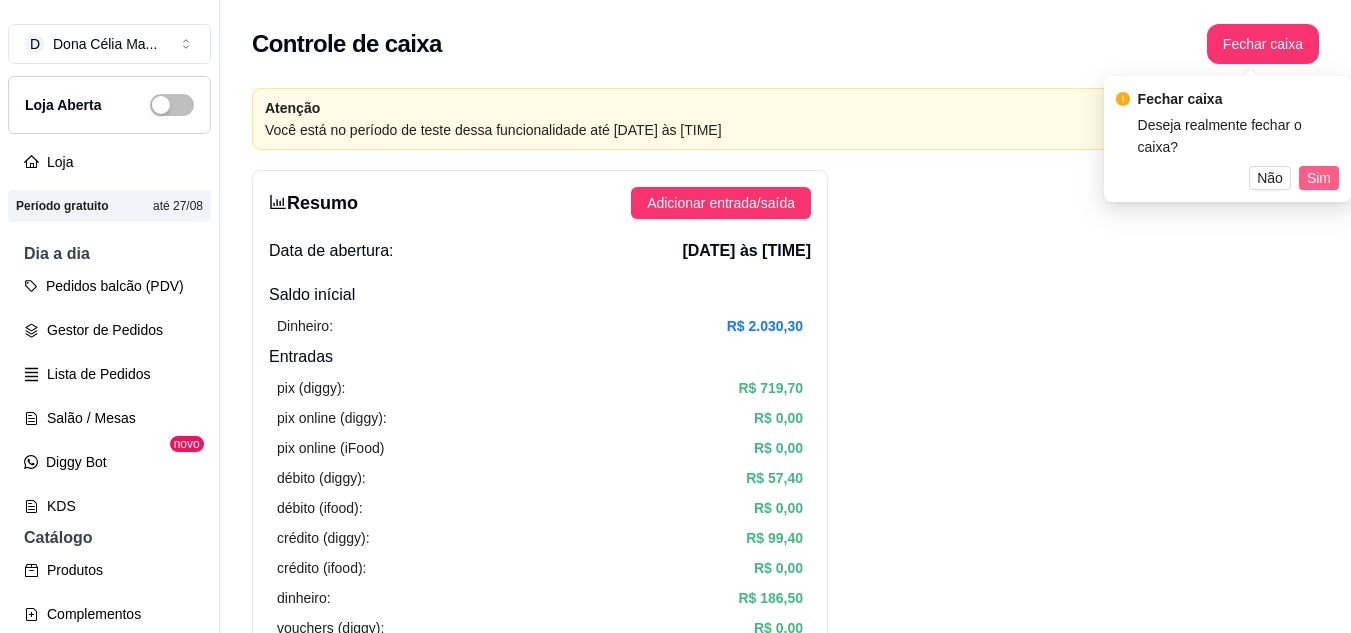 click on "Sim" at bounding box center [1319, 178] 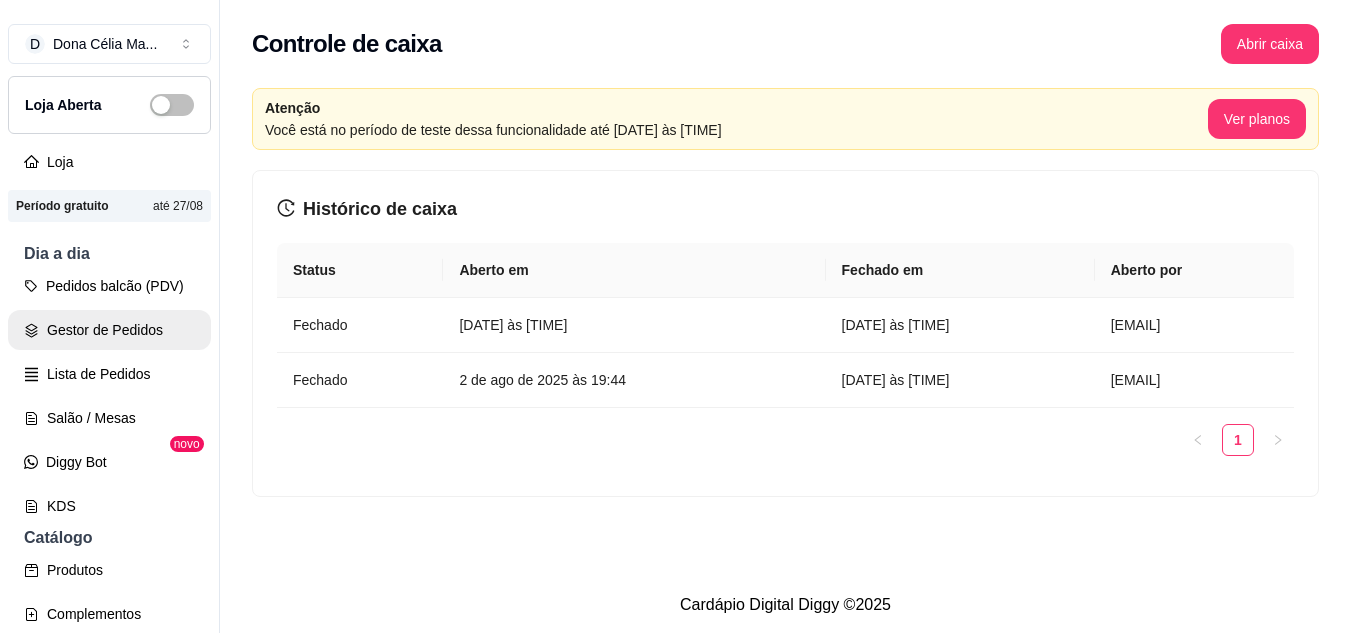 click on "Gestor de Pedidos" at bounding box center (109, 330) 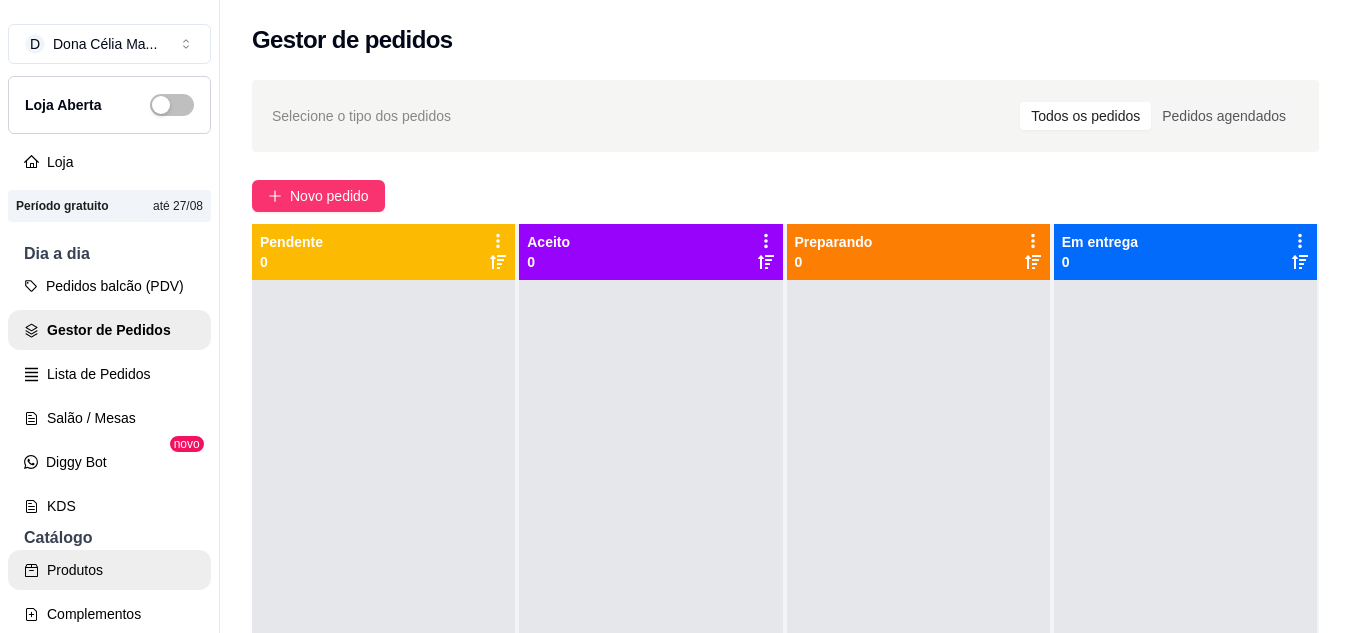 scroll, scrollTop: 200, scrollLeft: 0, axis: vertical 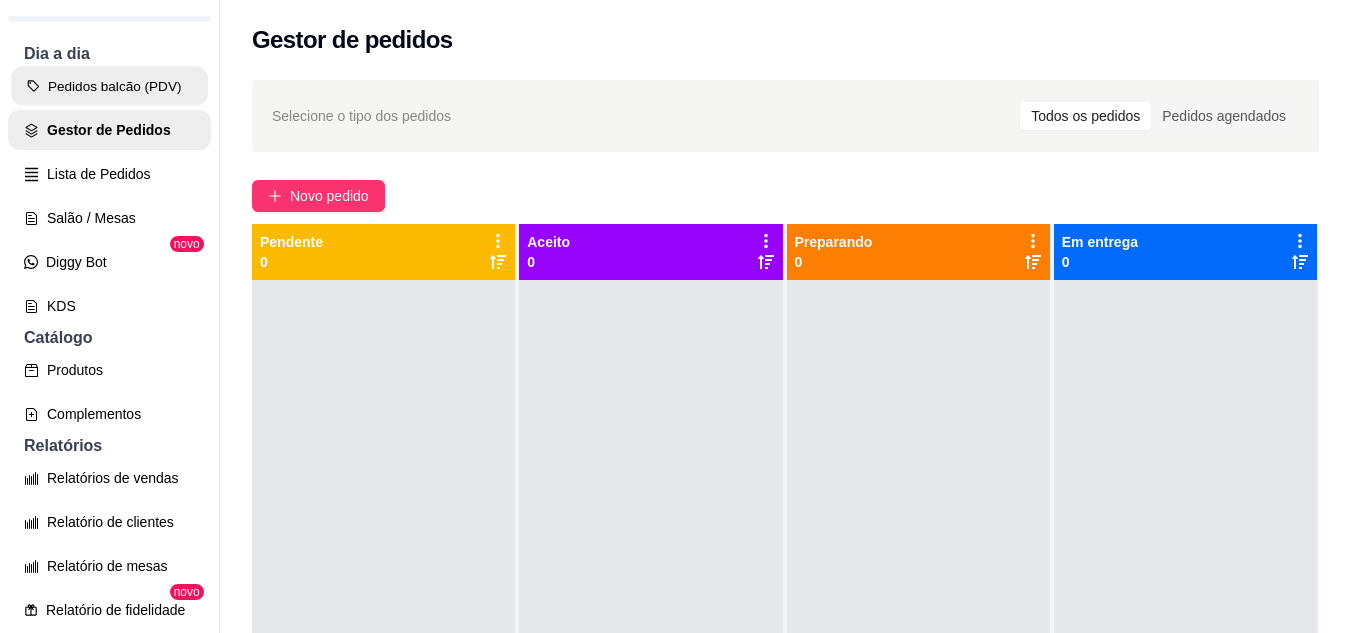 click on "Pedidos balcão (PDV)" at bounding box center (109, 86) 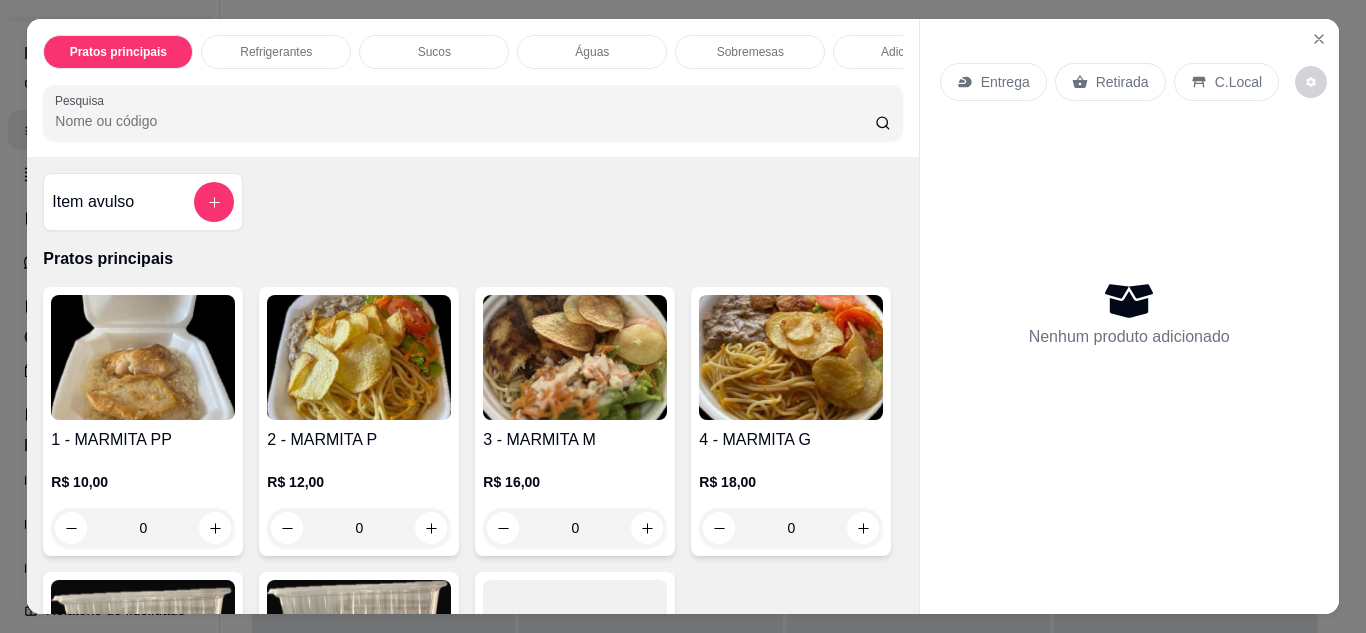 click on "Entrega Retirada C.Local Nenhum produto adicionado" at bounding box center (1129, 300) 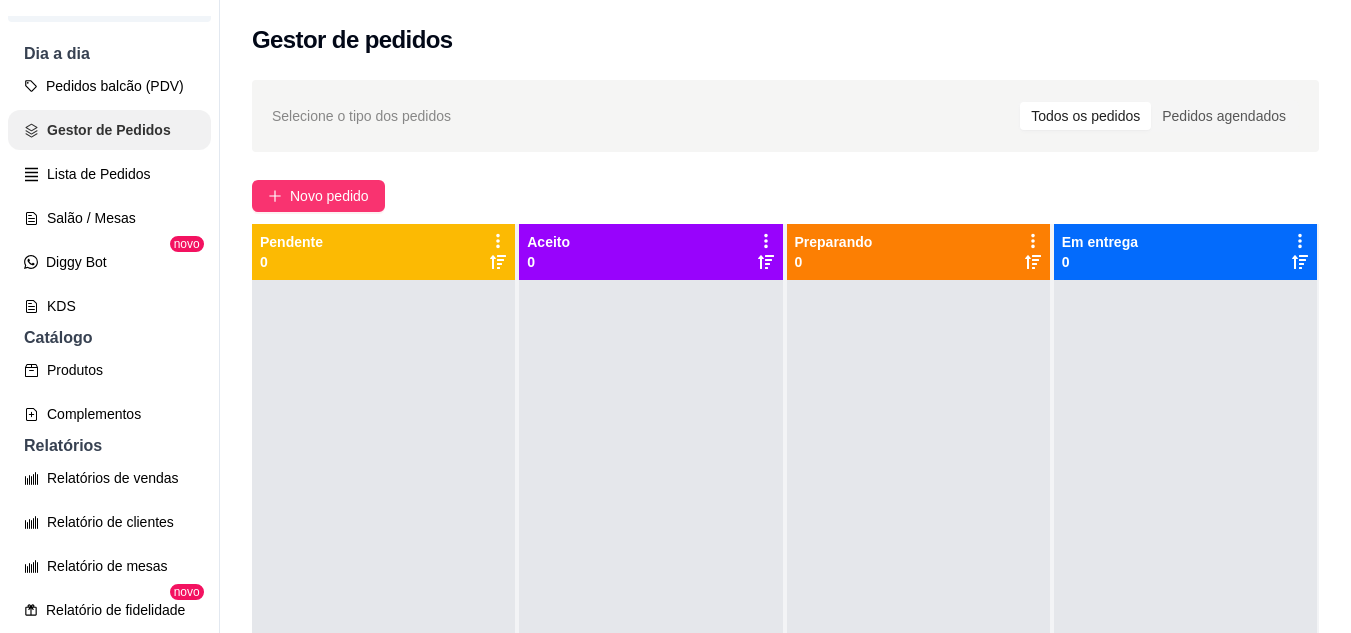 click on "Gestor de Pedidos" at bounding box center (109, 130) 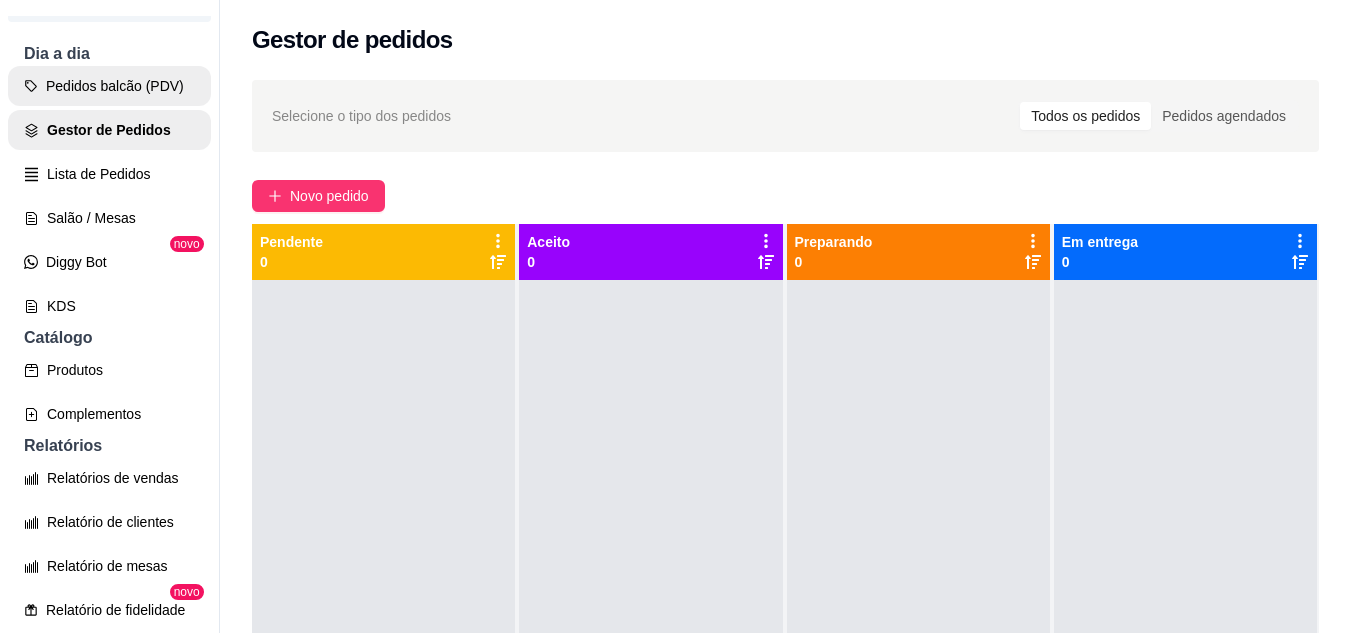 click on "Pedidos balcão (PDV)" at bounding box center [109, 86] 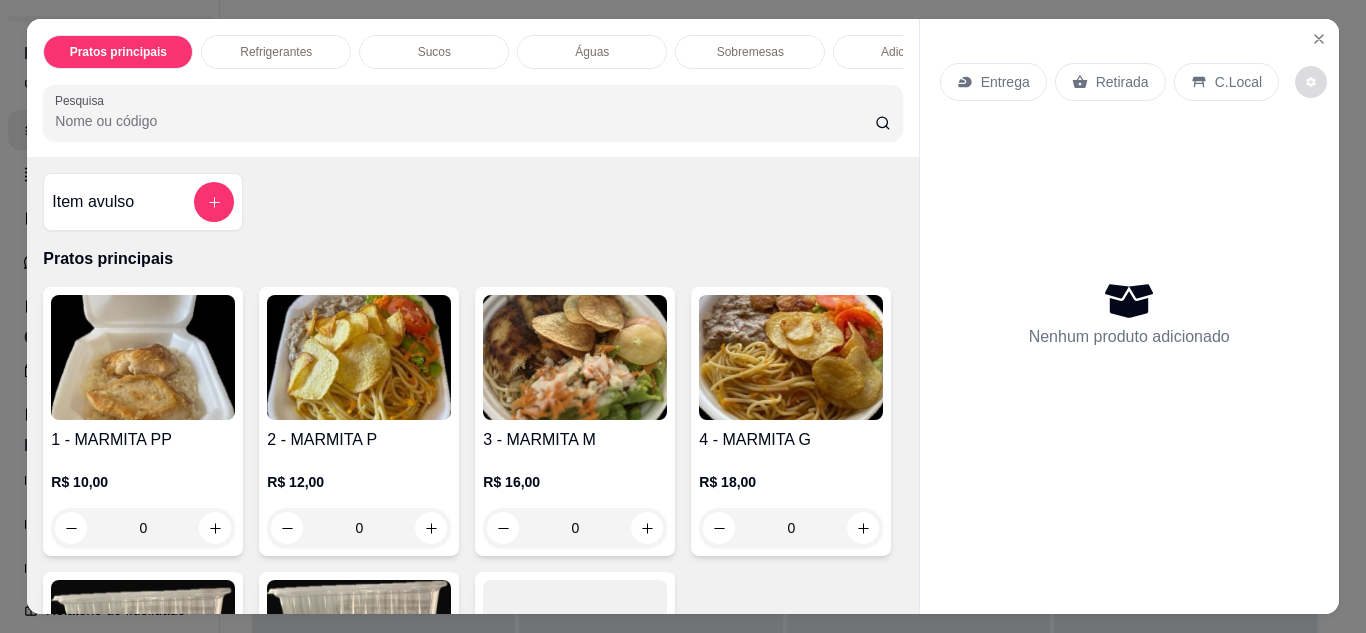 click at bounding box center (1311, 82) 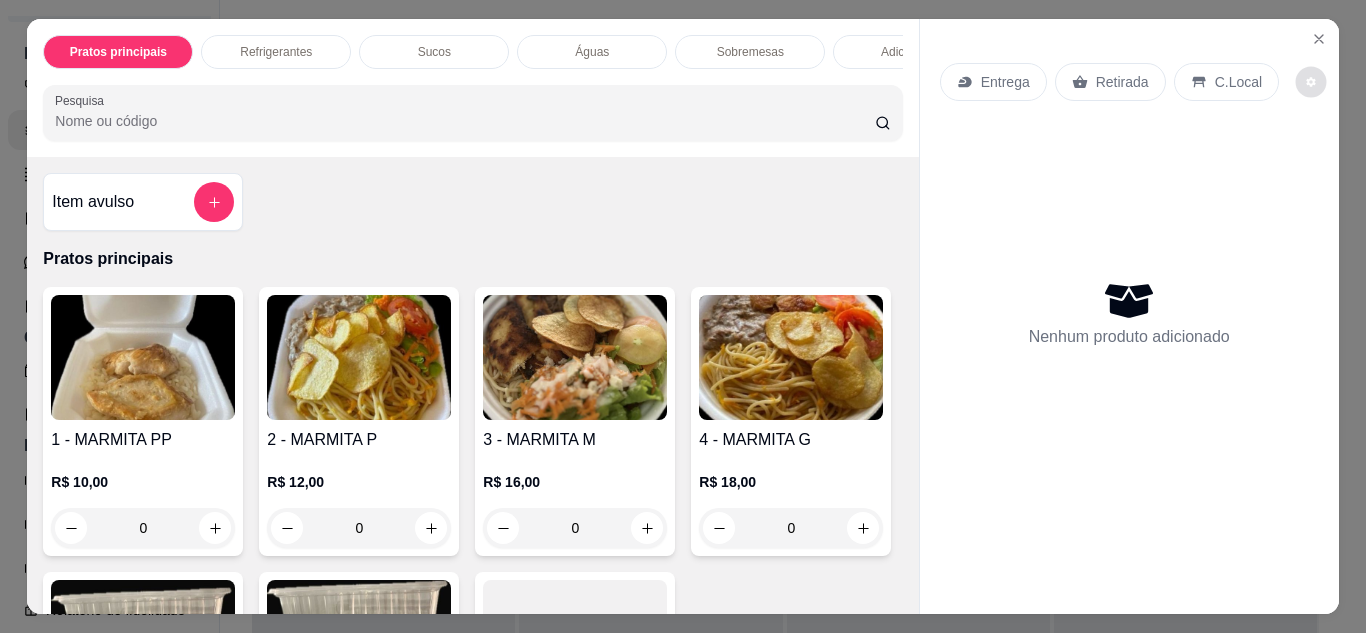 click on "Entrega Retirada C.Local" at bounding box center [1129, 82] 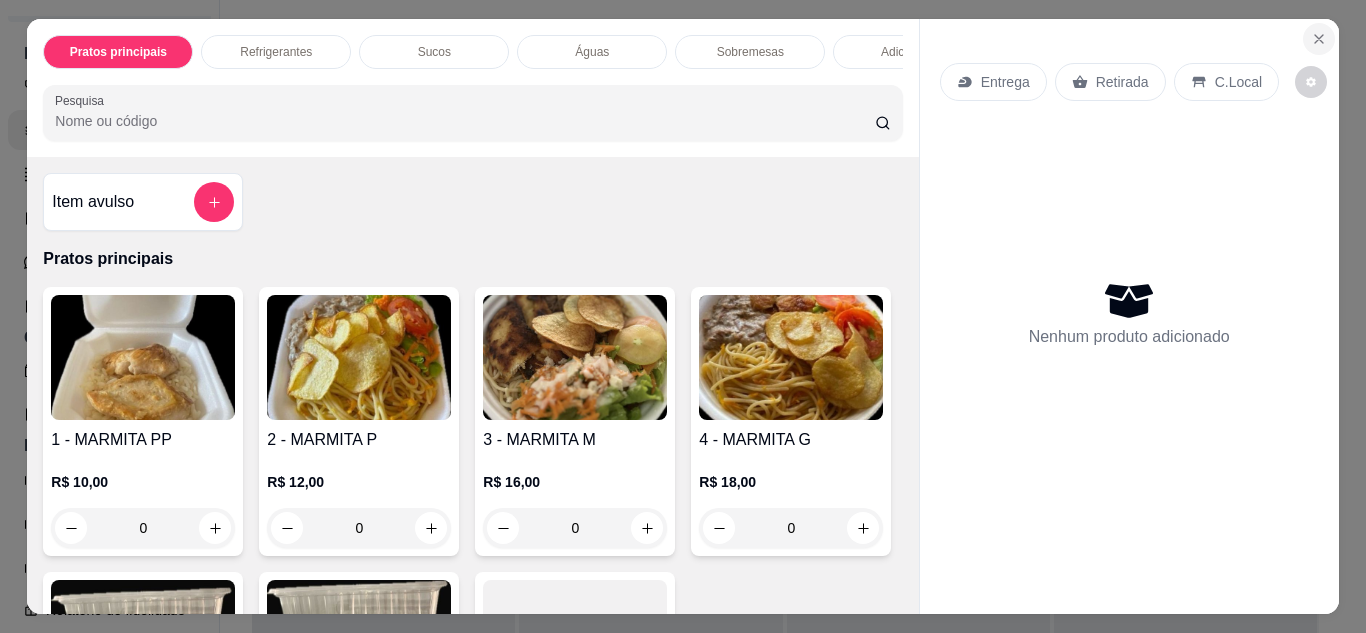click at bounding box center (1319, 39) 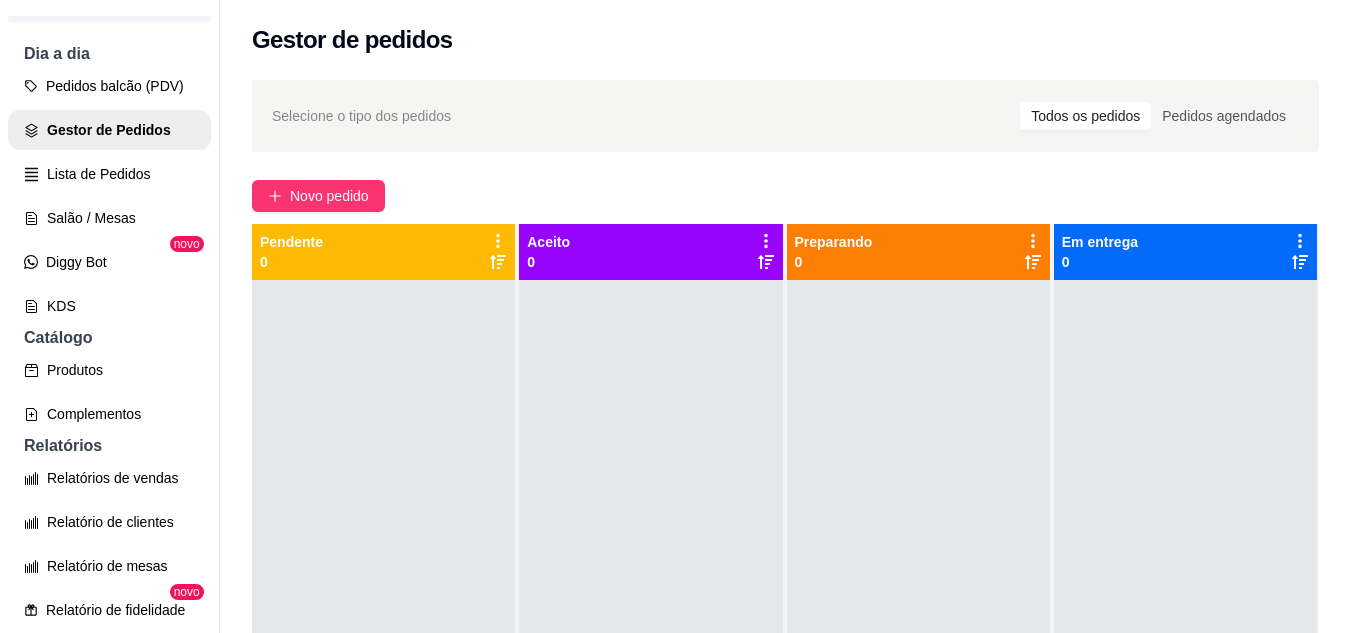 scroll, scrollTop: 100, scrollLeft: 0, axis: vertical 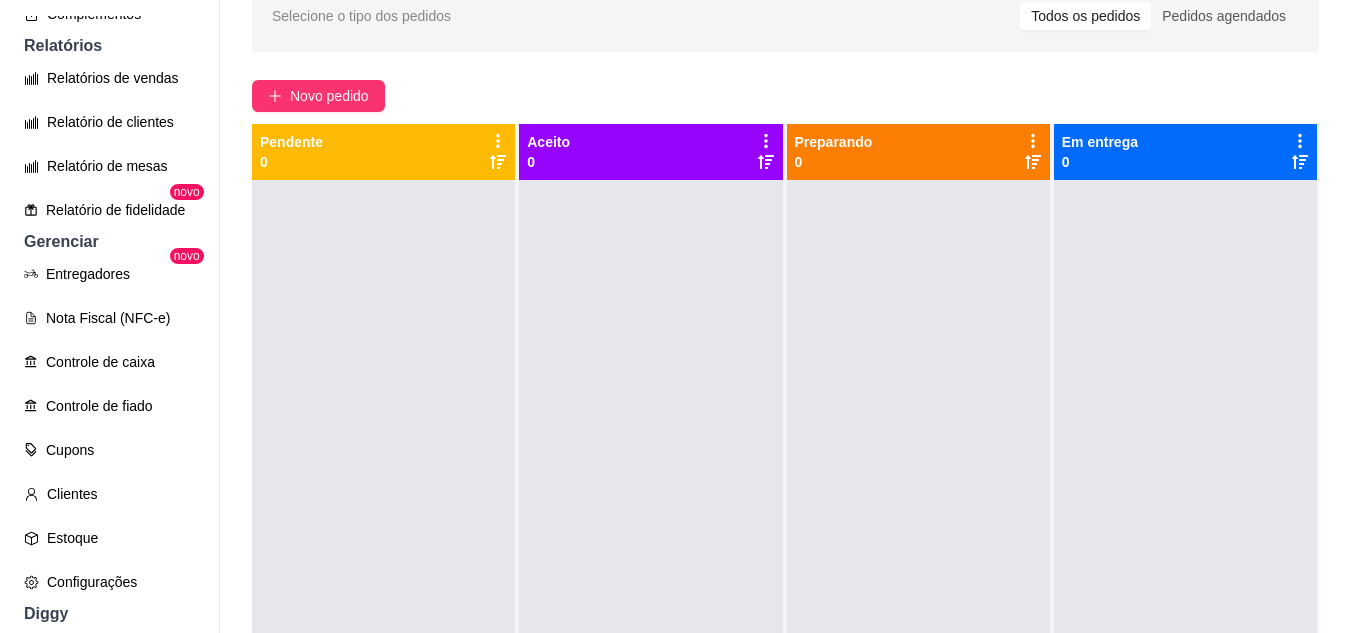 click on "Entregadores novo Nota Fiscal (NFC-e) Controle de caixa Controle de fiado Cupons Clientes Estoque Configurações" at bounding box center [109, 428] 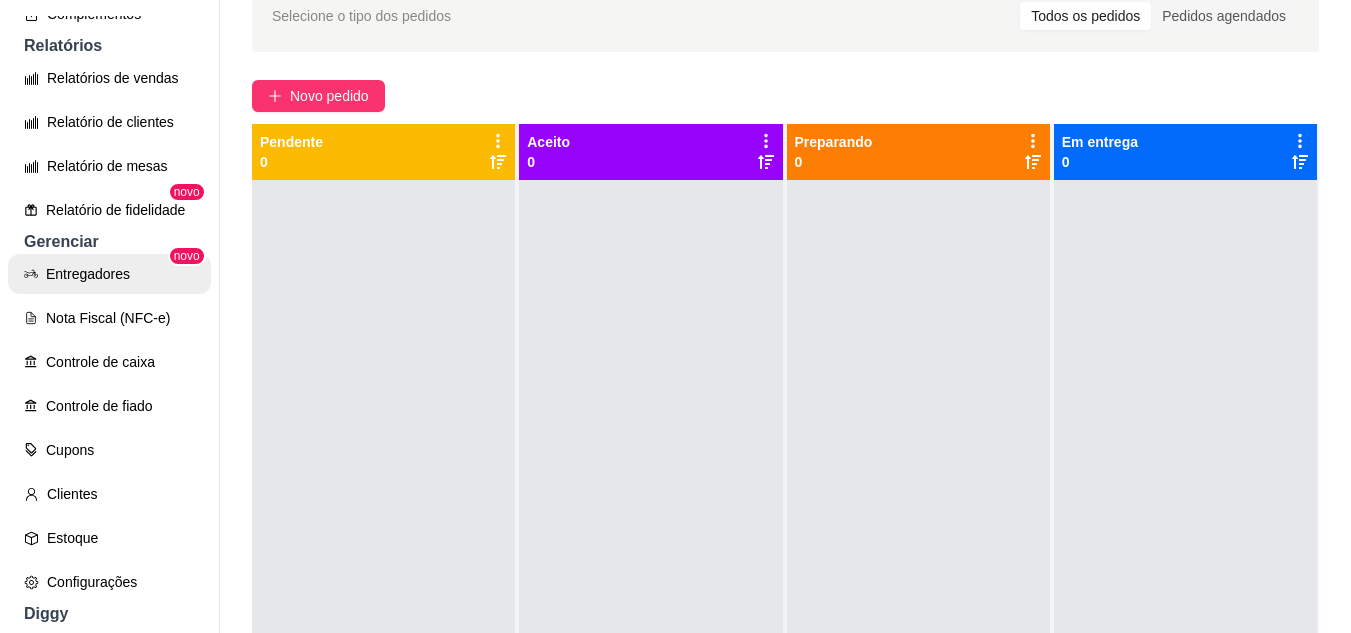 click on "Entregadores" at bounding box center [109, 274] 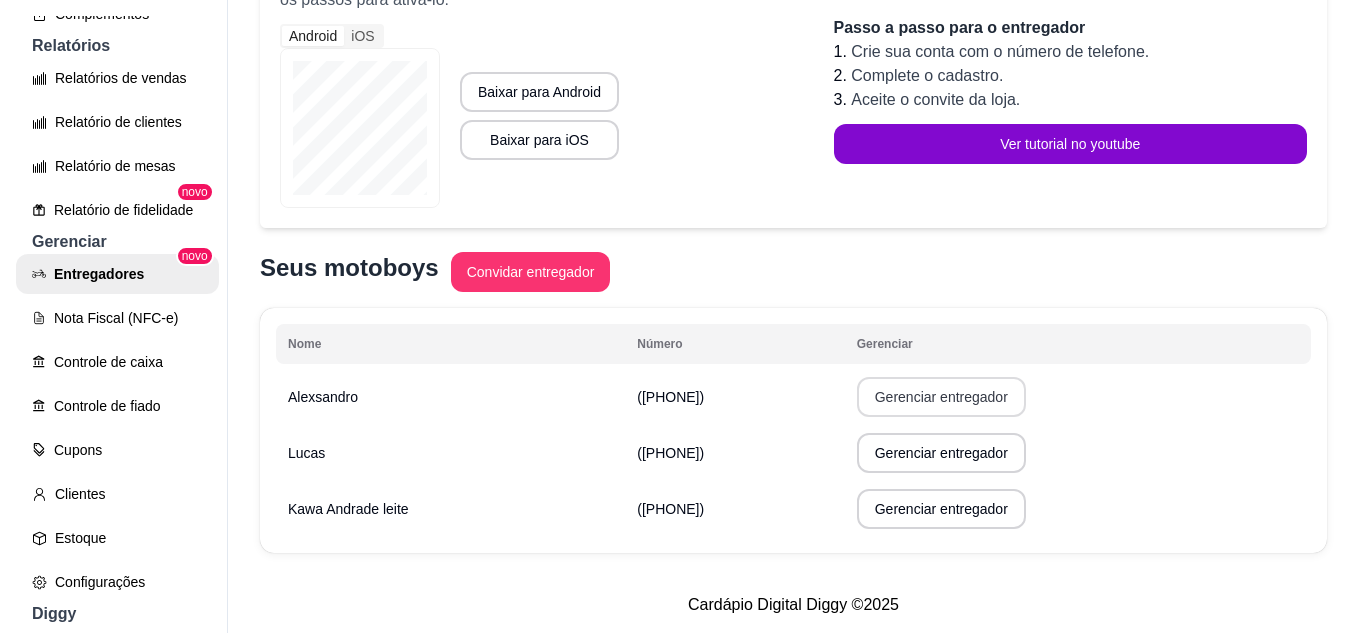 scroll, scrollTop: 312, scrollLeft: 0, axis: vertical 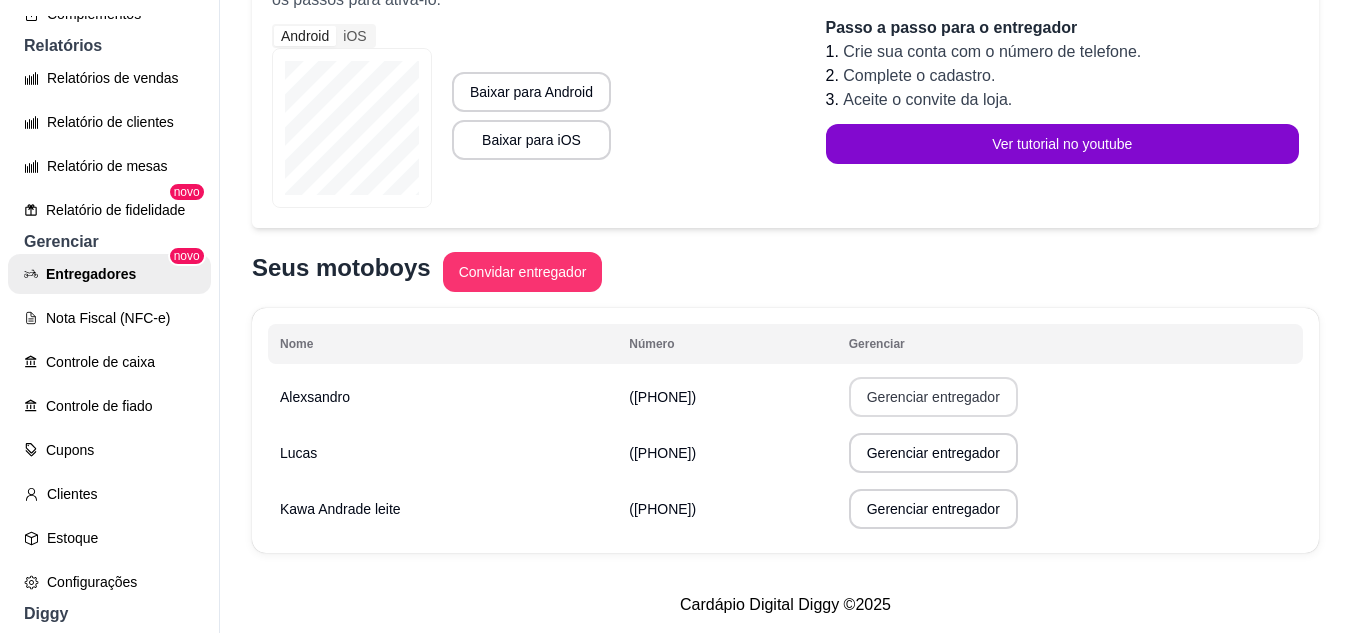 click on "Gerenciar entregador" at bounding box center [933, 397] 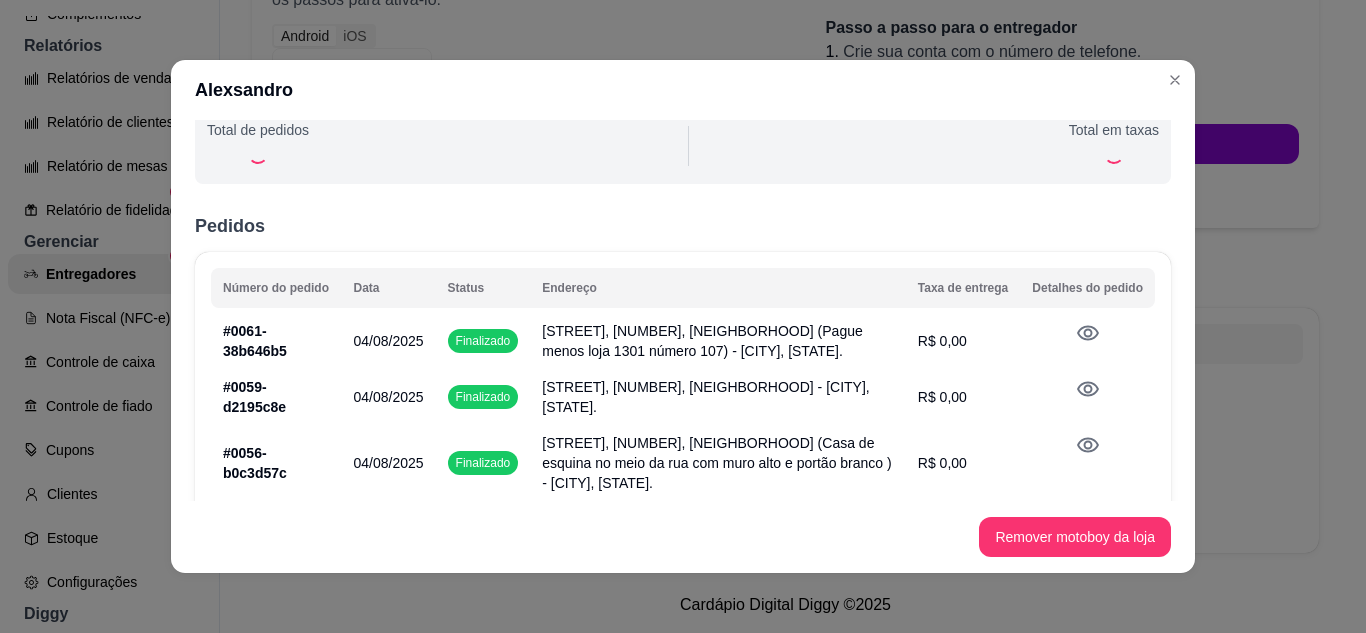 scroll, scrollTop: 0, scrollLeft: 0, axis: both 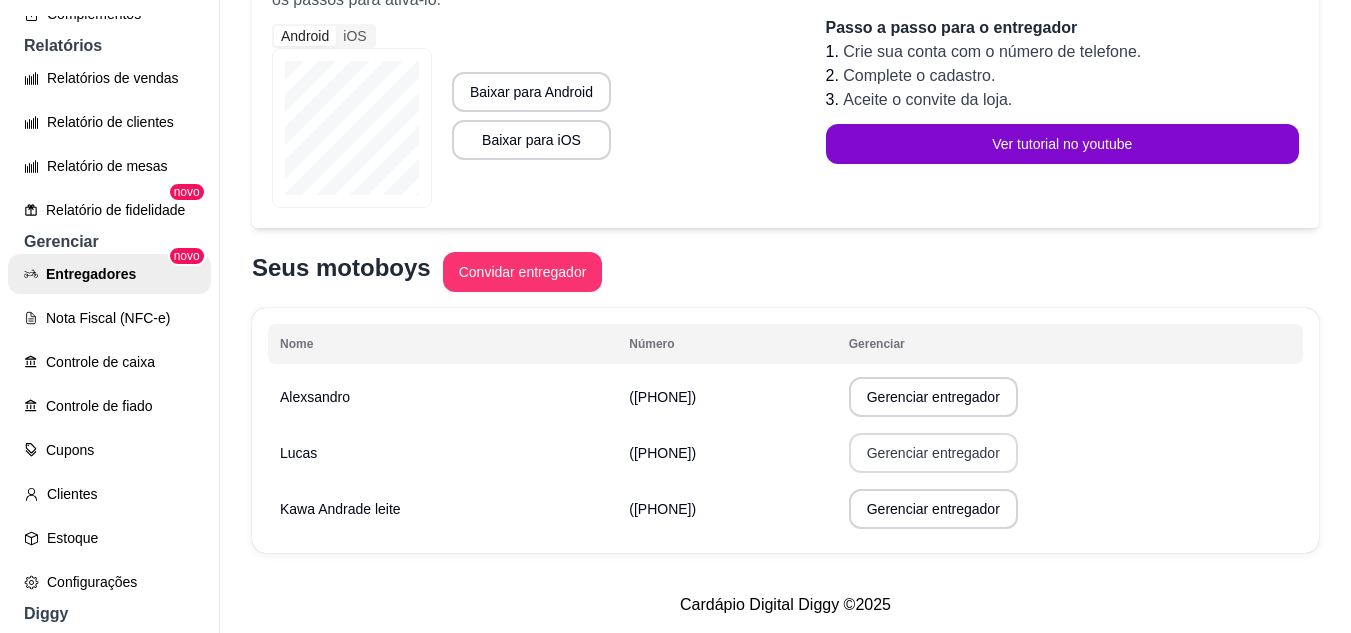click on "Gerenciar entregador" at bounding box center (933, 453) 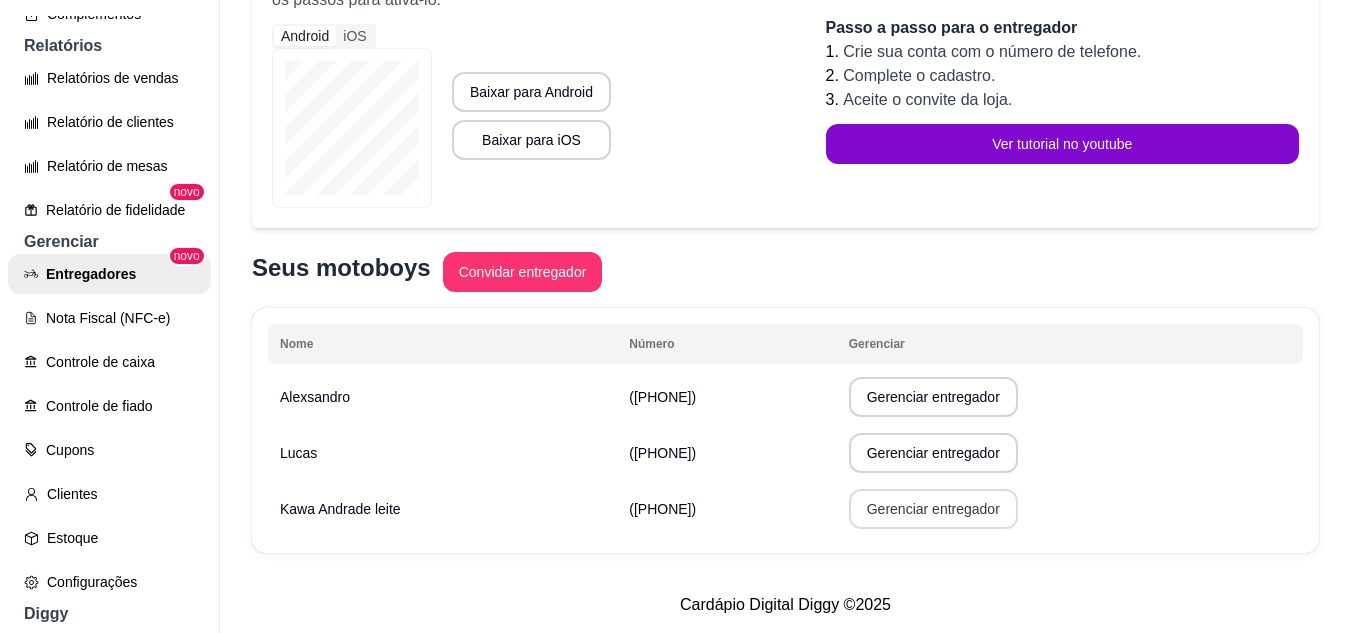 click on "Gerenciar entregador" at bounding box center (933, 509) 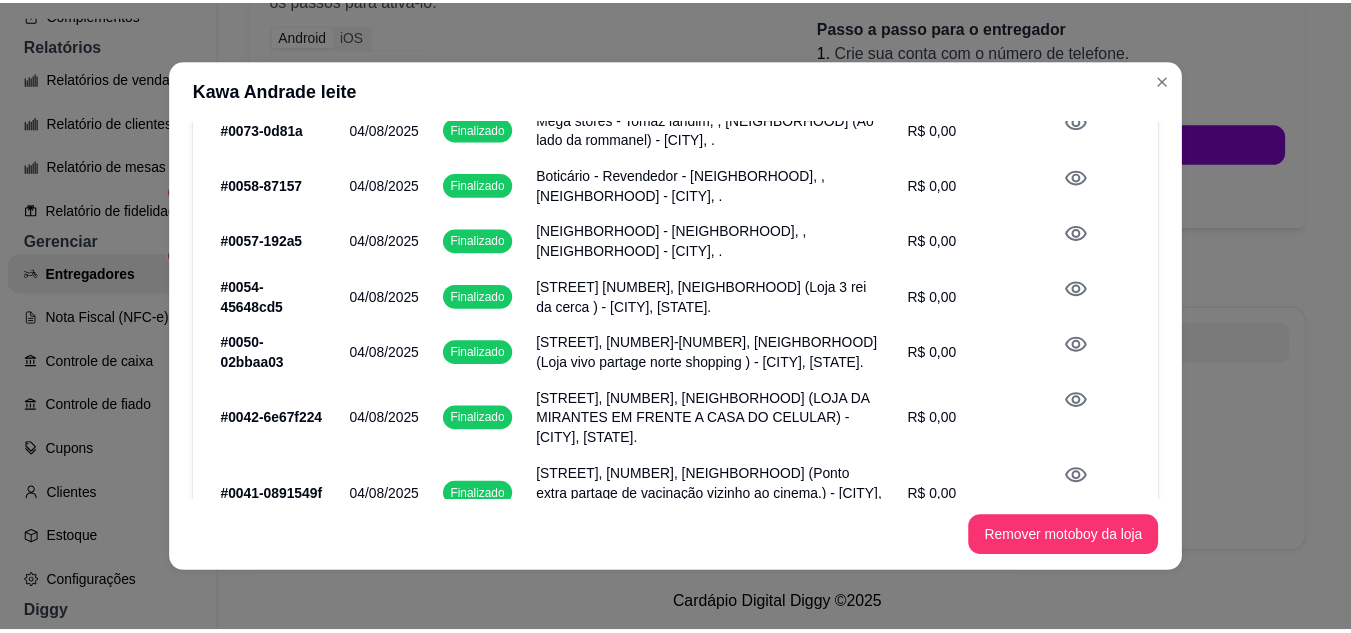 scroll, scrollTop: 400, scrollLeft: 0, axis: vertical 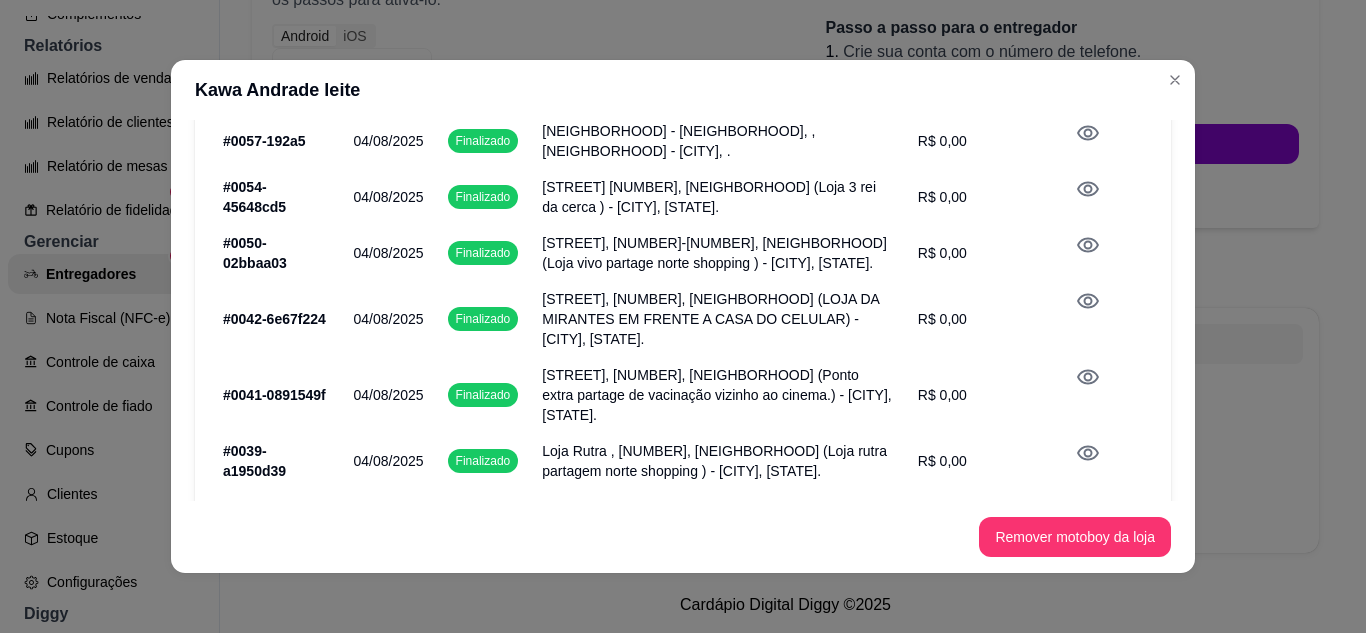 click 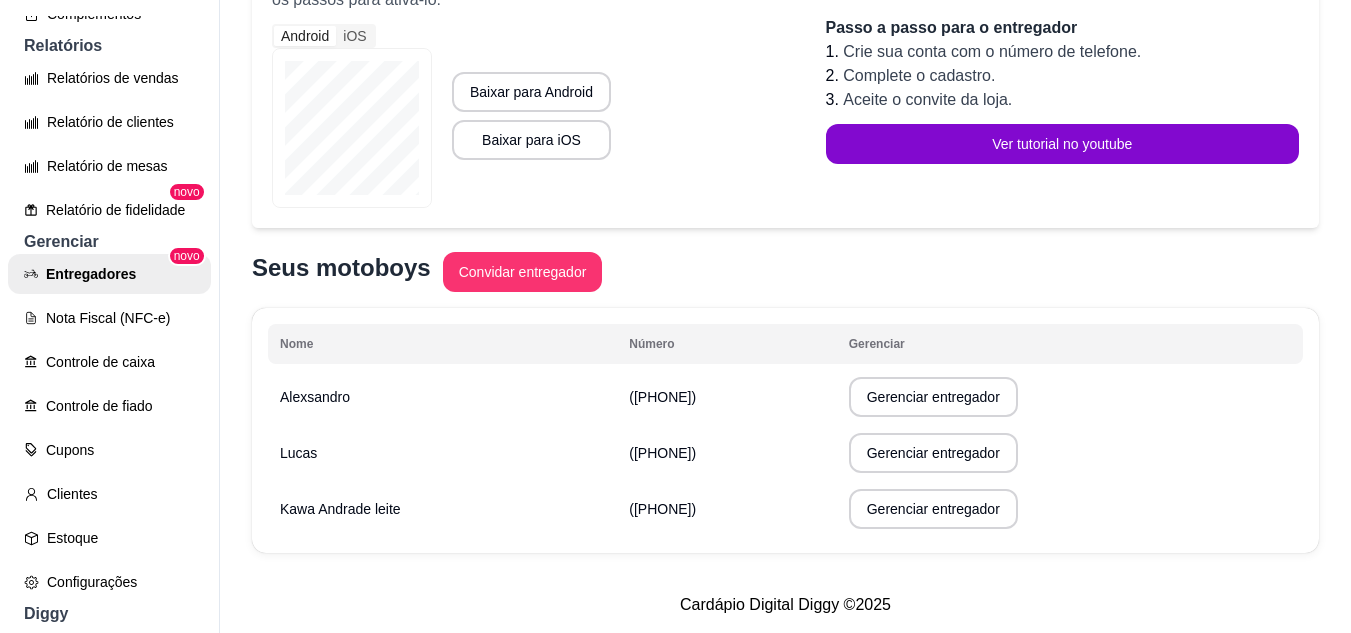 scroll, scrollTop: 32, scrollLeft: 0, axis: vertical 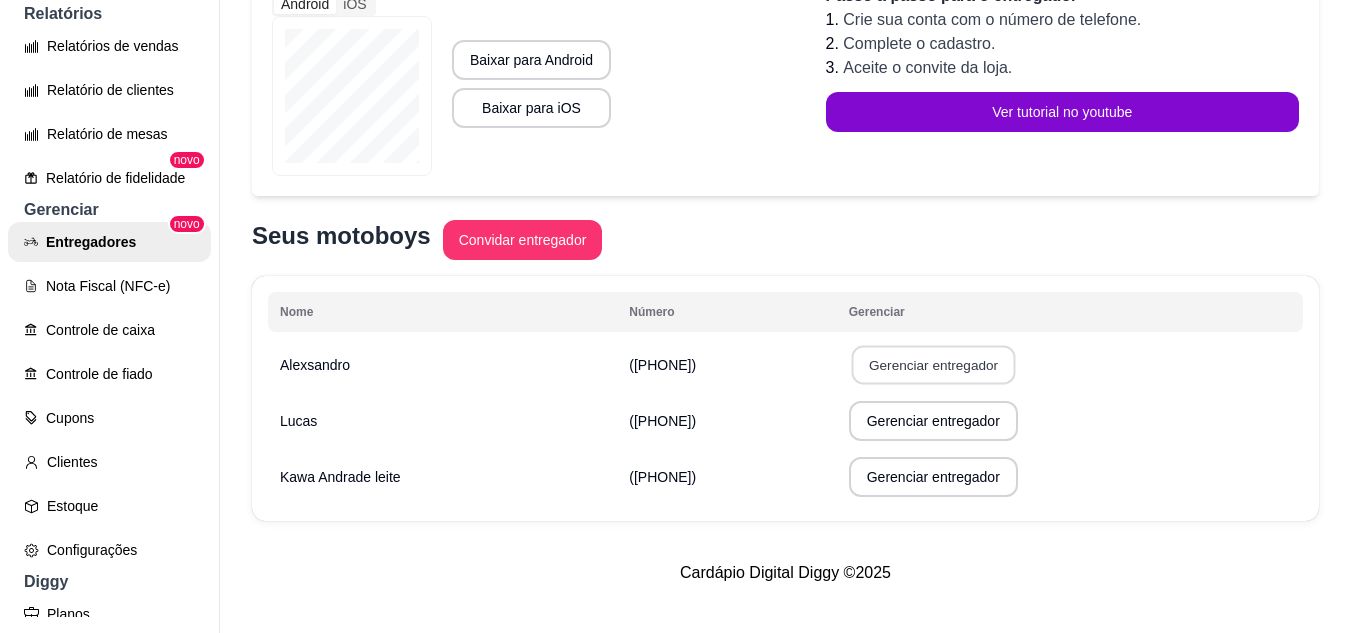 click on "Gerenciar entregador" at bounding box center [933, 365] 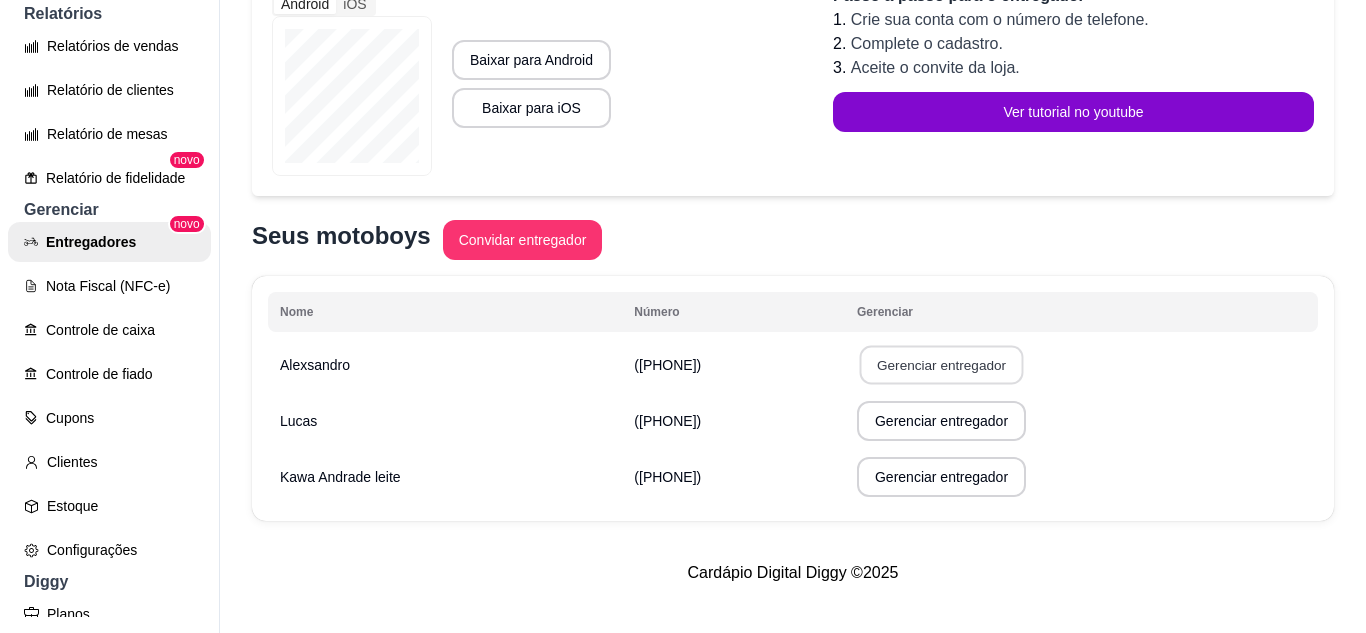 select on "30" 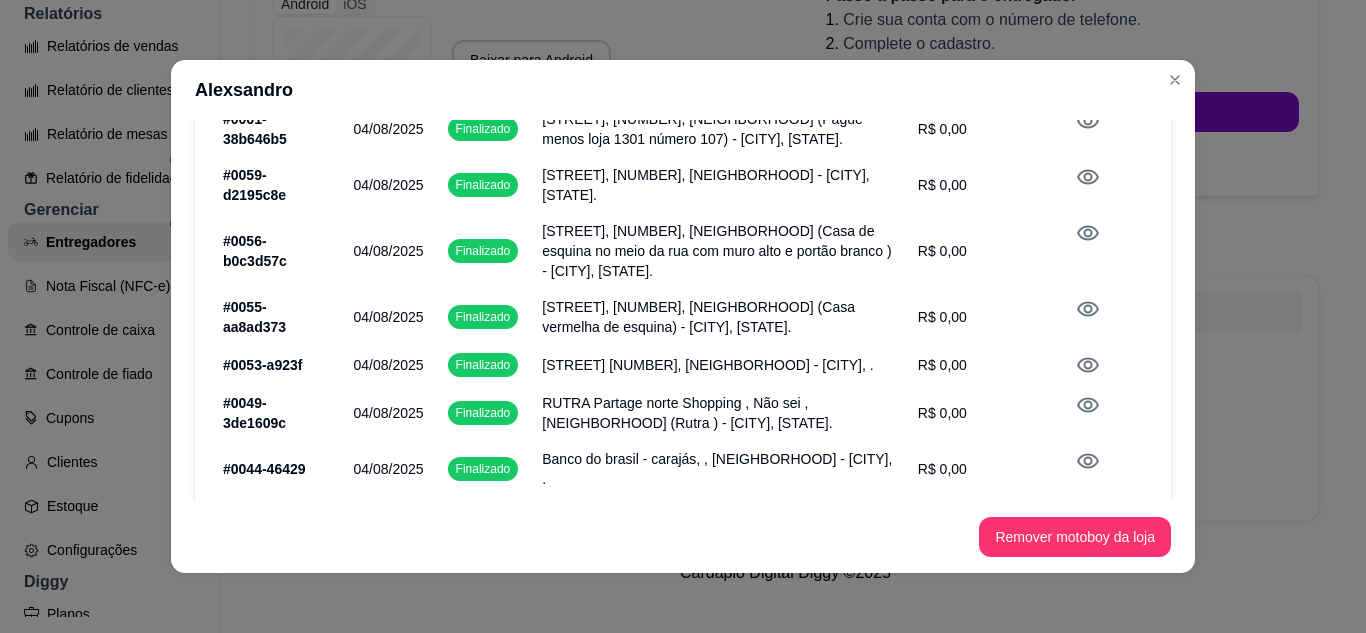 scroll, scrollTop: 520, scrollLeft: 0, axis: vertical 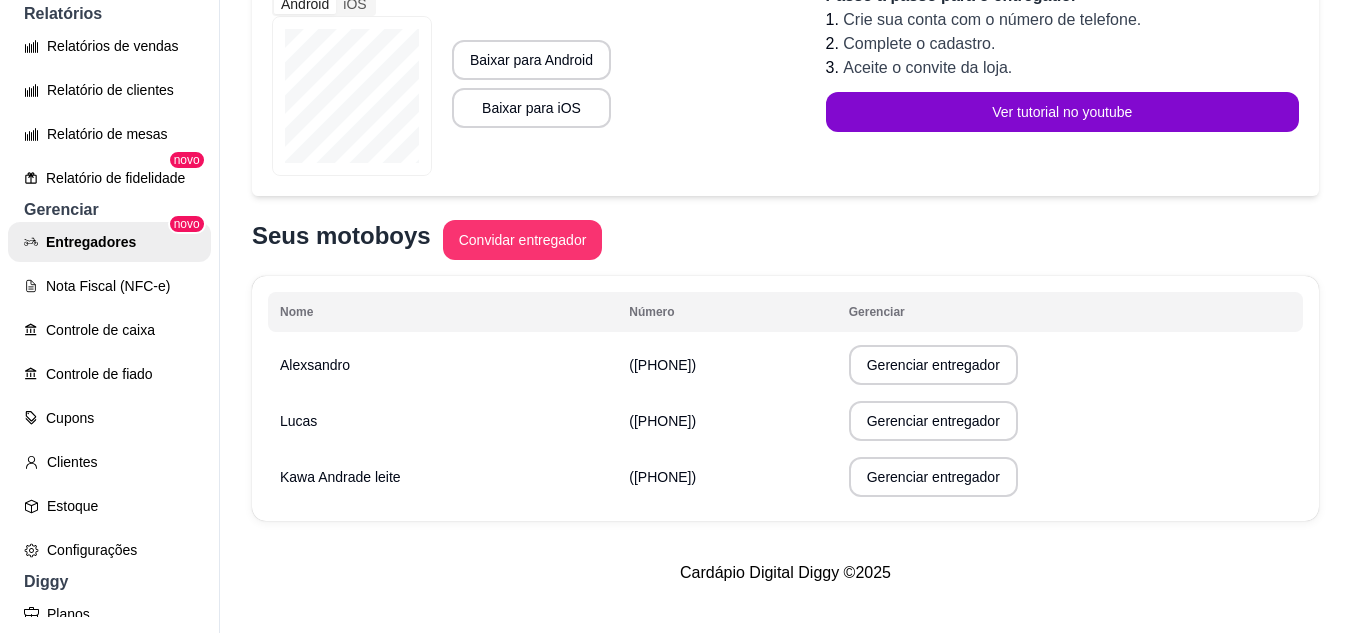 click on "Gerenciar entregador" at bounding box center [933, 365] 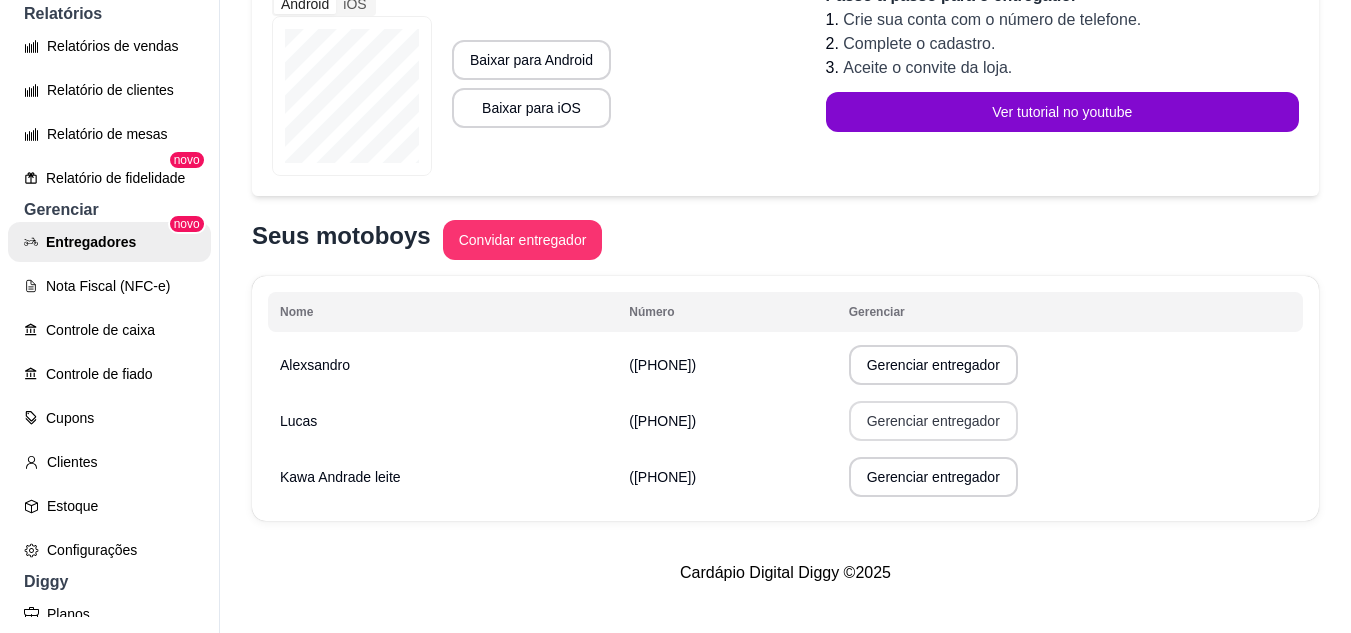 click on "Gerenciar entregador" at bounding box center (933, 421) 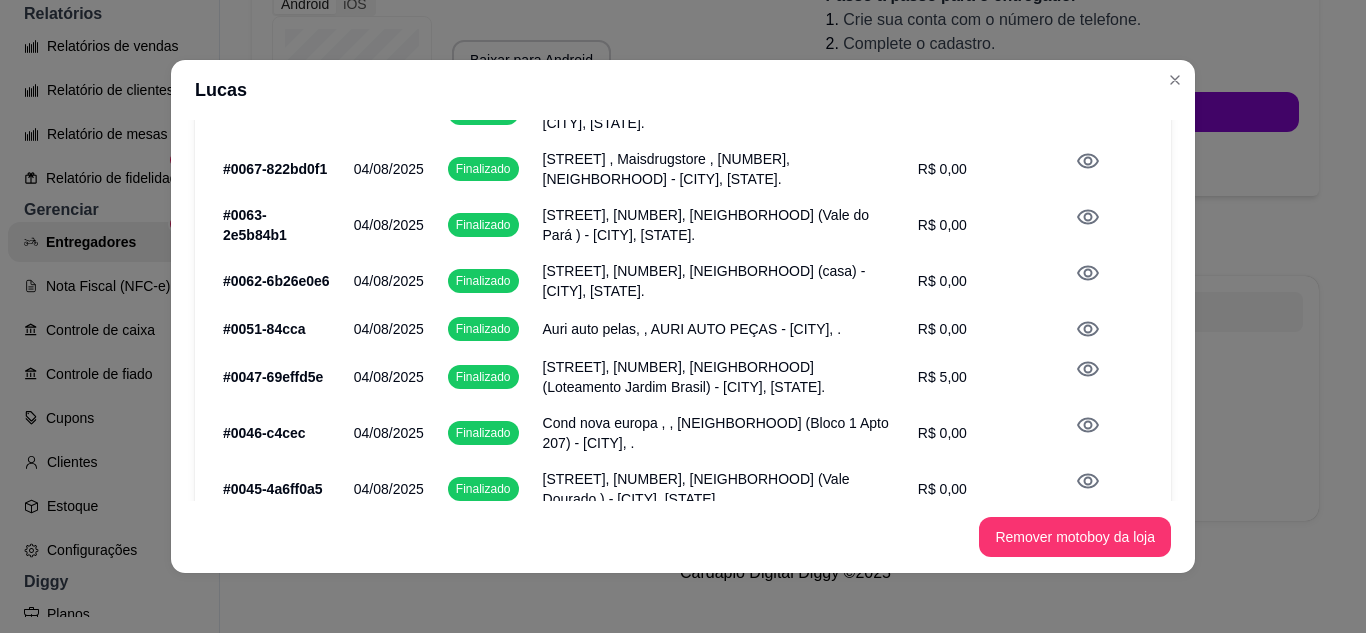 scroll, scrollTop: 0, scrollLeft: 0, axis: both 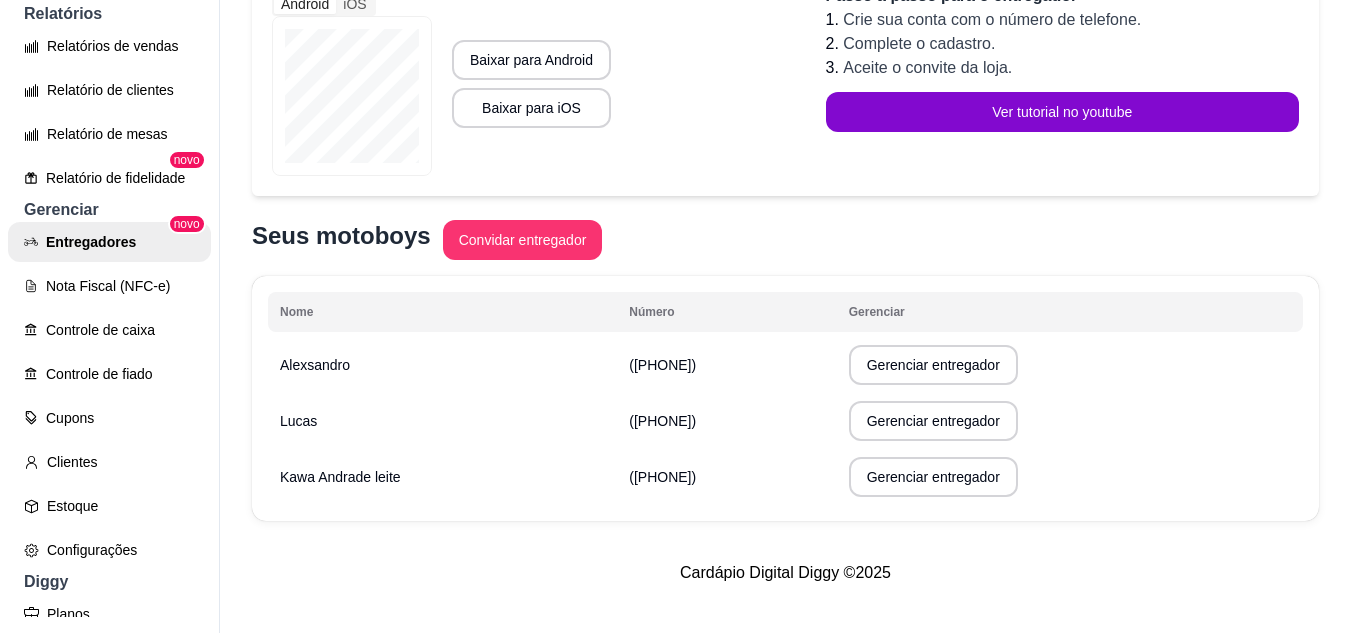 click on "(84) 9 9628-9463" at bounding box center (662, 477) 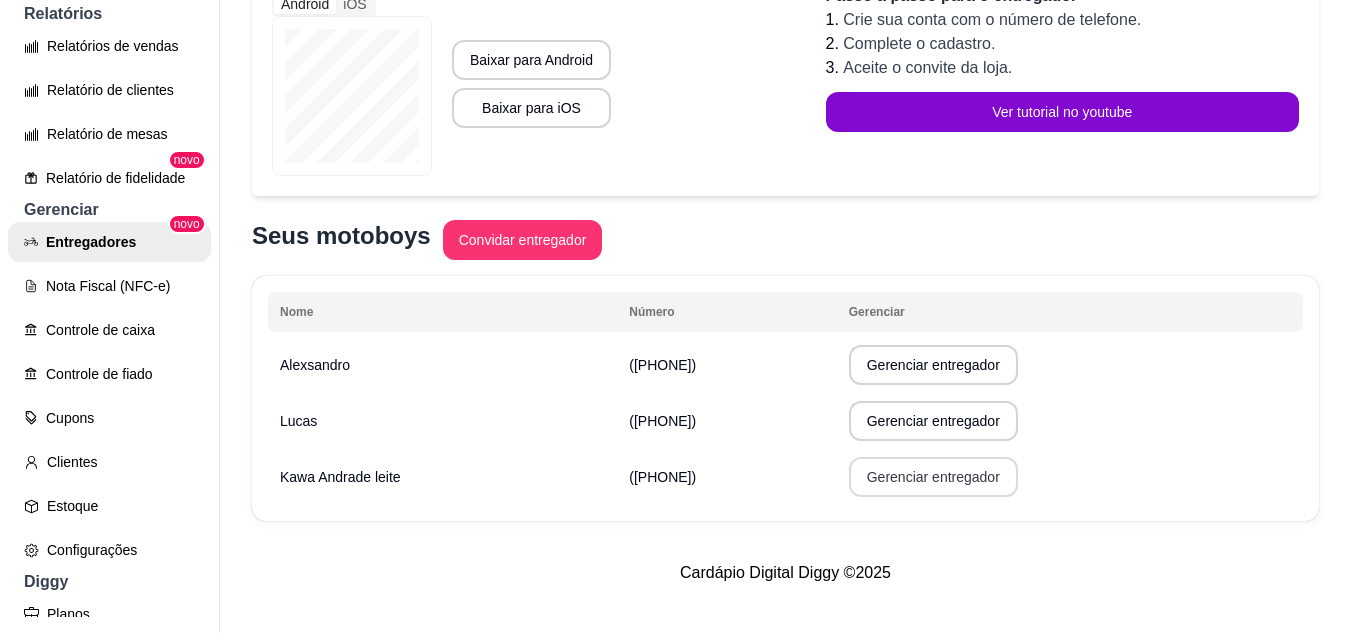 click on "Gerenciar entregador" at bounding box center [933, 477] 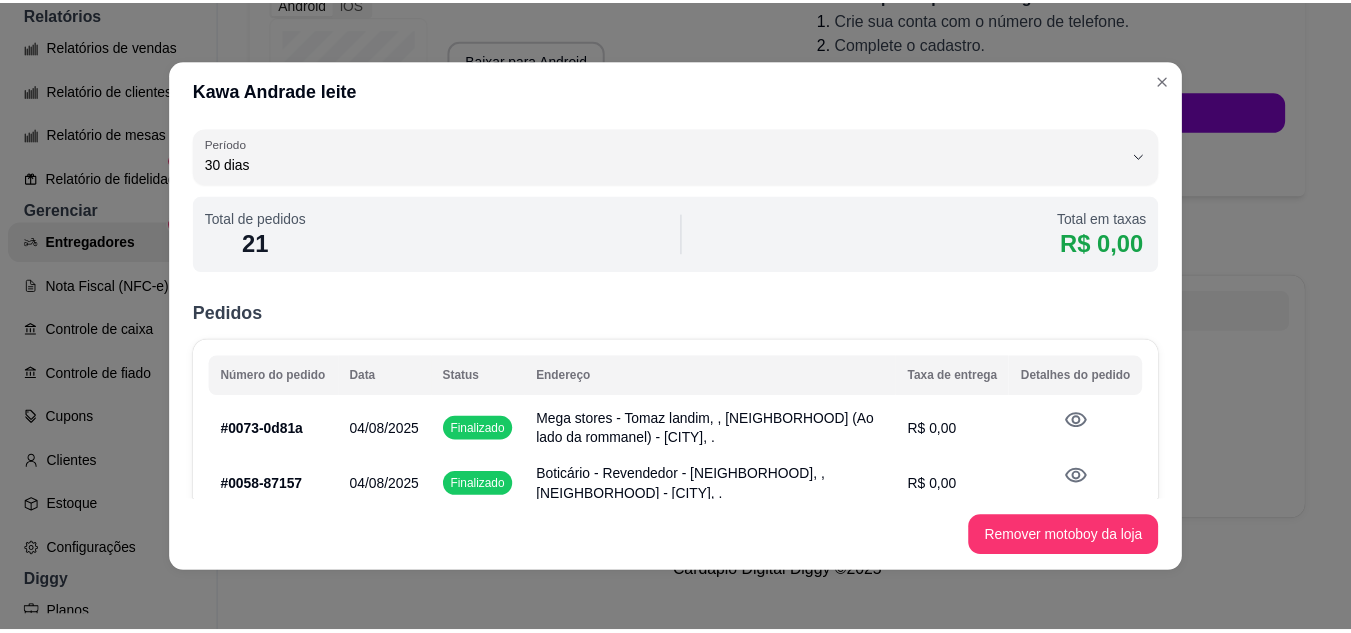 scroll, scrollTop: 500, scrollLeft: 0, axis: vertical 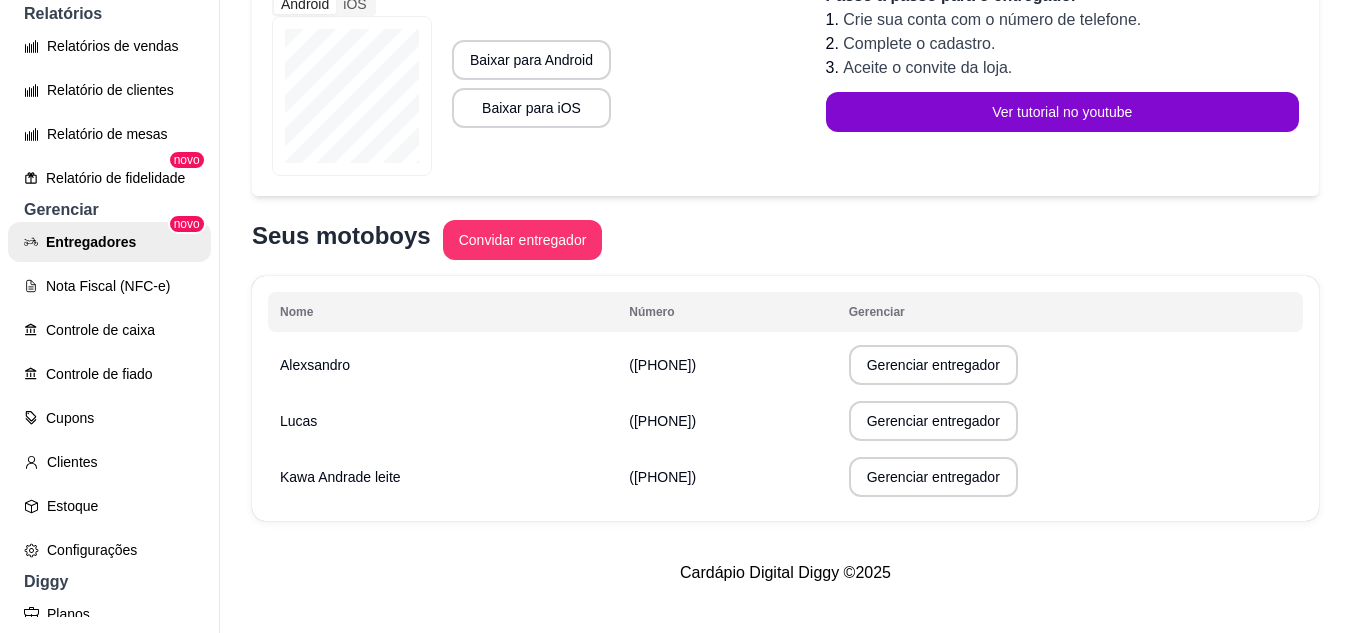 click on "Alexsandro" at bounding box center [442, 365] 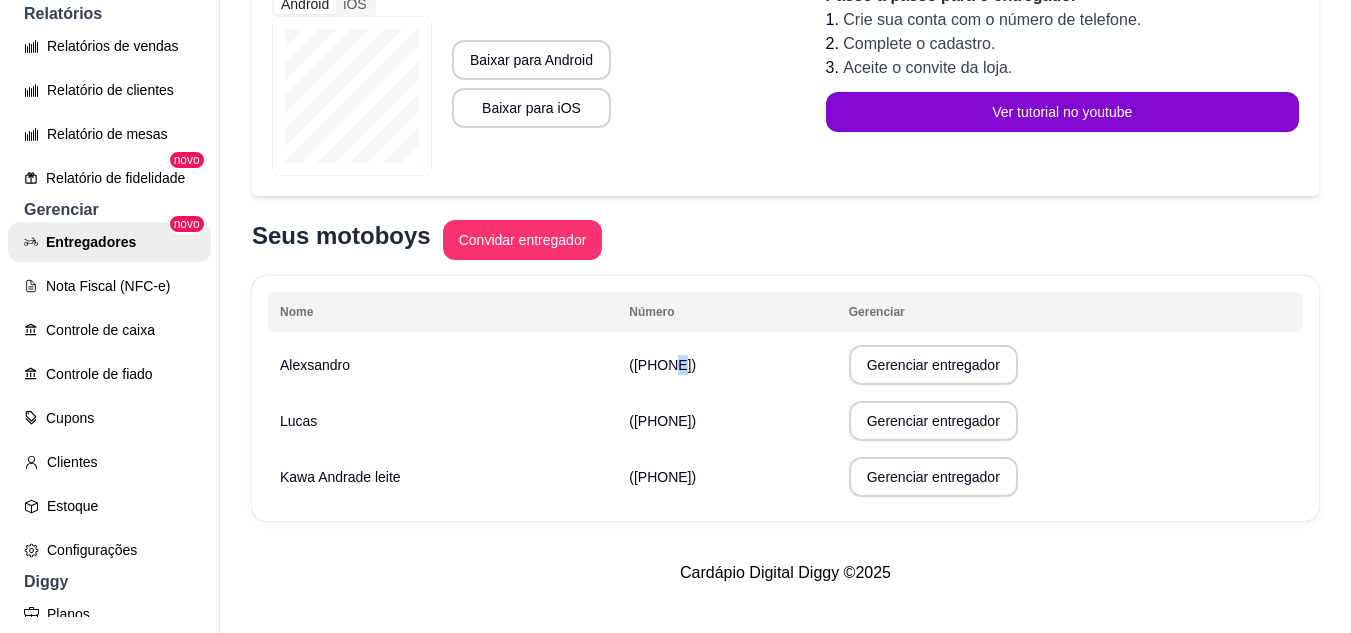 click on "(84) 9 8741-0401" at bounding box center [662, 365] 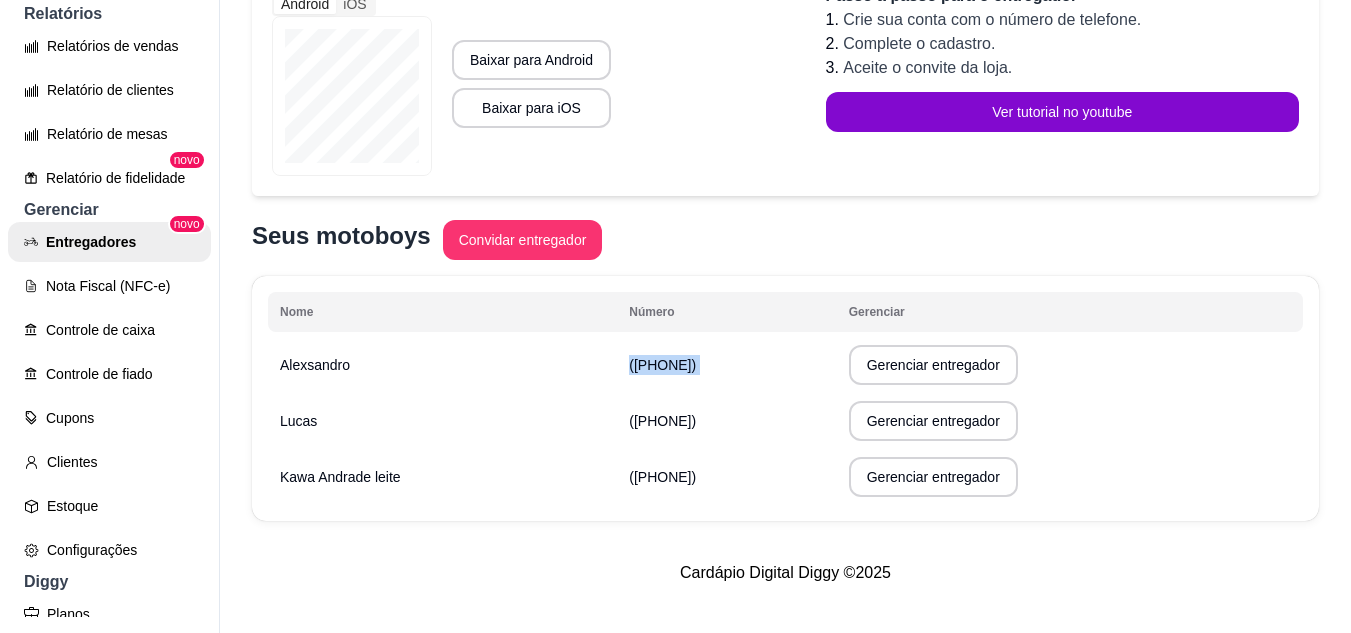 click on "(84) 9 8741-0401" at bounding box center (662, 365) 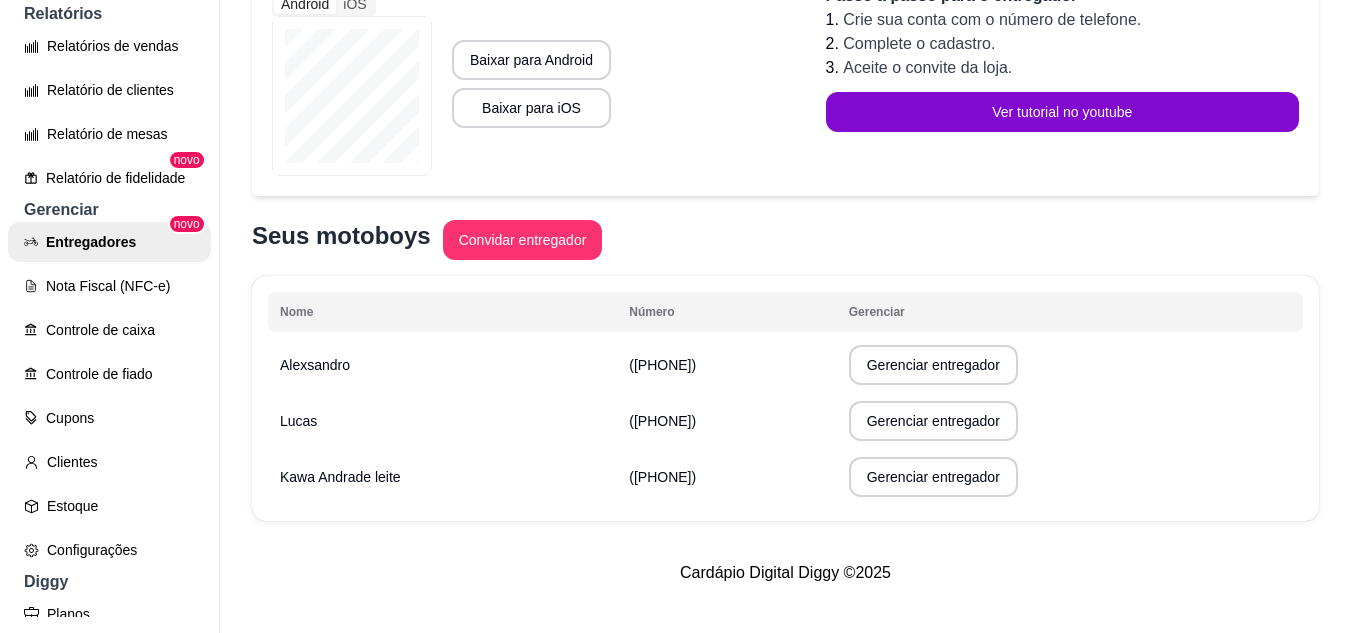 click on "Período de teste Você está no período de teste até o dia 27/08/2025 às 22:25. Baixe o app Diggy para Entregadores Compartilhe o aplicativo com seus entregadores para que possam receber as entregas. Após instalar o aplicativo o entregador deve seguir os passos para ativá-lo: Android iOS Baixar para Android Baixar para iOS Passo a passo para a loja 1.   Crie um convite para um entregador pelo número de telefone dele. 2.   Na tela de detalhes do pedido vincule o entregador. Passo a passo para o entregador 1.   Crie sua conta com o número de telefone. 2.   Complete o cadastro. 3.   Aceite o convite da loja. Ver tutorial no youtube Seus motoboys Convidar entregador Nome Número Gerenciar Alexsandro (84) 9 8741-0401 Gerenciar entregador Lucas (84) 9 8864-0801 Gerenciar entregador Kawa Andrade leite  (84) 9 9628-9463 Gerenciar entregador" at bounding box center [785, 142] 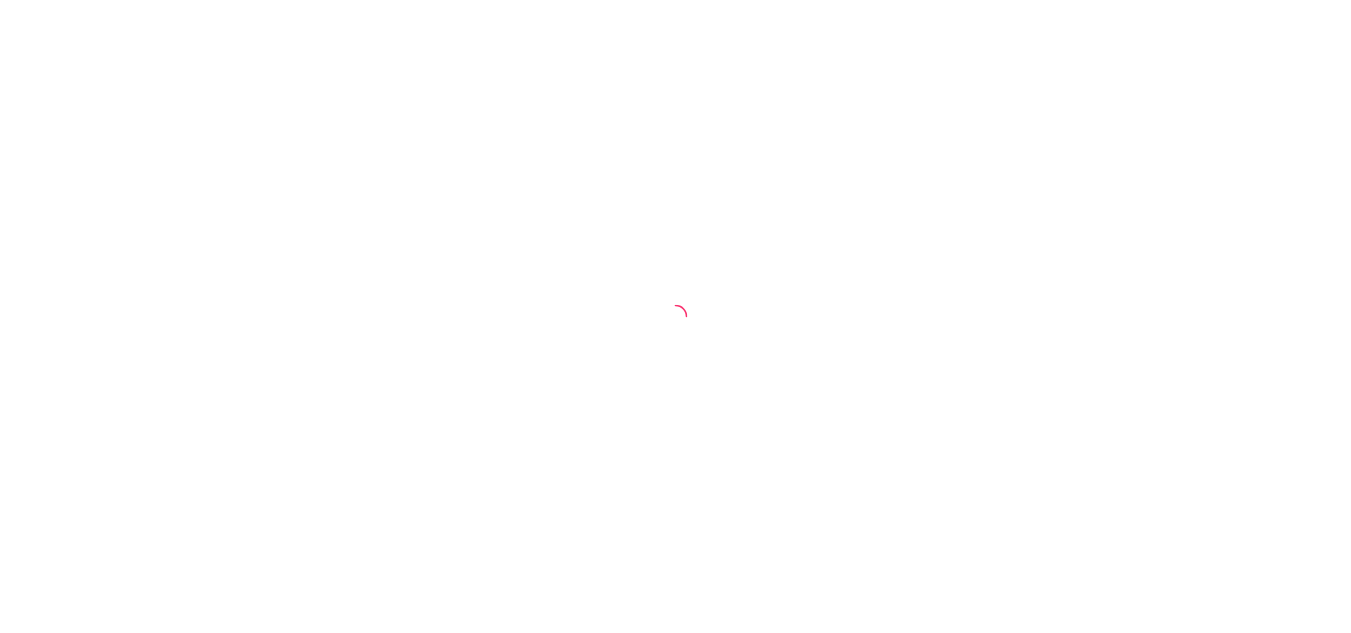 scroll, scrollTop: 0, scrollLeft: 0, axis: both 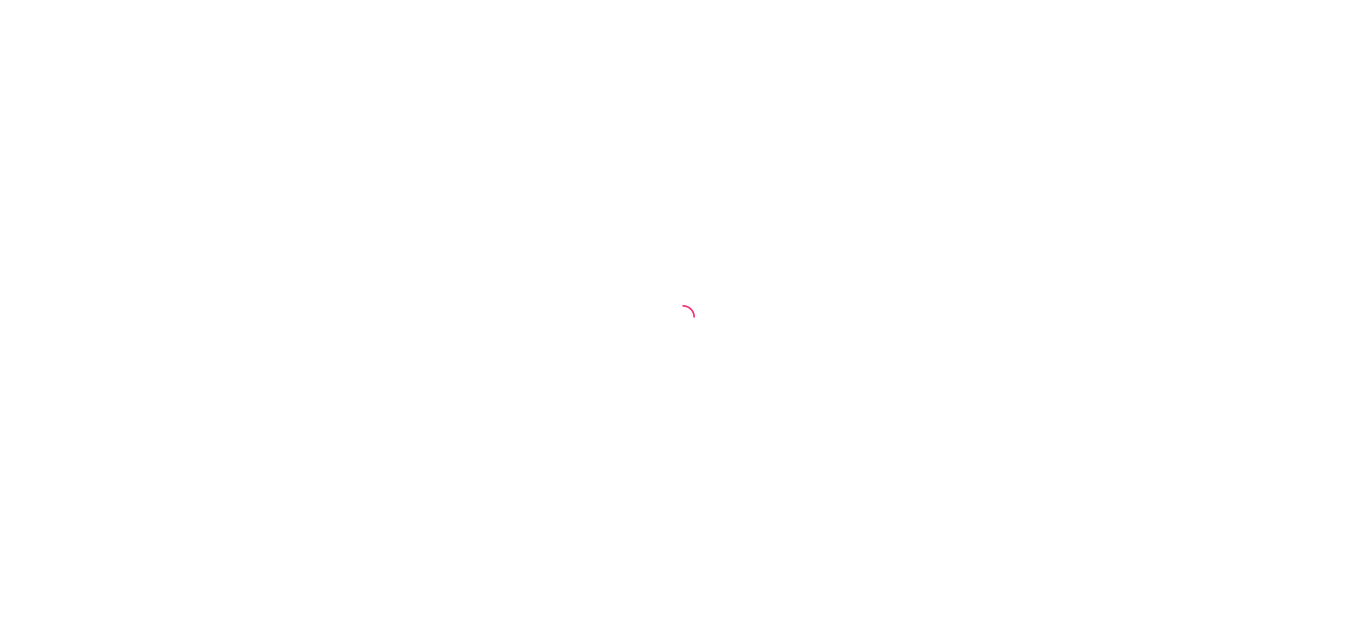 select on "ALL" 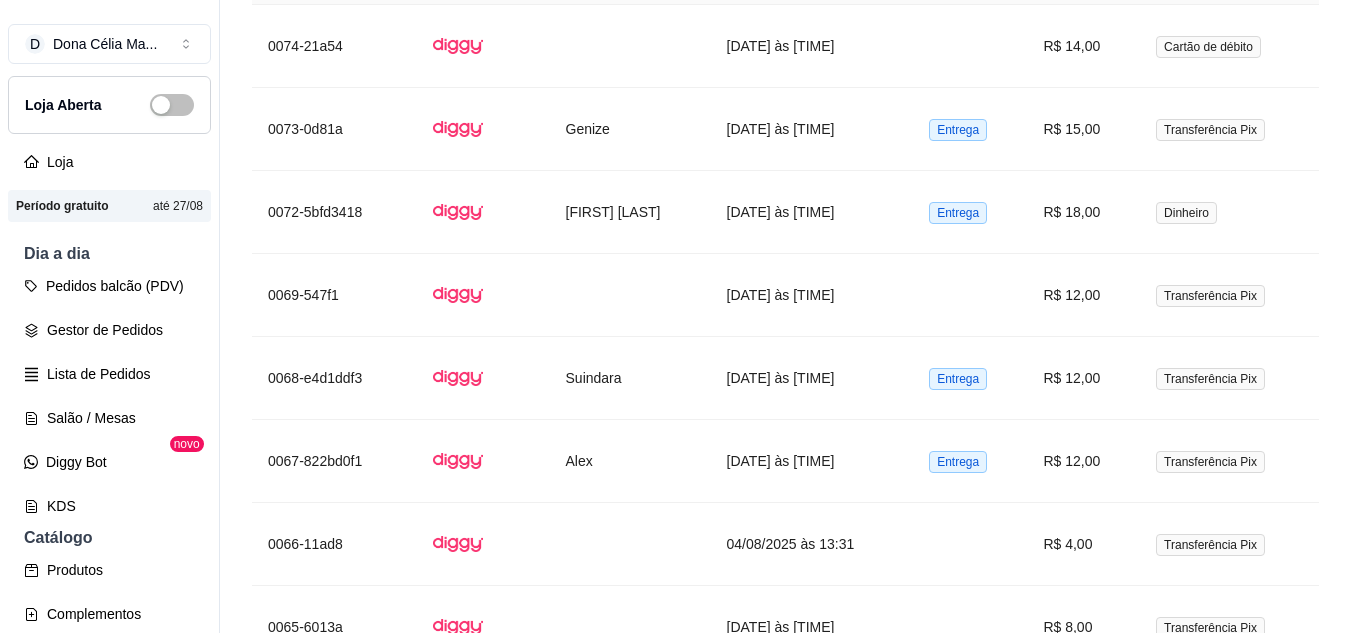 scroll, scrollTop: 1200, scrollLeft: 0, axis: vertical 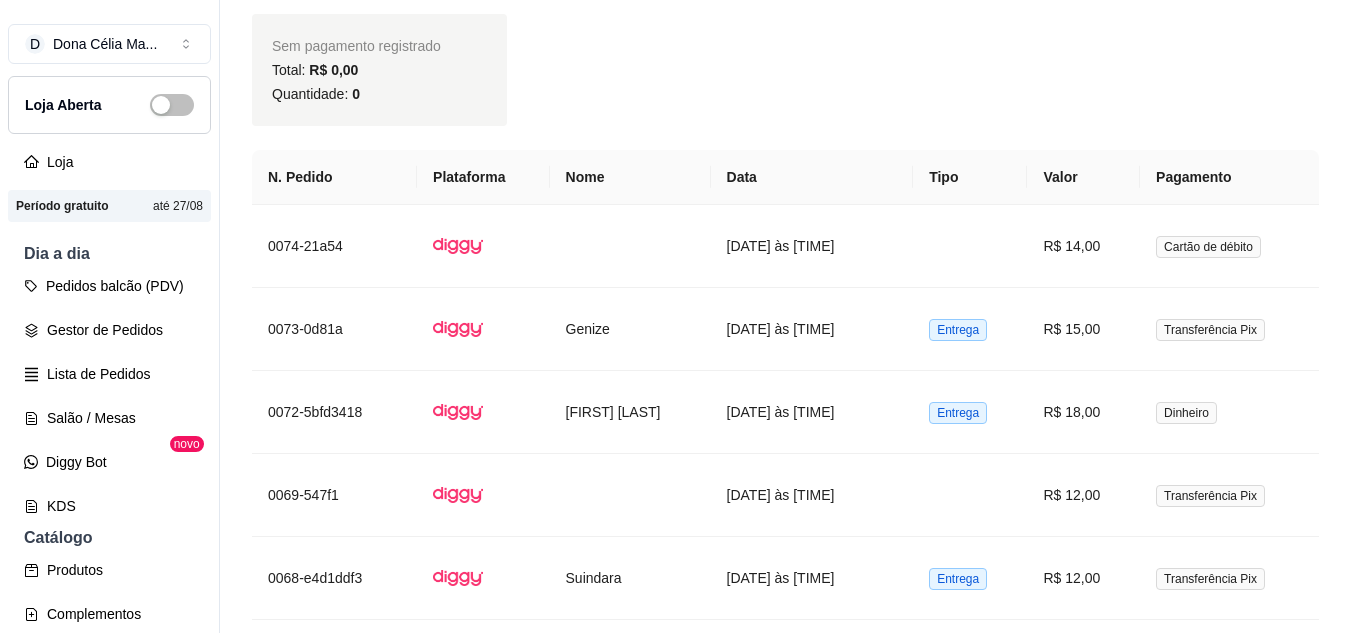 click on "N. Pedido" at bounding box center [334, 177] 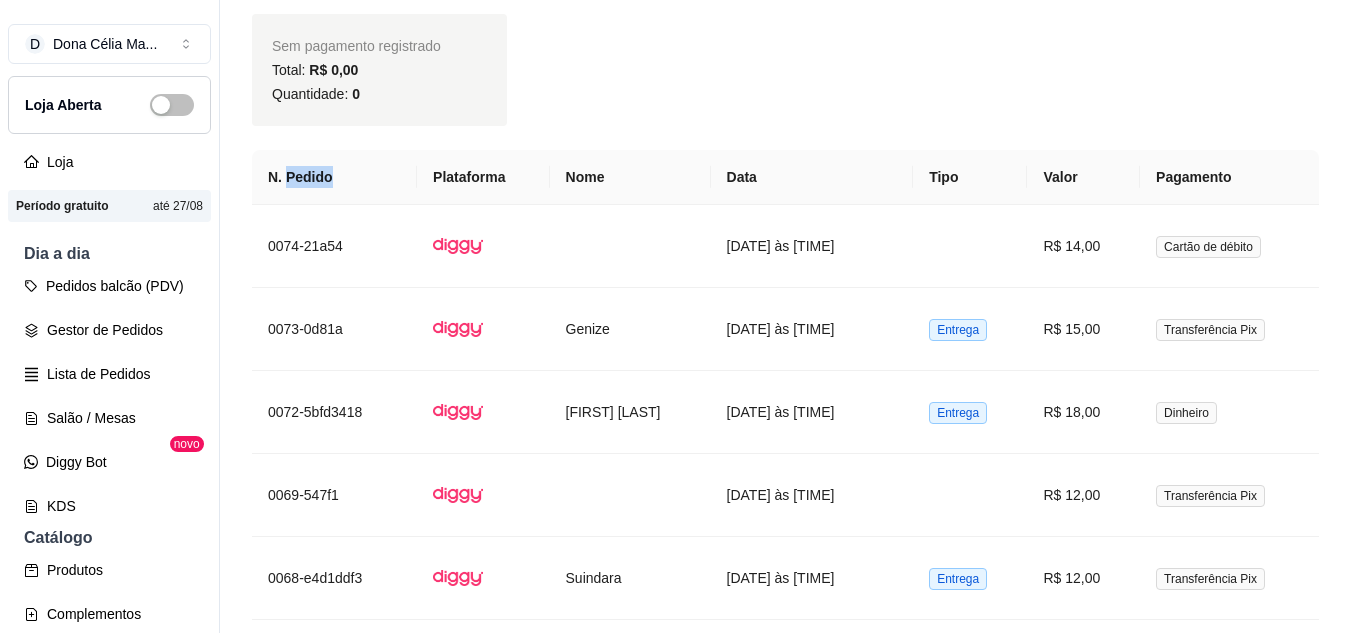 click on "N. Pedido" at bounding box center [334, 177] 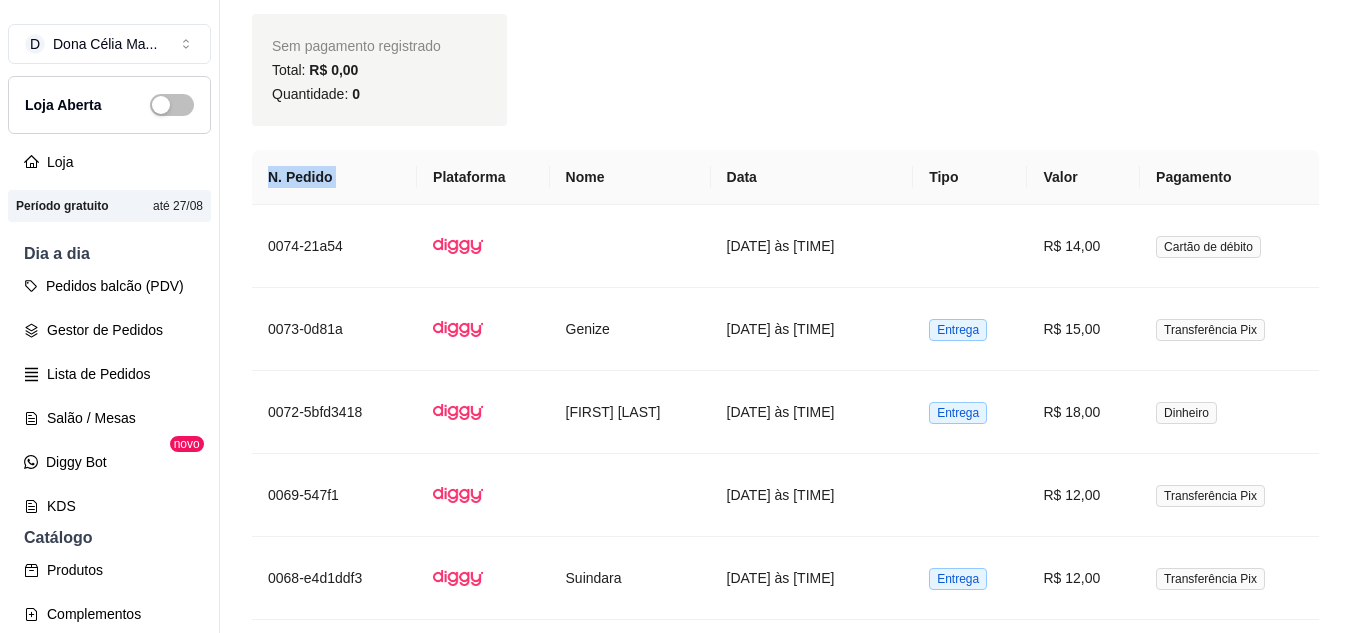 click on "N. Pedido" at bounding box center [334, 177] 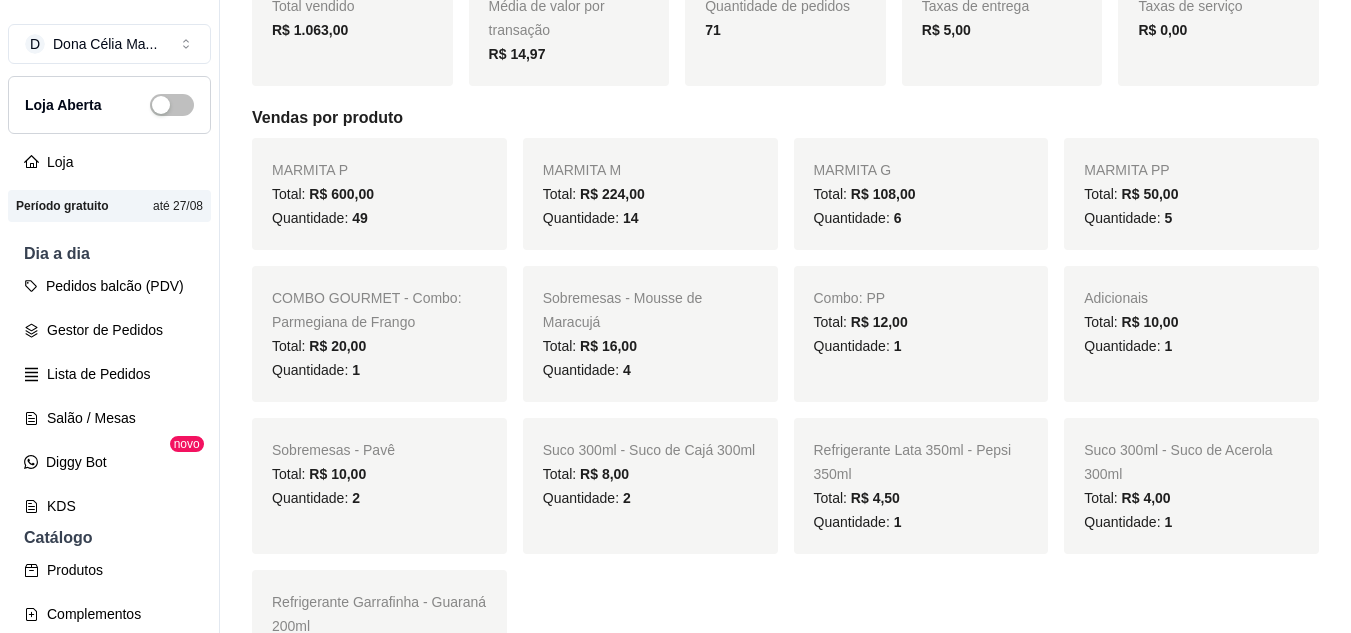scroll, scrollTop: 0, scrollLeft: 0, axis: both 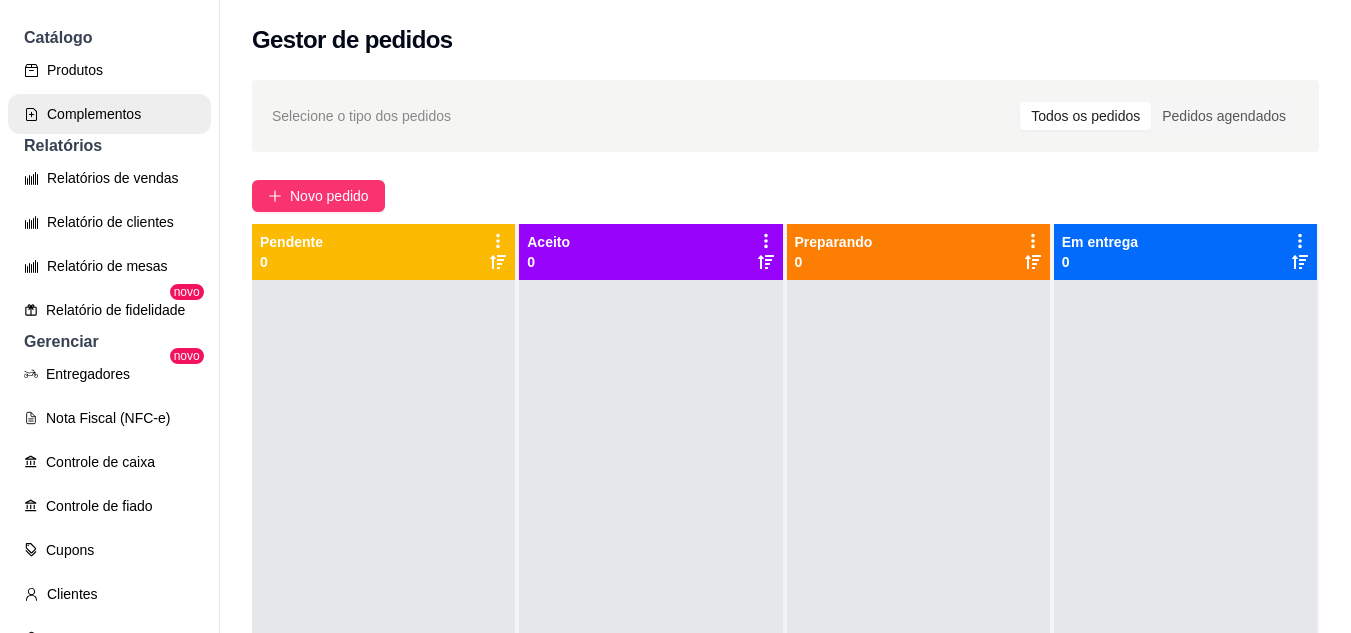 click on "Complementos" at bounding box center (109, 114) 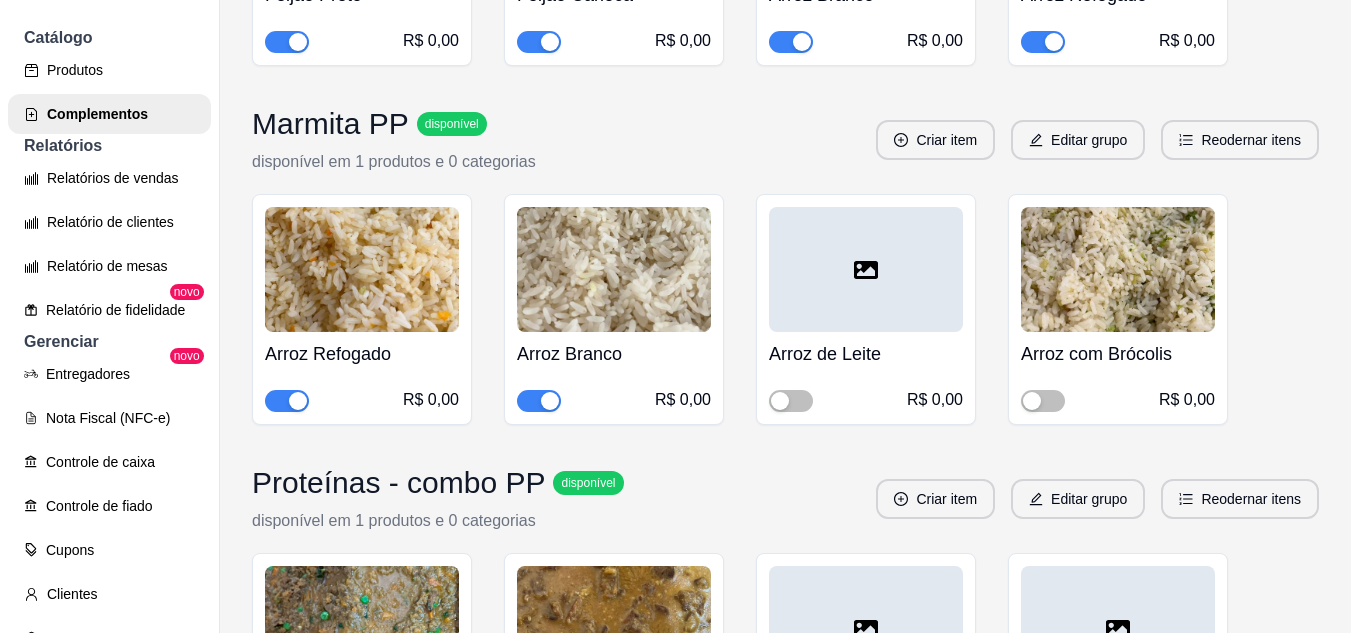 scroll, scrollTop: 11700, scrollLeft: 0, axis: vertical 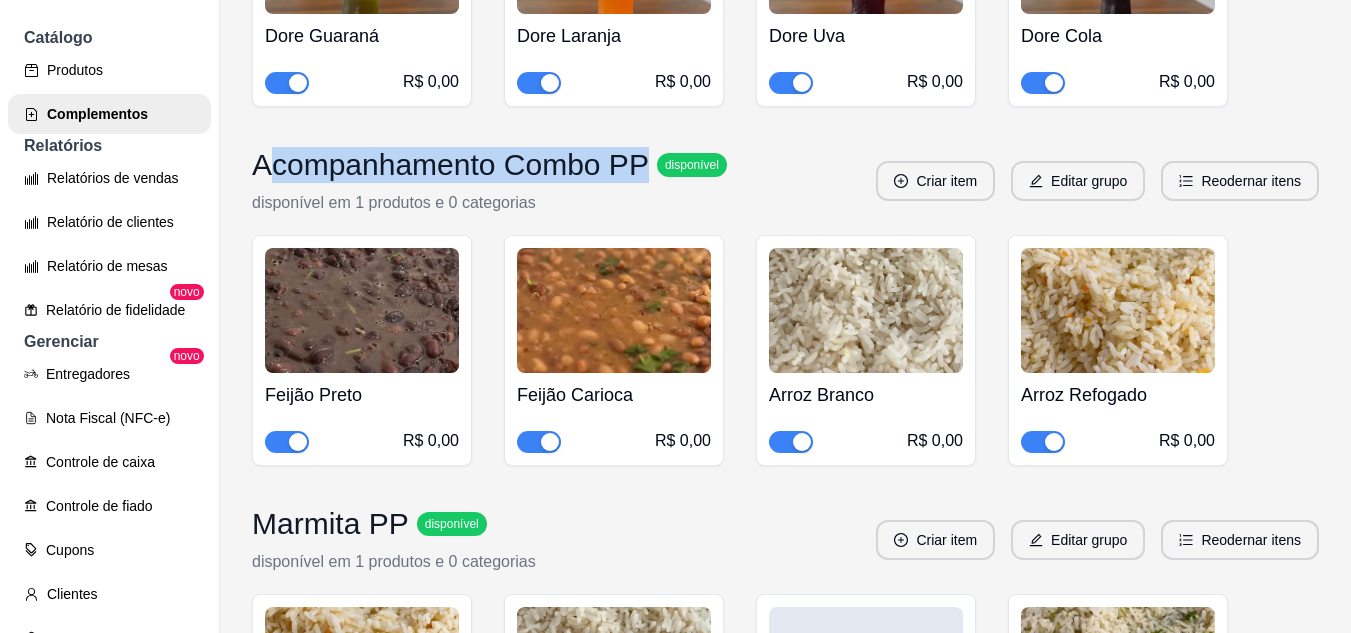 drag, startPoint x: 266, startPoint y: 207, endPoint x: 626, endPoint y: 197, distance: 360.13885 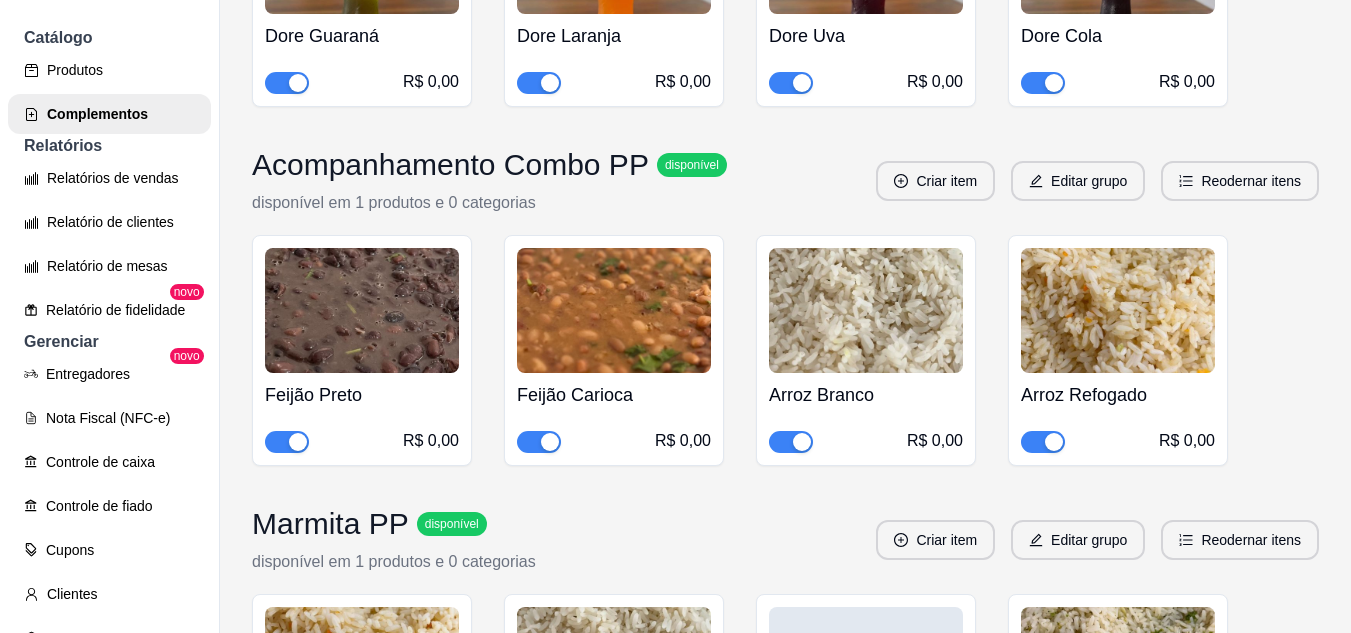 click on "Acompanhamento Combo PP disponível disponível em 1 produtos e 0 categorias Criar item Editar grupo Reodernar itens" at bounding box center (785, 181) 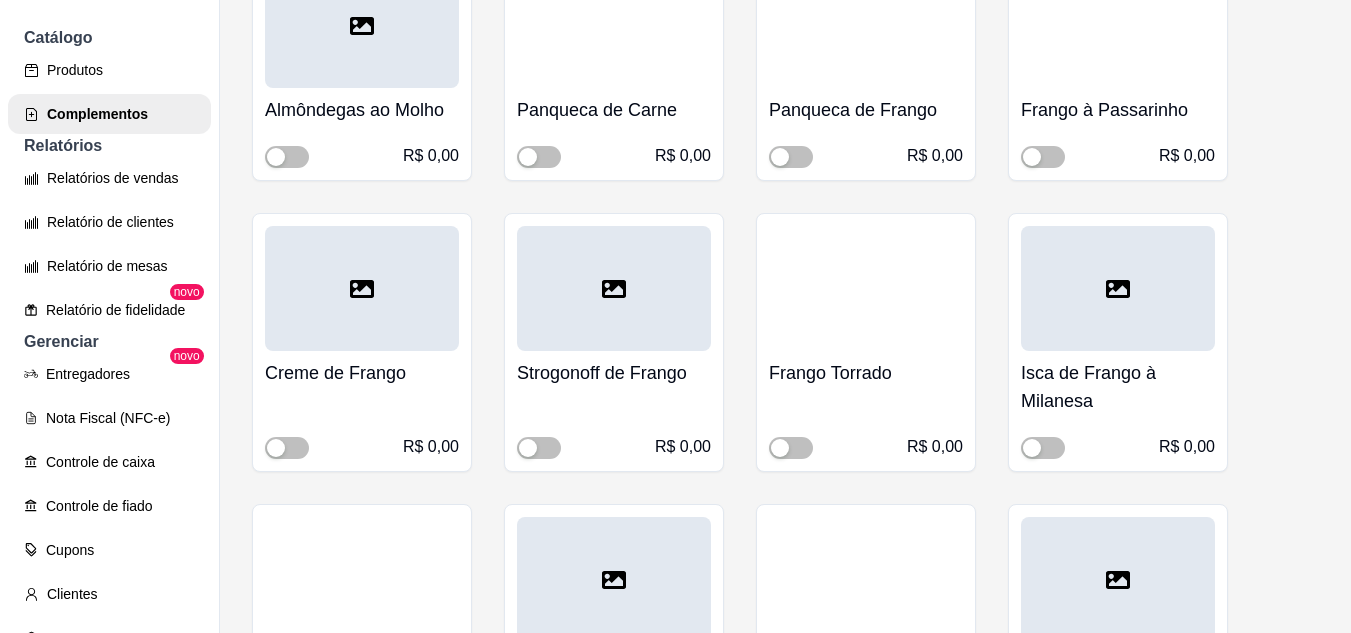 scroll, scrollTop: 16300, scrollLeft: 0, axis: vertical 